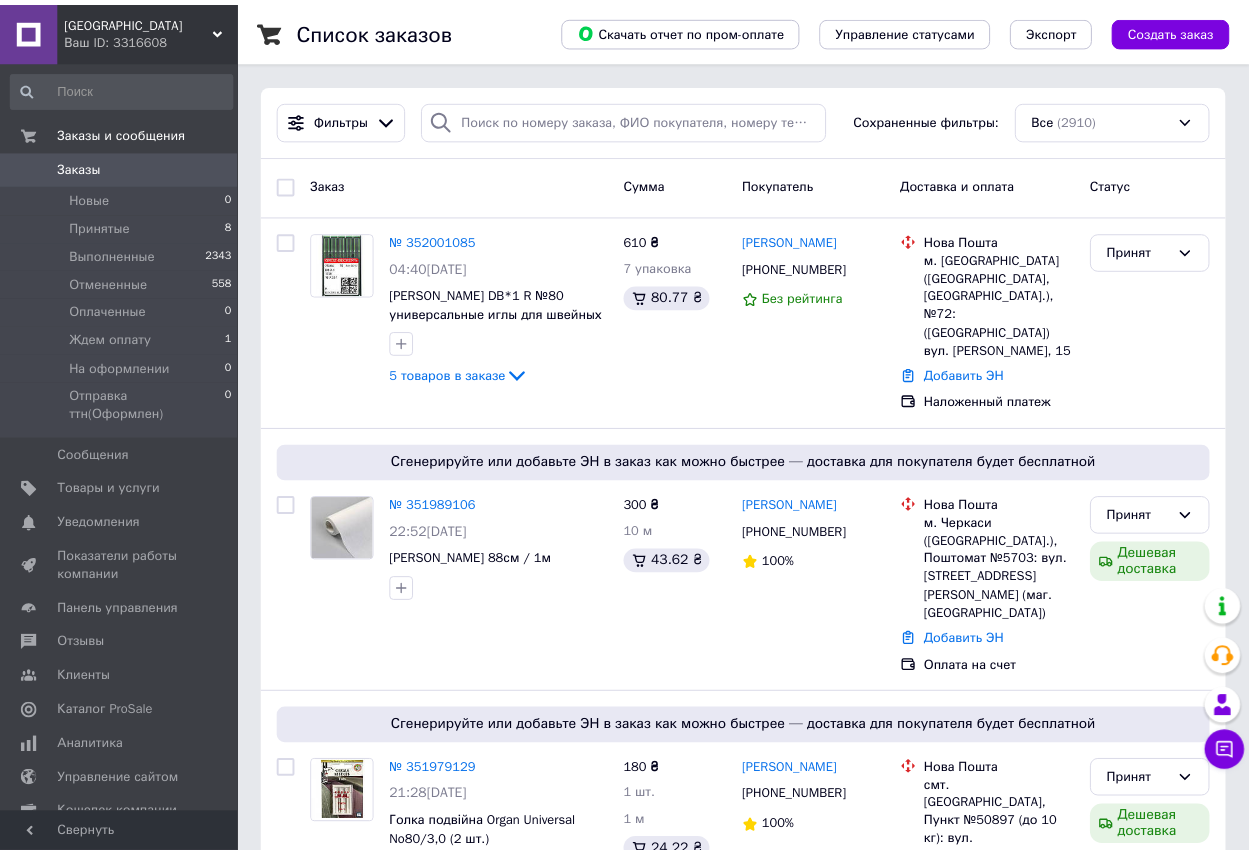 scroll, scrollTop: 0, scrollLeft: 0, axis: both 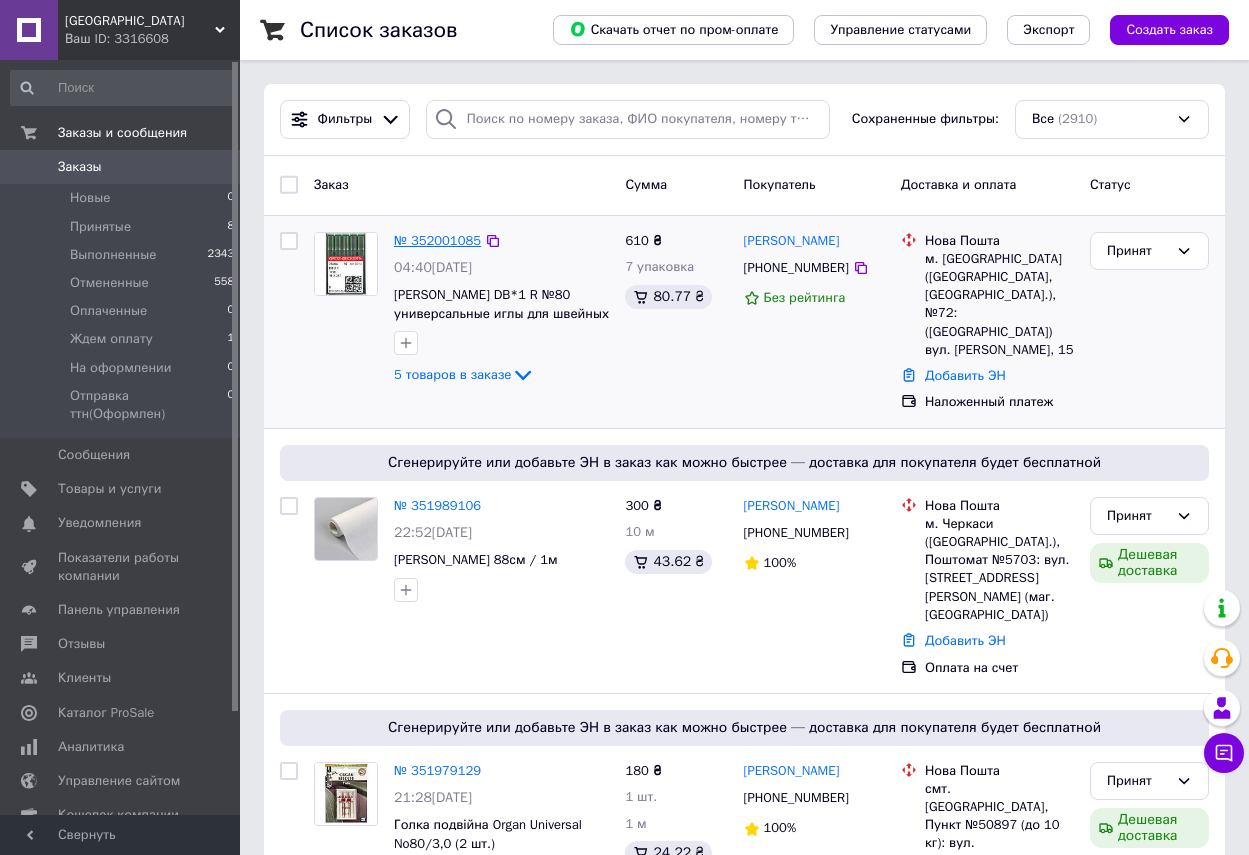 click on "№ 352001085" at bounding box center (437, 240) 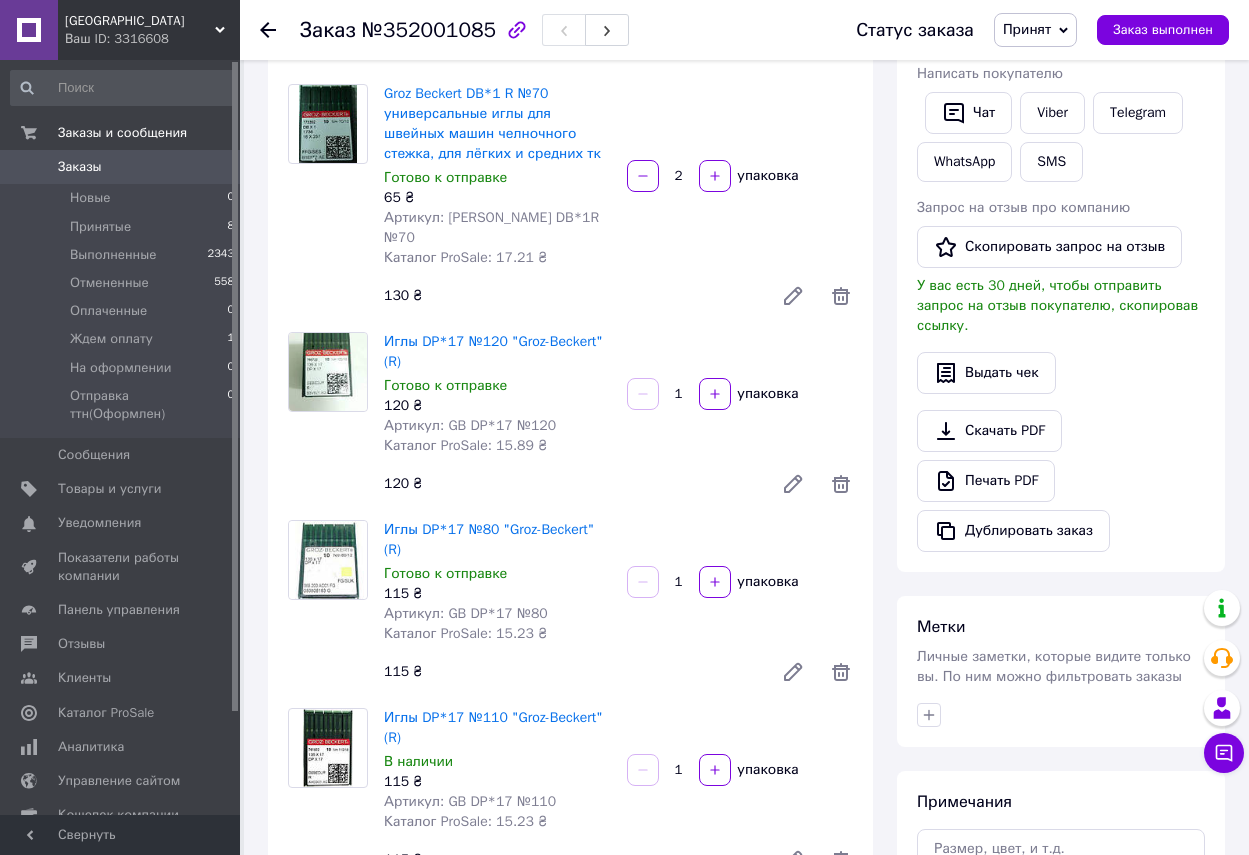 scroll, scrollTop: 400, scrollLeft: 0, axis: vertical 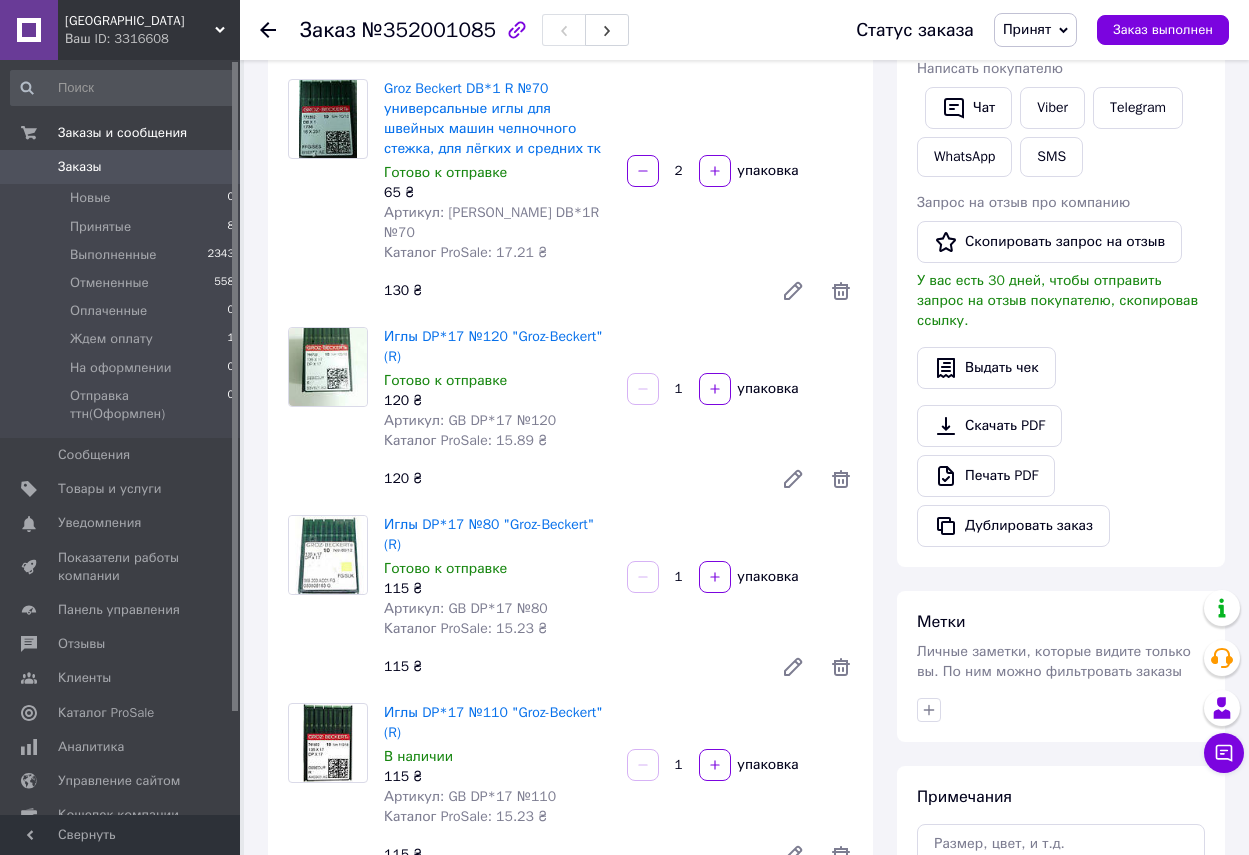 click 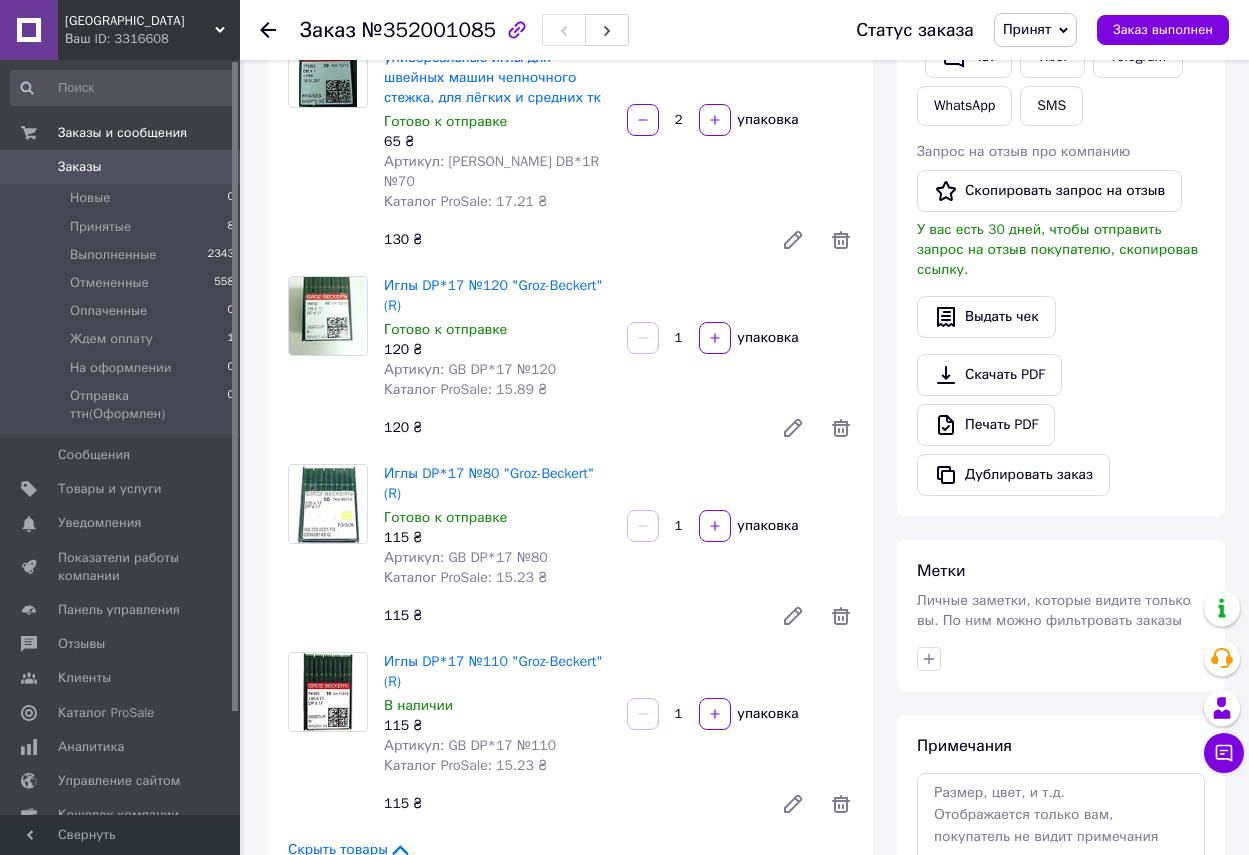 scroll, scrollTop: 500, scrollLeft: 0, axis: vertical 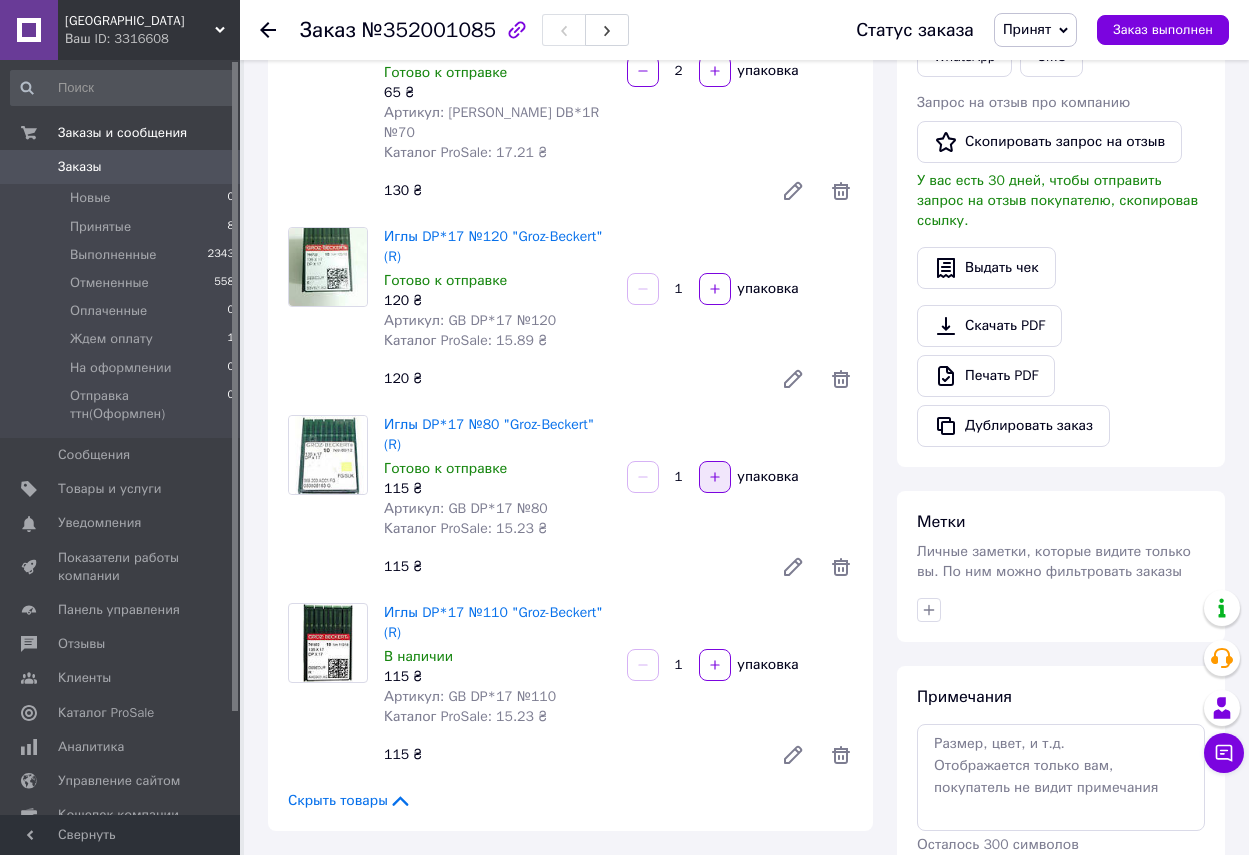click 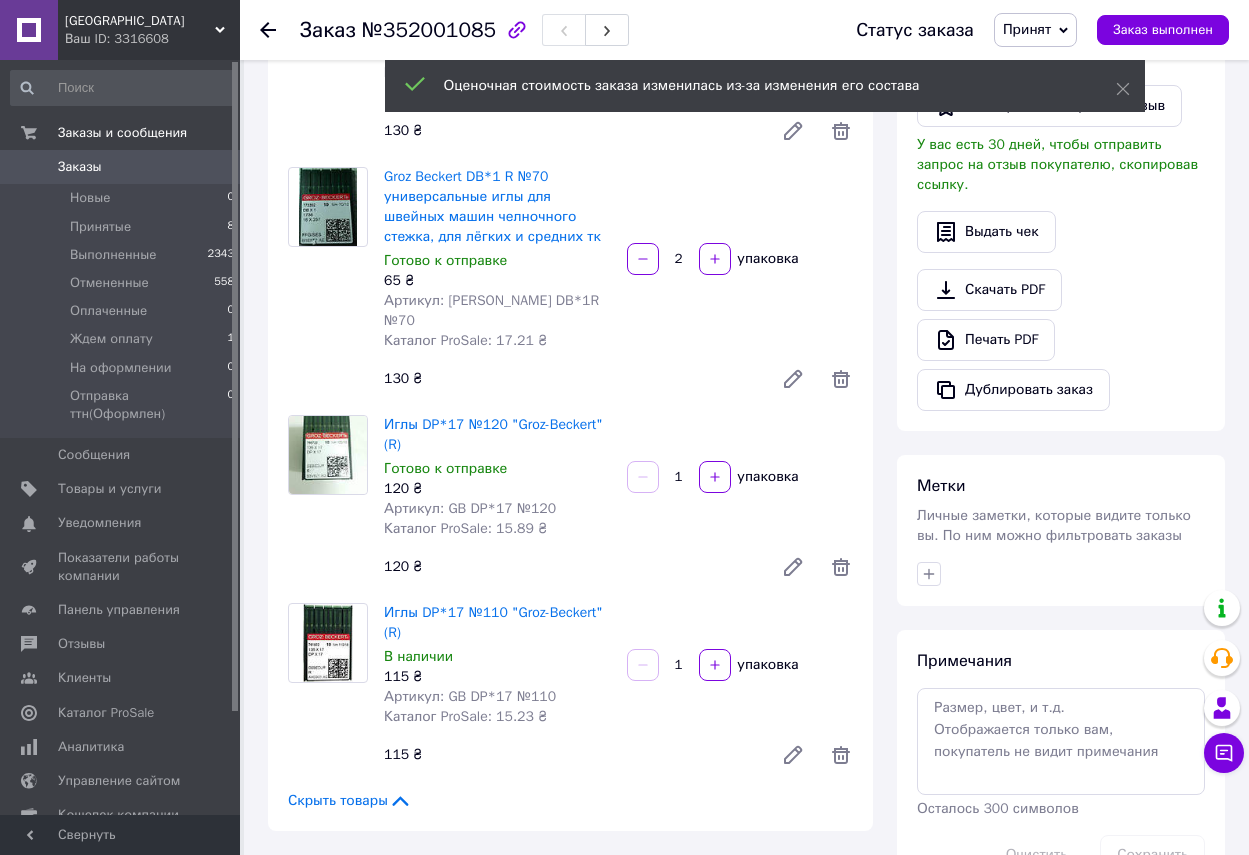 scroll, scrollTop: 668, scrollLeft: 0, axis: vertical 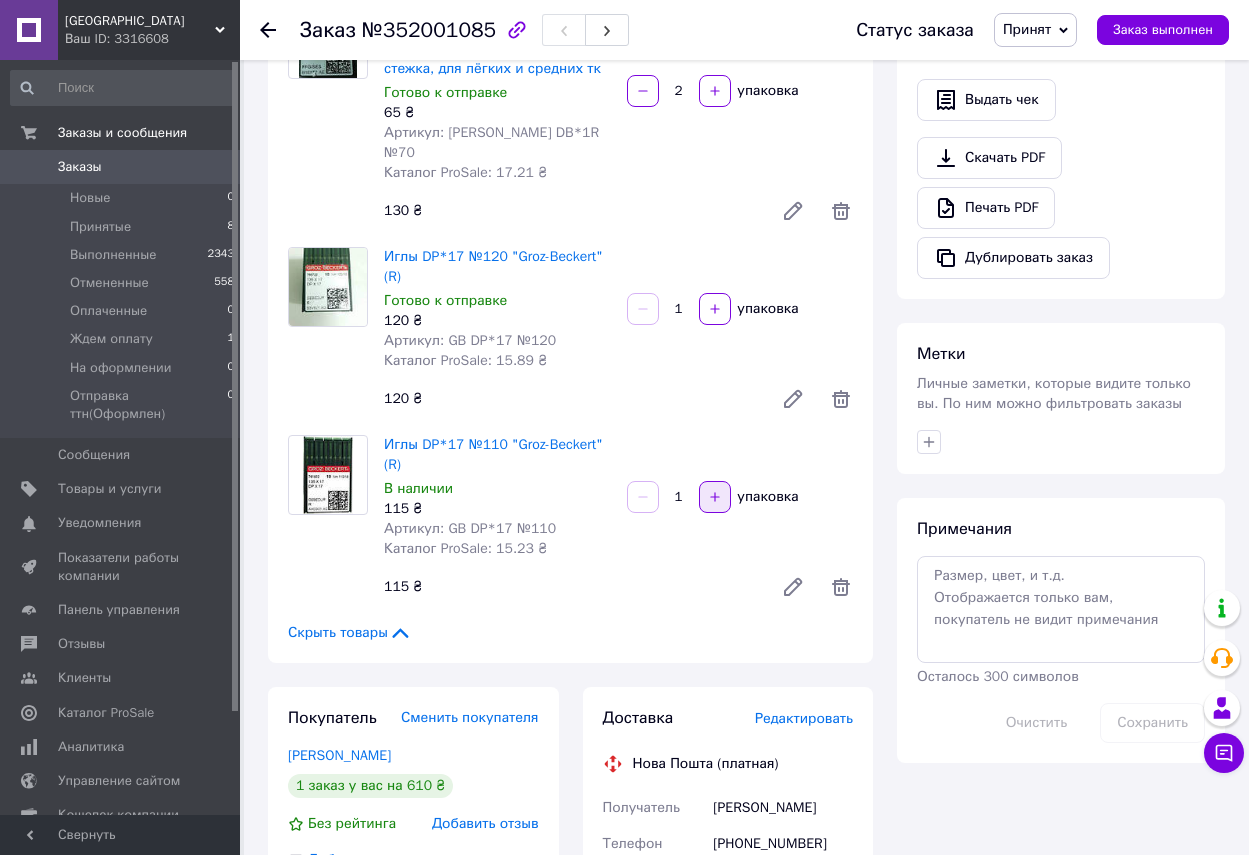 click 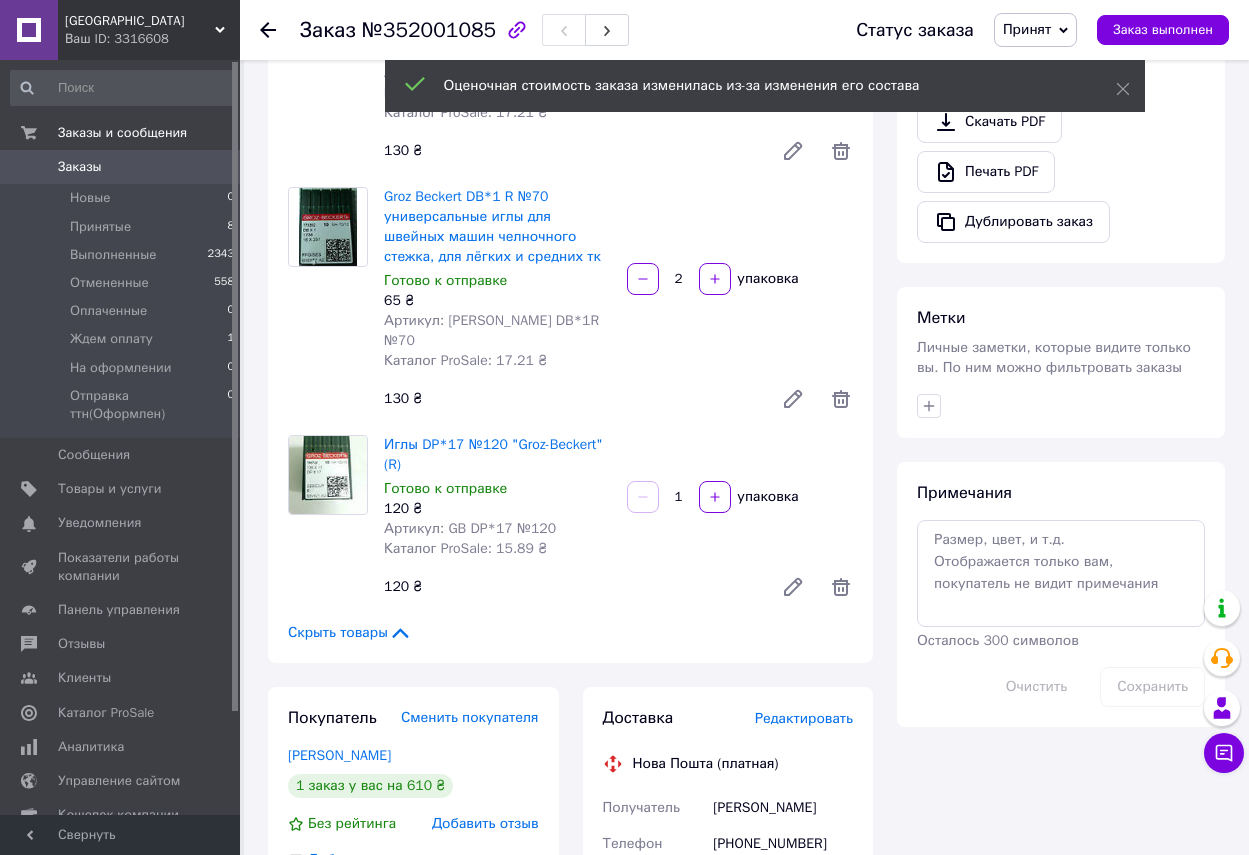 scroll, scrollTop: 24, scrollLeft: 0, axis: vertical 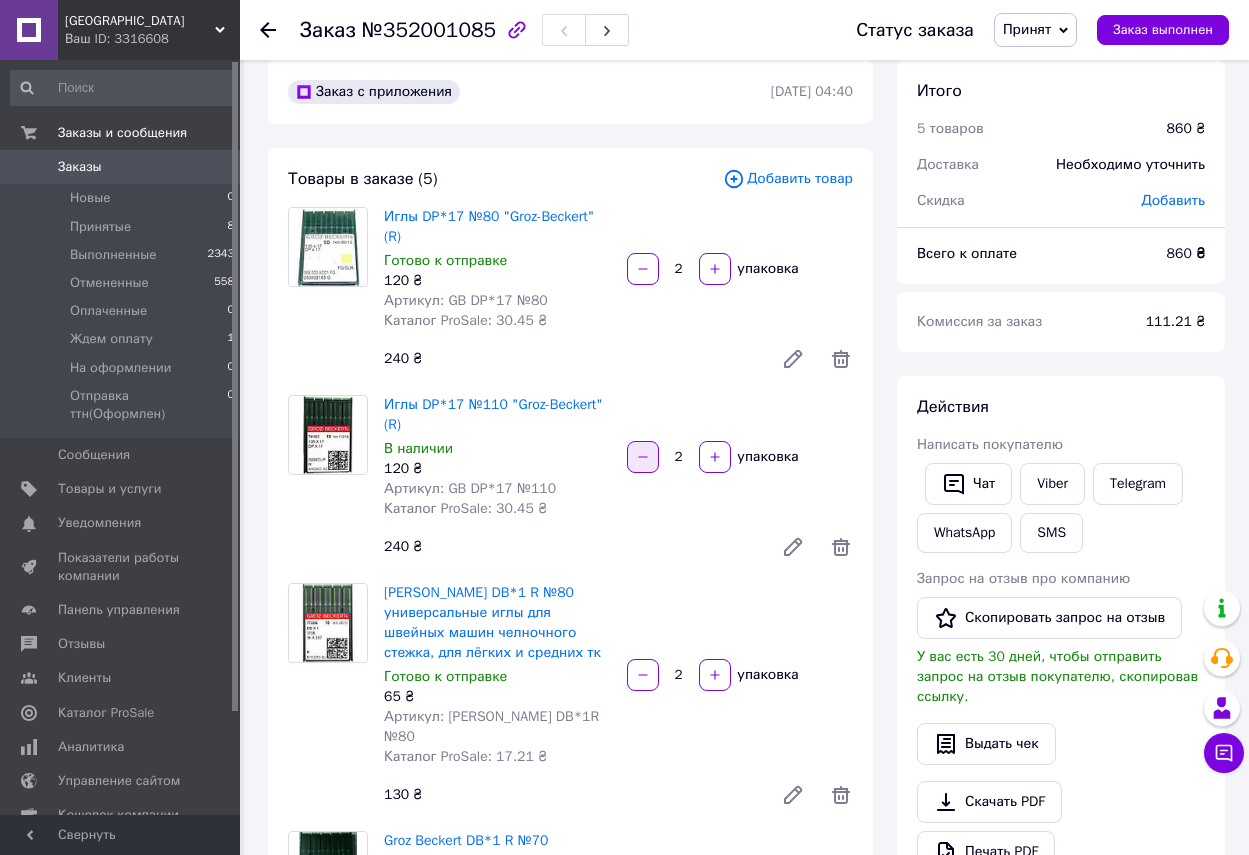click at bounding box center [643, 457] 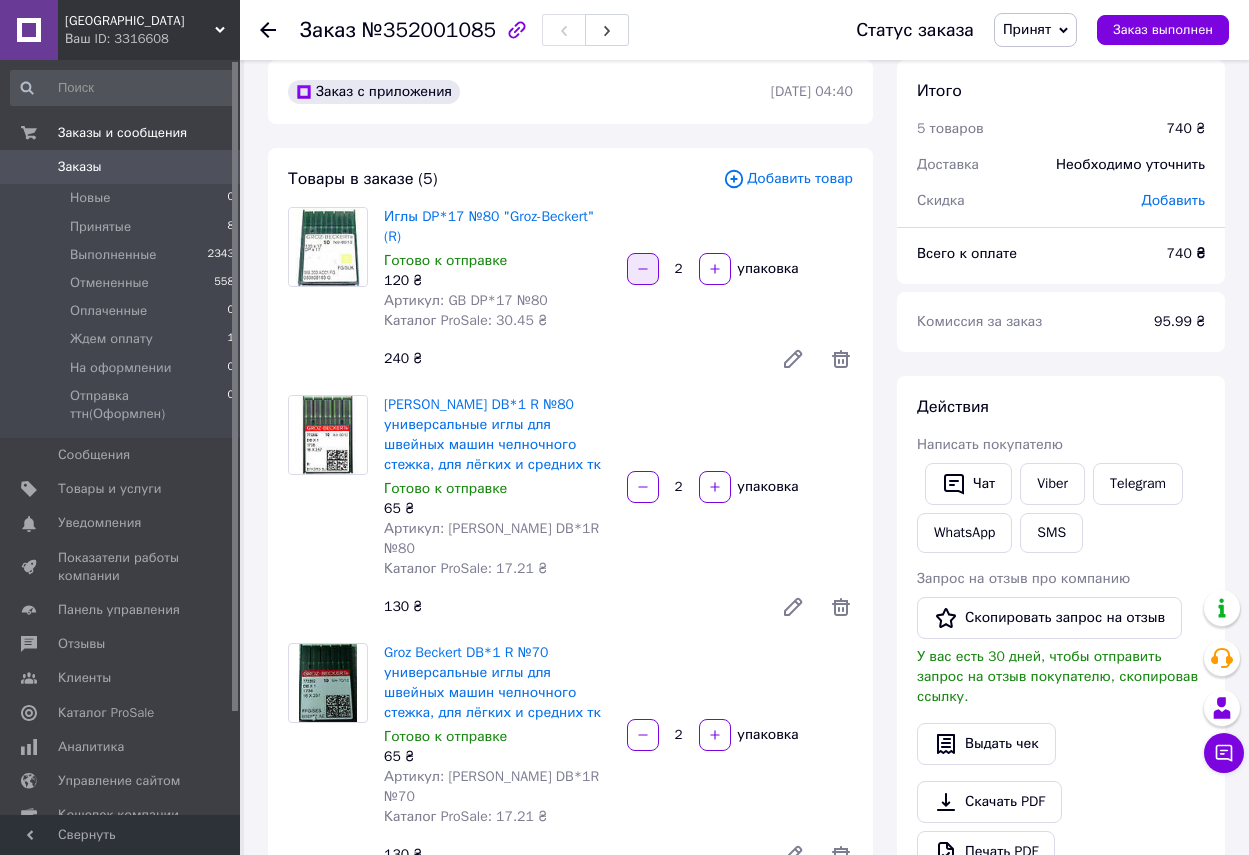 click 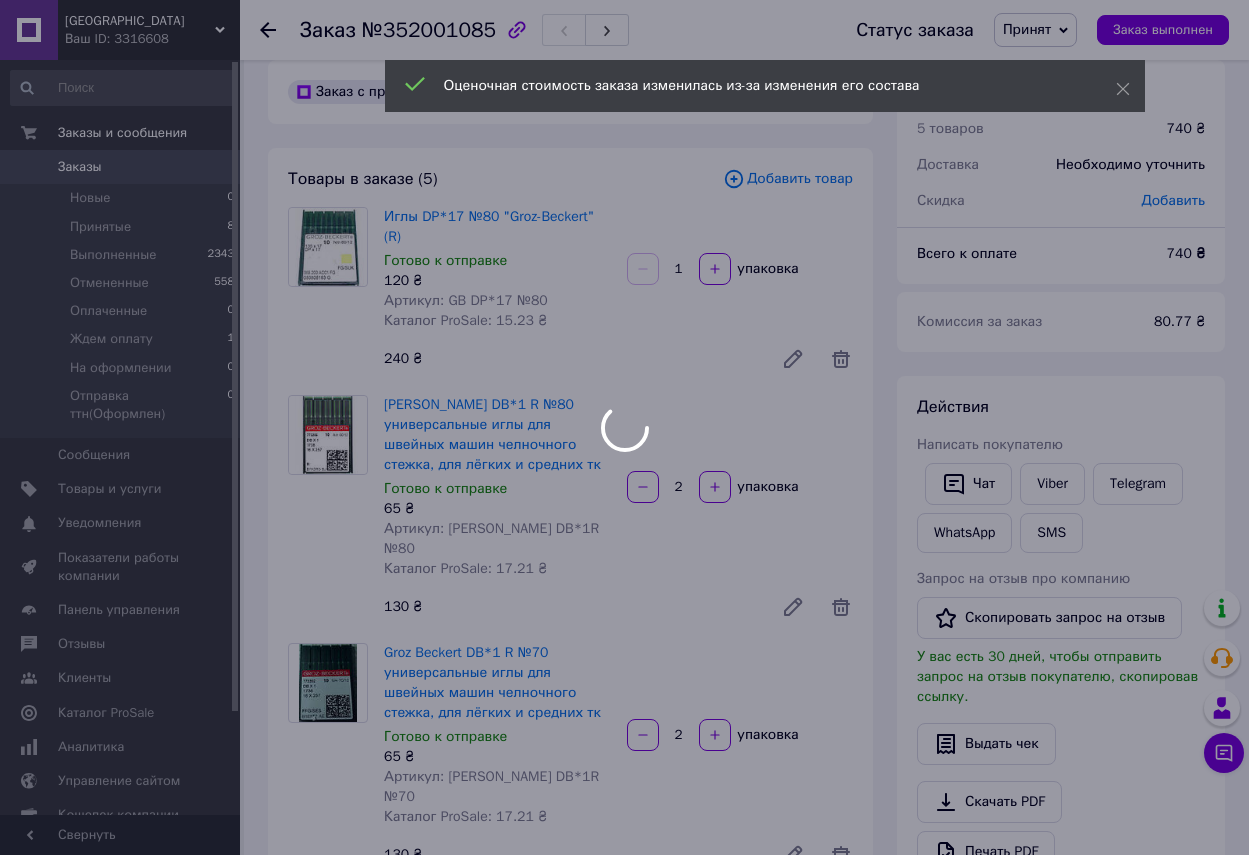 type on "2" 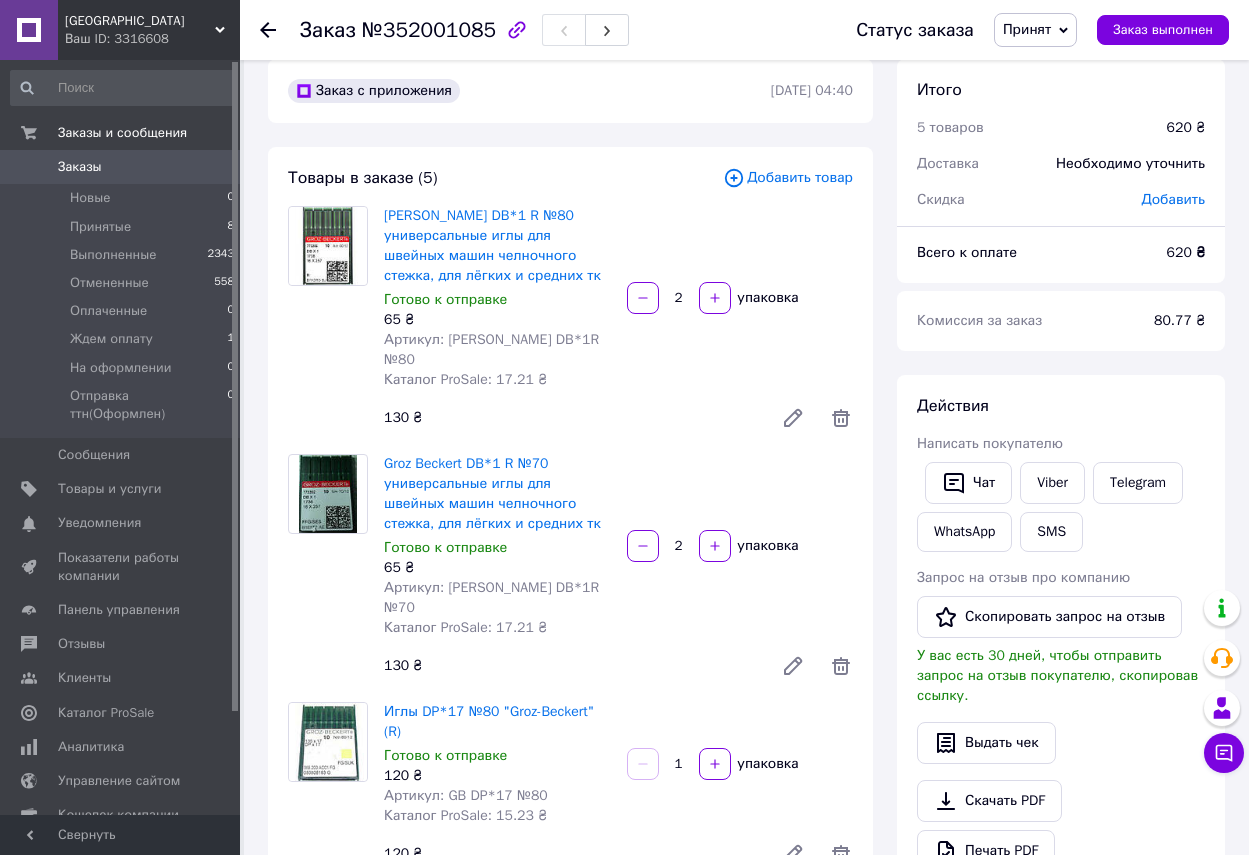 scroll, scrollTop: 0, scrollLeft: 0, axis: both 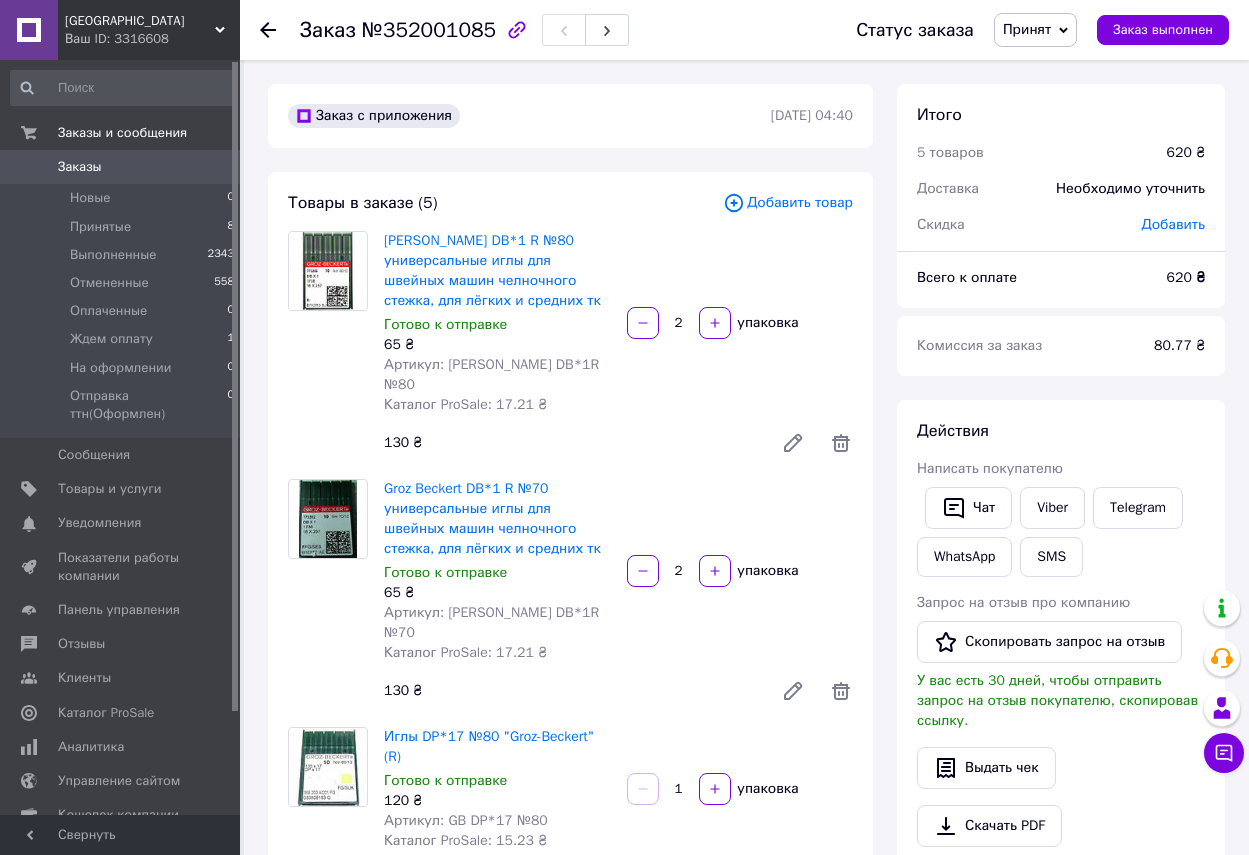 click on "Принят" at bounding box center [1035, 30] 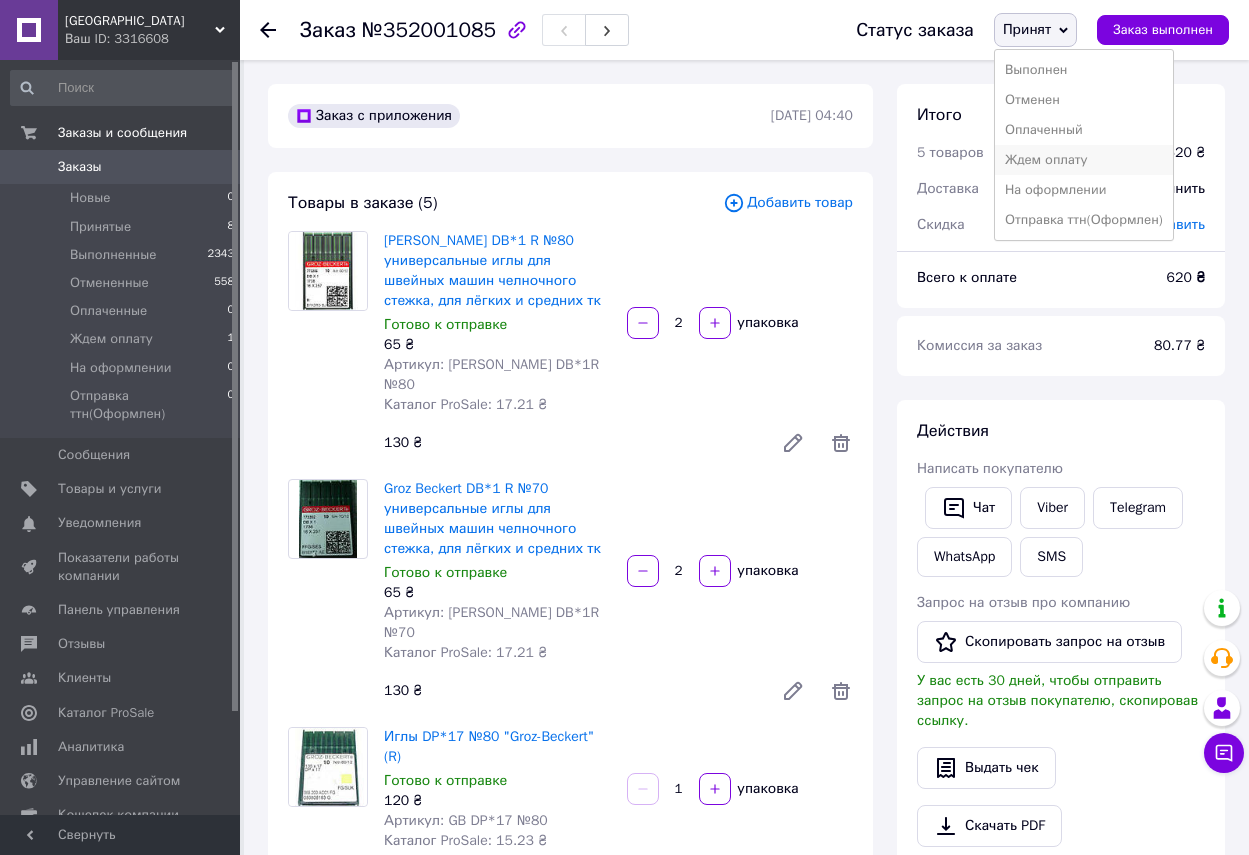 click on "Ждем оплату" at bounding box center (1084, 160) 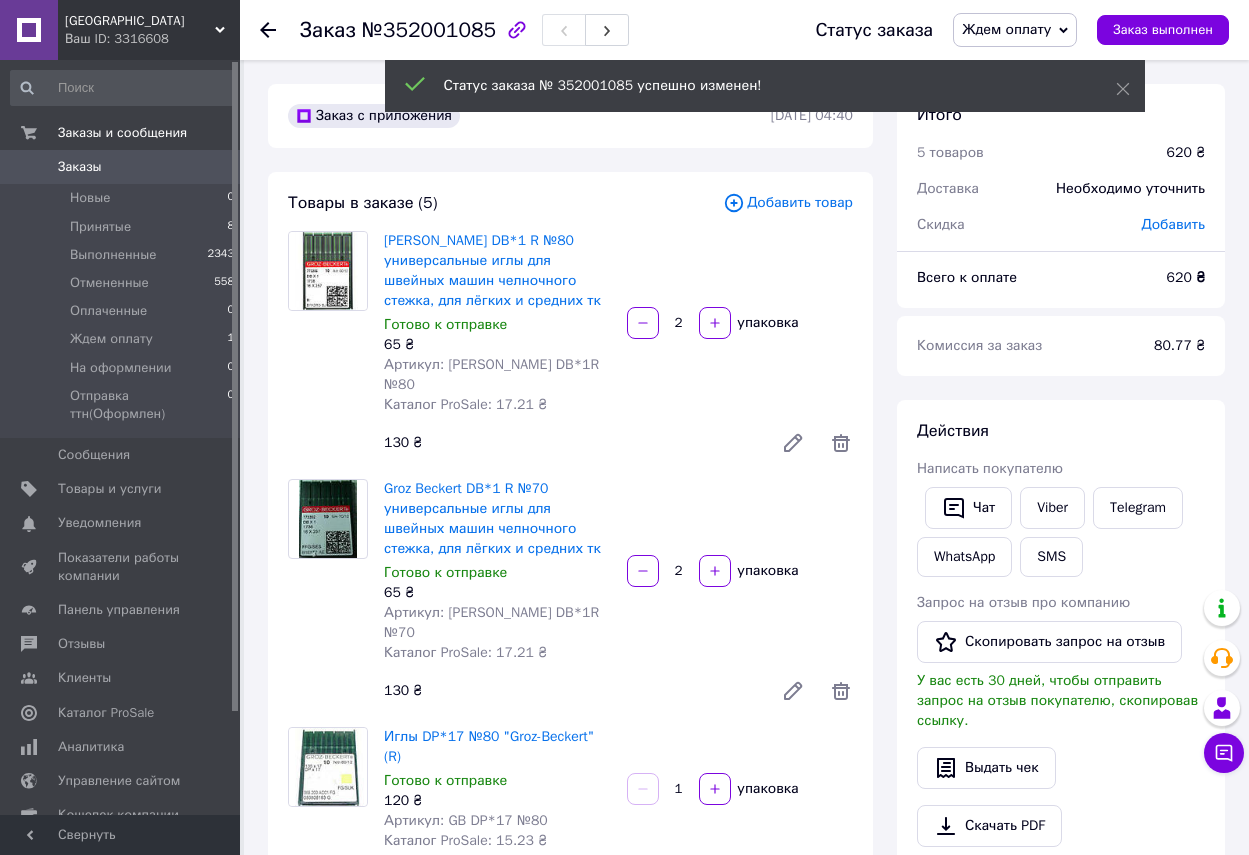 click 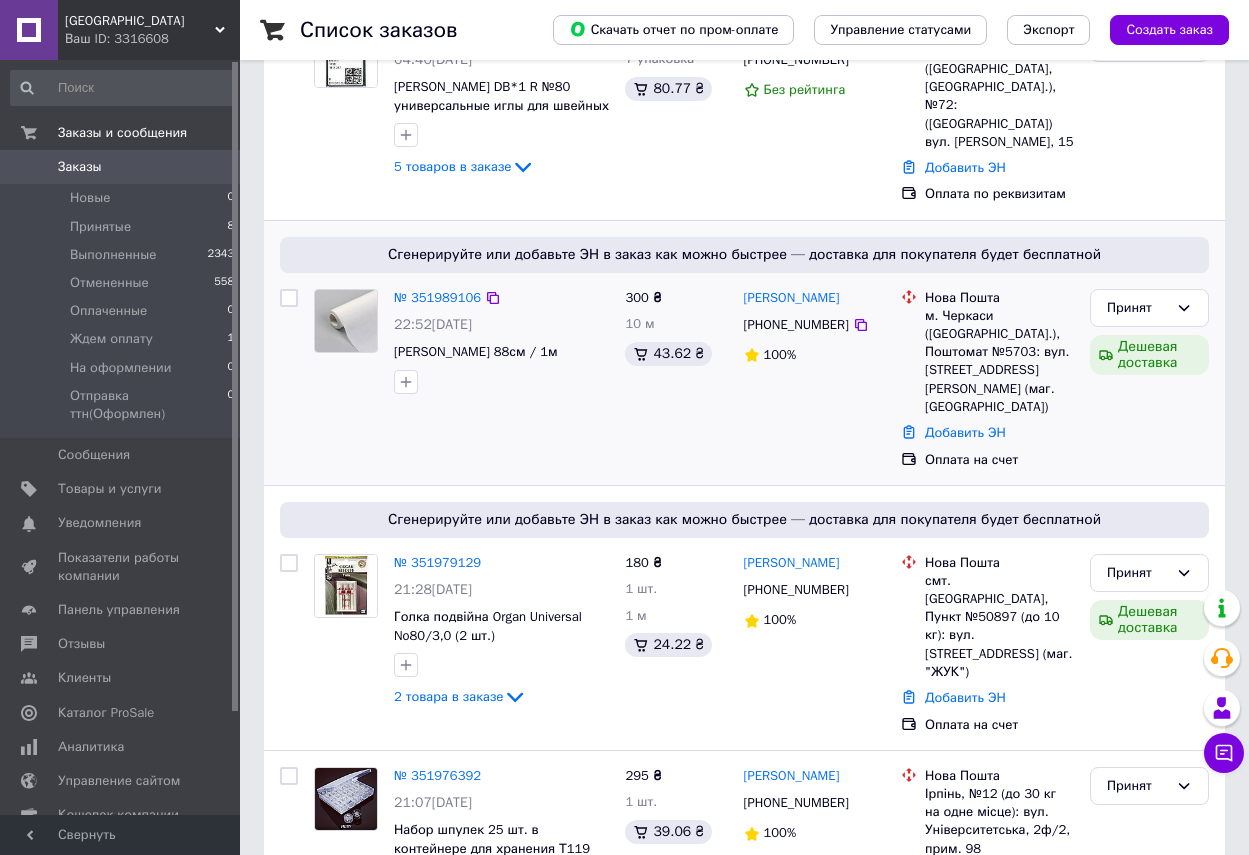 scroll, scrollTop: 300, scrollLeft: 0, axis: vertical 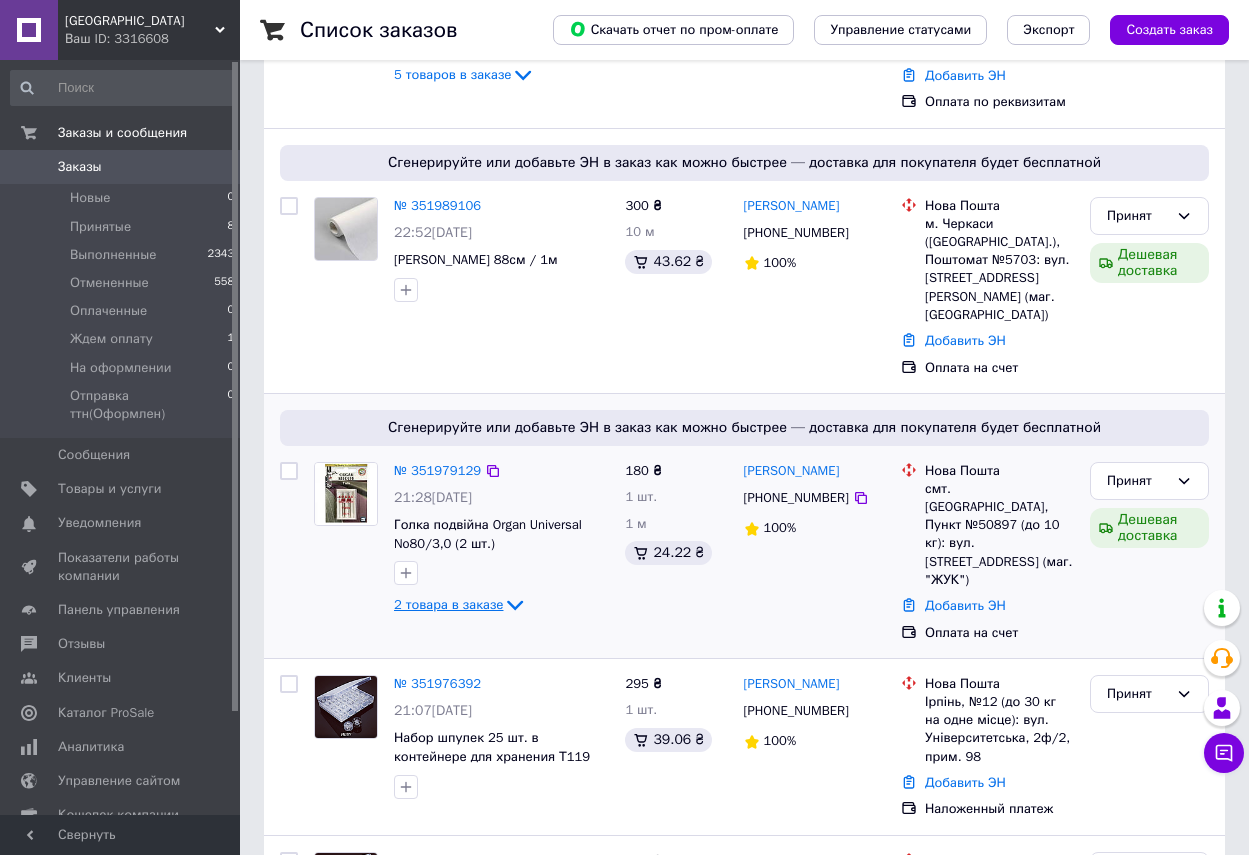click on "2 товара в заказе" at bounding box center (448, 604) 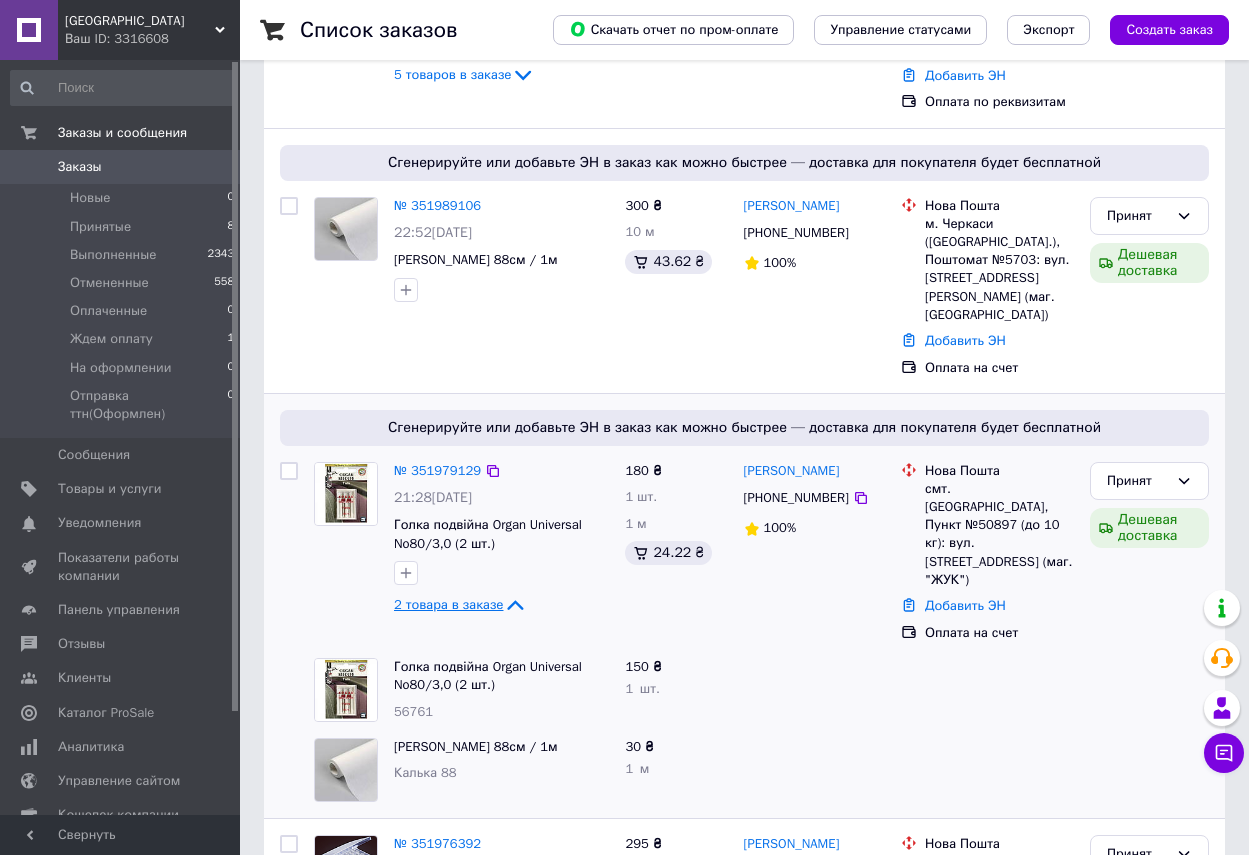 click 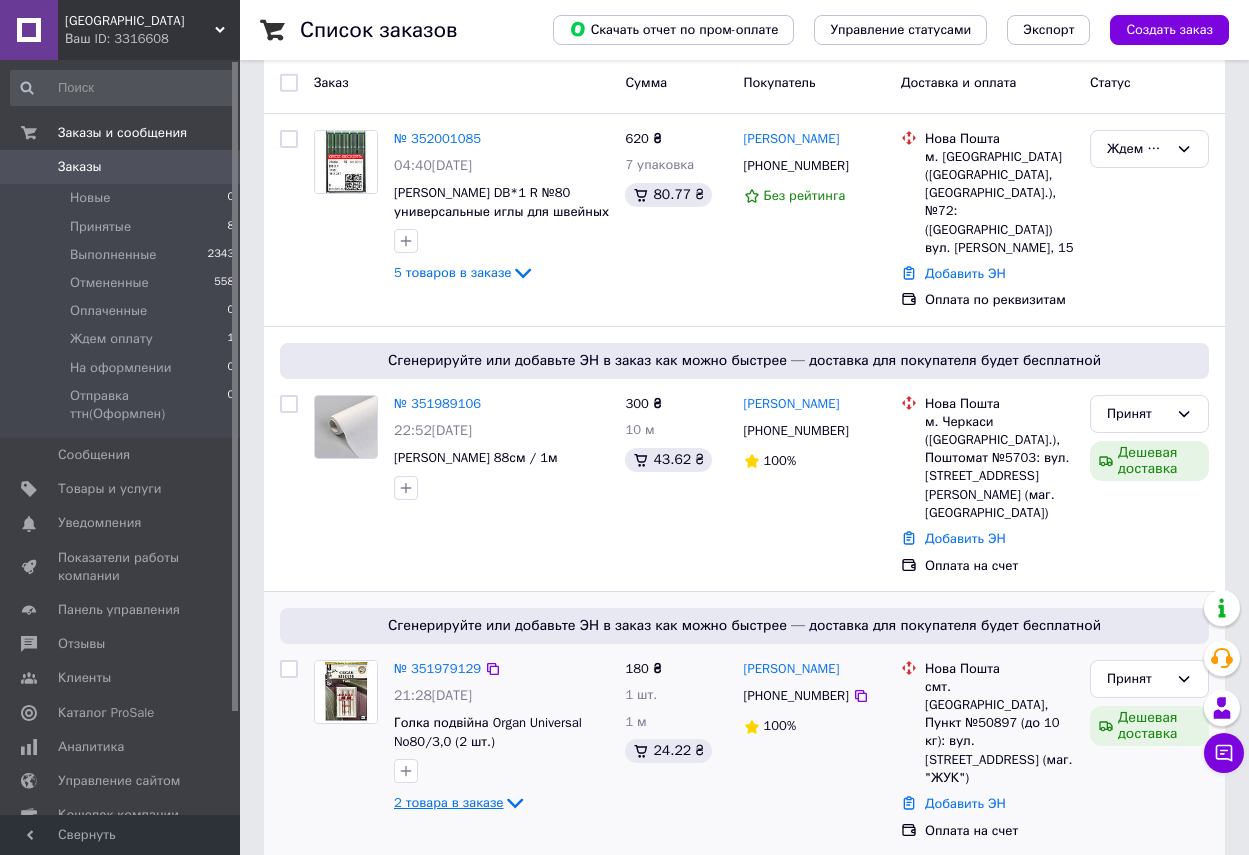 scroll, scrollTop: 100, scrollLeft: 0, axis: vertical 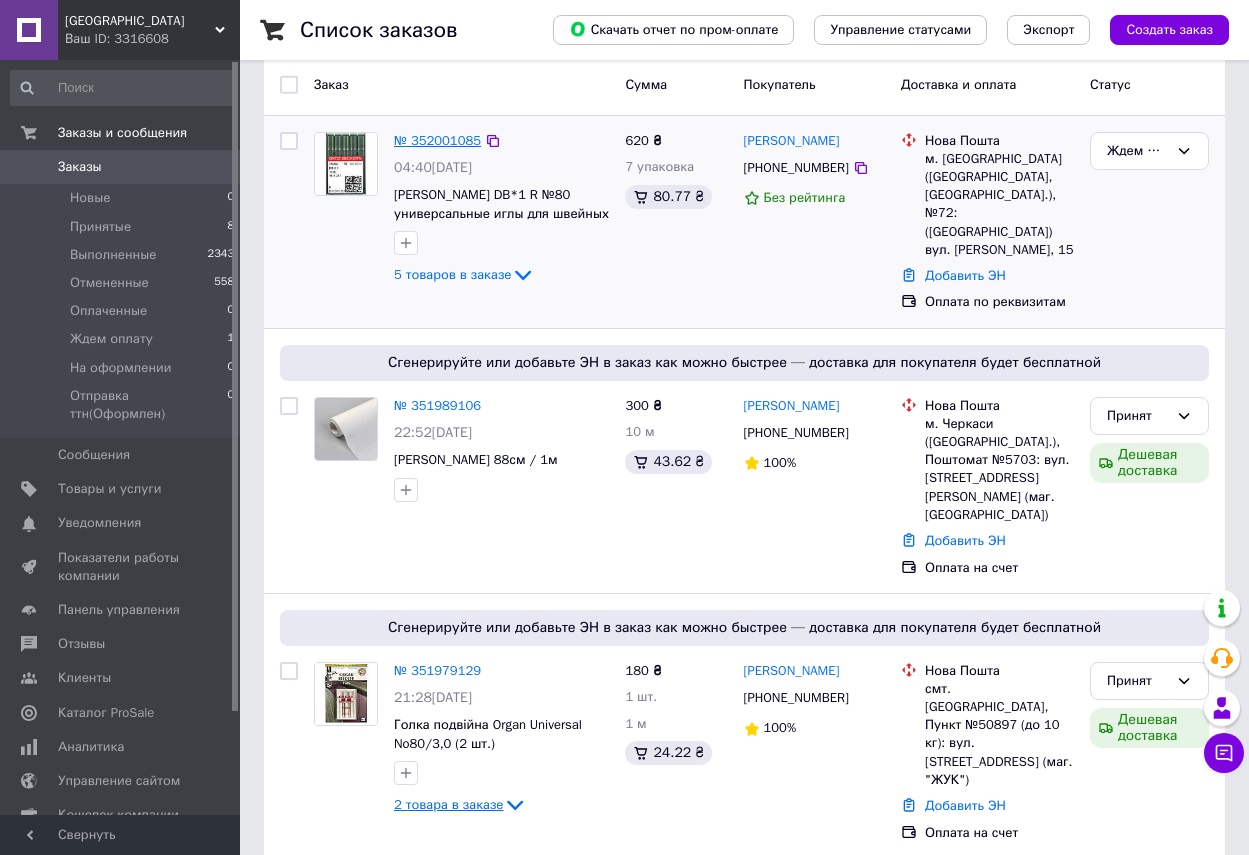 click on "№ 352001085" at bounding box center [437, 140] 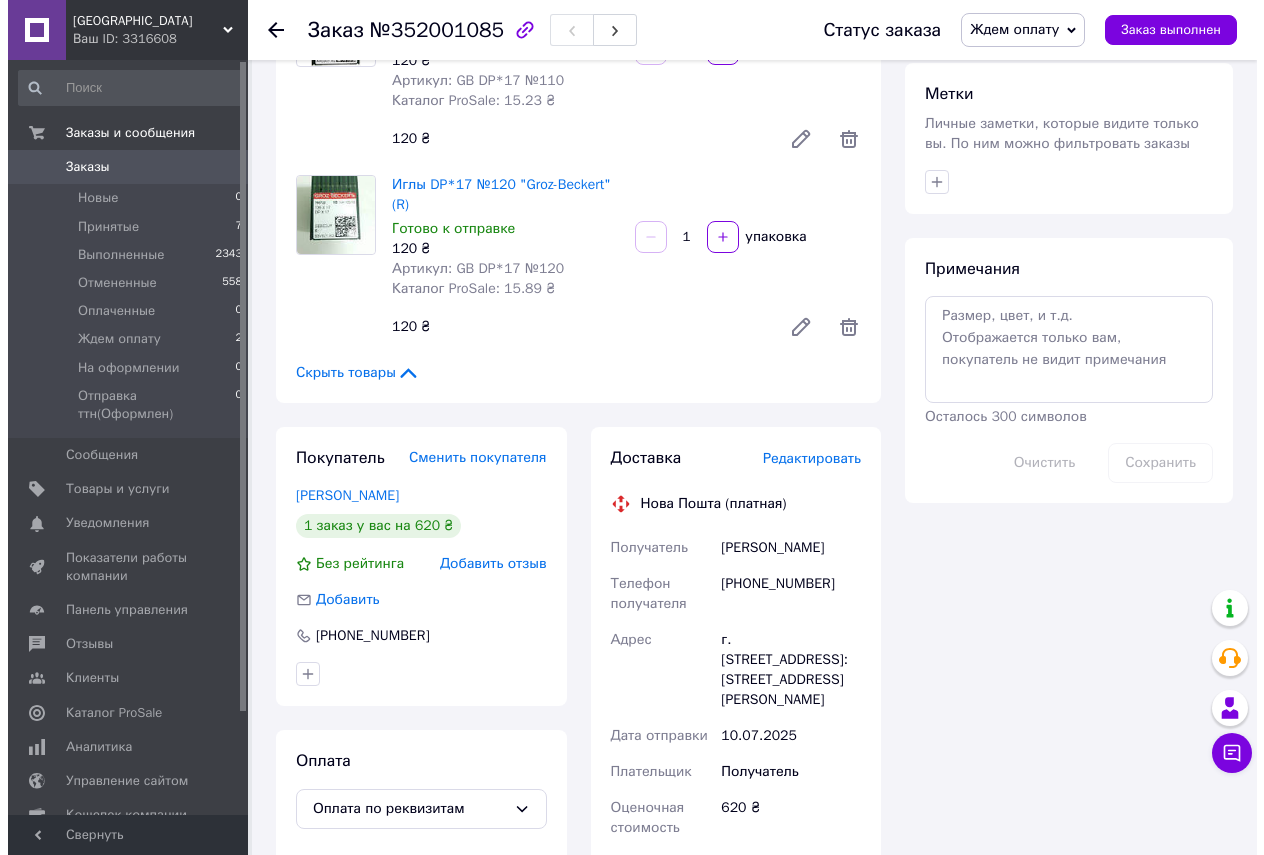 scroll, scrollTop: 1000, scrollLeft: 0, axis: vertical 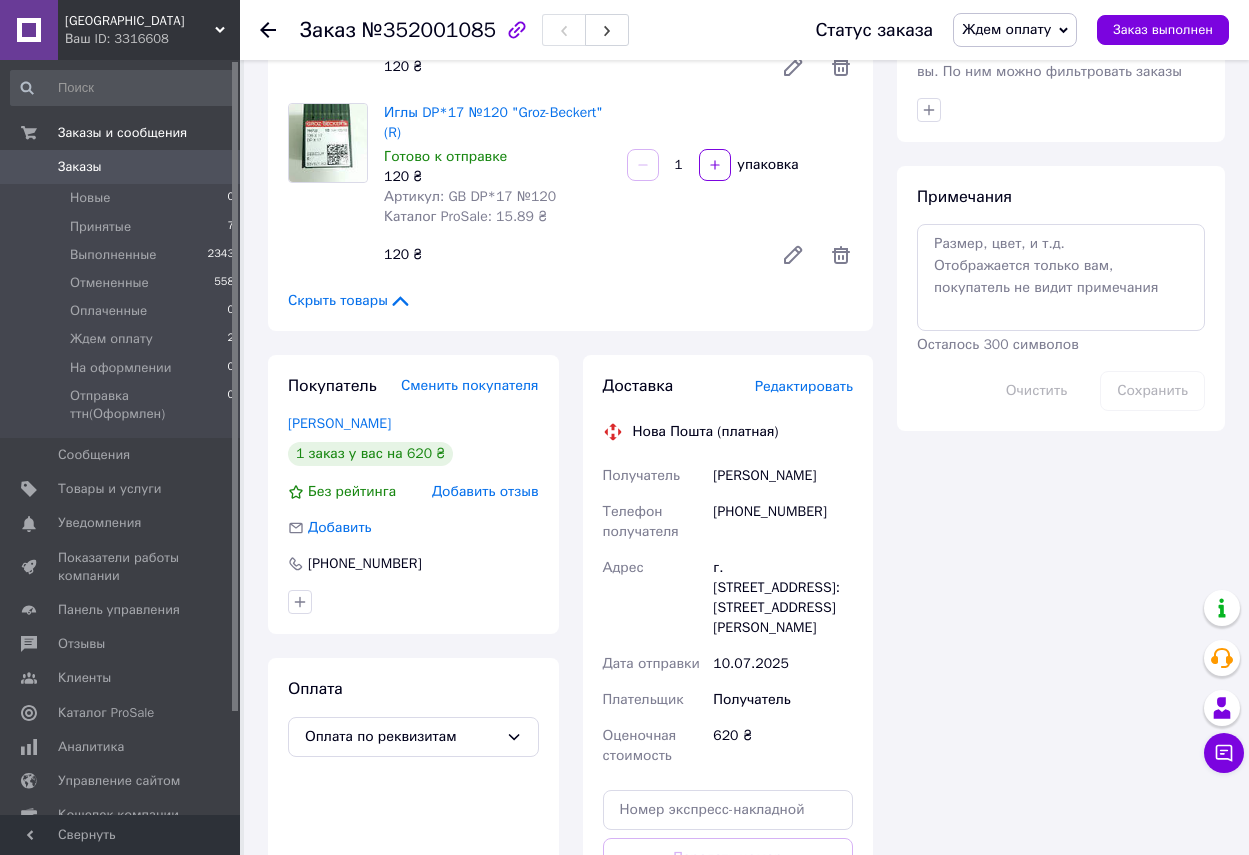 click on "Редактировать" at bounding box center (804, 386) 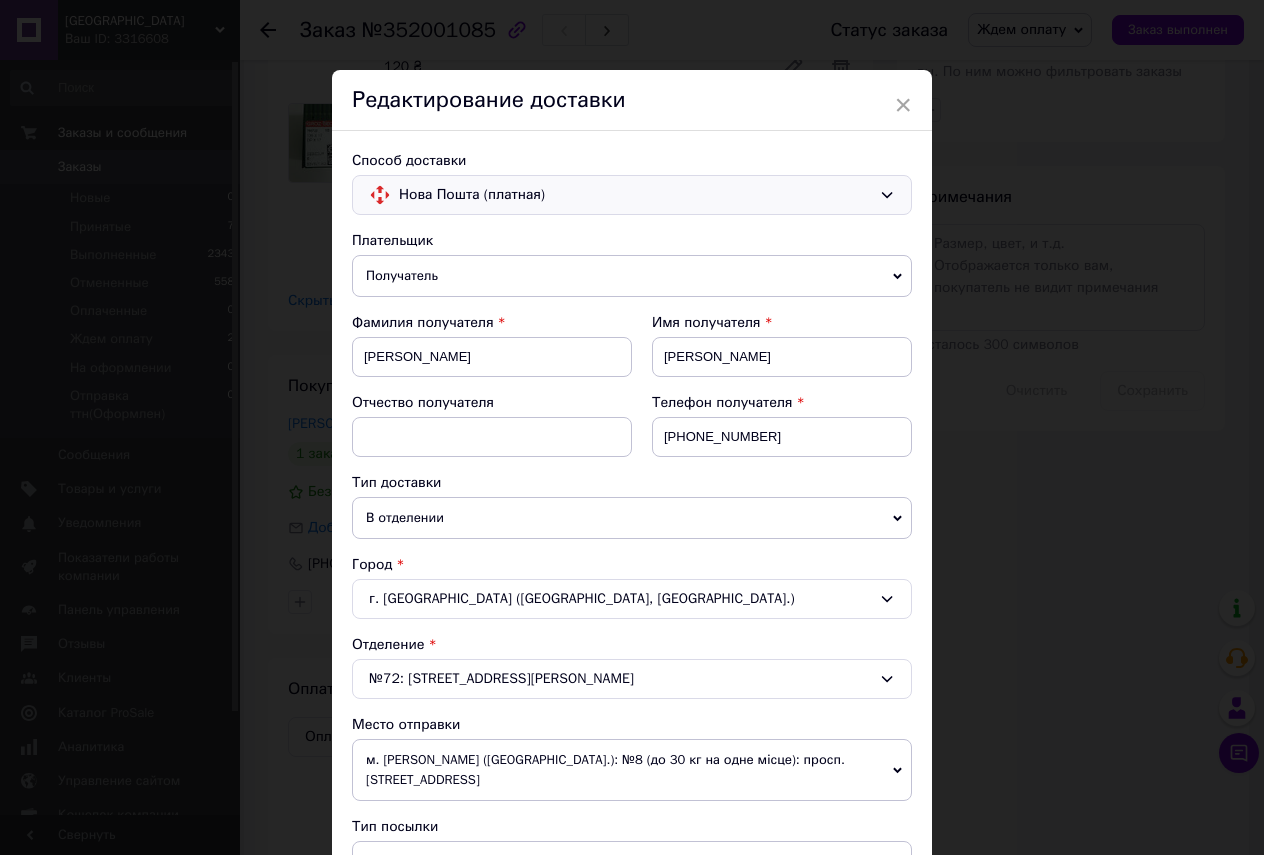 click on "Нова Пошта (платная)" at bounding box center (632, 195) 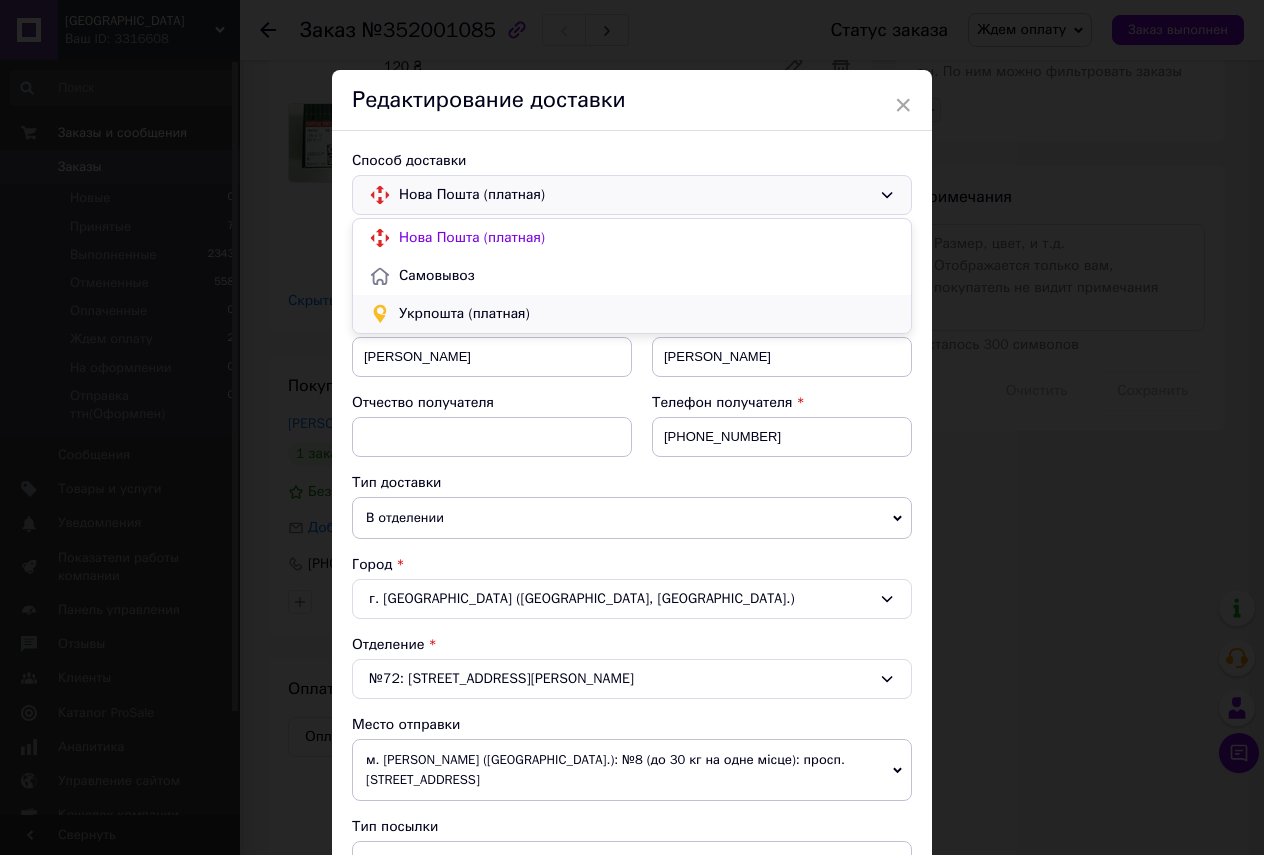 click on "Укрпошта (платная)" at bounding box center (647, 314) 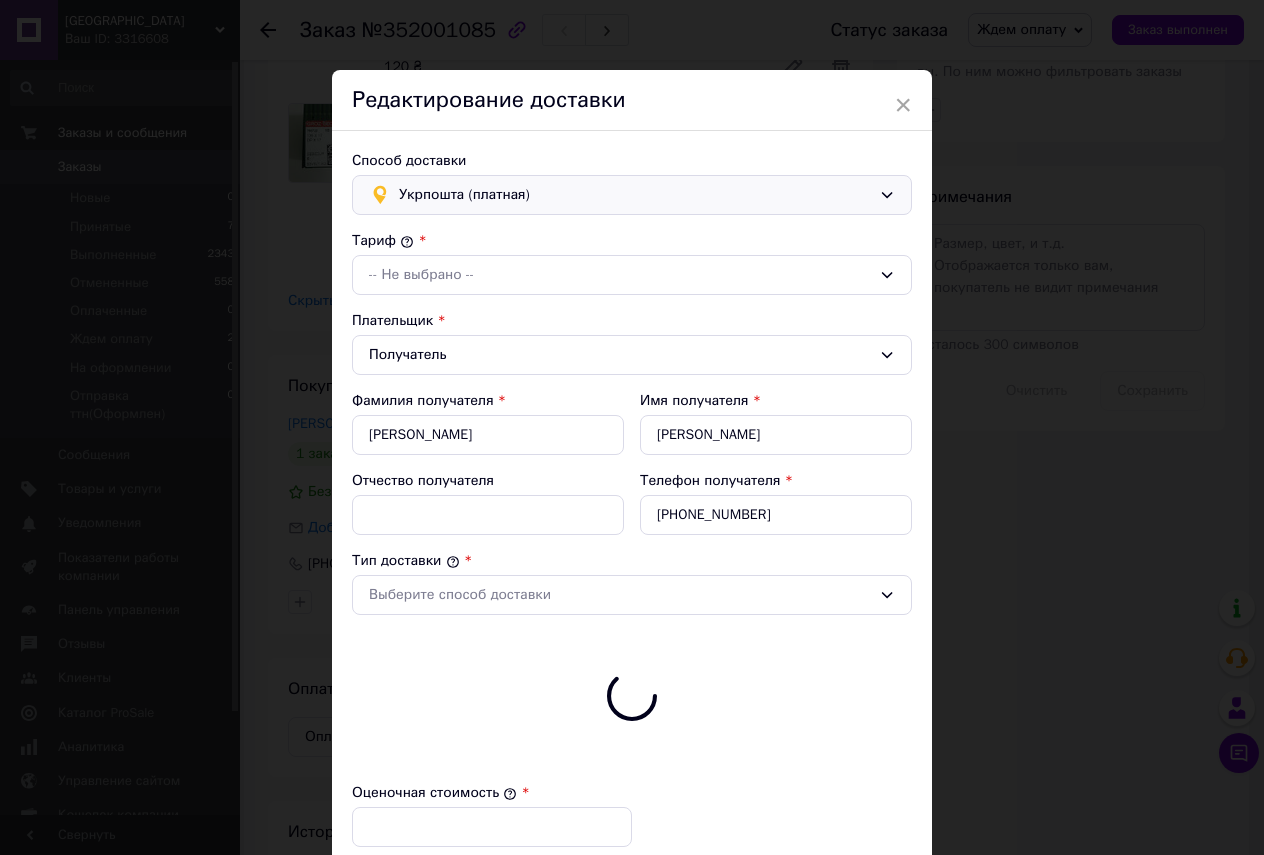 type on "620" 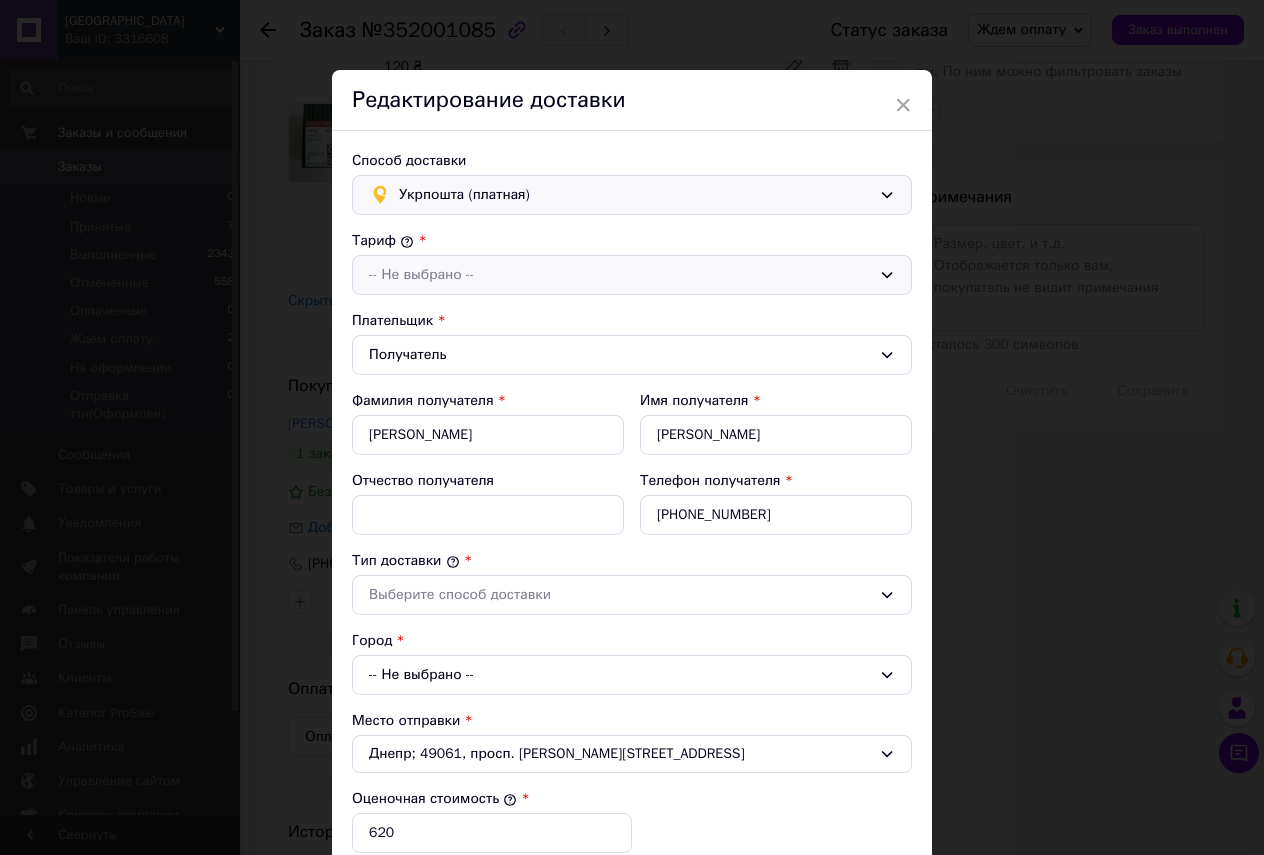 click 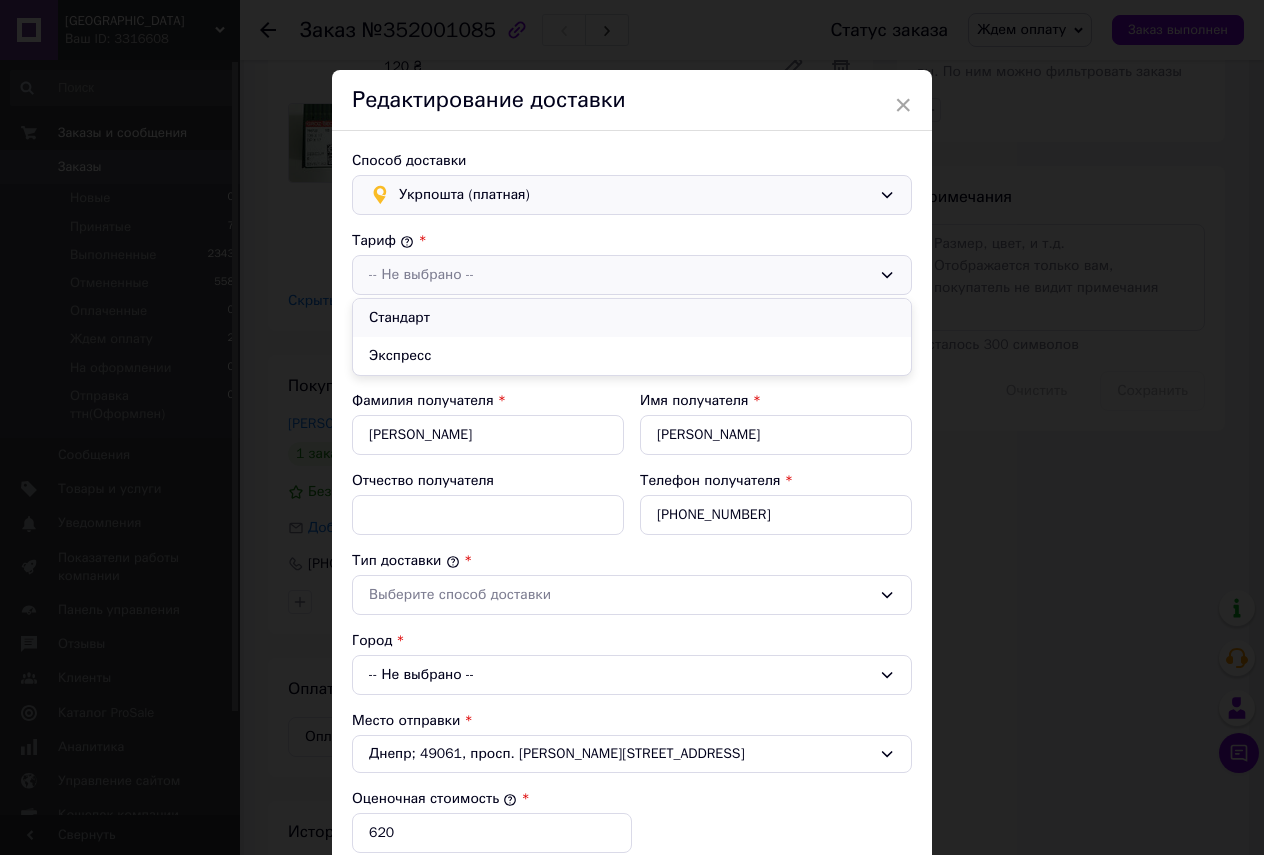 click on "Стандарт" at bounding box center (632, 318) 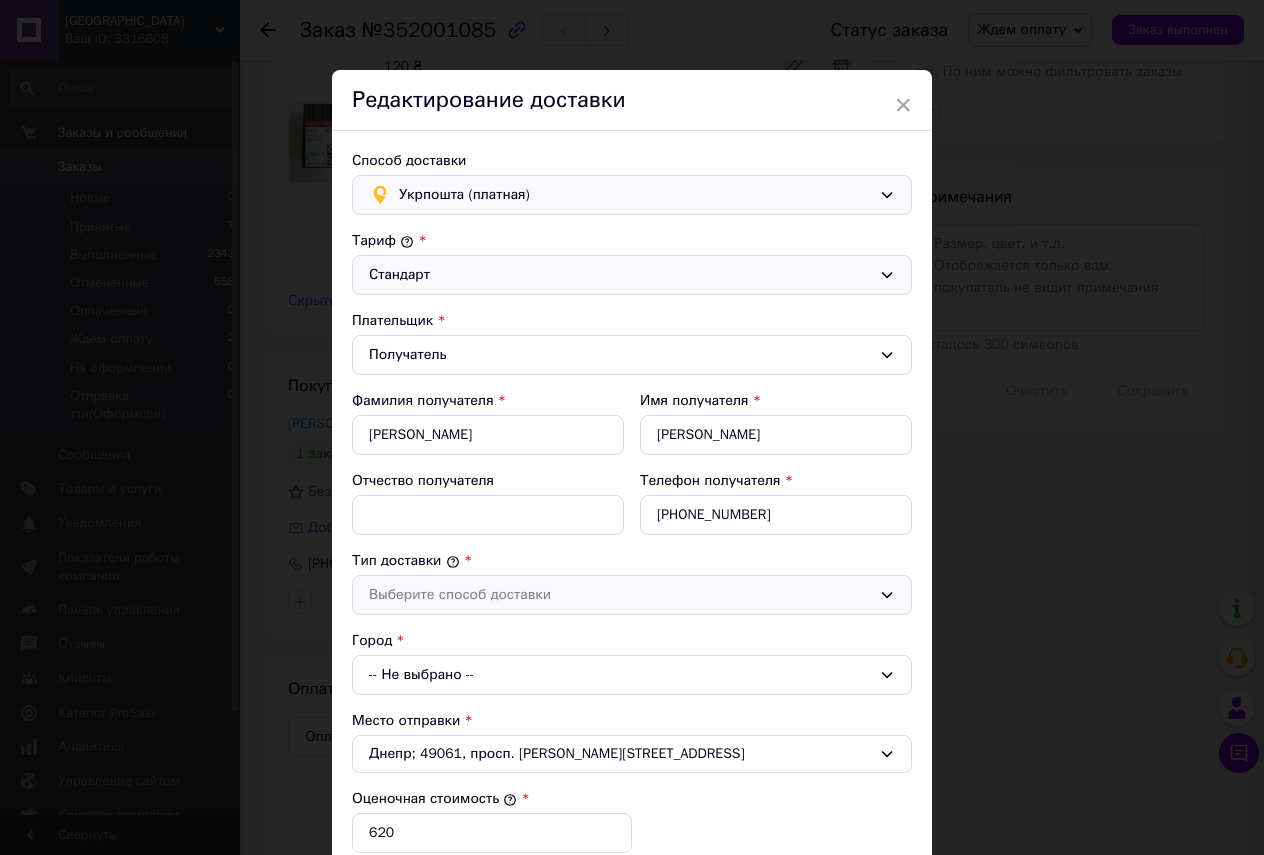 click 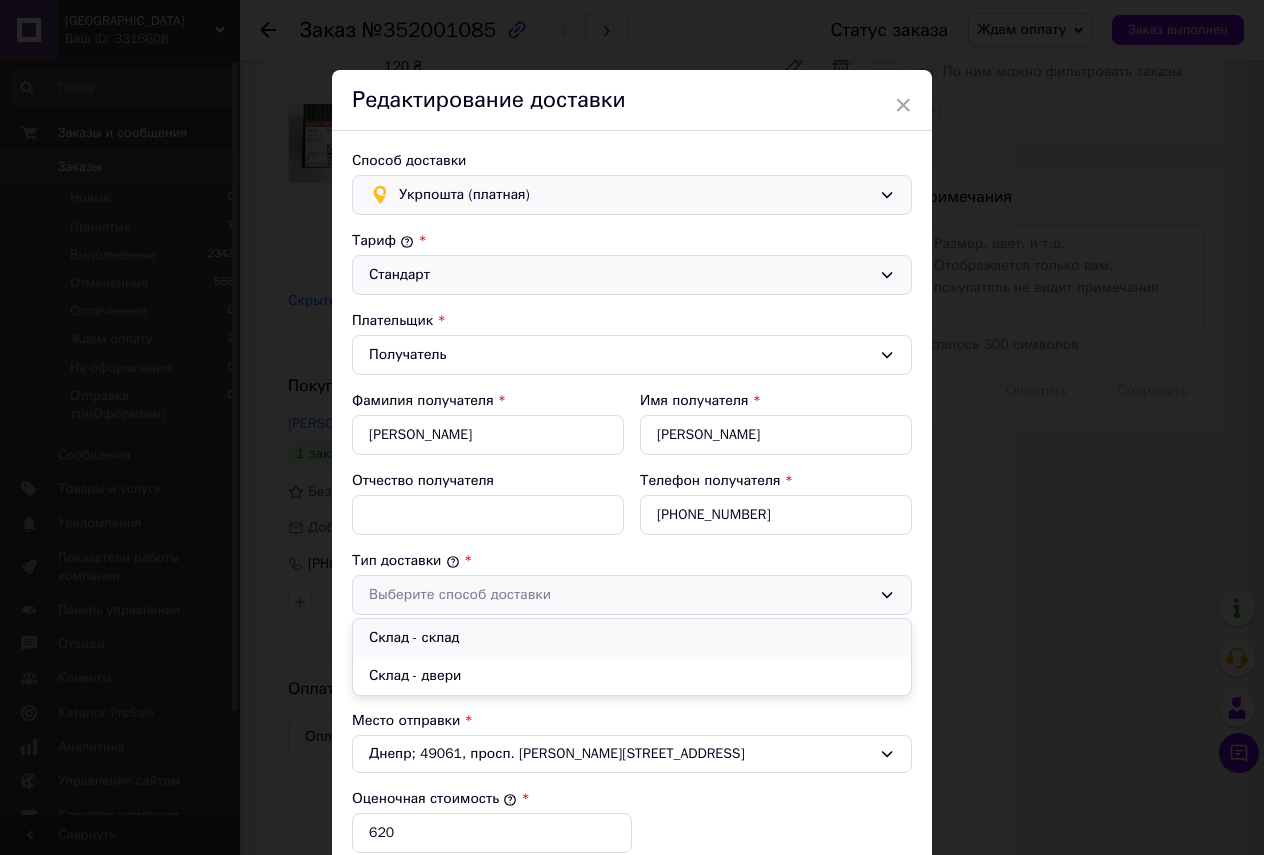 click on "Склад - склад" at bounding box center [632, 638] 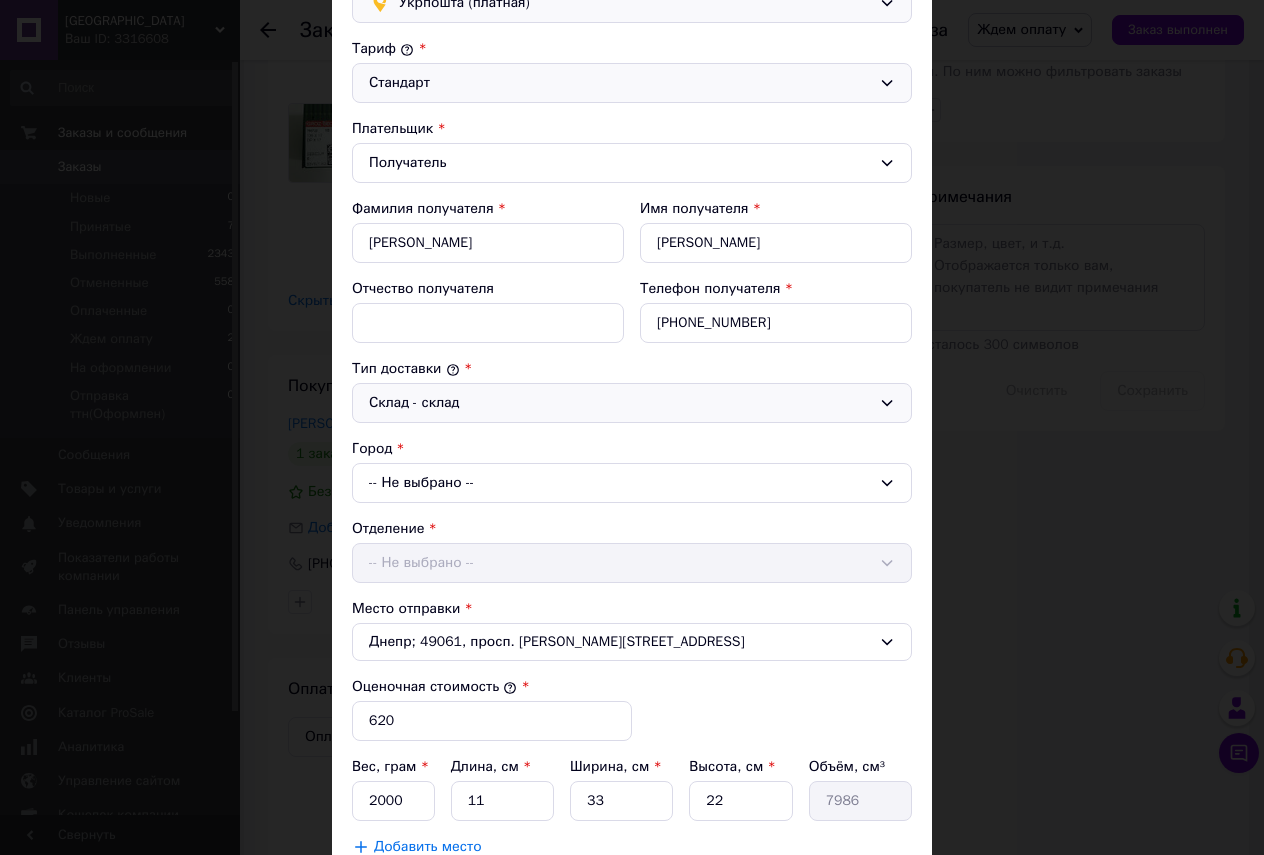 scroll, scrollTop: 200, scrollLeft: 0, axis: vertical 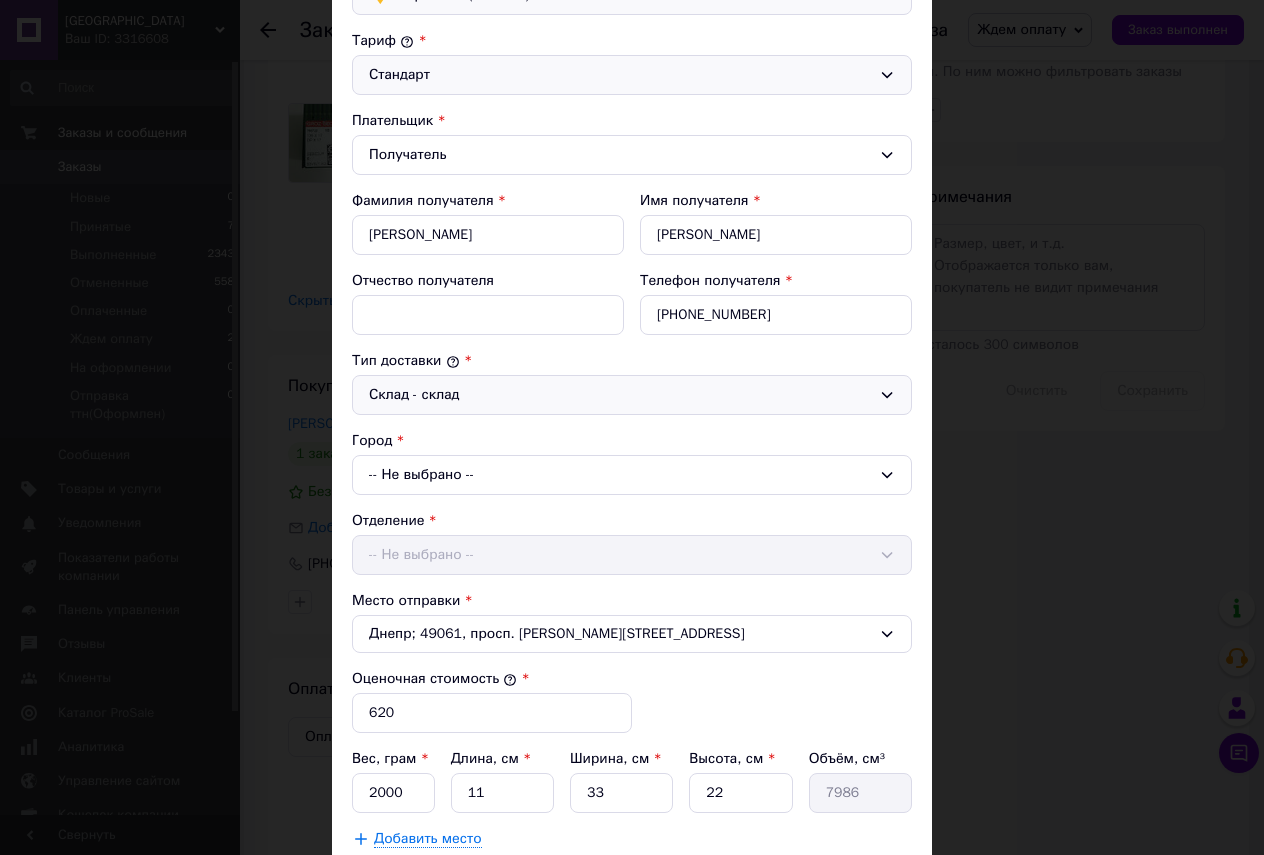 click on "-- Не выбрано --" at bounding box center (632, 475) 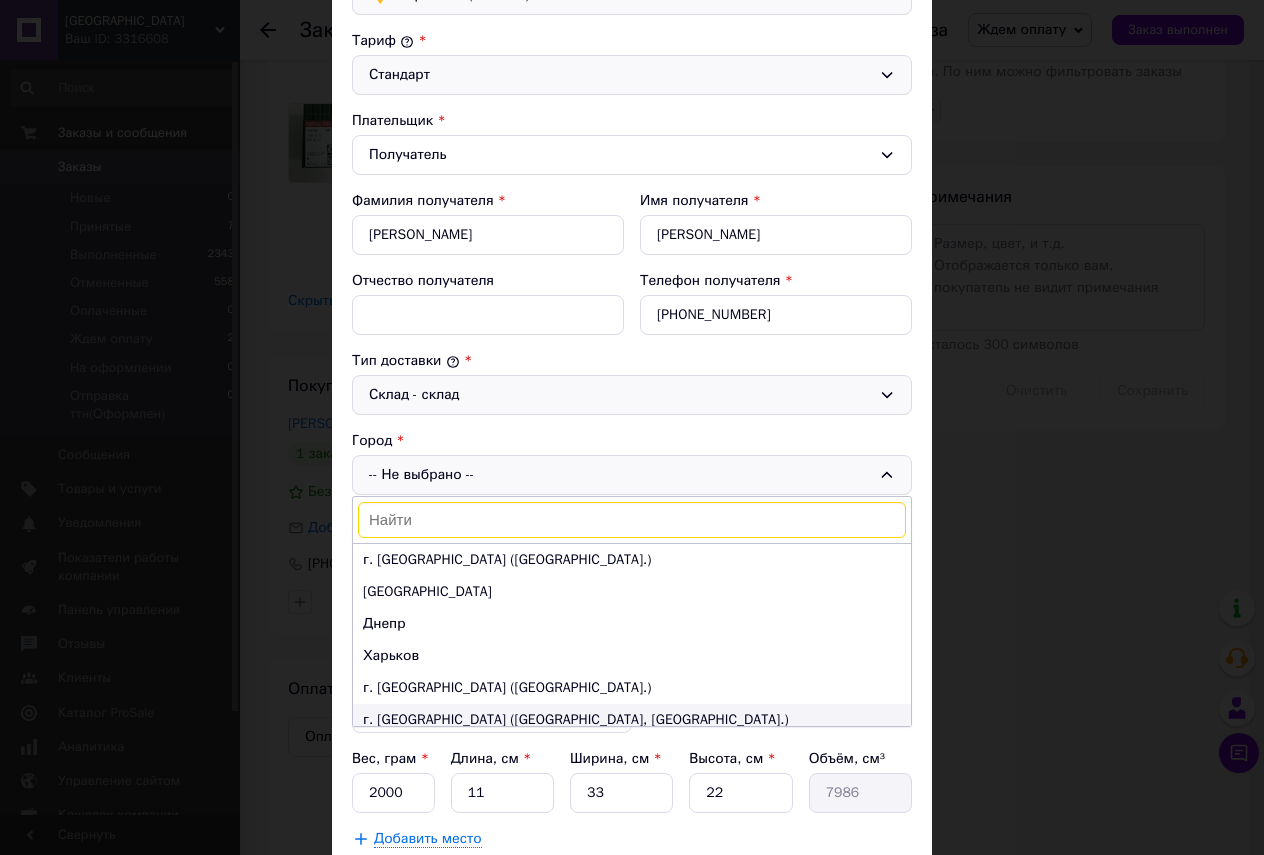 click on "г. [GEOGRAPHIC_DATA] ([GEOGRAPHIC_DATA], [GEOGRAPHIC_DATA].)" at bounding box center (632, 720) 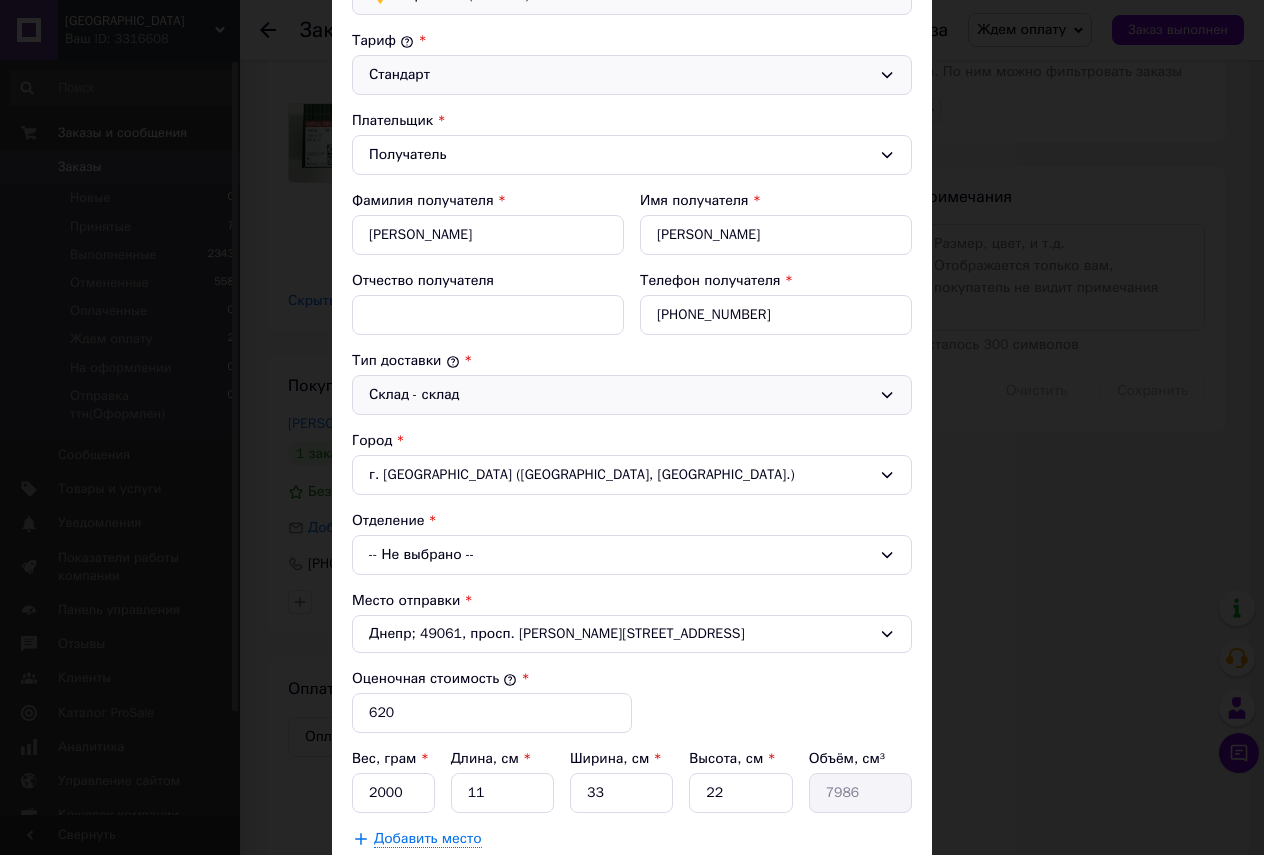 click on "-- Не выбрано --" at bounding box center [632, 555] 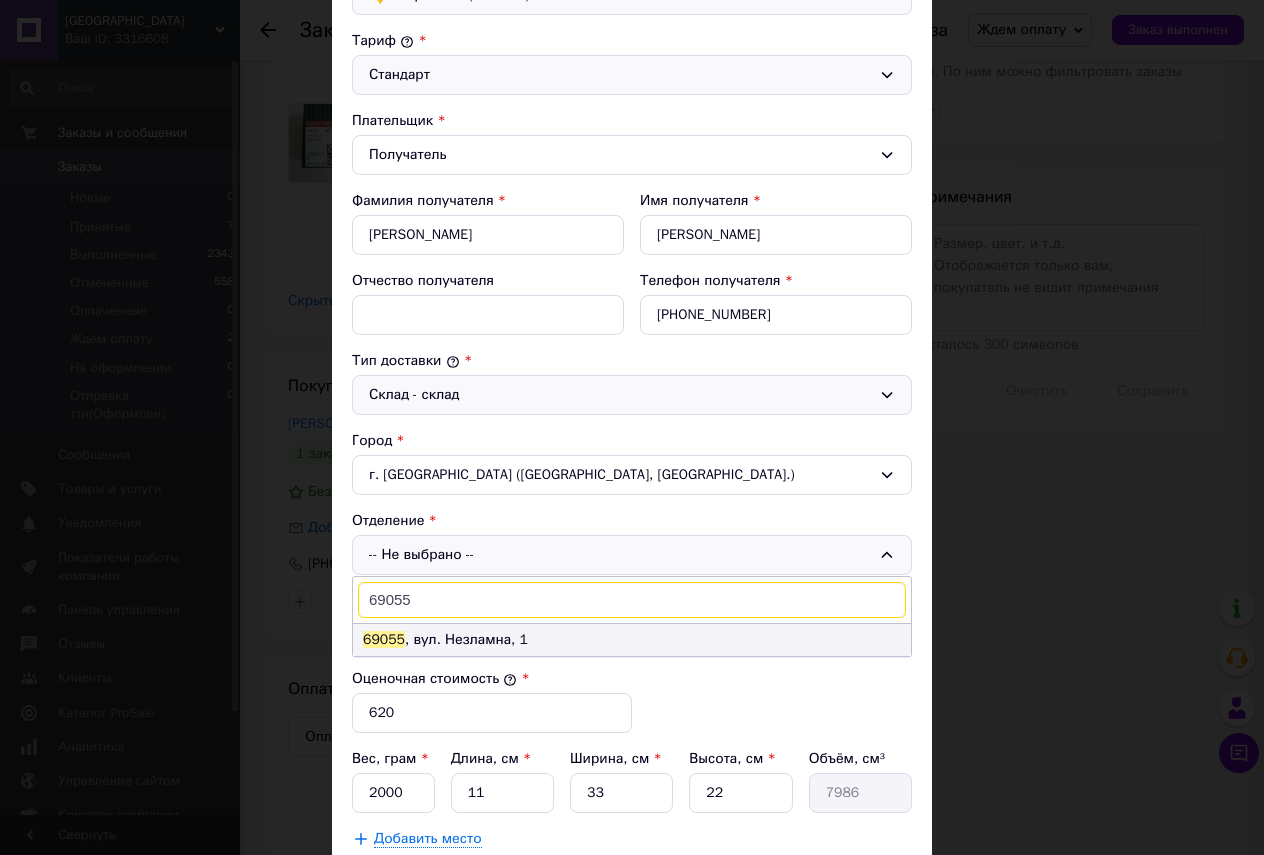 type on "69055" 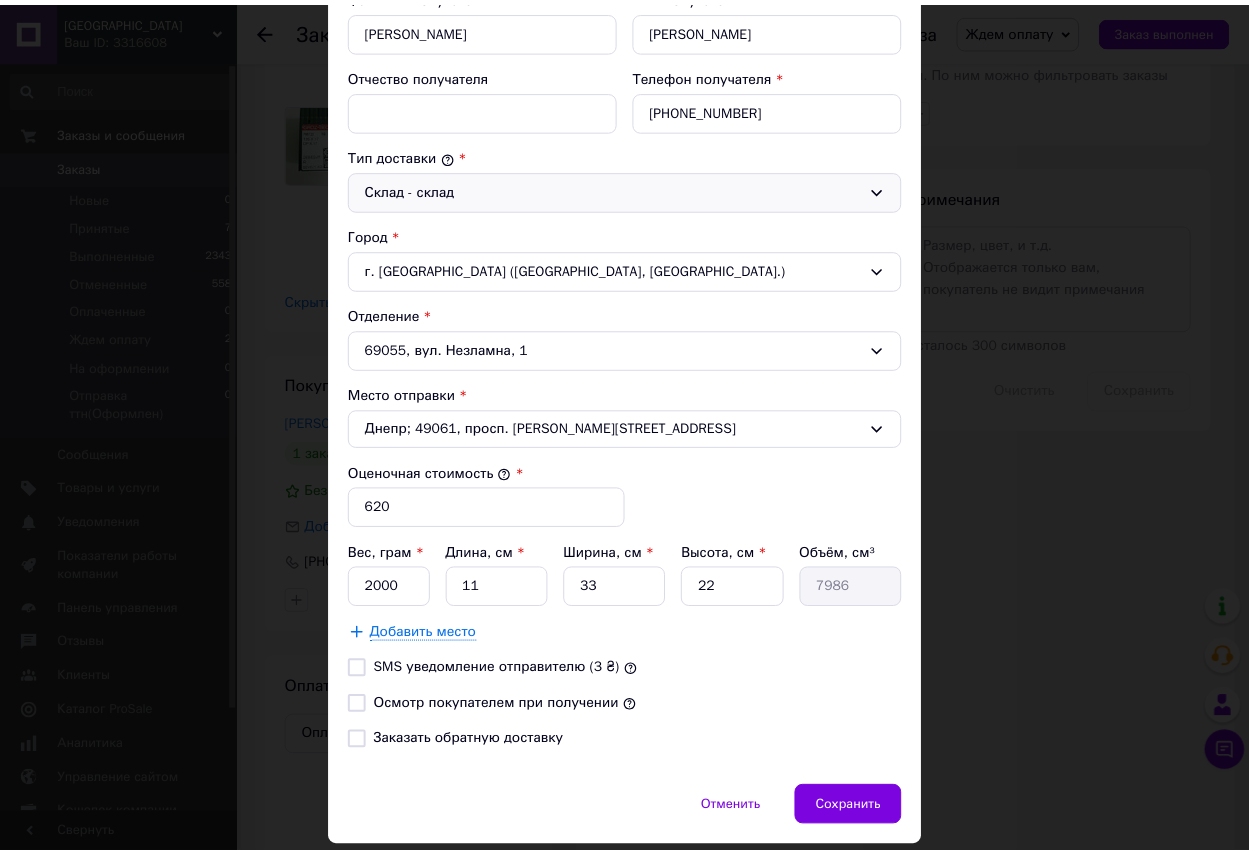 scroll, scrollTop: 468, scrollLeft: 0, axis: vertical 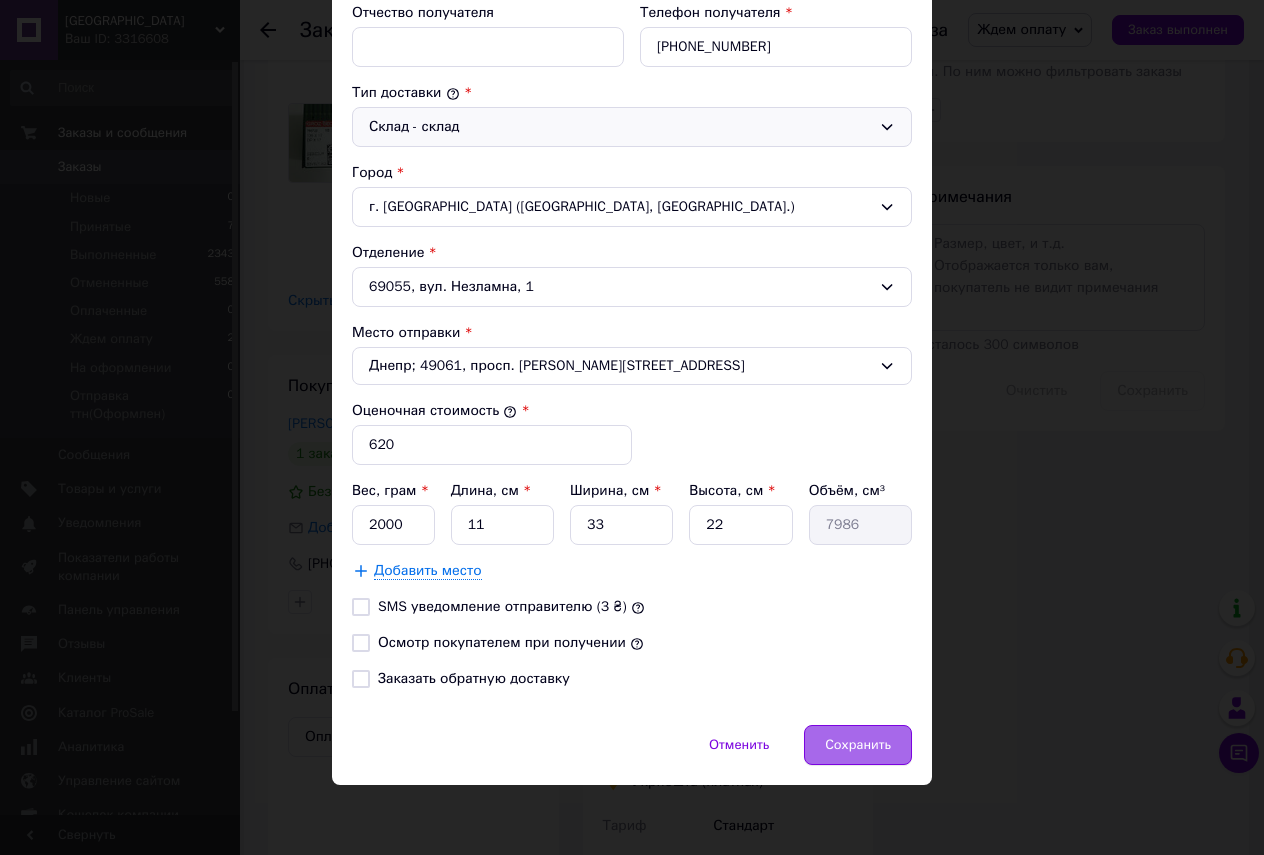 click on "Сохранить" at bounding box center [858, 745] 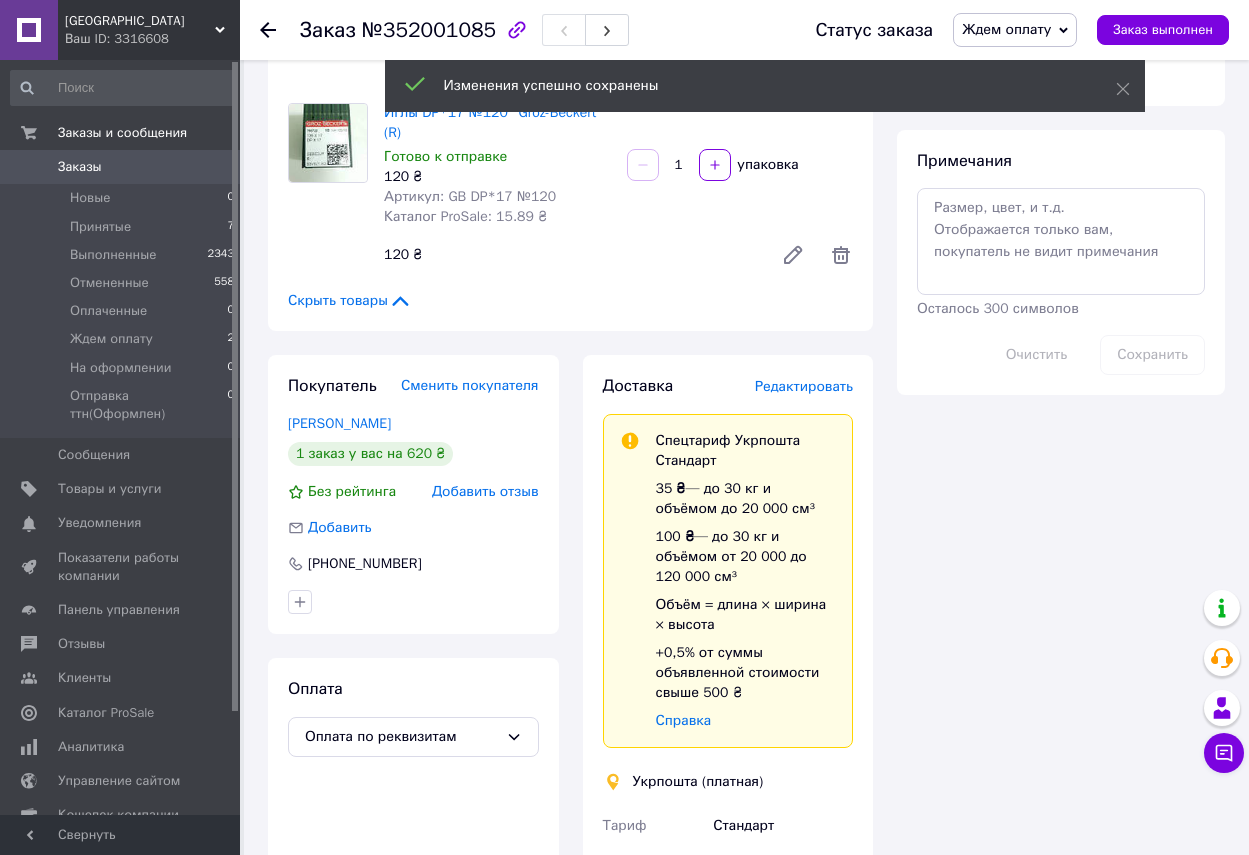 scroll, scrollTop: 32, scrollLeft: 0, axis: vertical 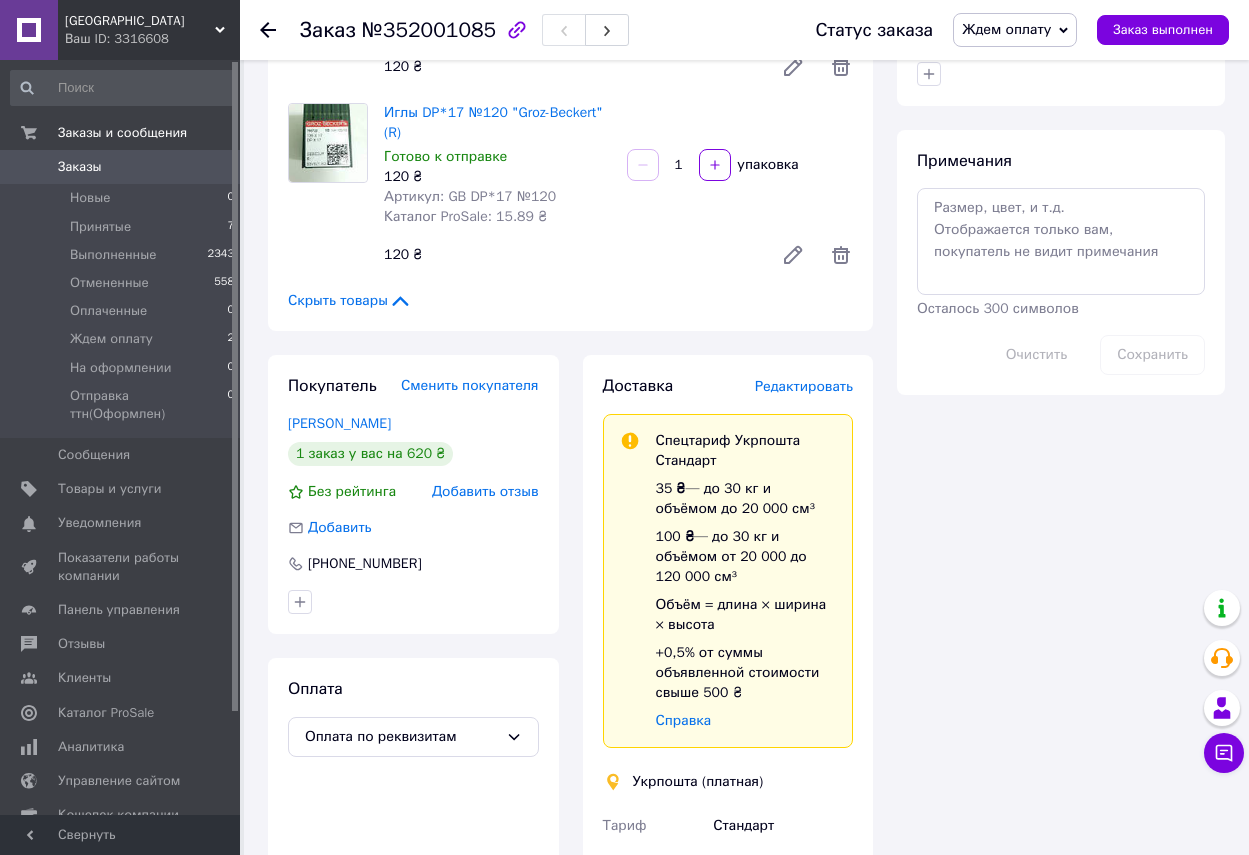 click 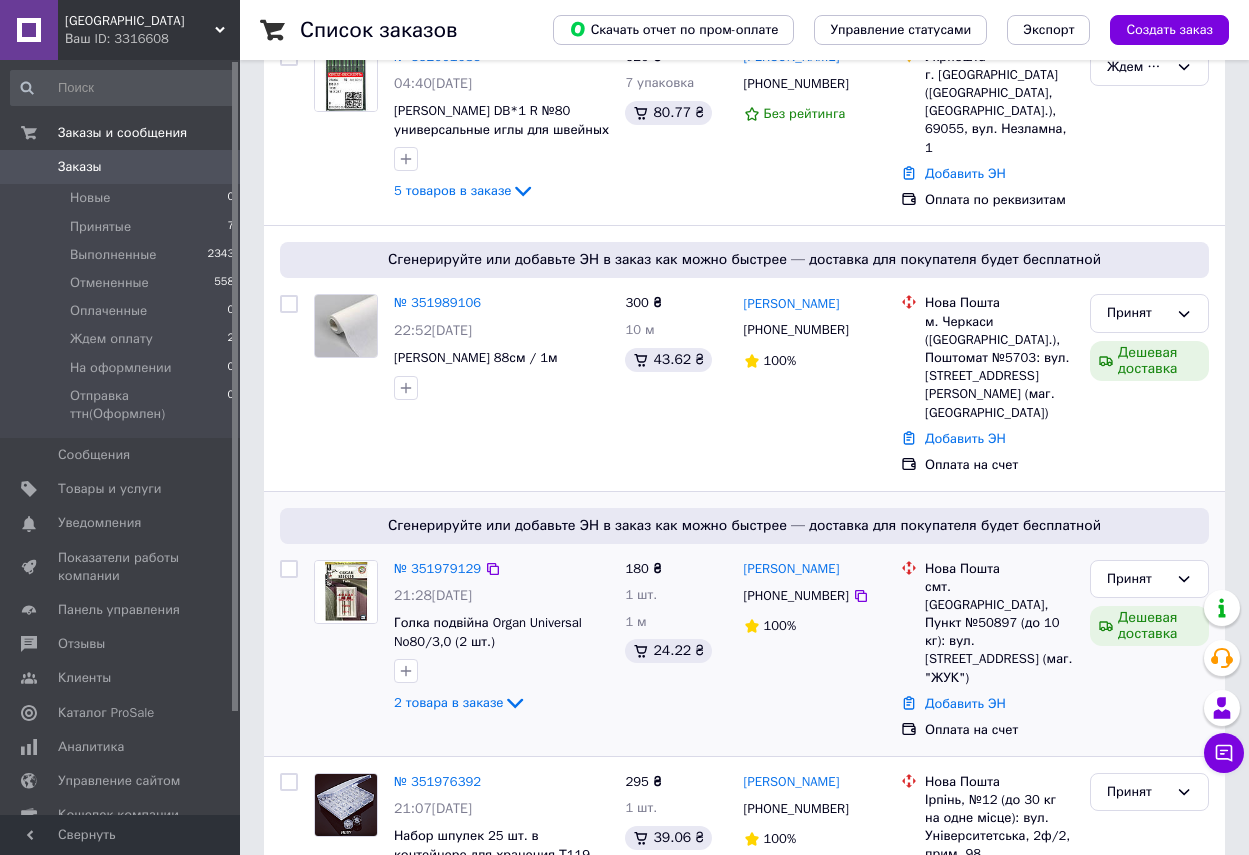 scroll, scrollTop: 200, scrollLeft: 0, axis: vertical 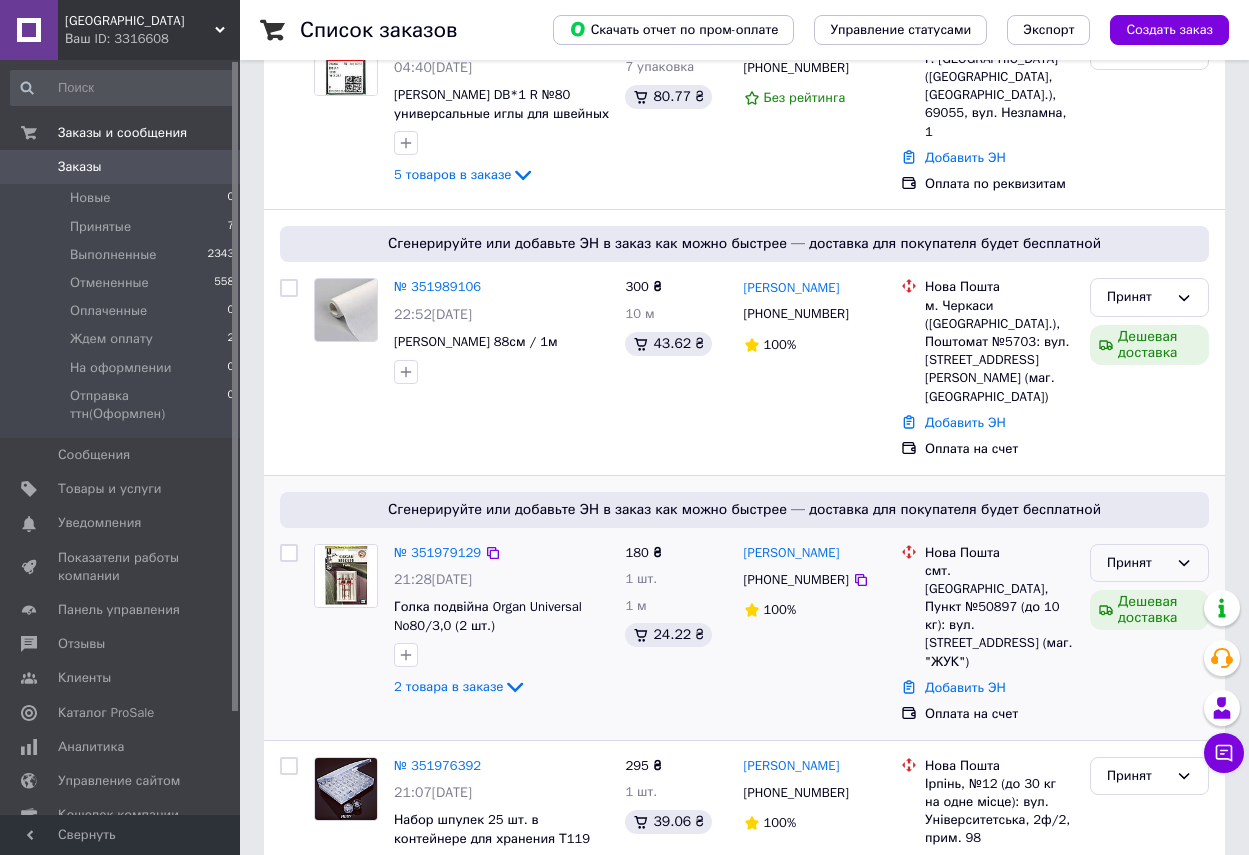 click 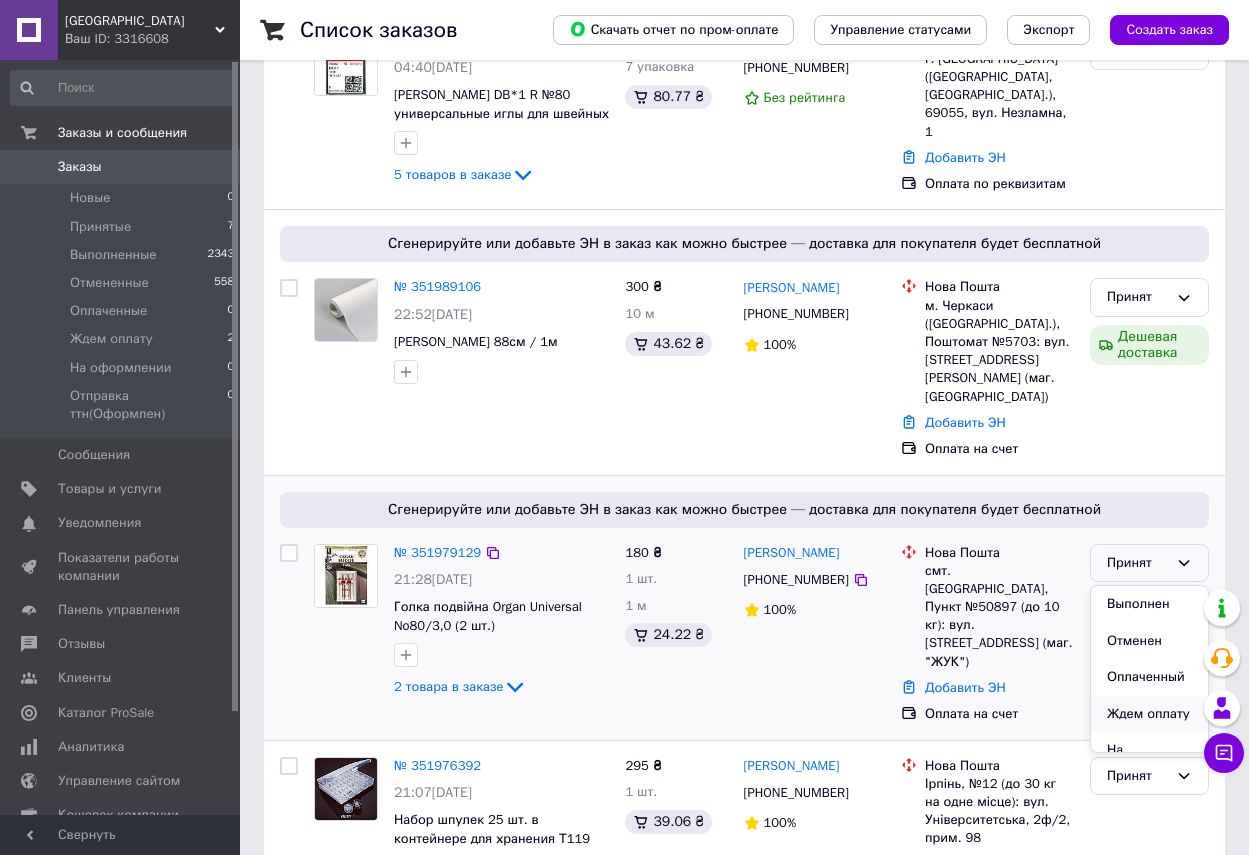 click on "Ждем оплату" at bounding box center (1149, 714) 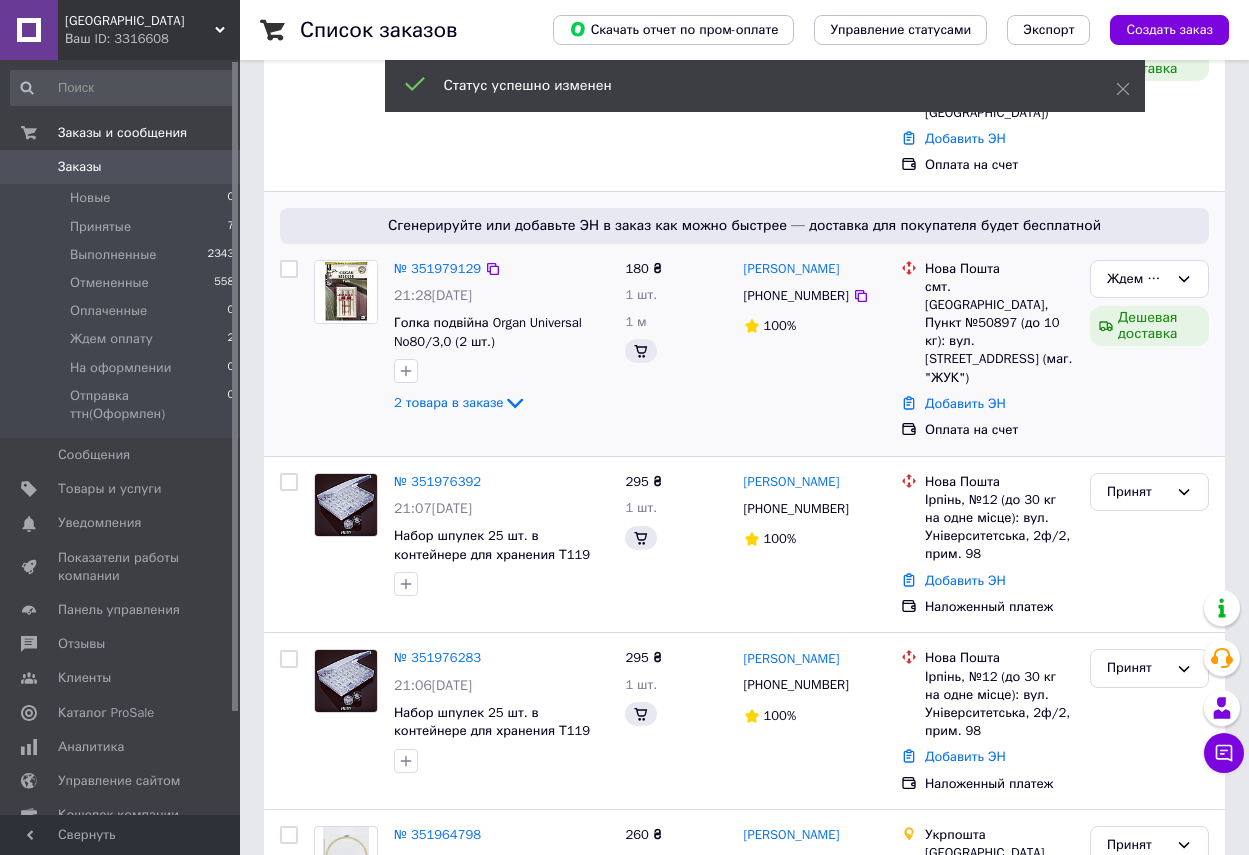 scroll, scrollTop: 600, scrollLeft: 0, axis: vertical 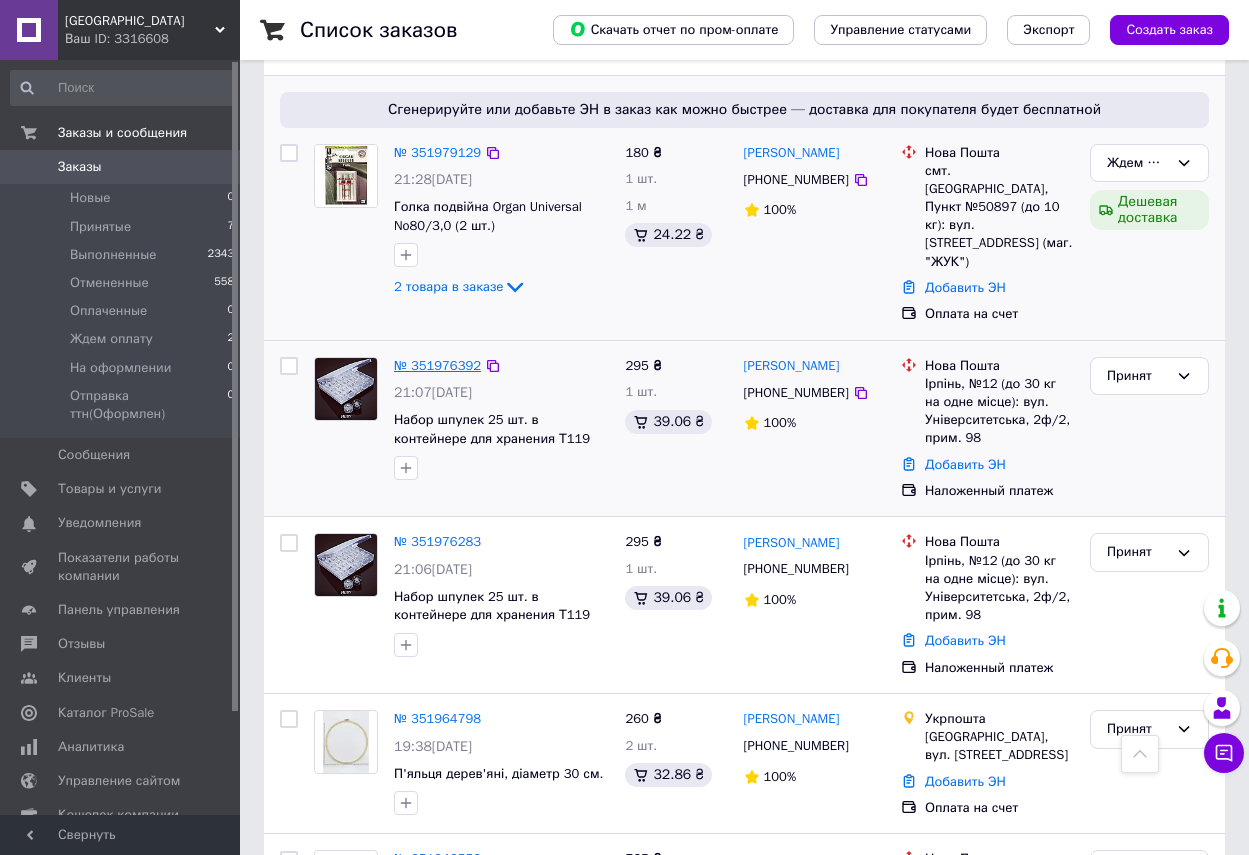 click on "№ 351976392" at bounding box center [437, 365] 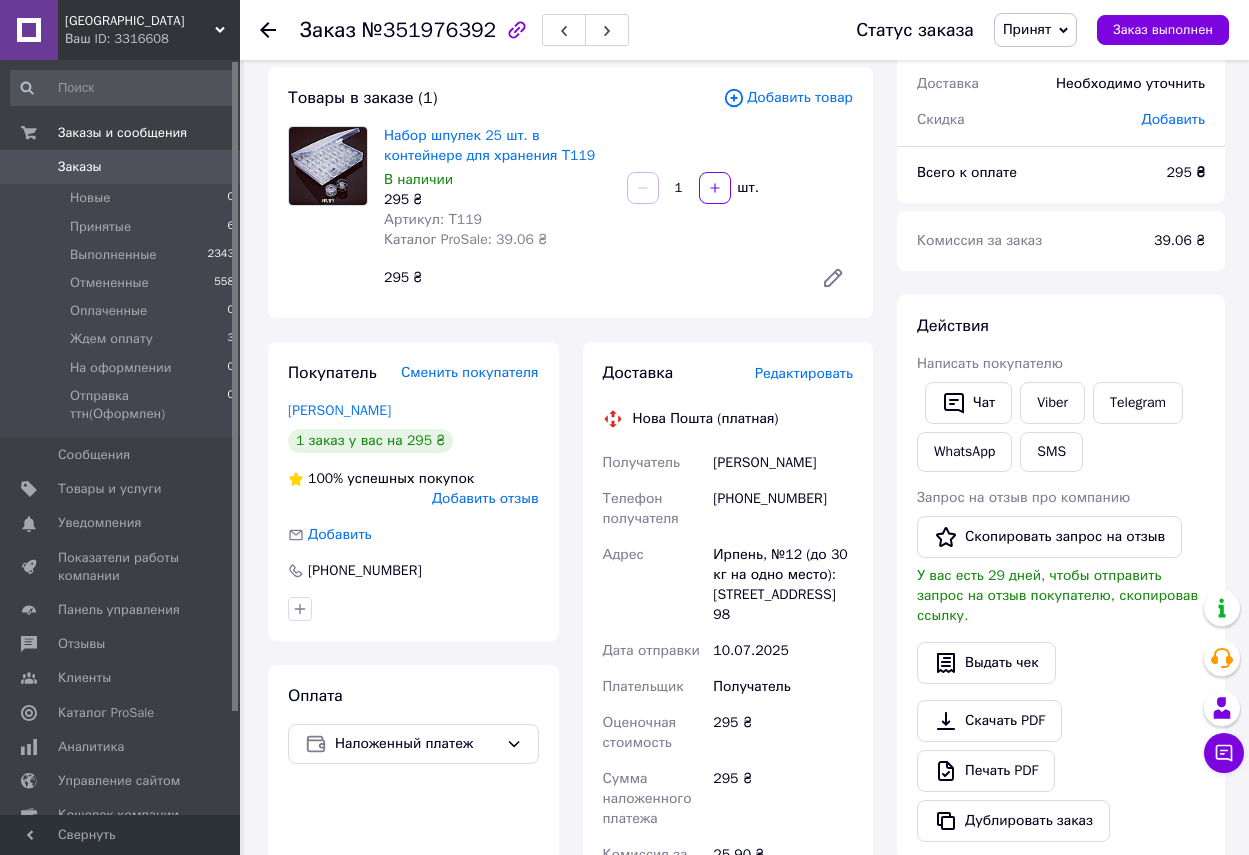 scroll, scrollTop: 0, scrollLeft: 0, axis: both 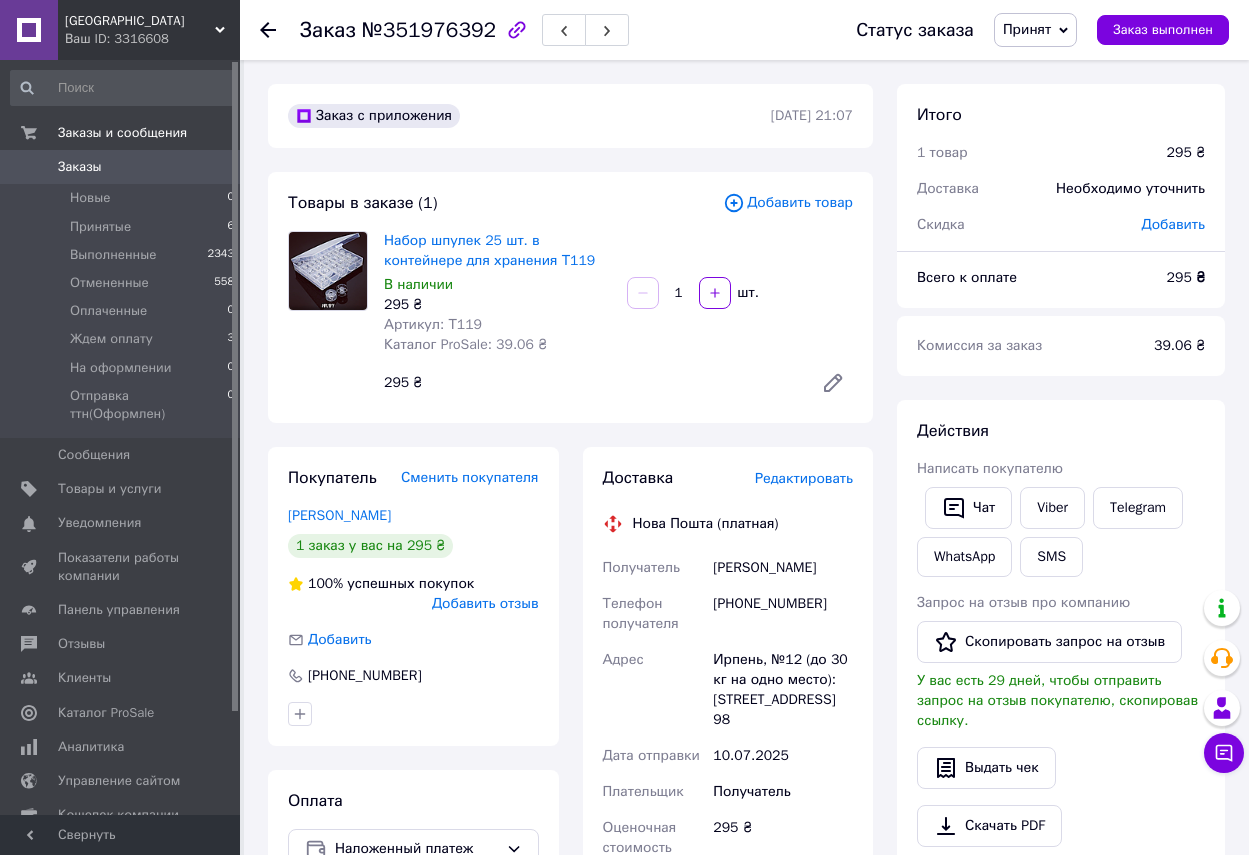 click on "Добавить товар" at bounding box center (788, 203) 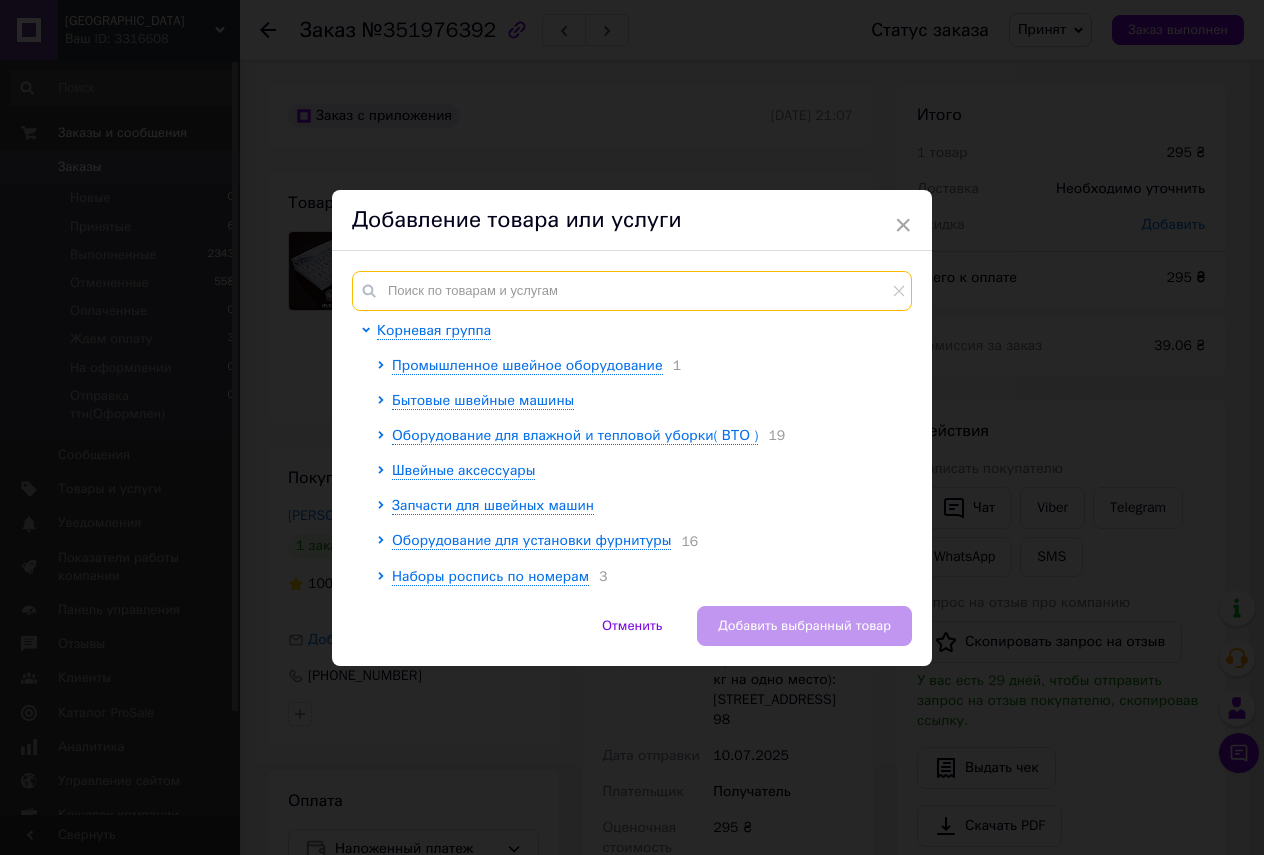 click at bounding box center [632, 291] 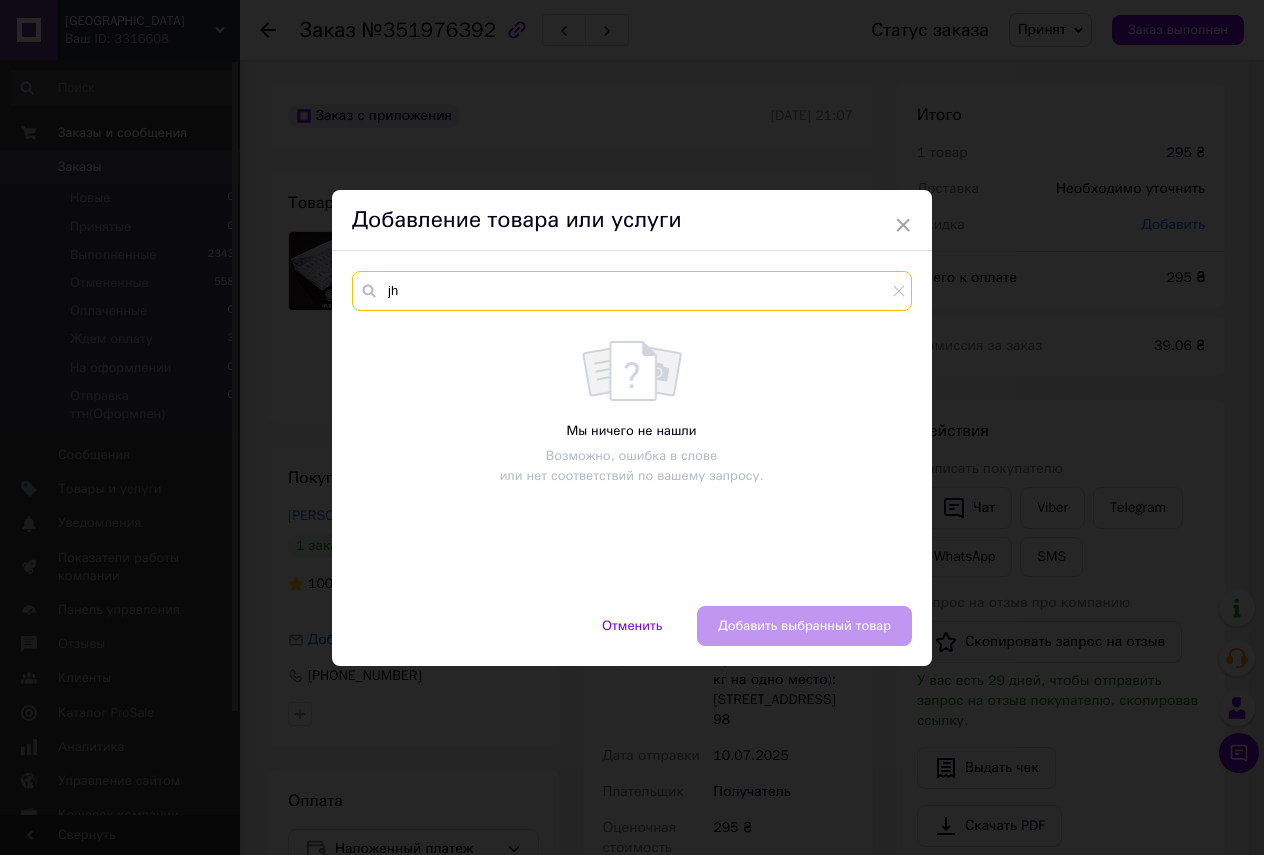 type on "j" 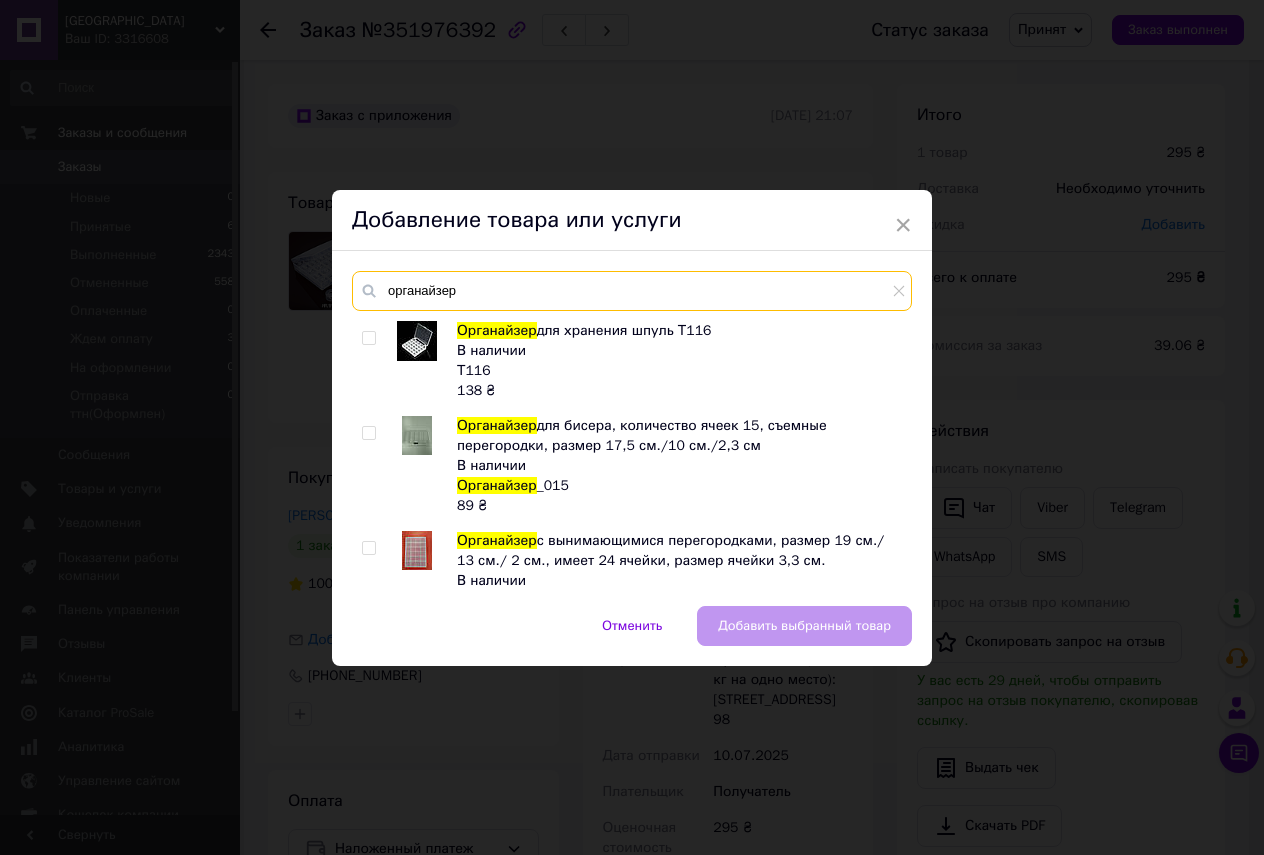 type on "органайзер" 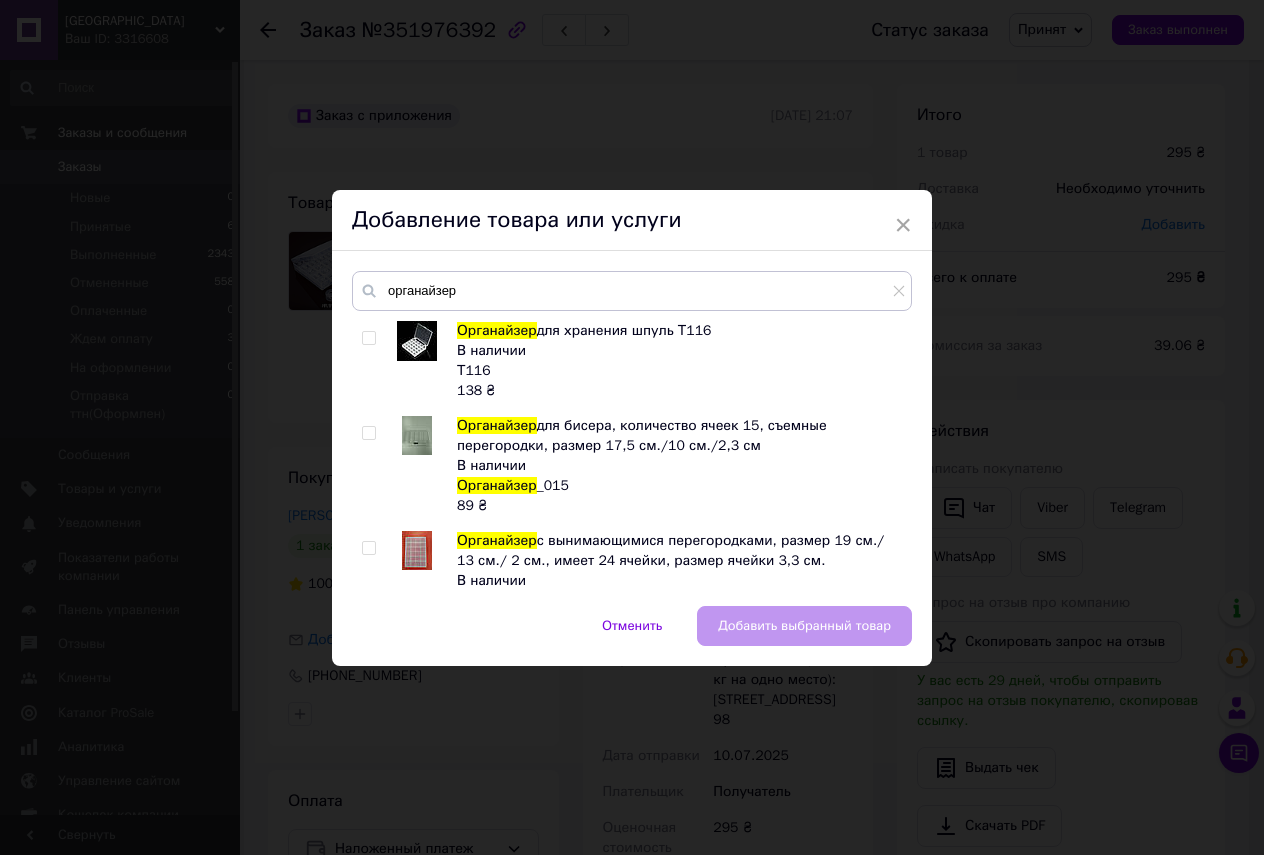 click at bounding box center (368, 338) 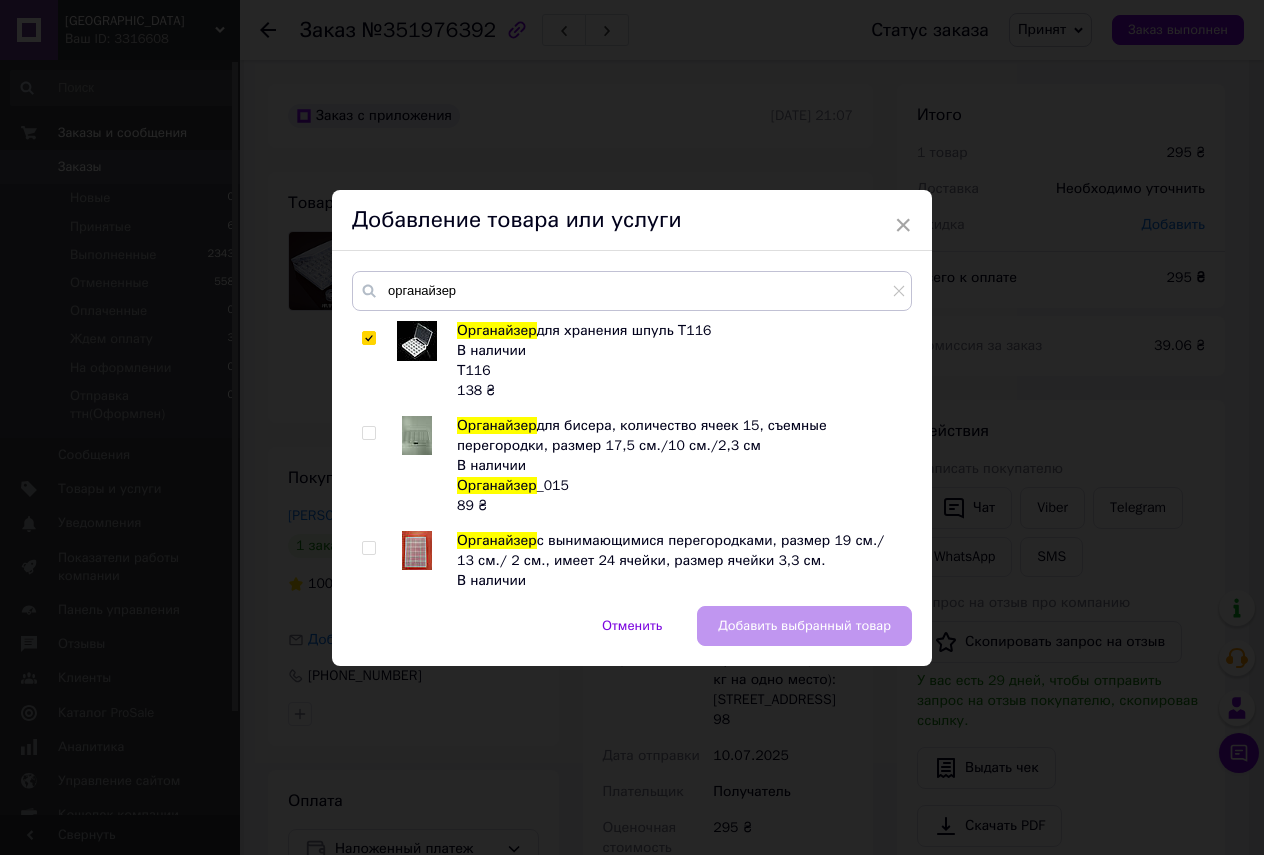 checkbox on "true" 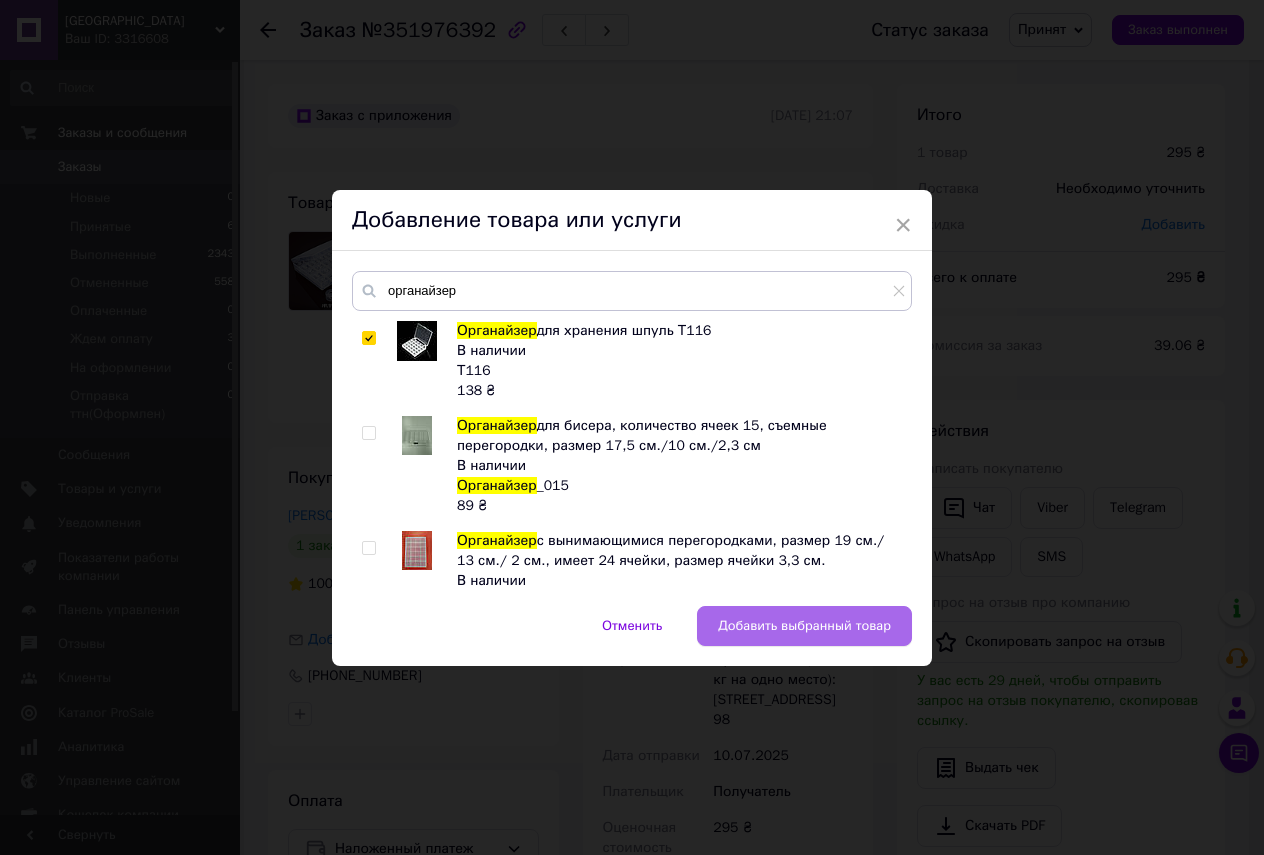 click on "Добавить выбранный товар" at bounding box center (804, 626) 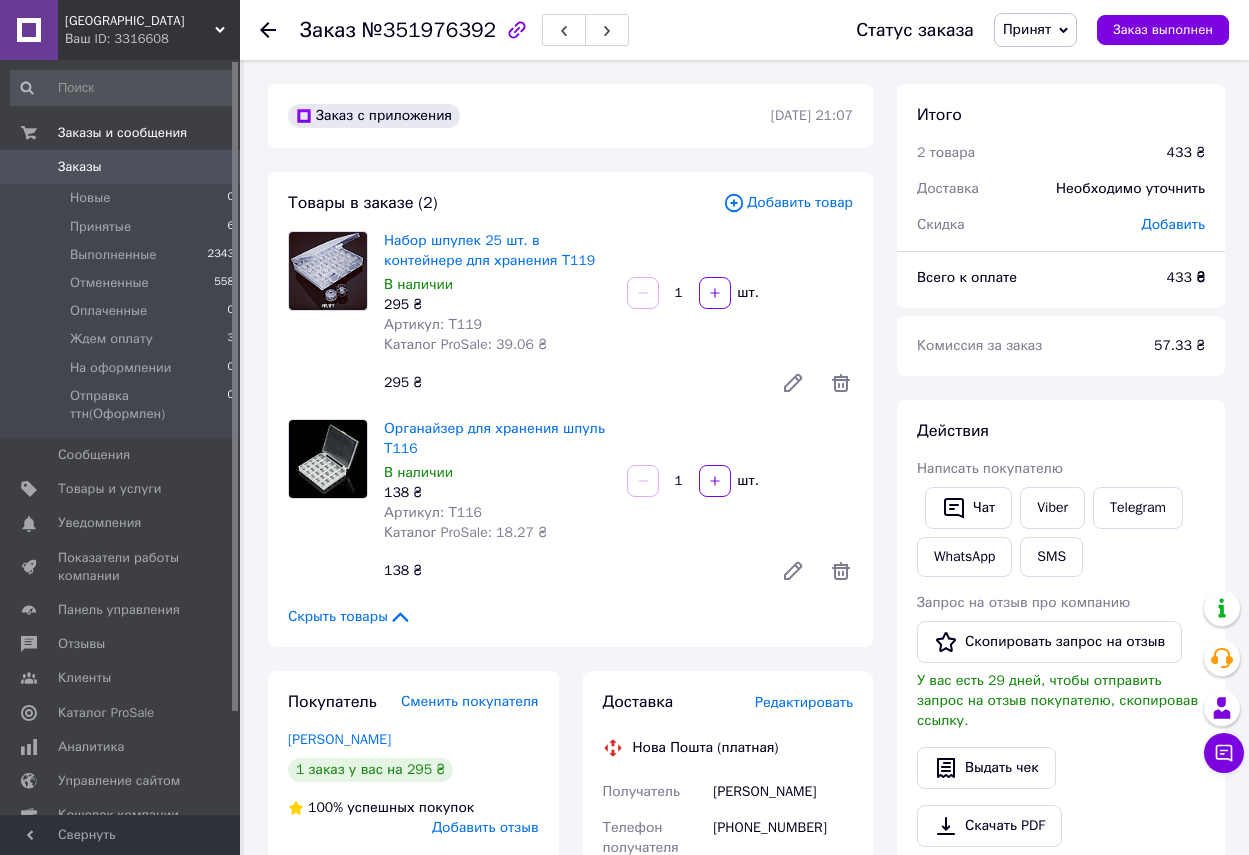 click 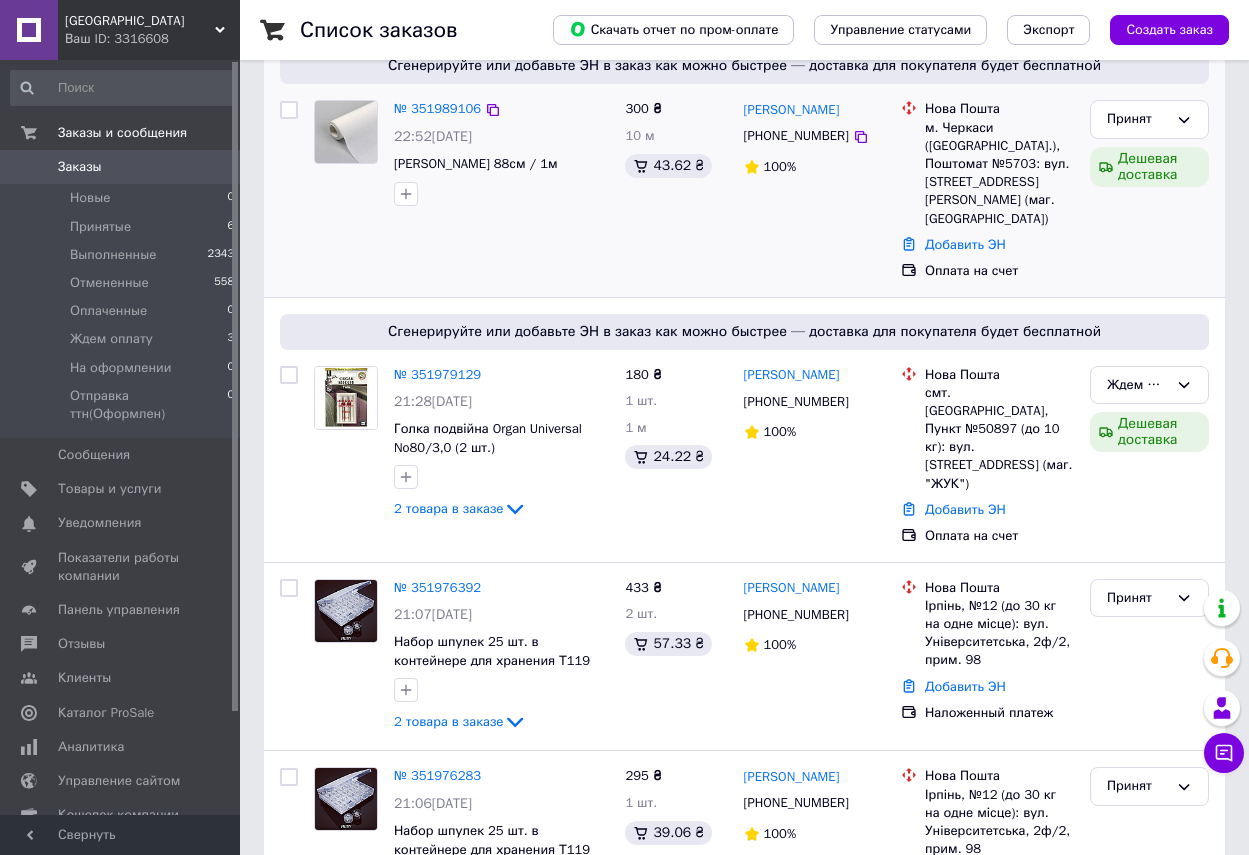 scroll, scrollTop: 400, scrollLeft: 0, axis: vertical 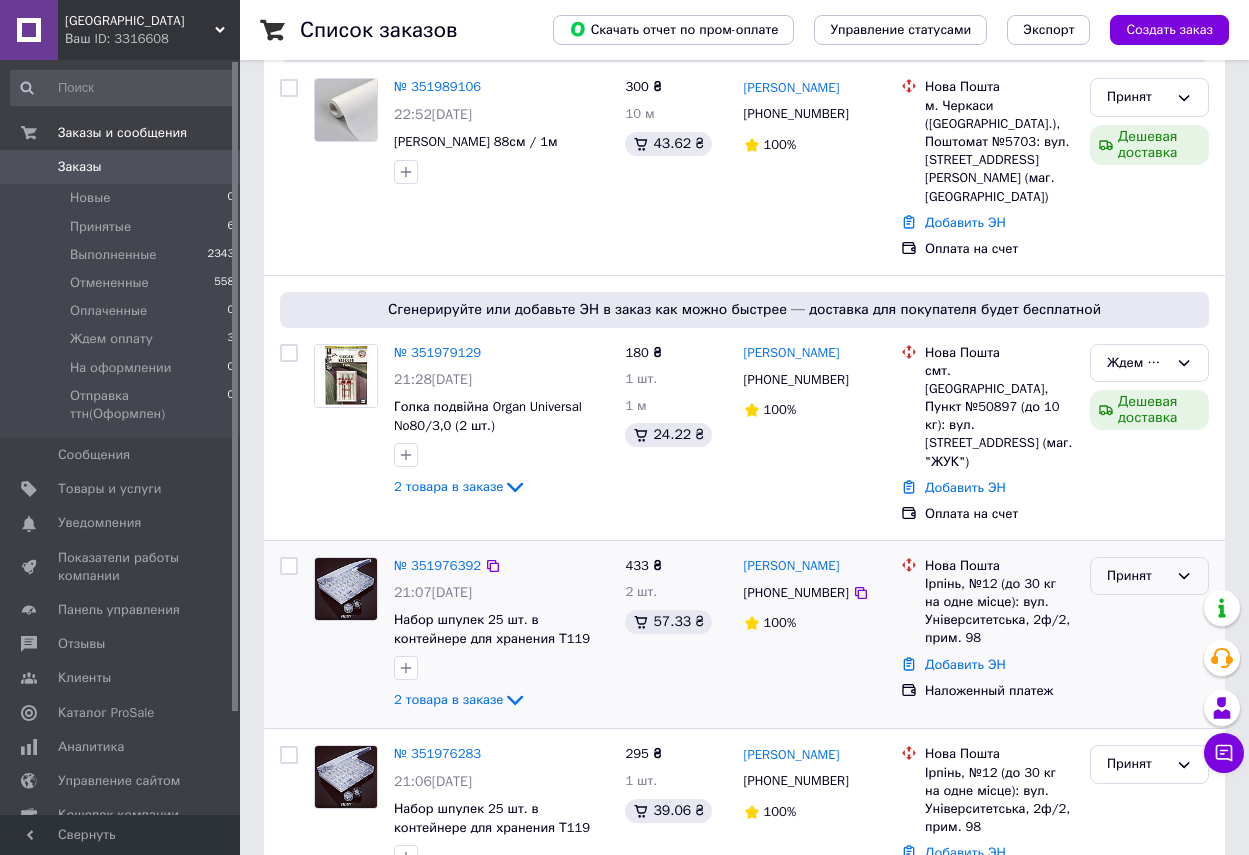 click on "Принят" at bounding box center (1149, 576) 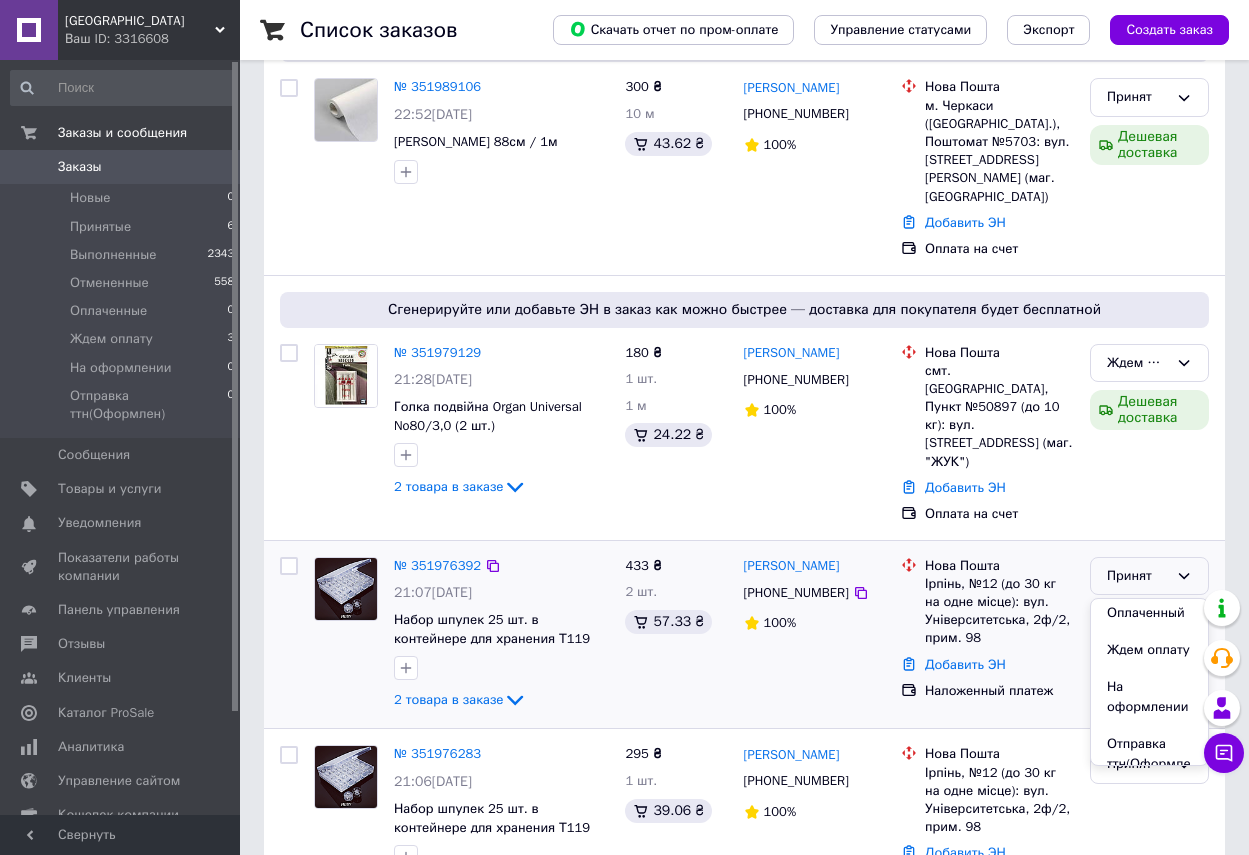 scroll, scrollTop: 115, scrollLeft: 0, axis: vertical 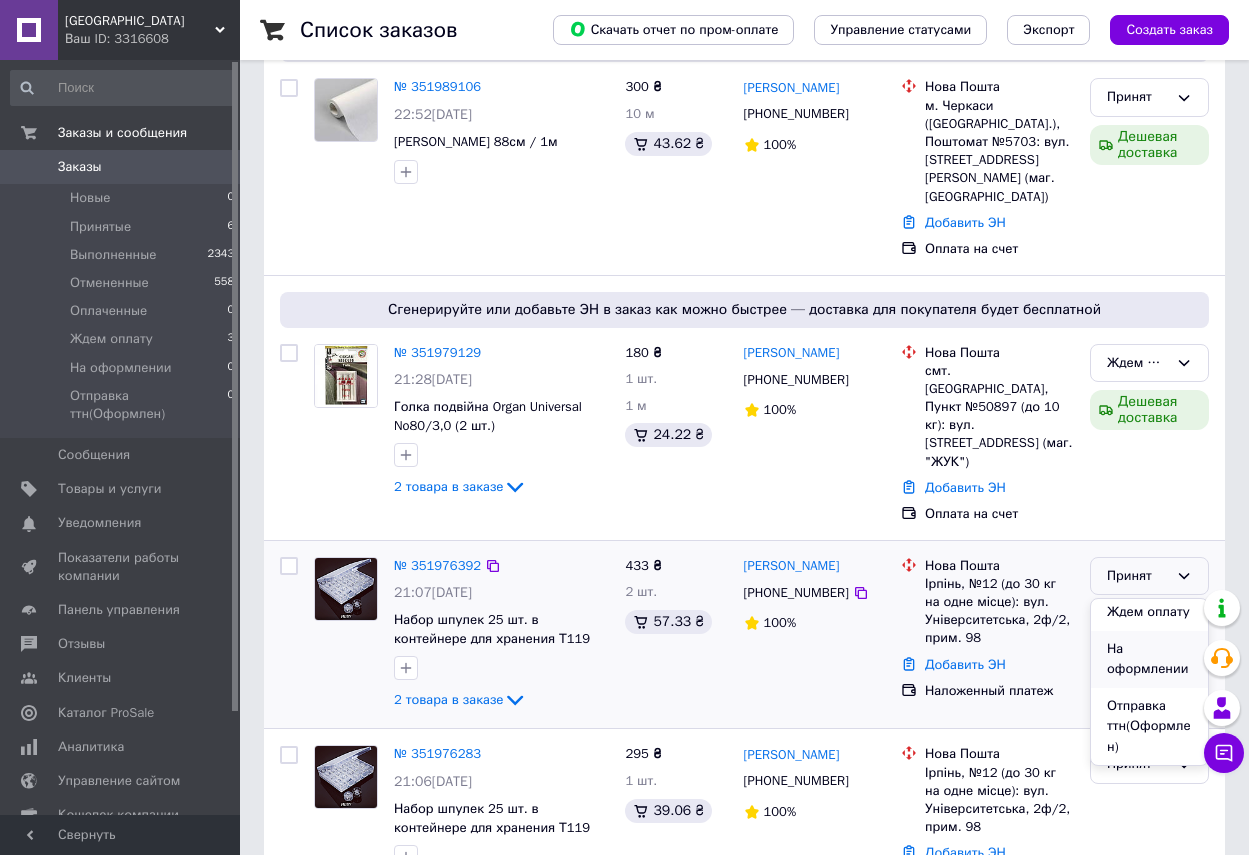 click on "На оформлении" at bounding box center [1149, 659] 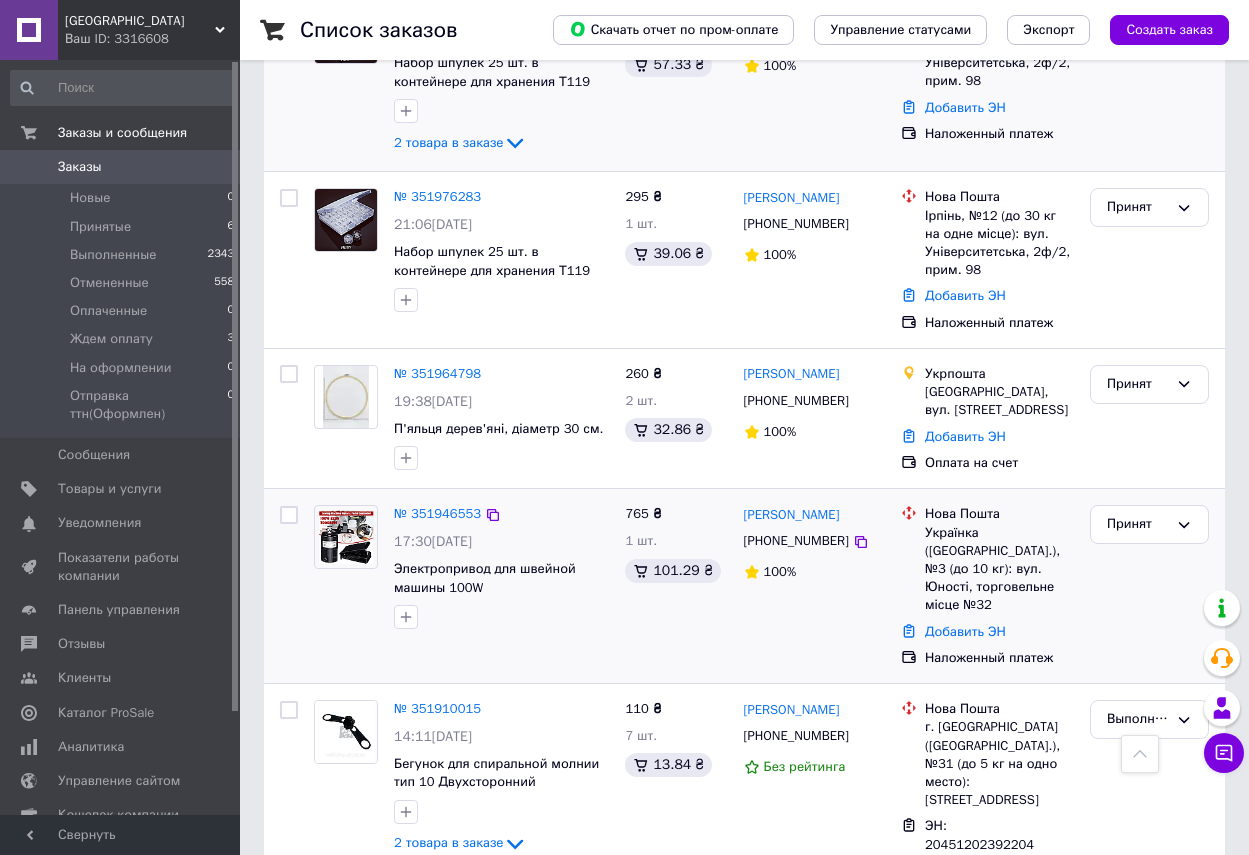 scroll, scrollTop: 1000, scrollLeft: 0, axis: vertical 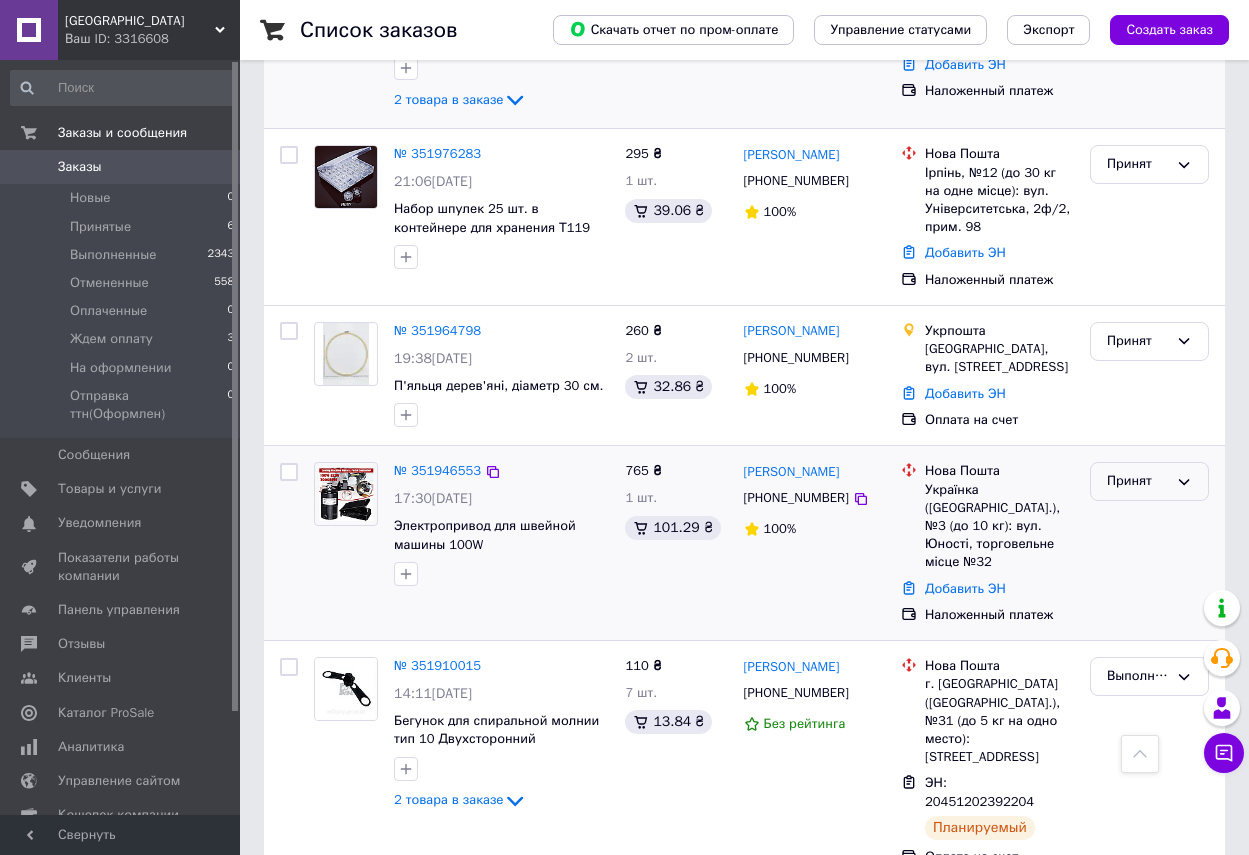 click on "Принят" at bounding box center (1149, 481) 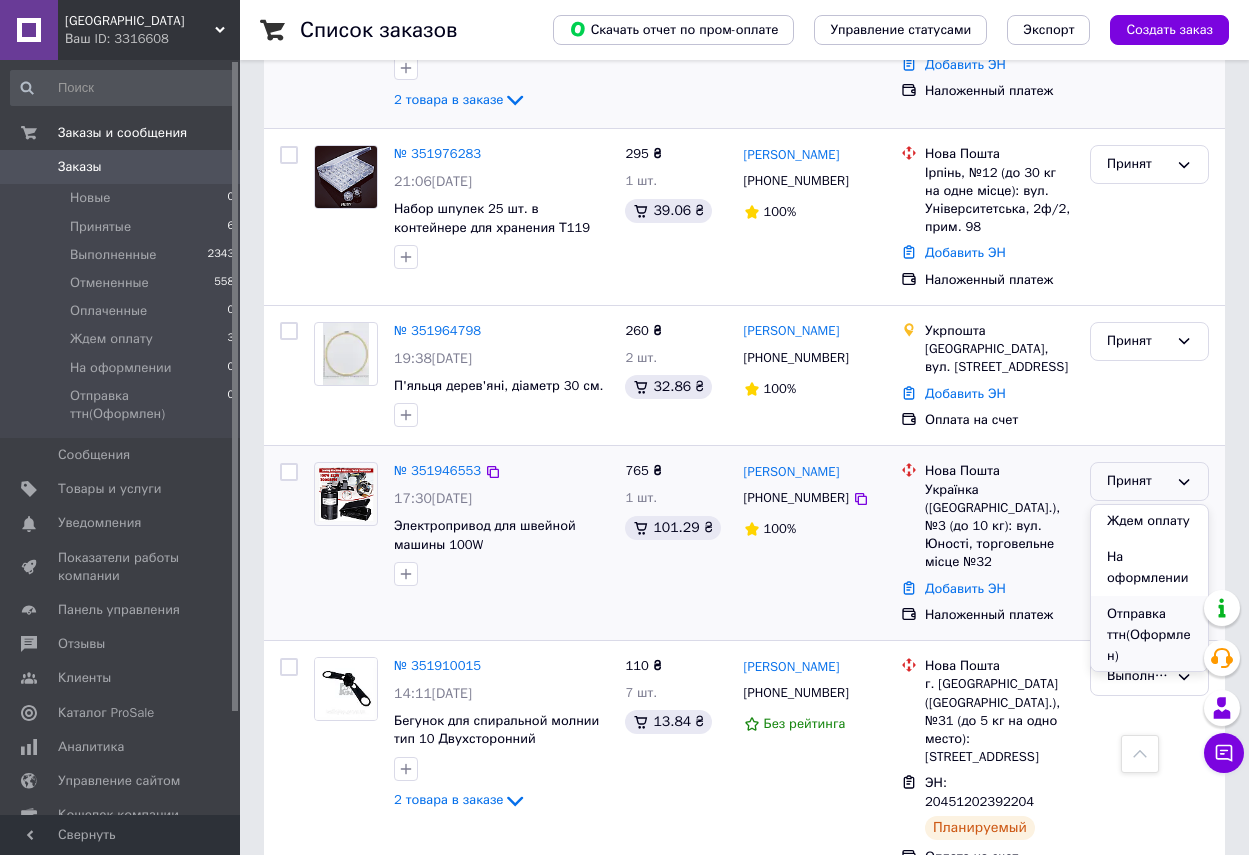 scroll, scrollTop: 115, scrollLeft: 0, axis: vertical 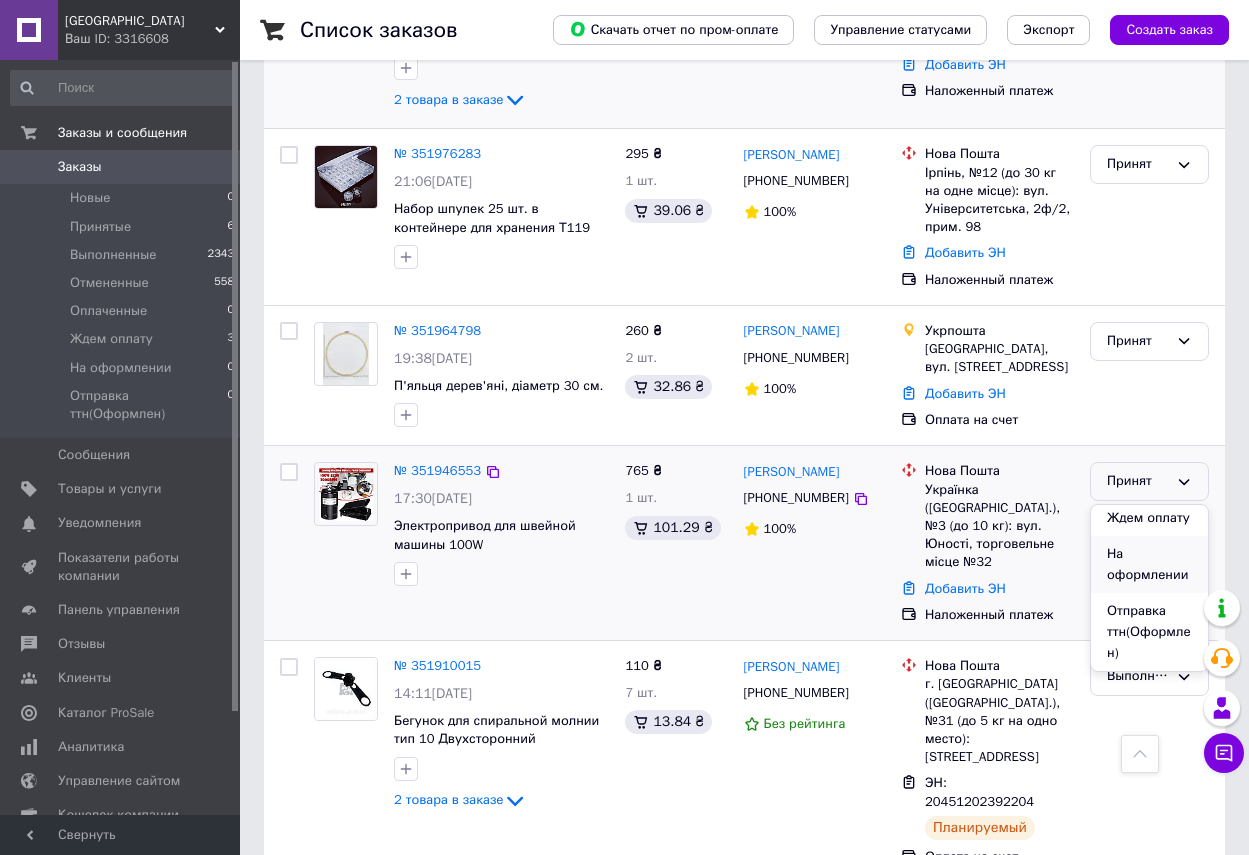 click on "На оформлении" at bounding box center (1149, 564) 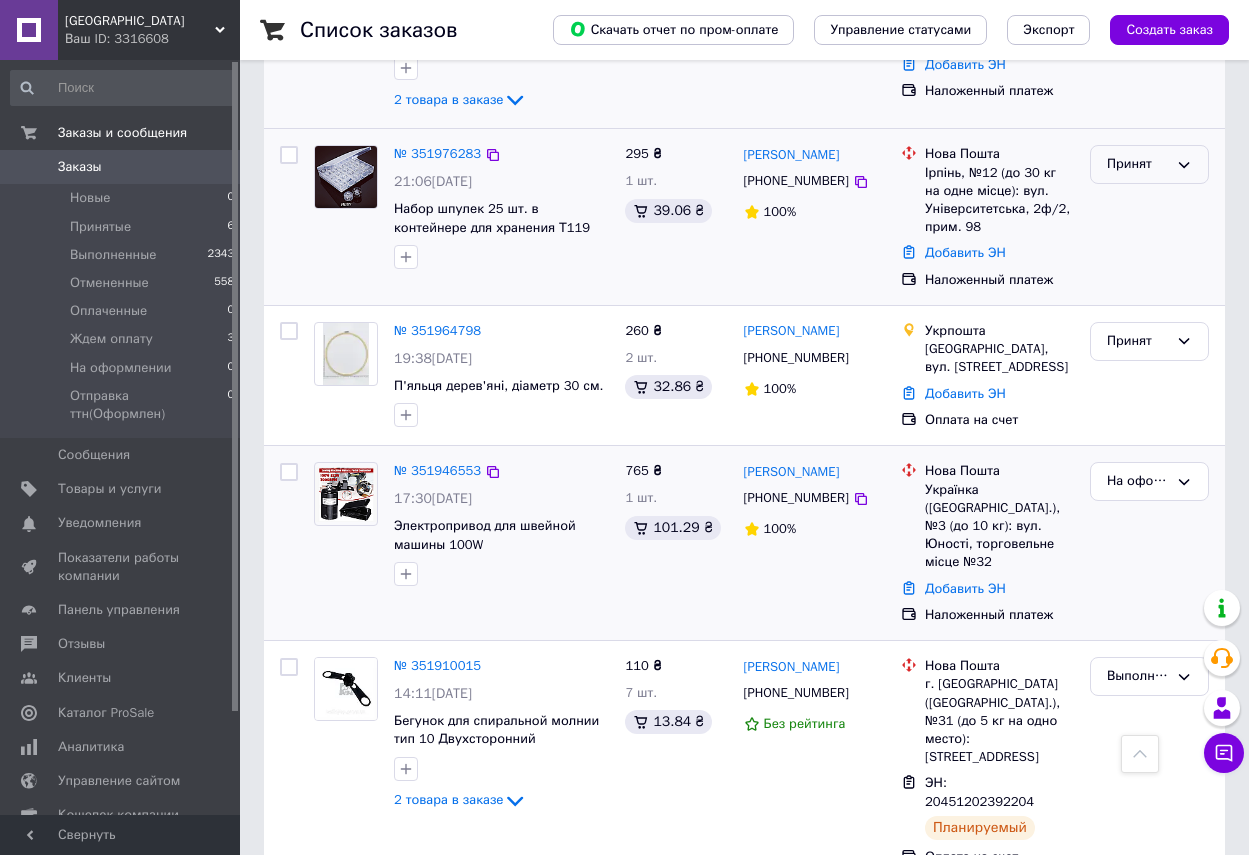 click 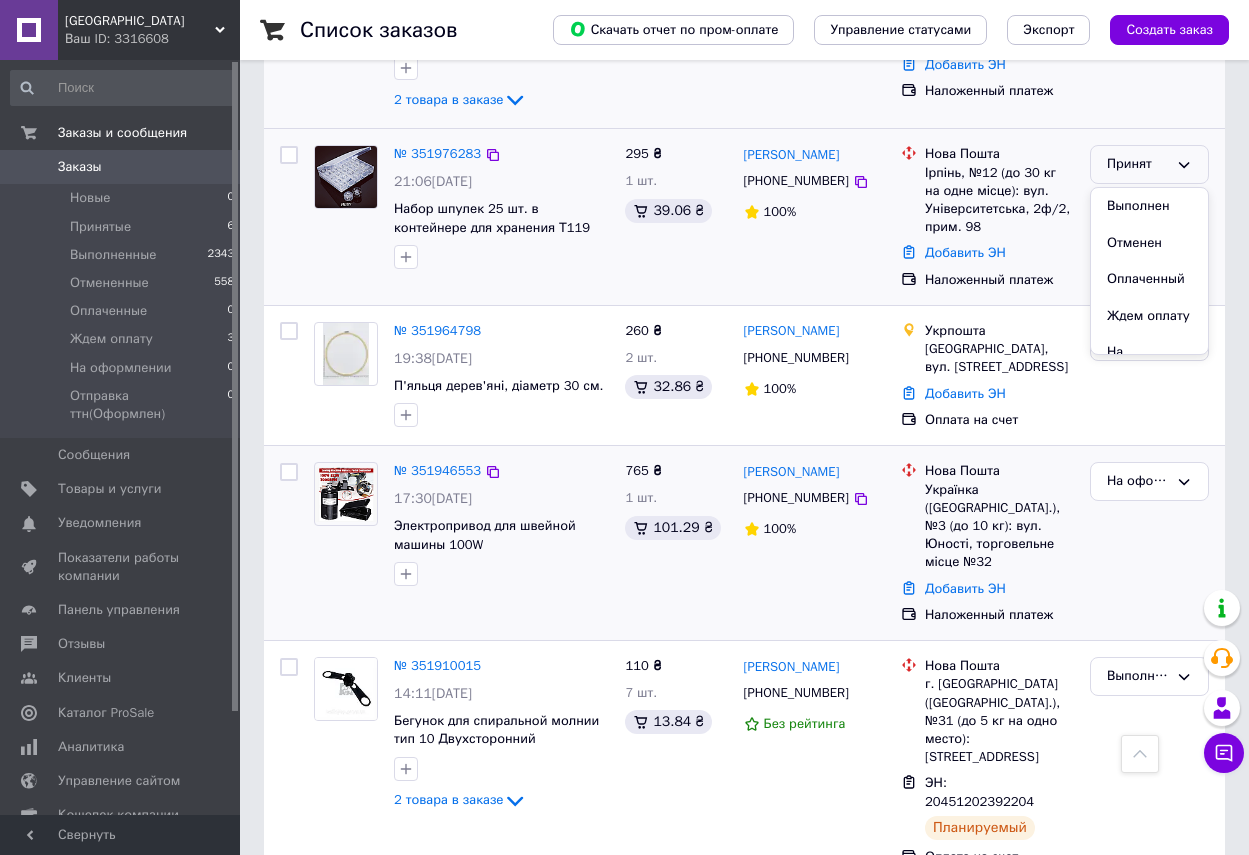click on "[PERSON_NAME] [PHONE_NUMBER] 100%" at bounding box center (814, 217) 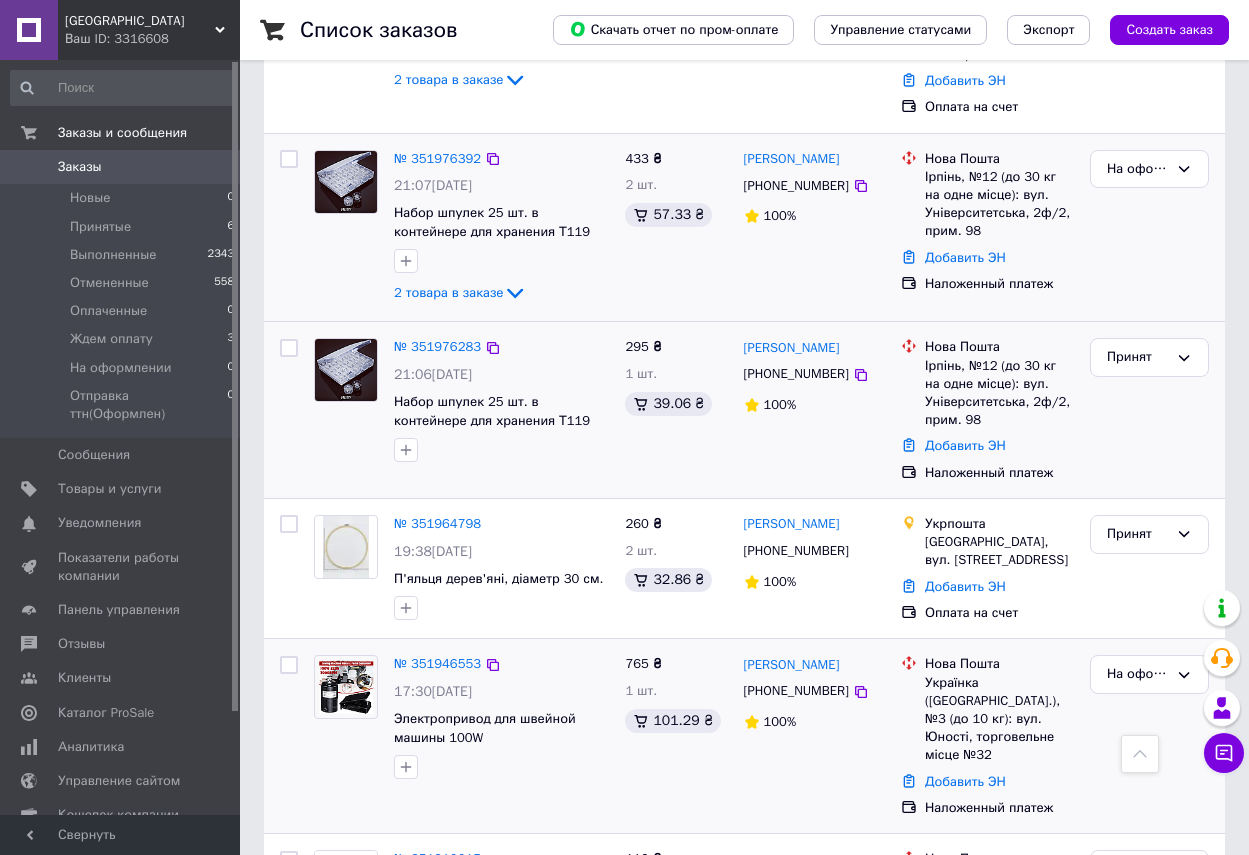 scroll, scrollTop: 800, scrollLeft: 0, axis: vertical 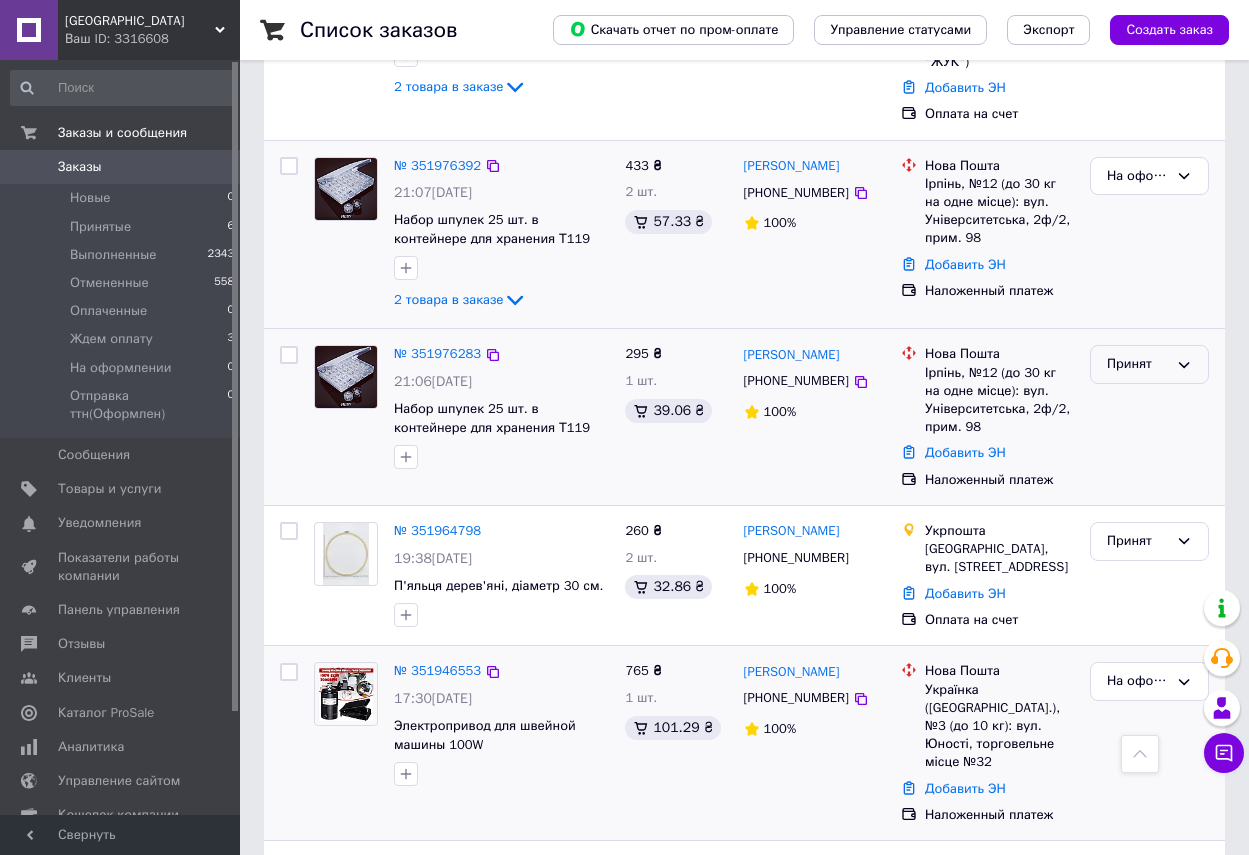 click 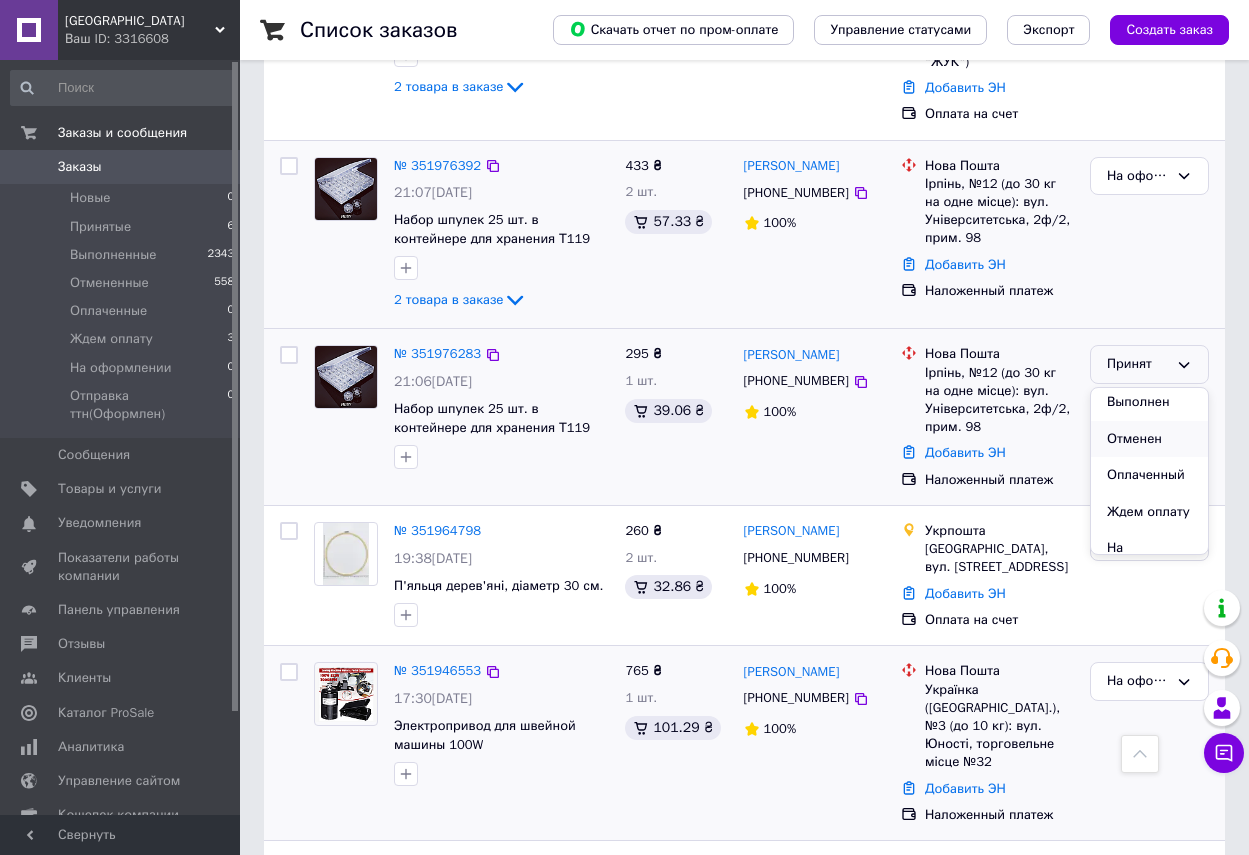 scroll, scrollTop: 0, scrollLeft: 0, axis: both 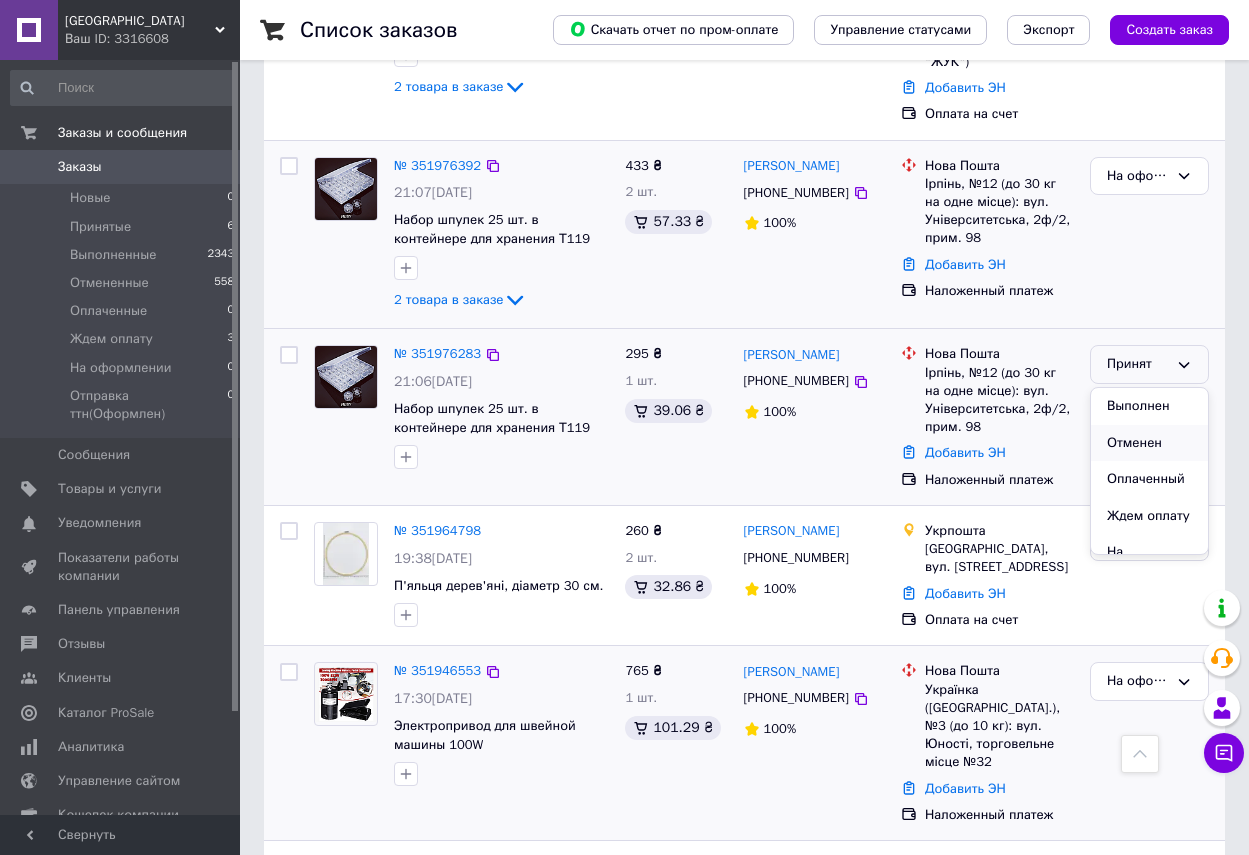 click on "Отменен" at bounding box center (1149, 443) 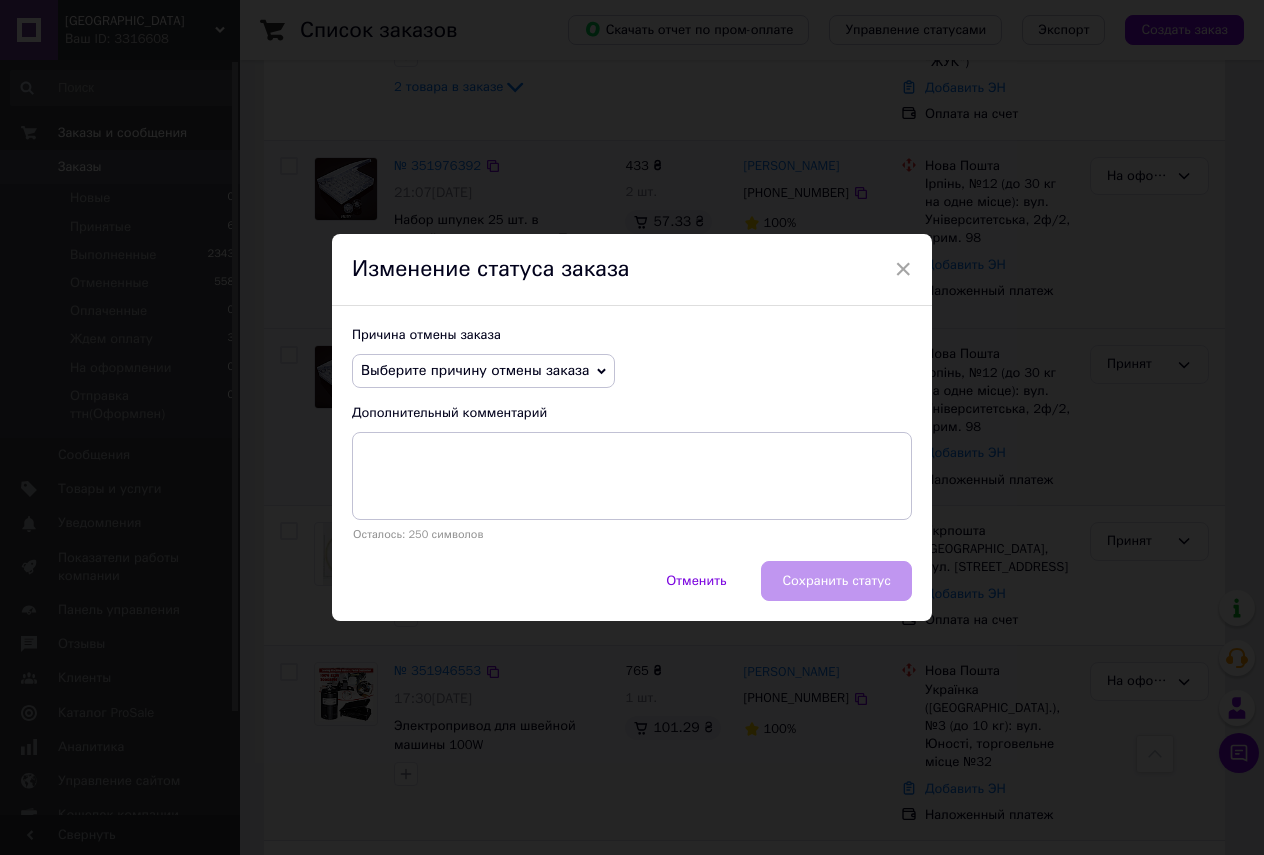 click on "Выберите причину отмены заказа" at bounding box center (483, 371) 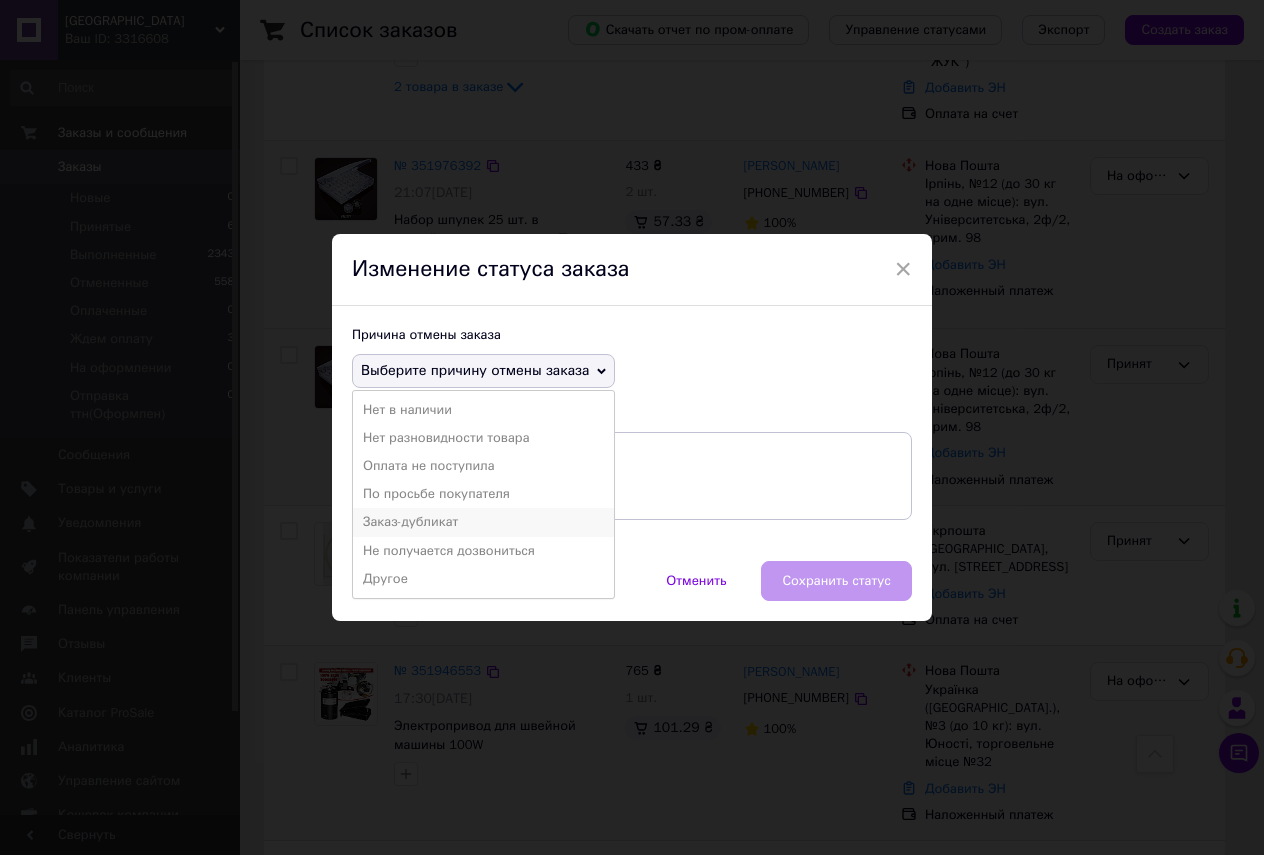 click on "Заказ-дубликат" at bounding box center (483, 522) 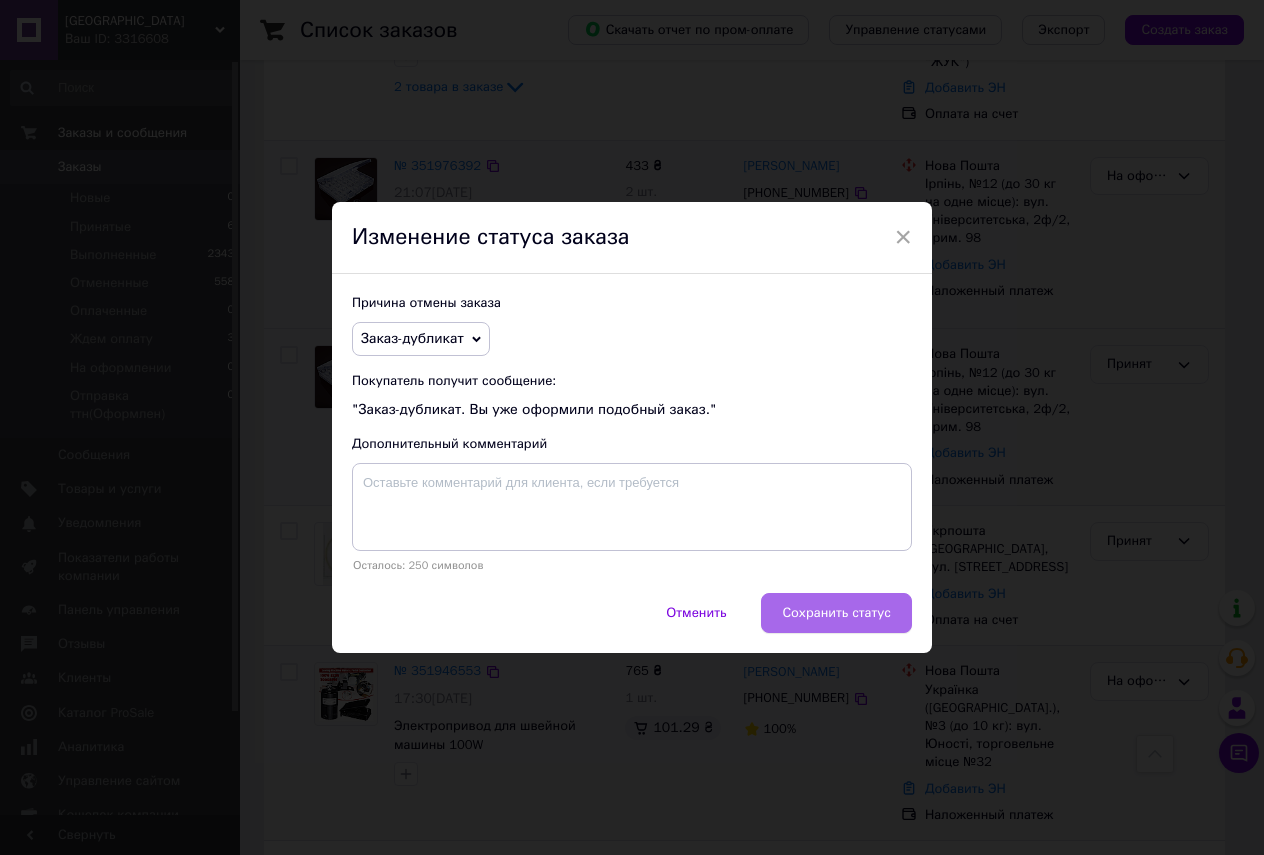 click on "Сохранить статус" at bounding box center (836, 613) 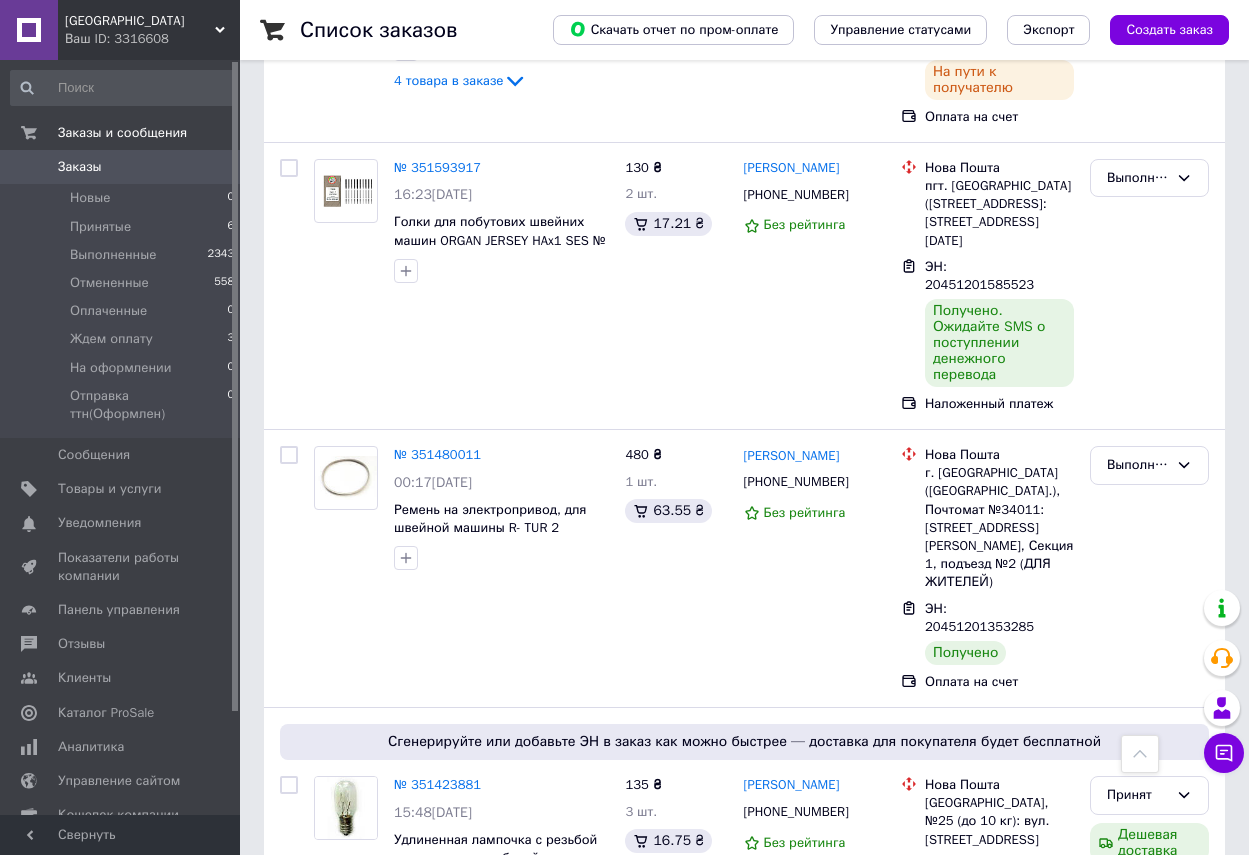 scroll, scrollTop: 3200, scrollLeft: 0, axis: vertical 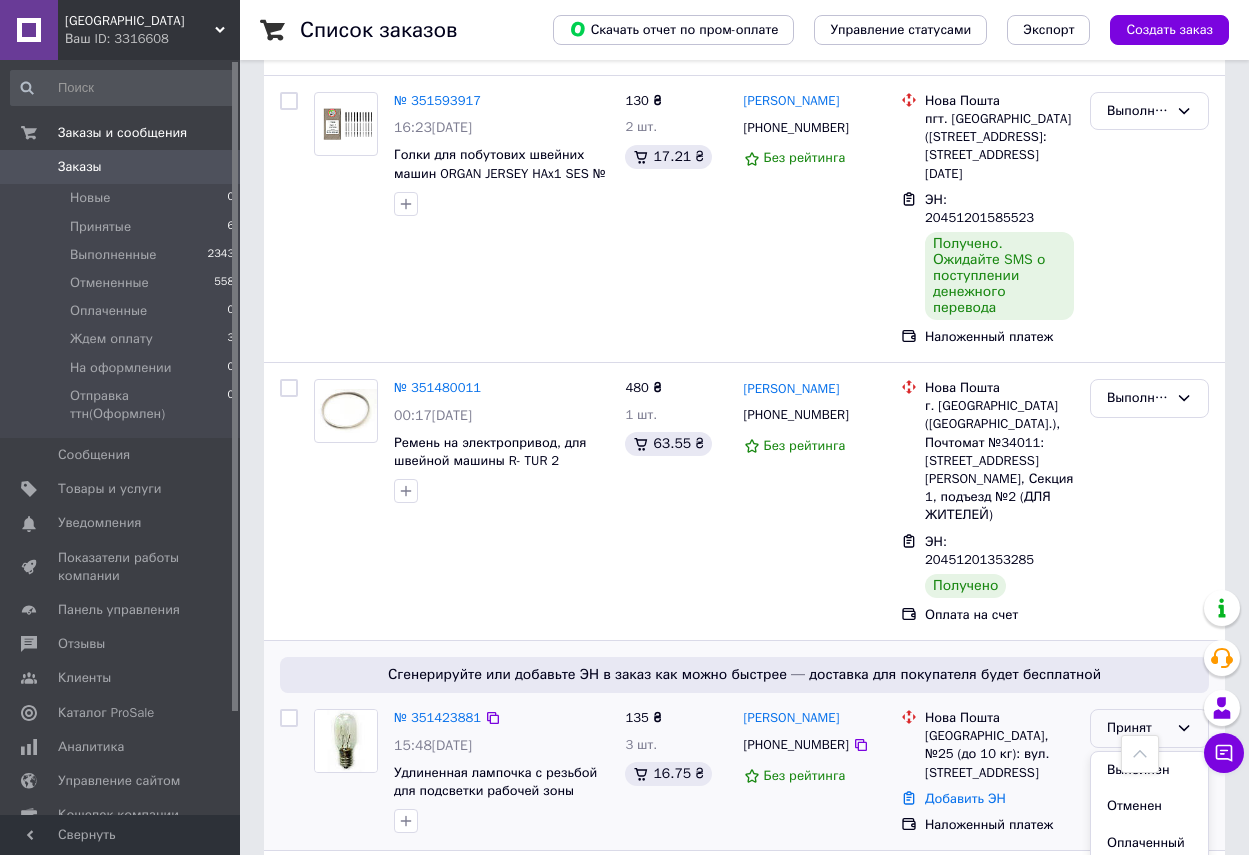 click on "Отменен" at bounding box center (1149, 806) 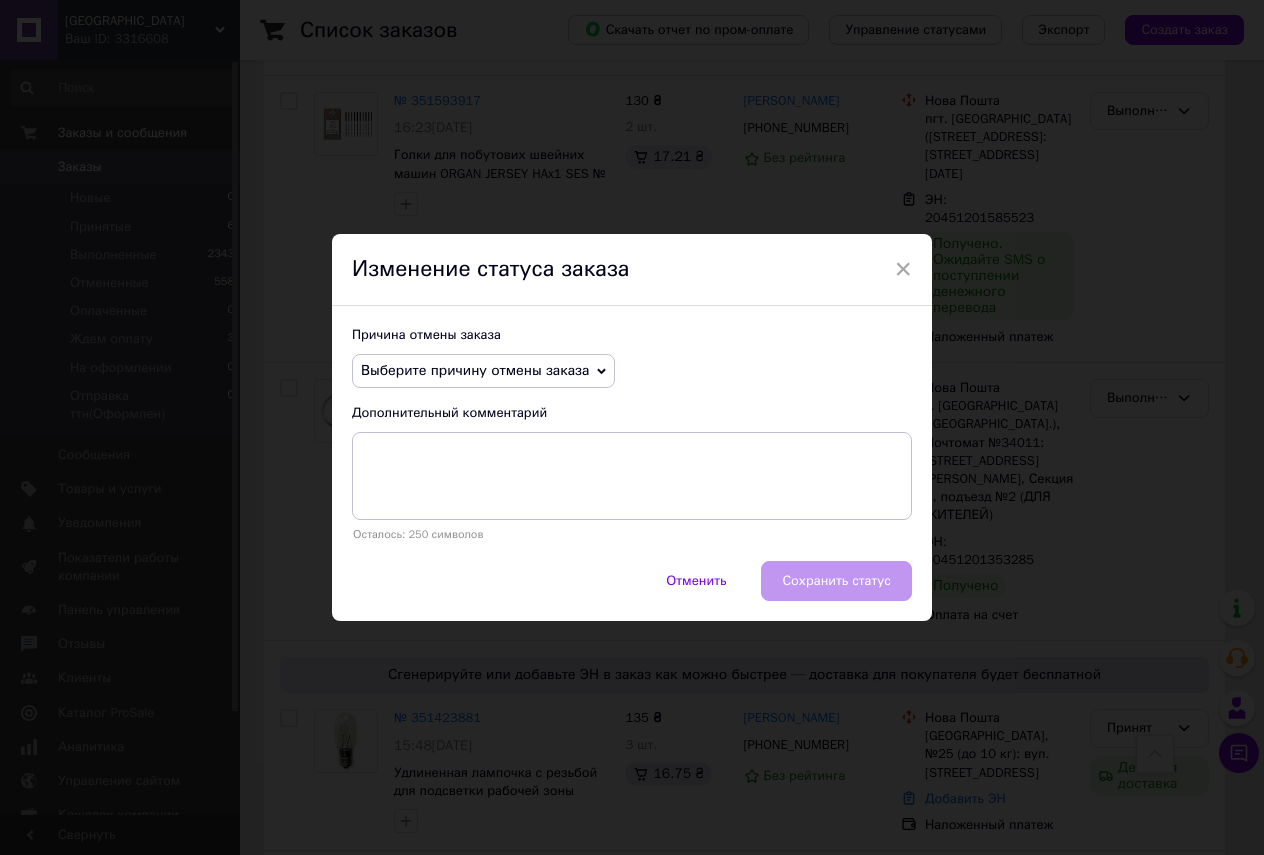 click on "Выберите причину отмены заказа" at bounding box center [483, 371] 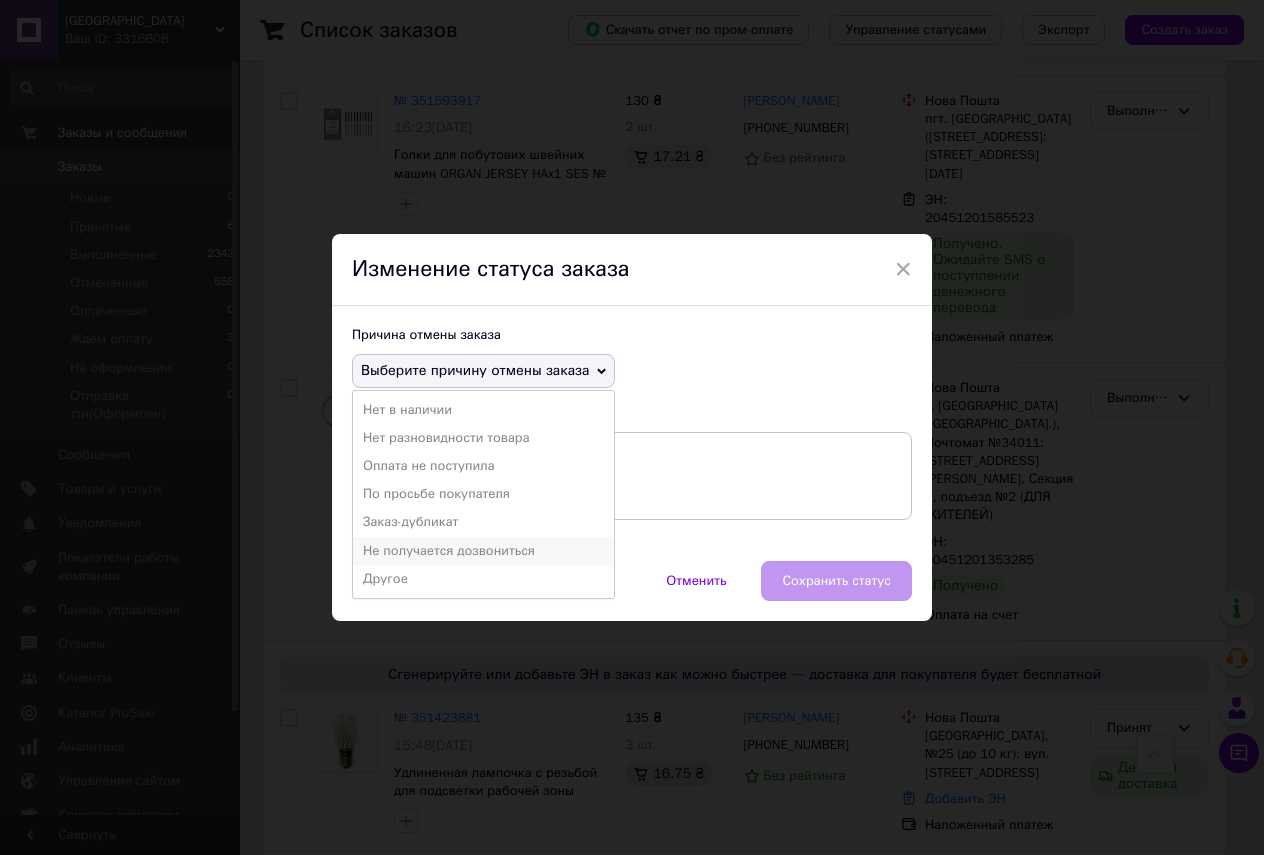 click on "Не получается дозвониться" at bounding box center (483, 551) 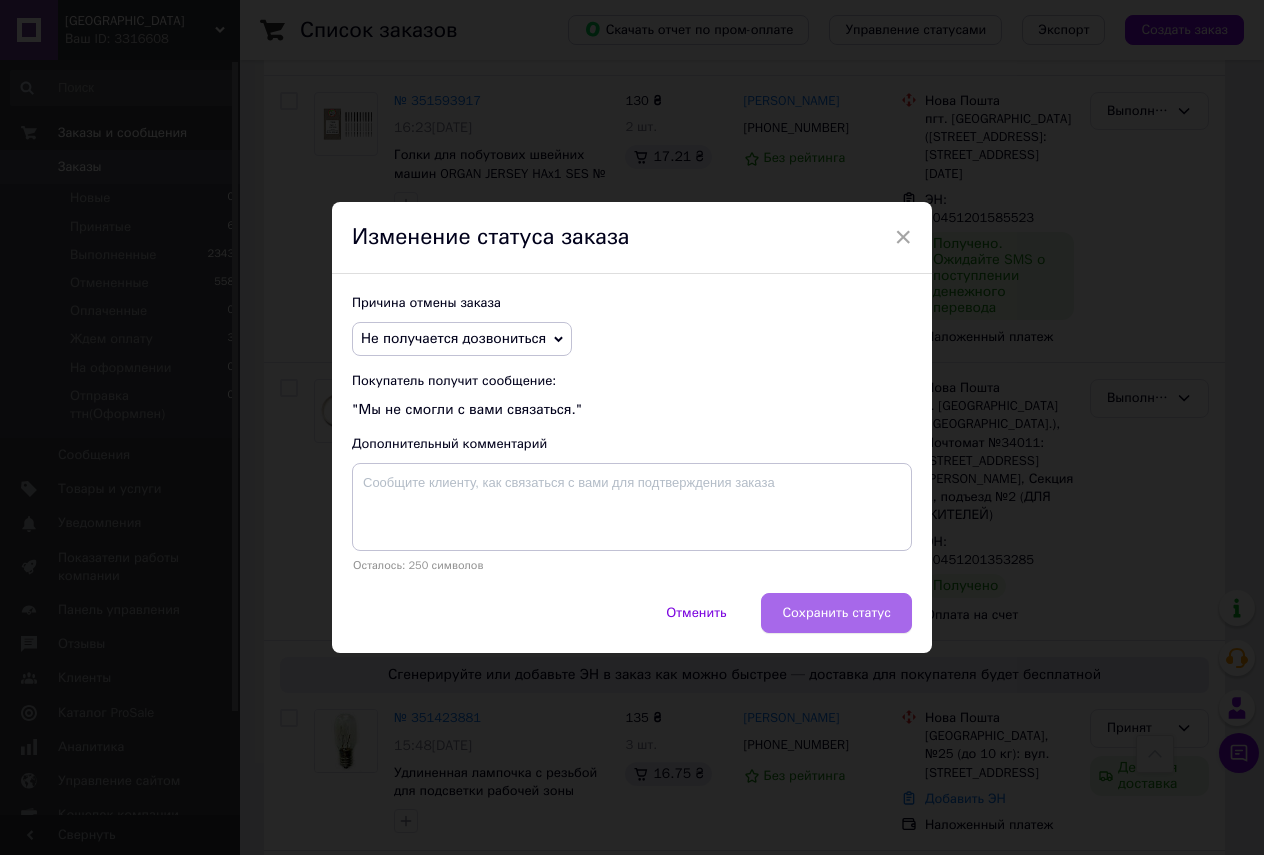 click on "Сохранить статус" at bounding box center (836, 613) 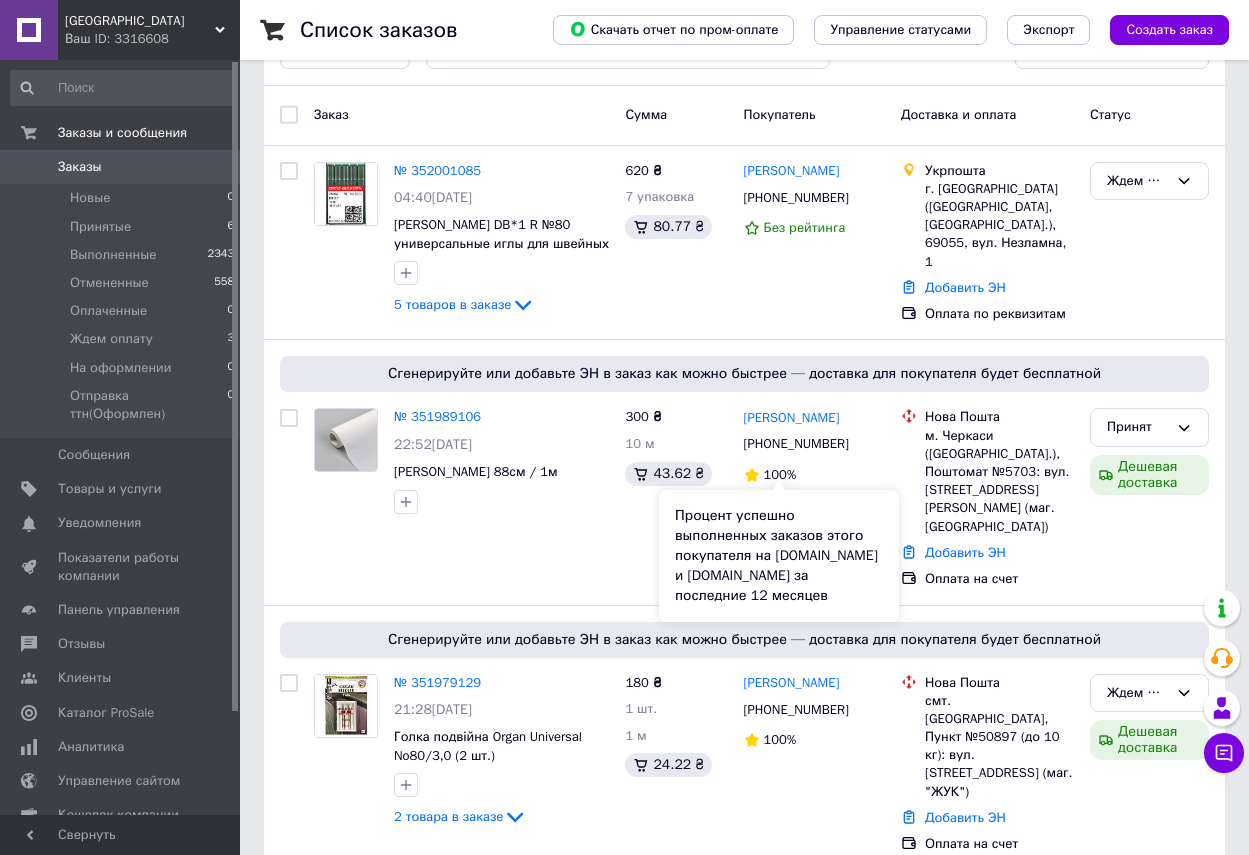 scroll, scrollTop: 100, scrollLeft: 0, axis: vertical 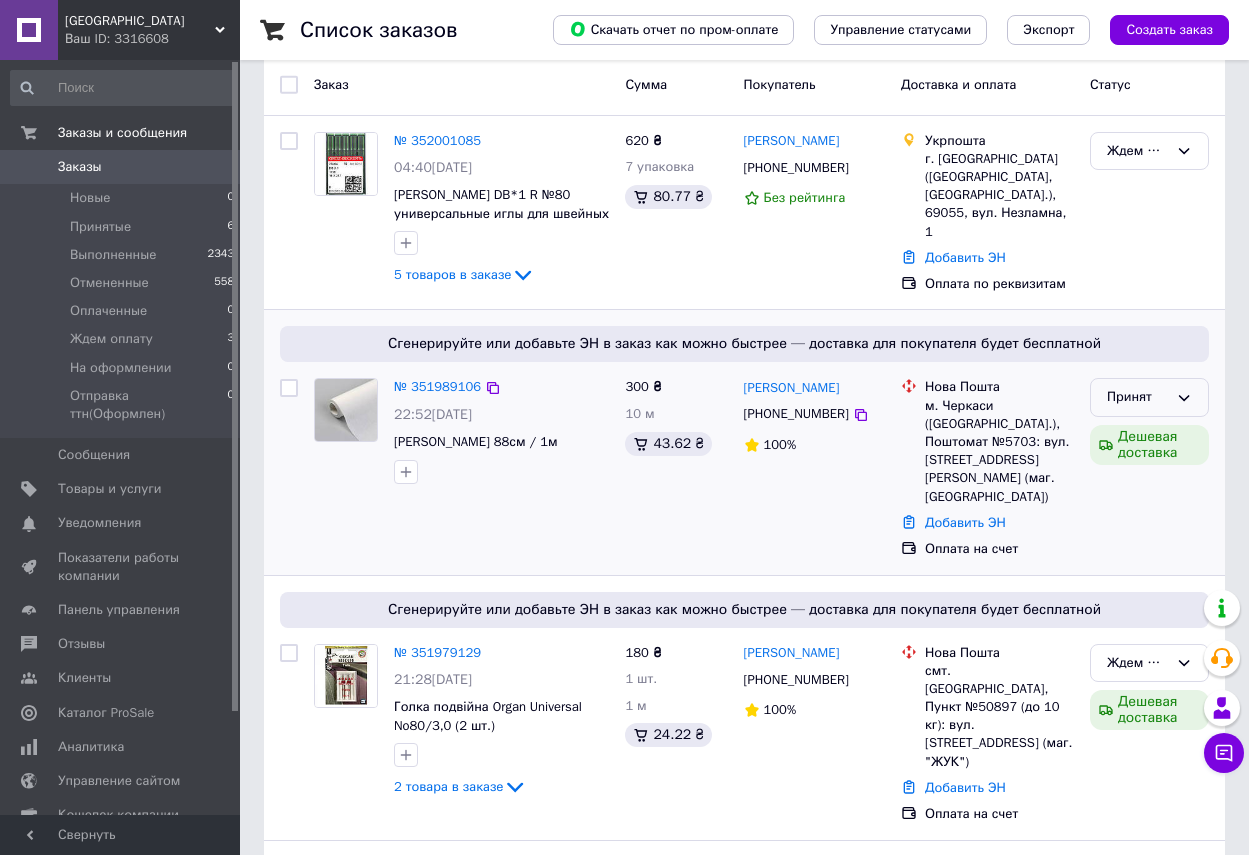 click 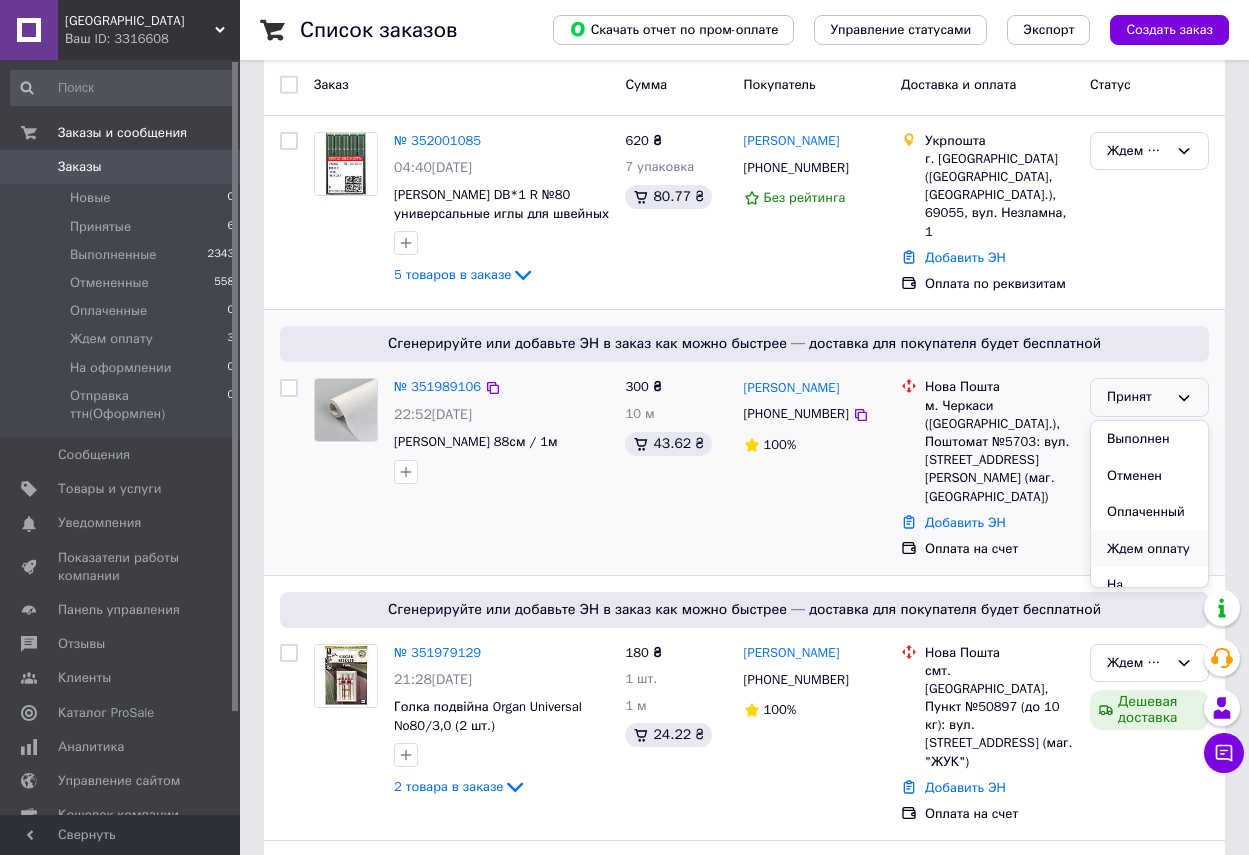 click on "Ждем оплату" at bounding box center [1149, 549] 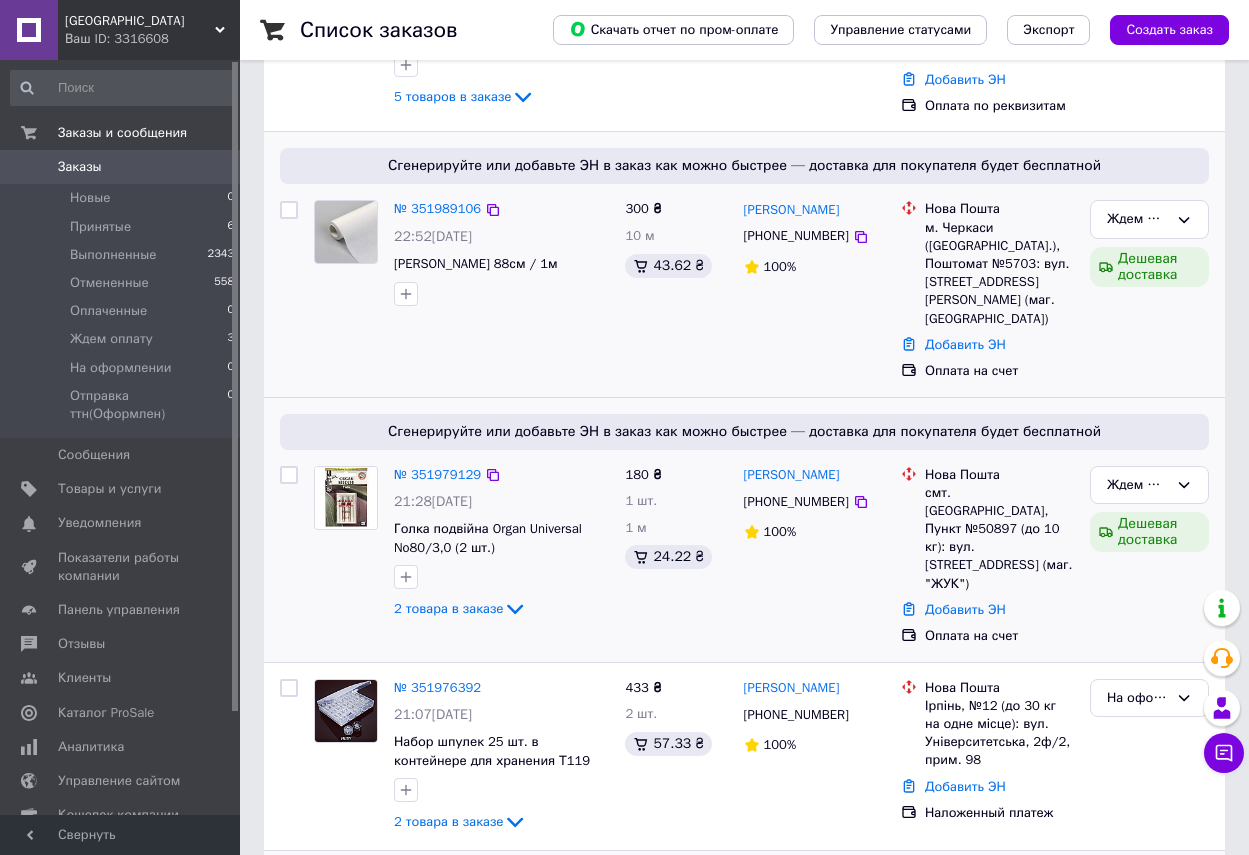 scroll, scrollTop: 300, scrollLeft: 0, axis: vertical 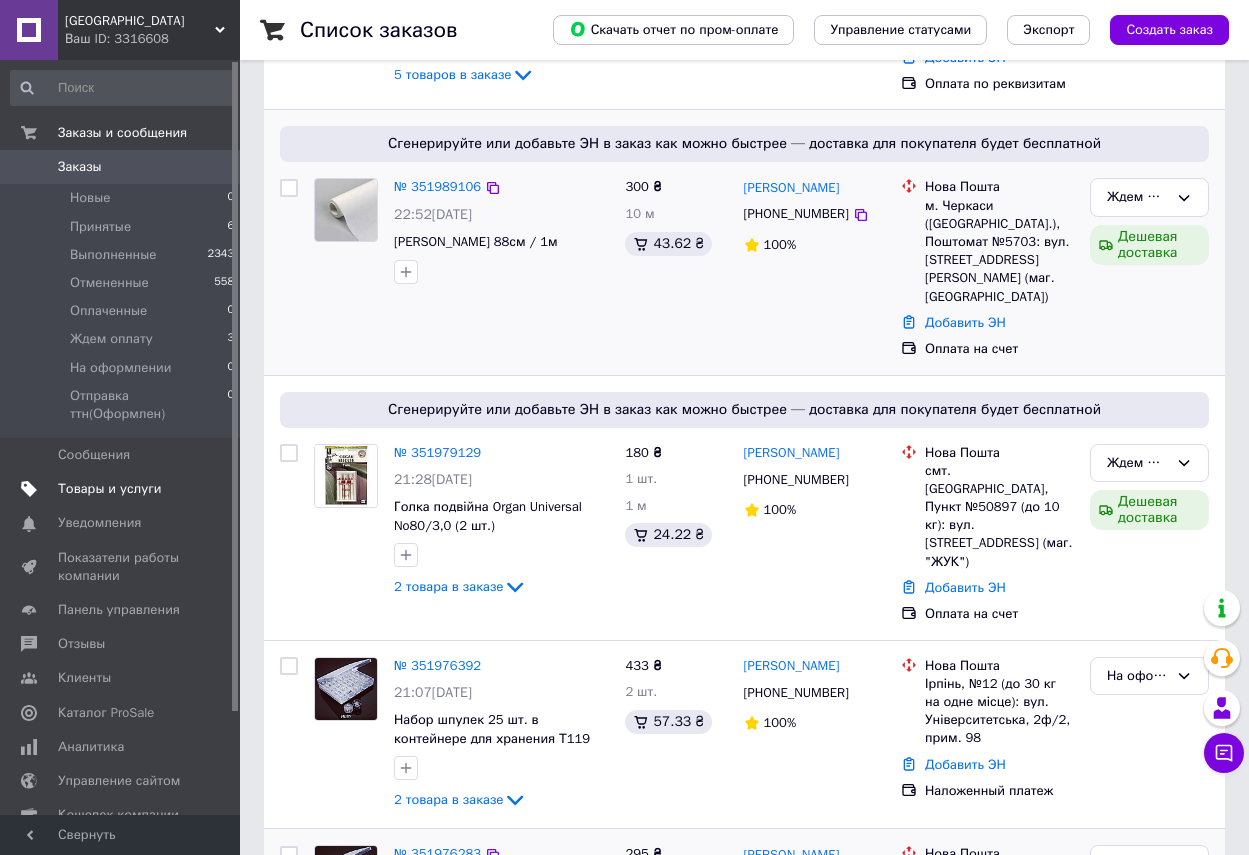 click on "Товары и услуги" at bounding box center (110, 489) 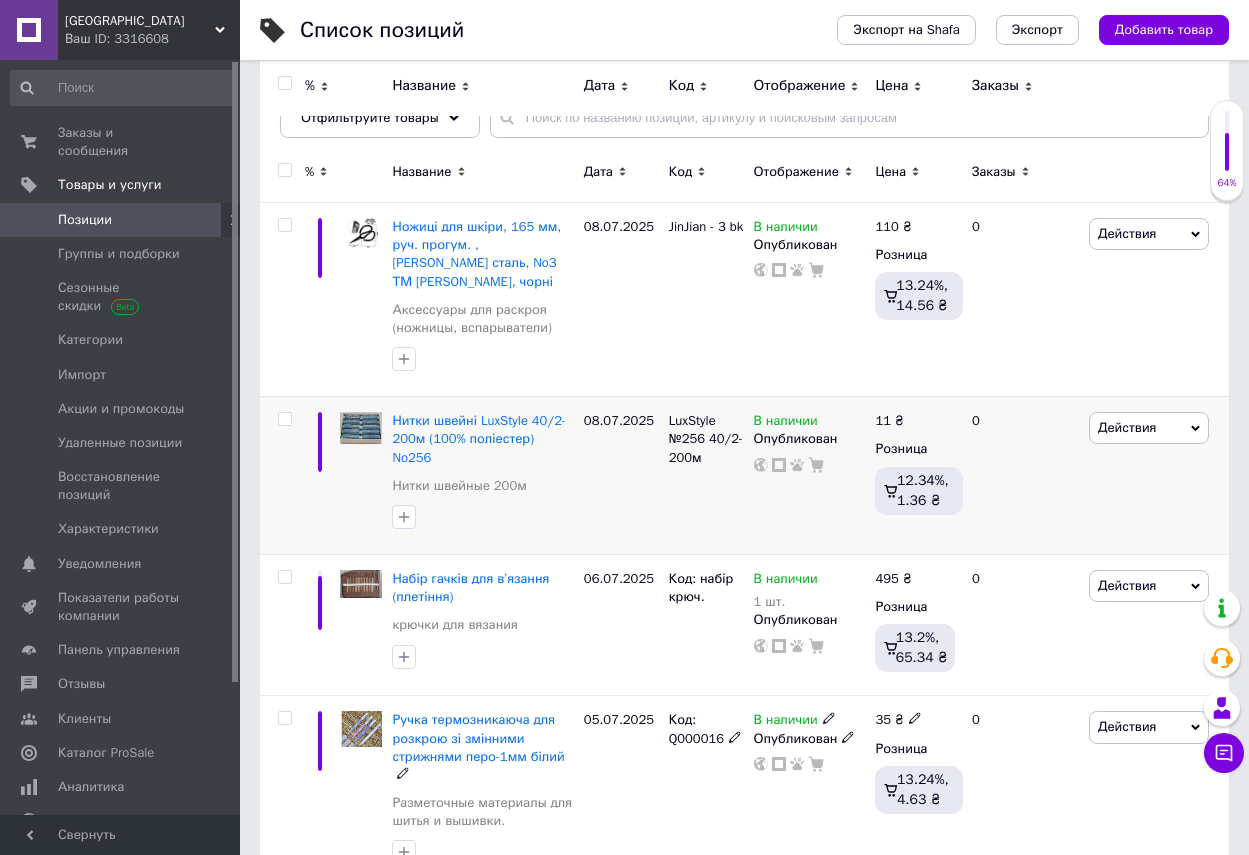 scroll, scrollTop: 0, scrollLeft: 0, axis: both 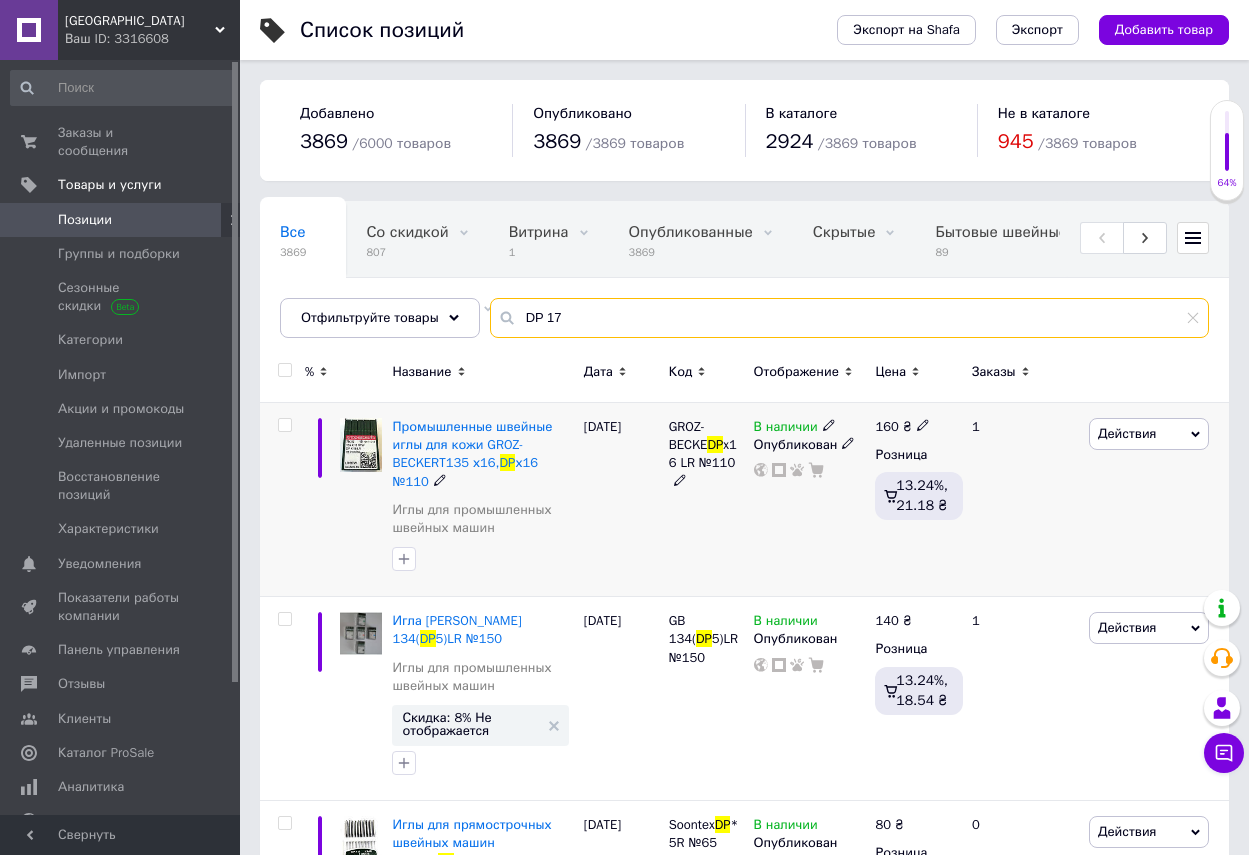 type on "DP 17" 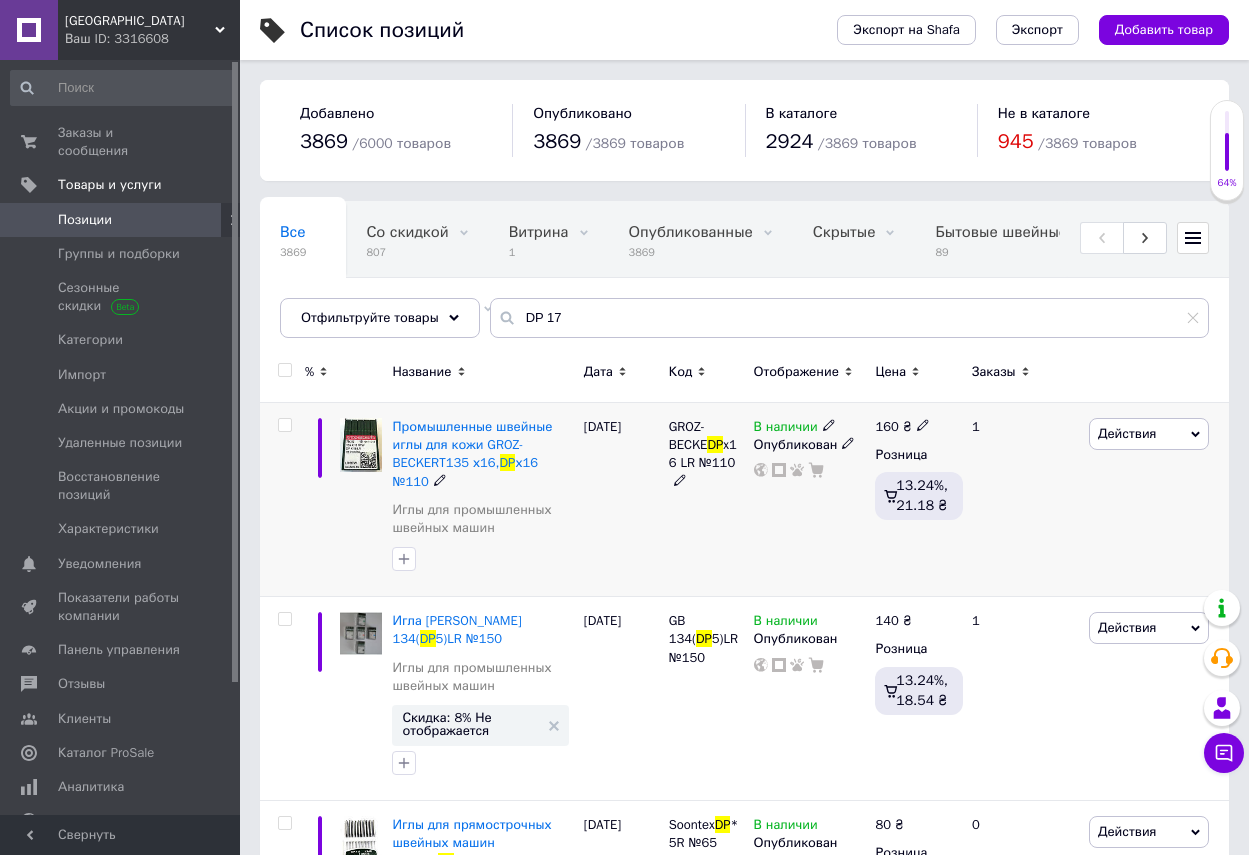 click 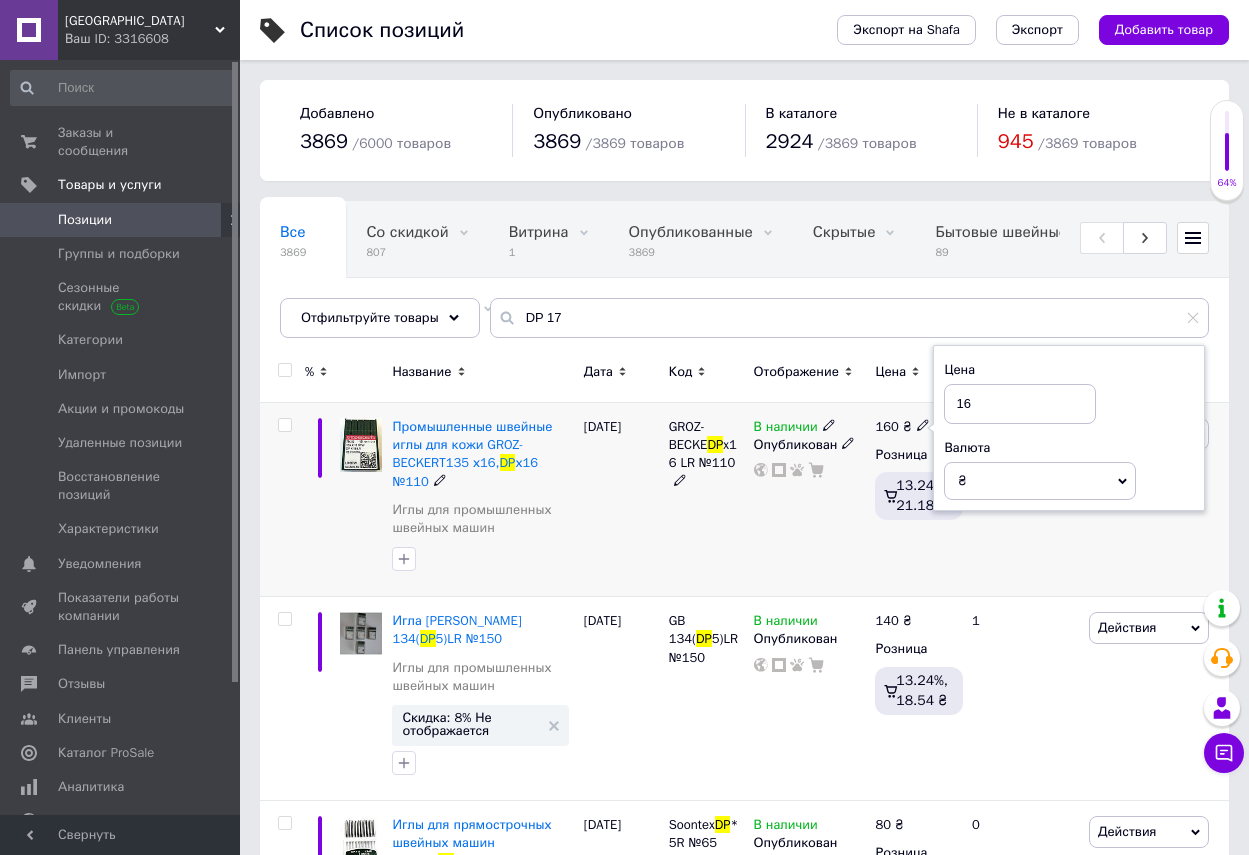 type on "1" 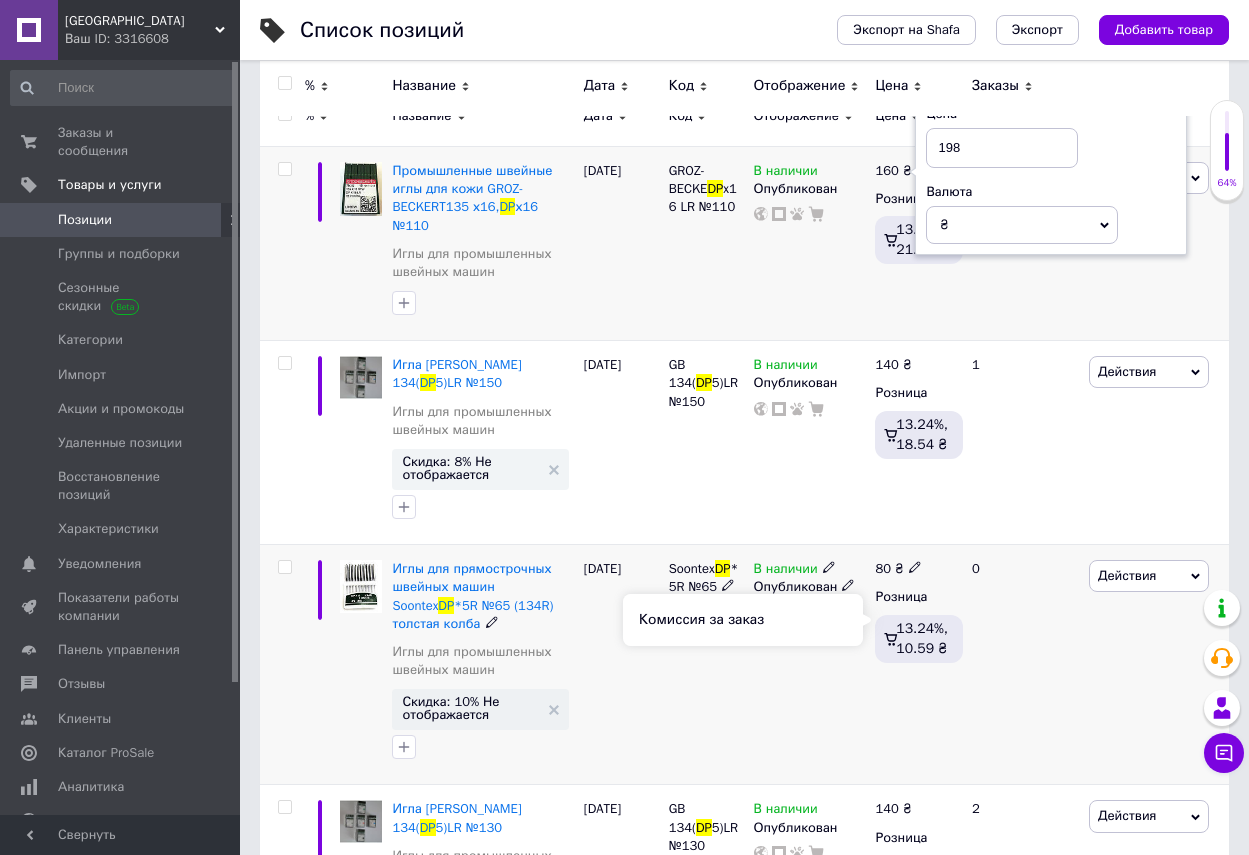 scroll, scrollTop: 300, scrollLeft: 0, axis: vertical 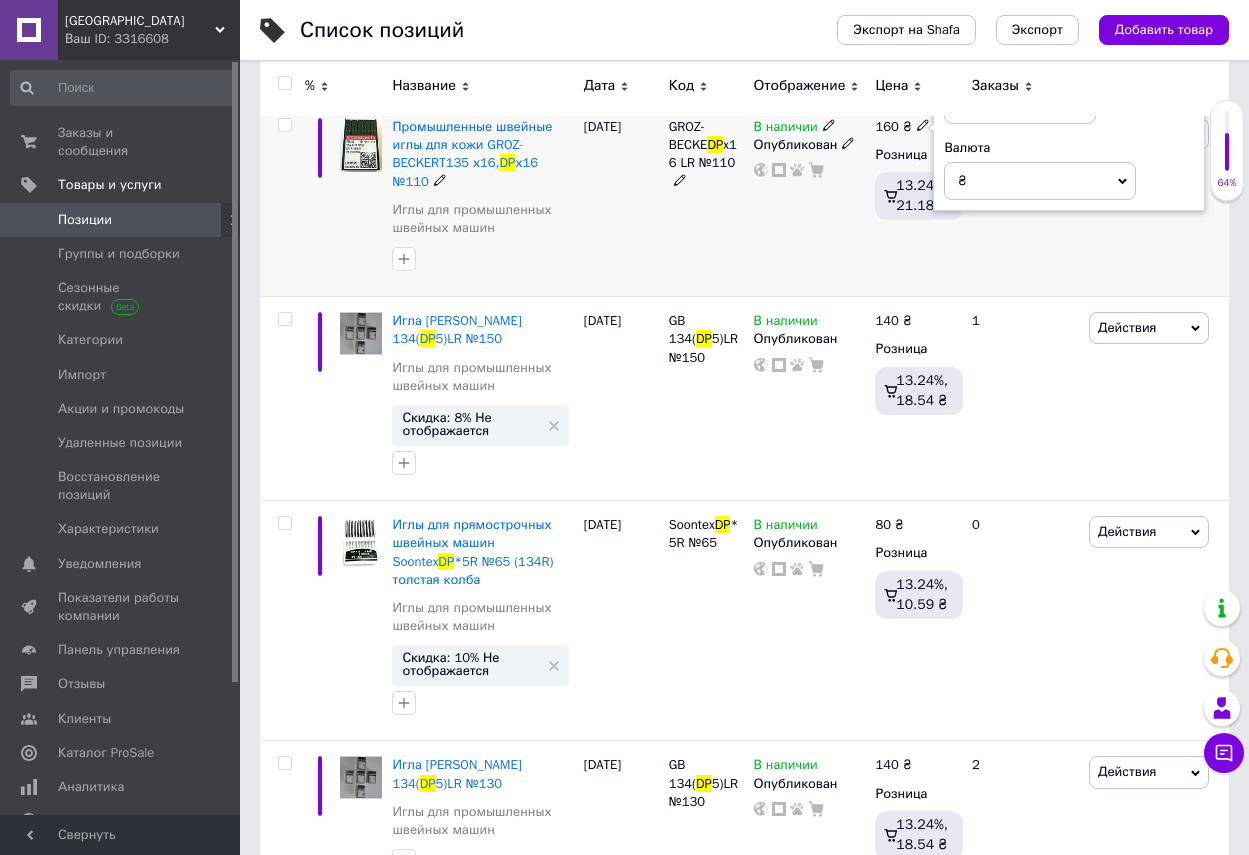 type on "198" 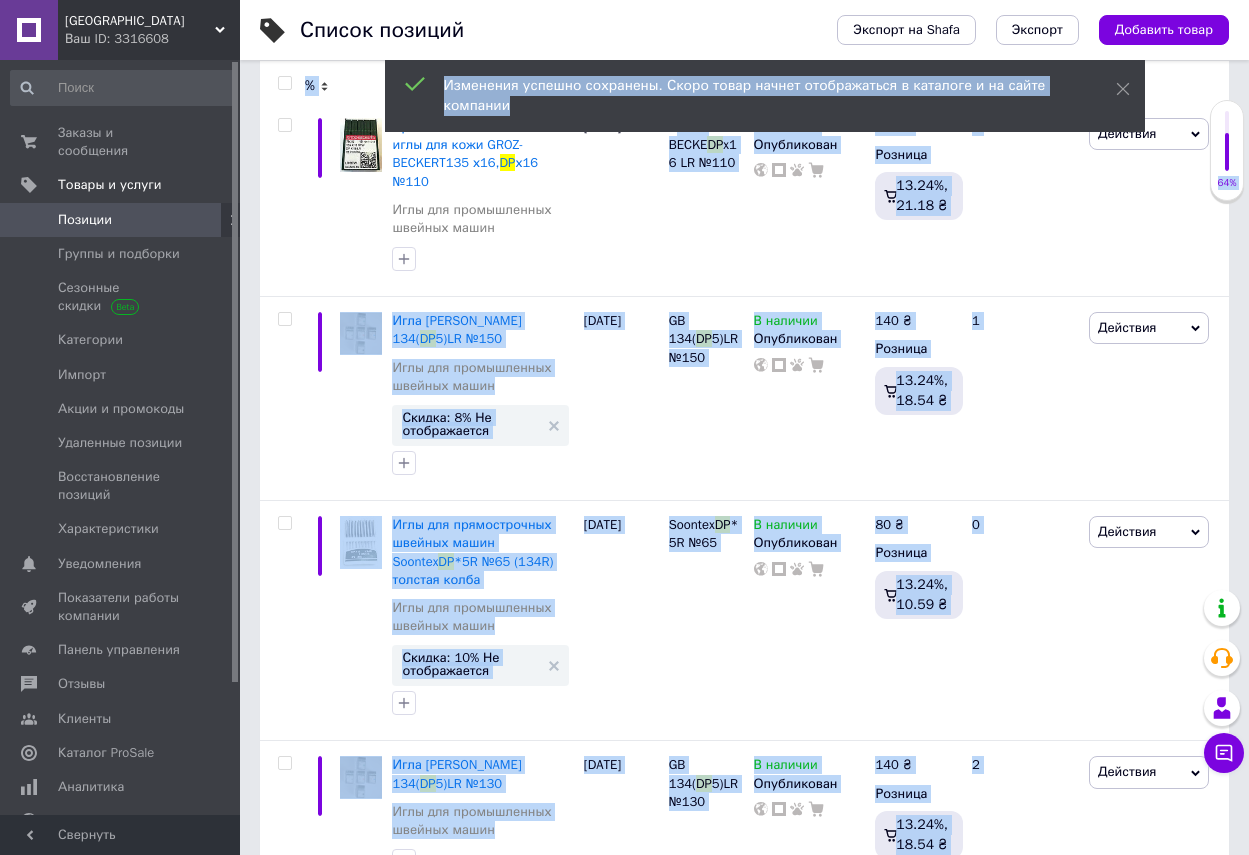 drag, startPoint x: 668, startPoint y: 124, endPoint x: 701, endPoint y: 122, distance: 33.06055 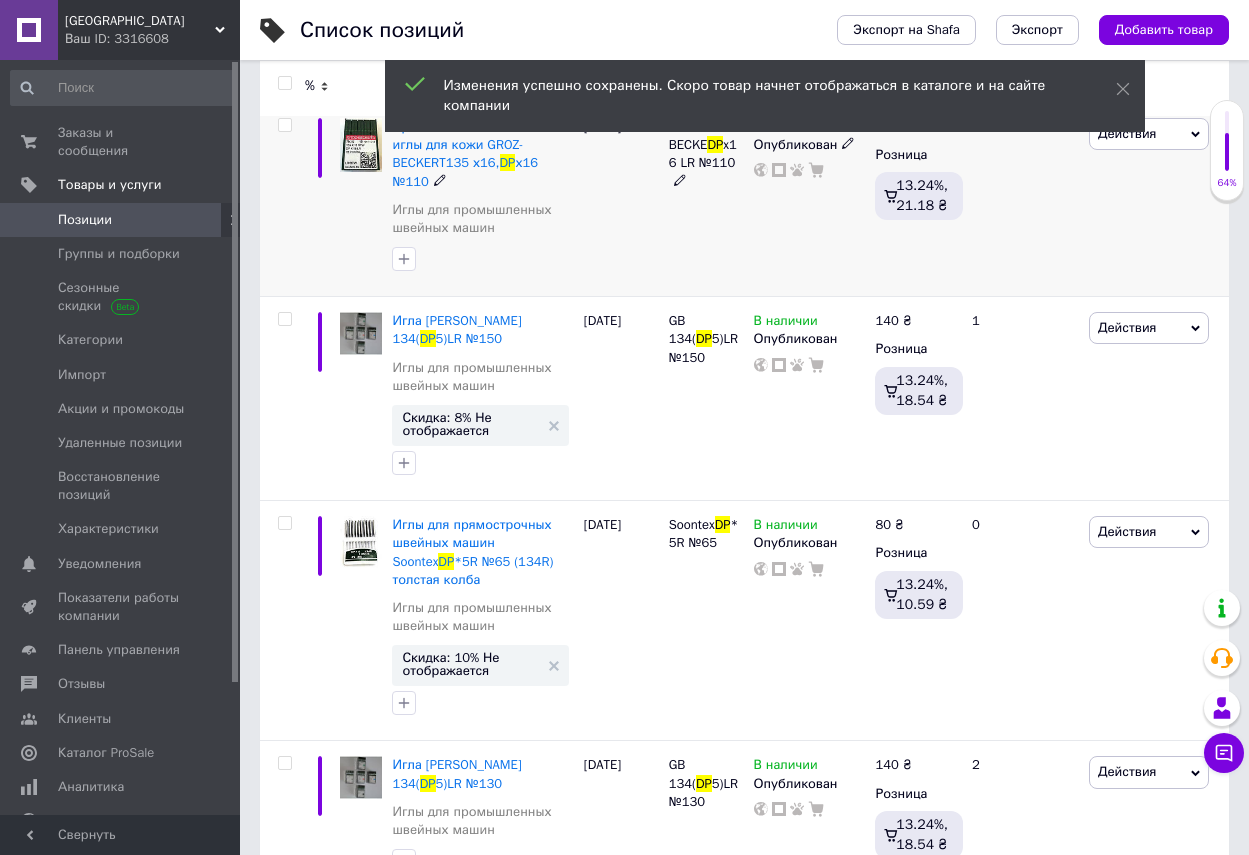 click on "Промышленные швейные иглы для кожи GROZ-BECKERT135 х16,  DP х16 №110 Иглы для промышленных швейных машин" at bounding box center [482, 200] 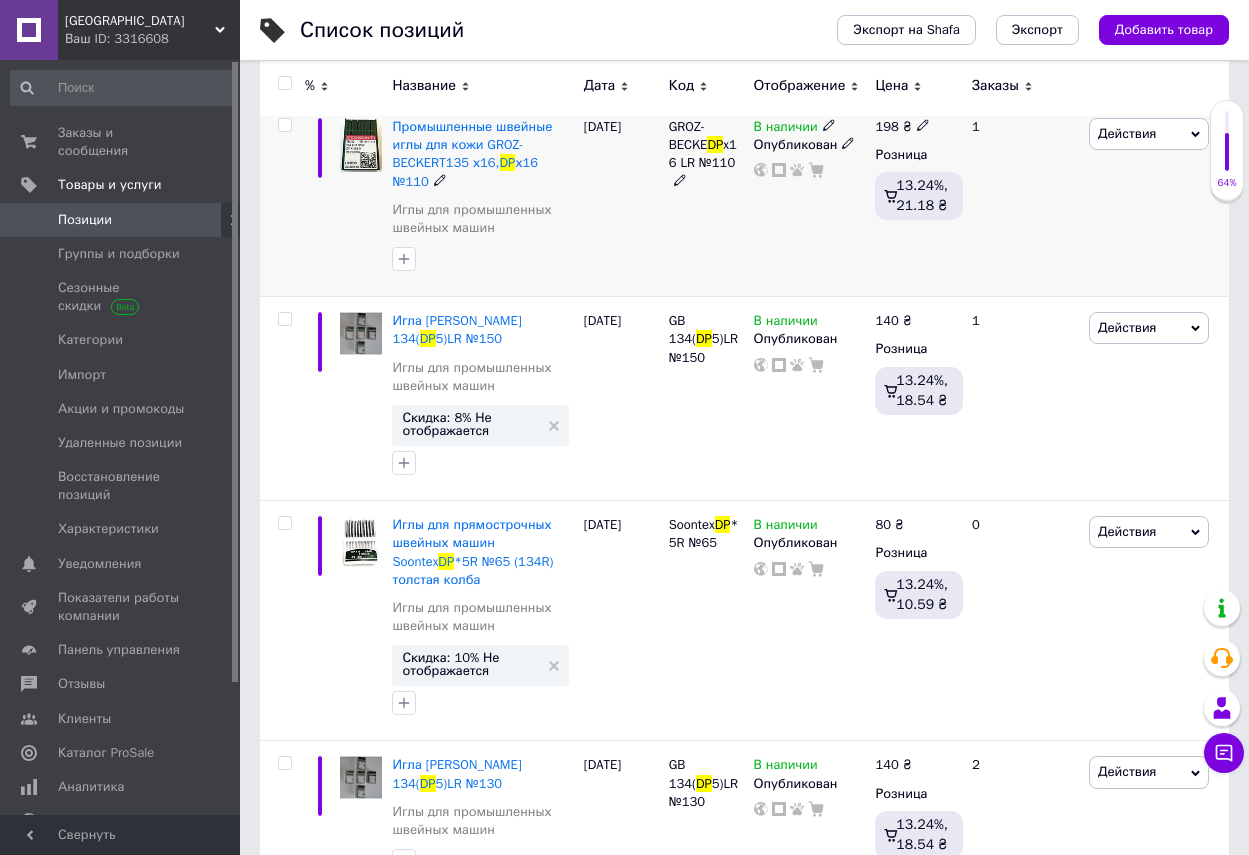 scroll, scrollTop: 100, scrollLeft: 0, axis: vertical 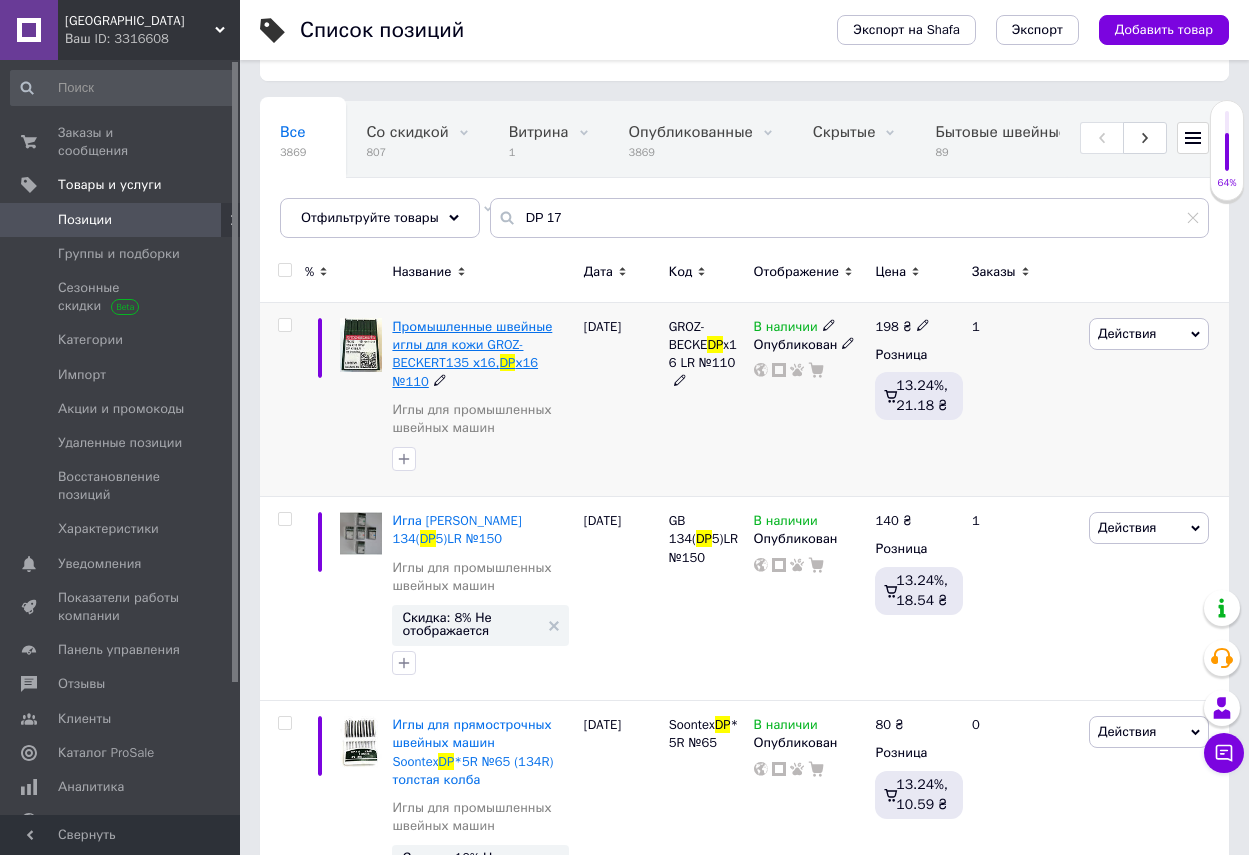 click on "Промышленные швейные иглы для кожи GROZ-BECKERT135 х16," at bounding box center [472, 344] 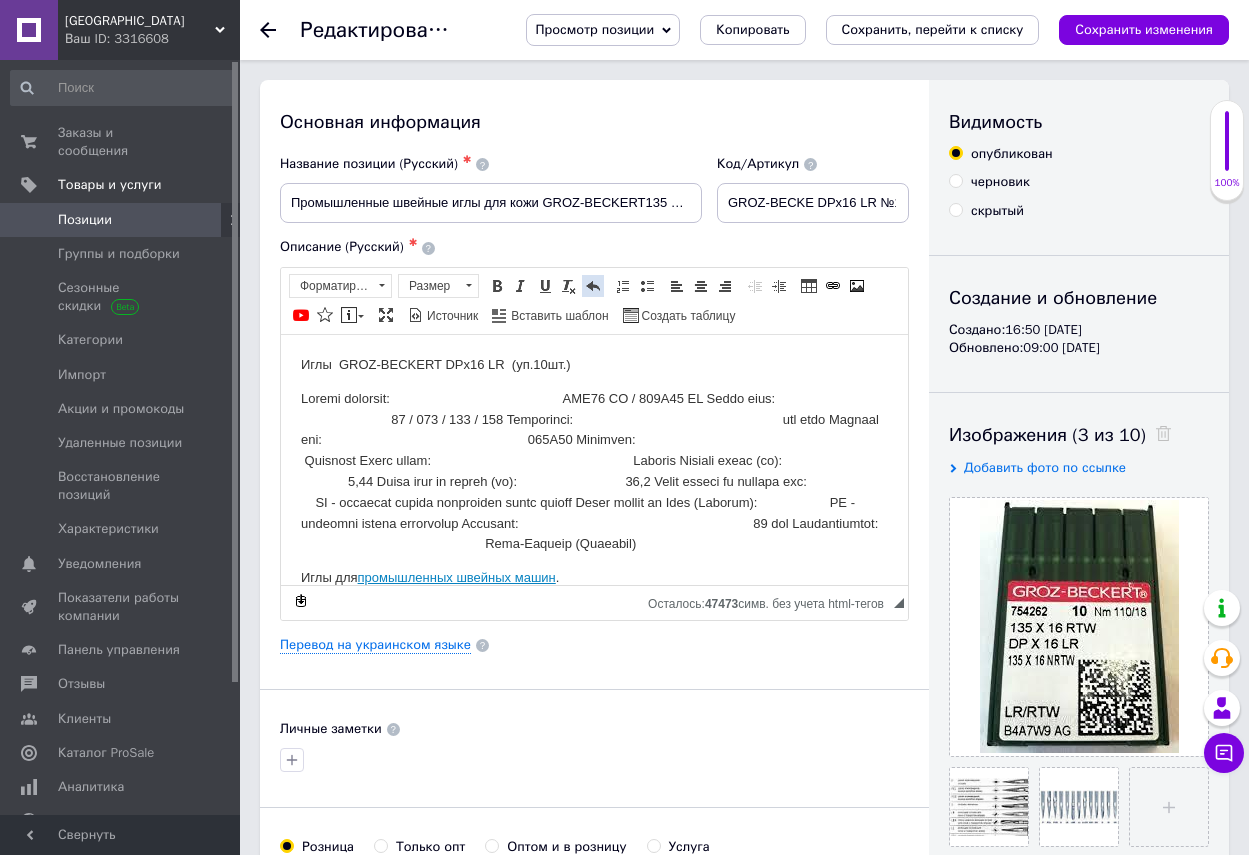 scroll, scrollTop: 0, scrollLeft: 0, axis: both 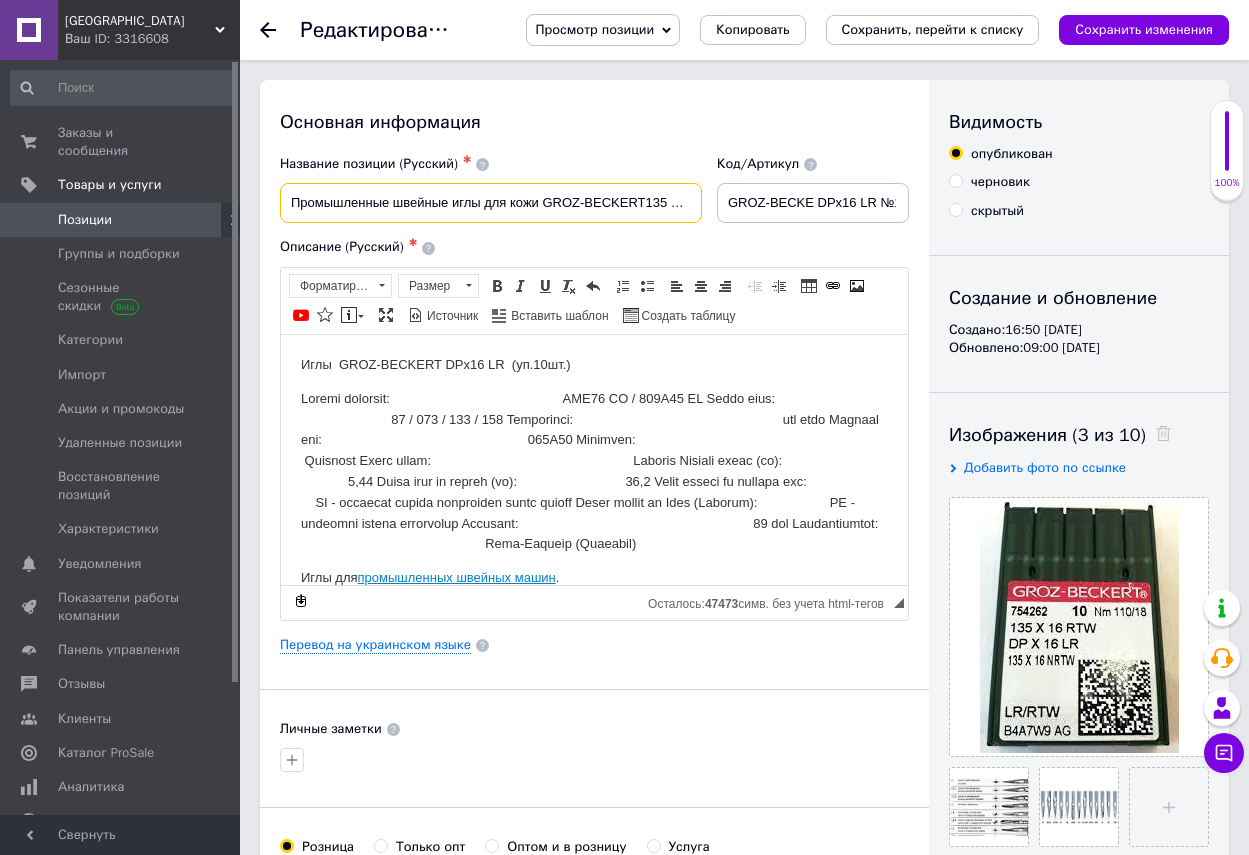 drag, startPoint x: 540, startPoint y: 199, endPoint x: 643, endPoint y: 198, distance: 103.00485 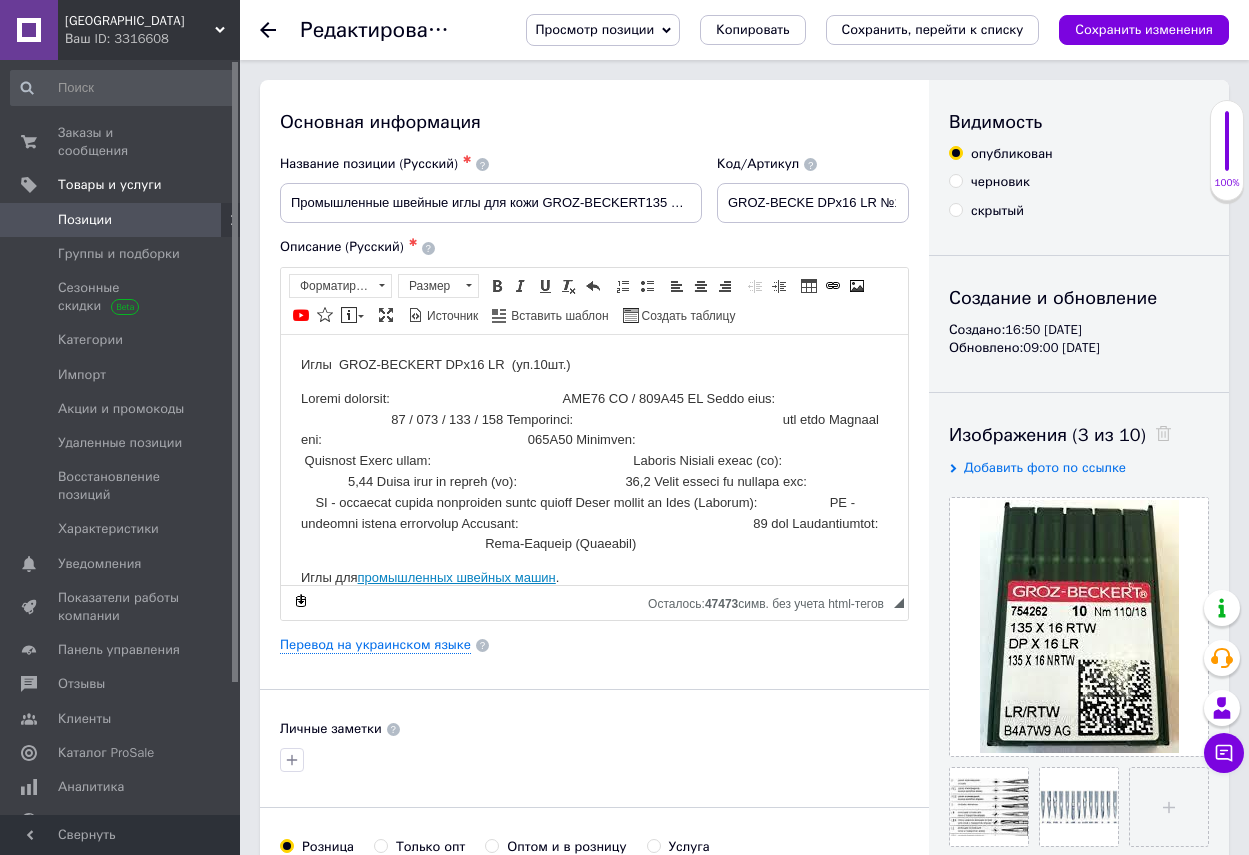 click 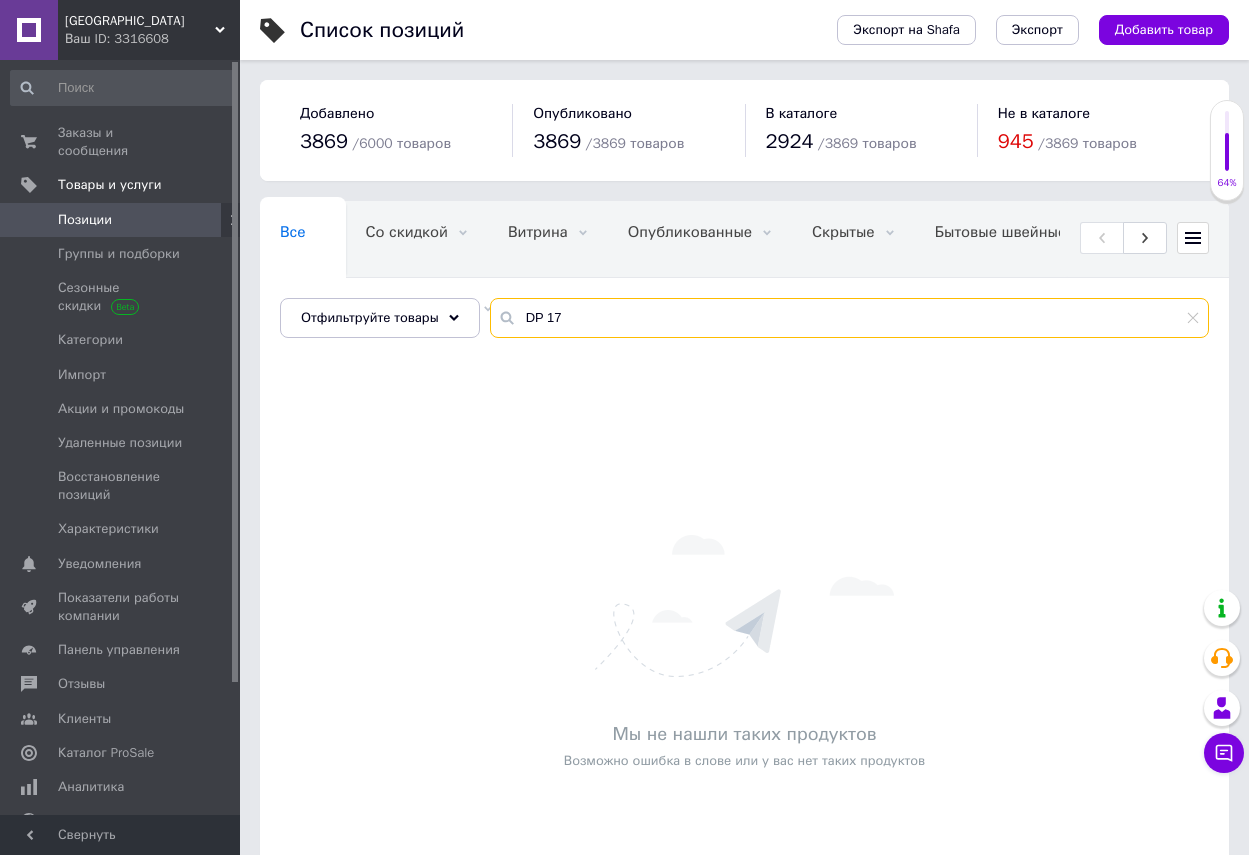 click on "DP 17" at bounding box center [849, 318] 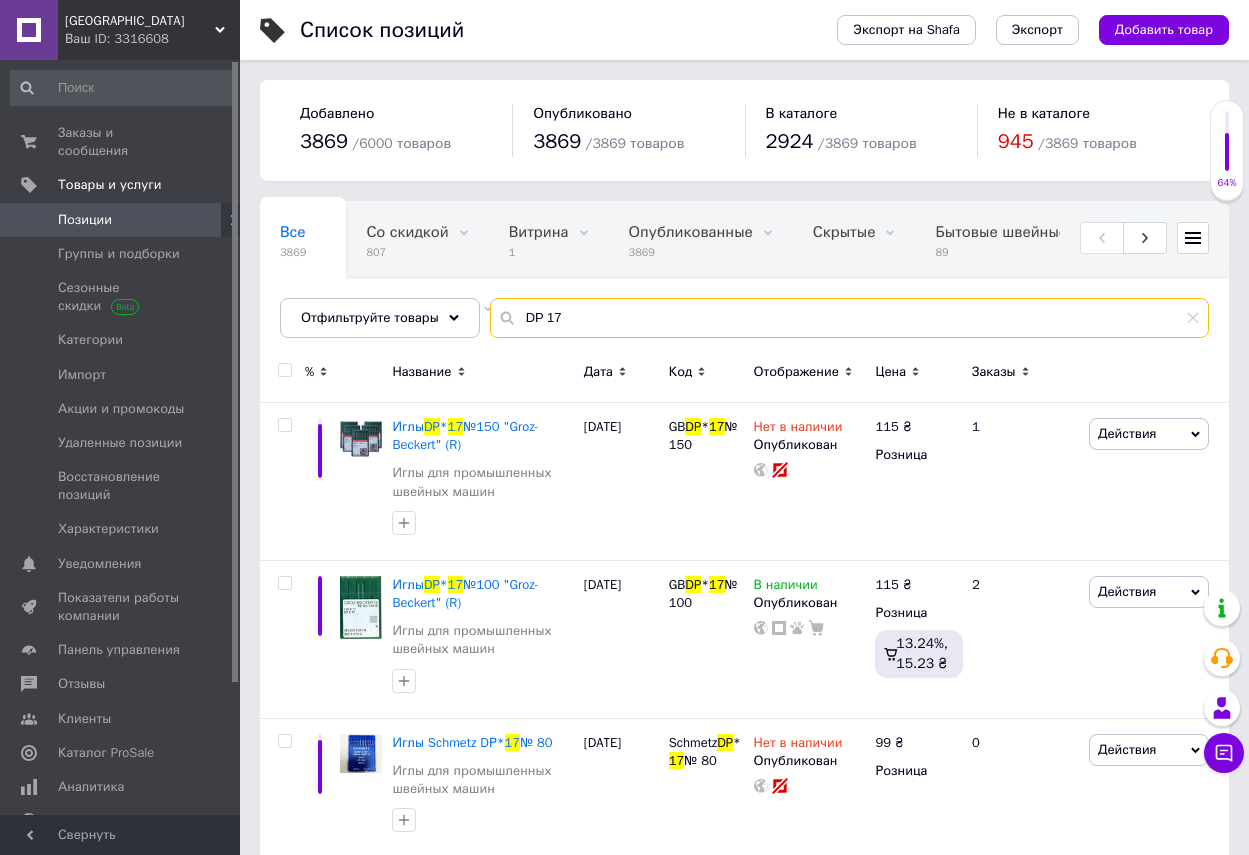 paste on "GROZ-BECKERT" 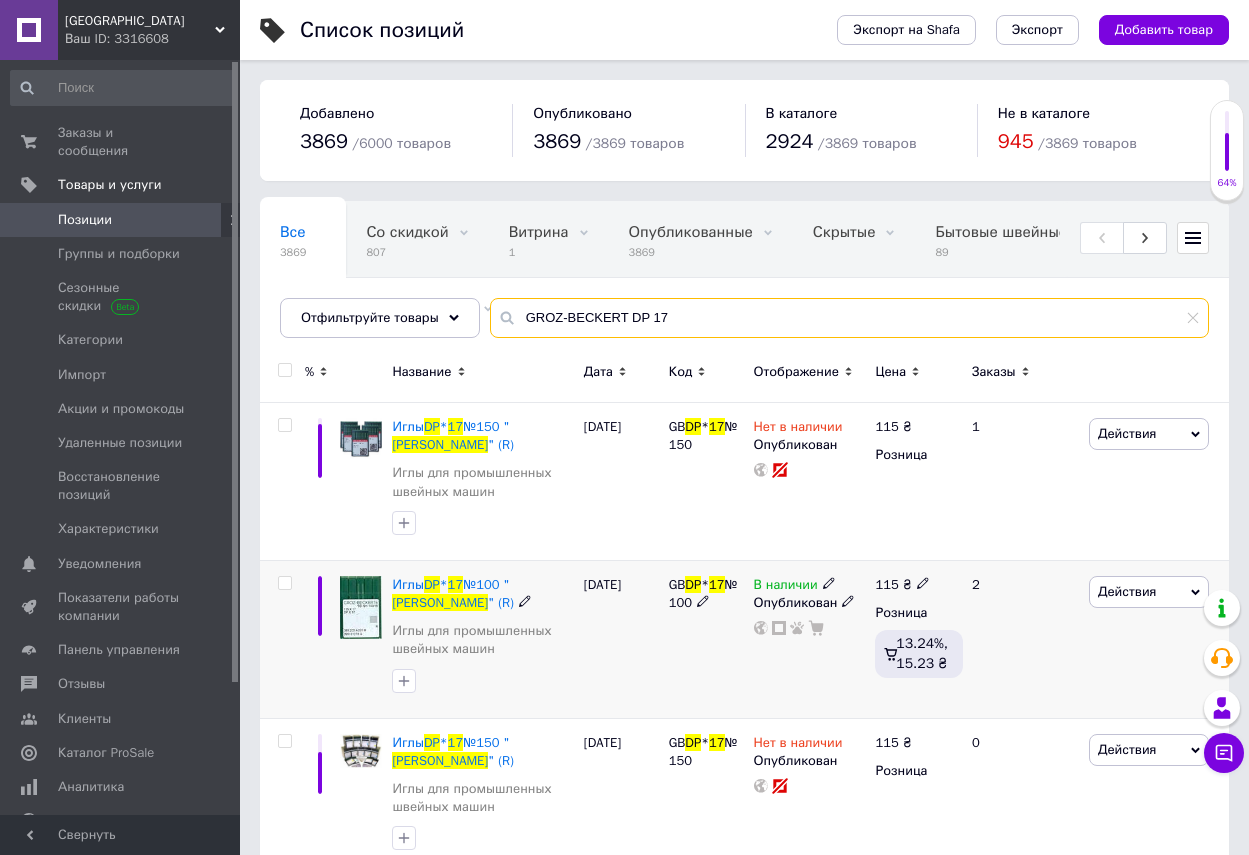type on "GROZ-BECKERT DP 17" 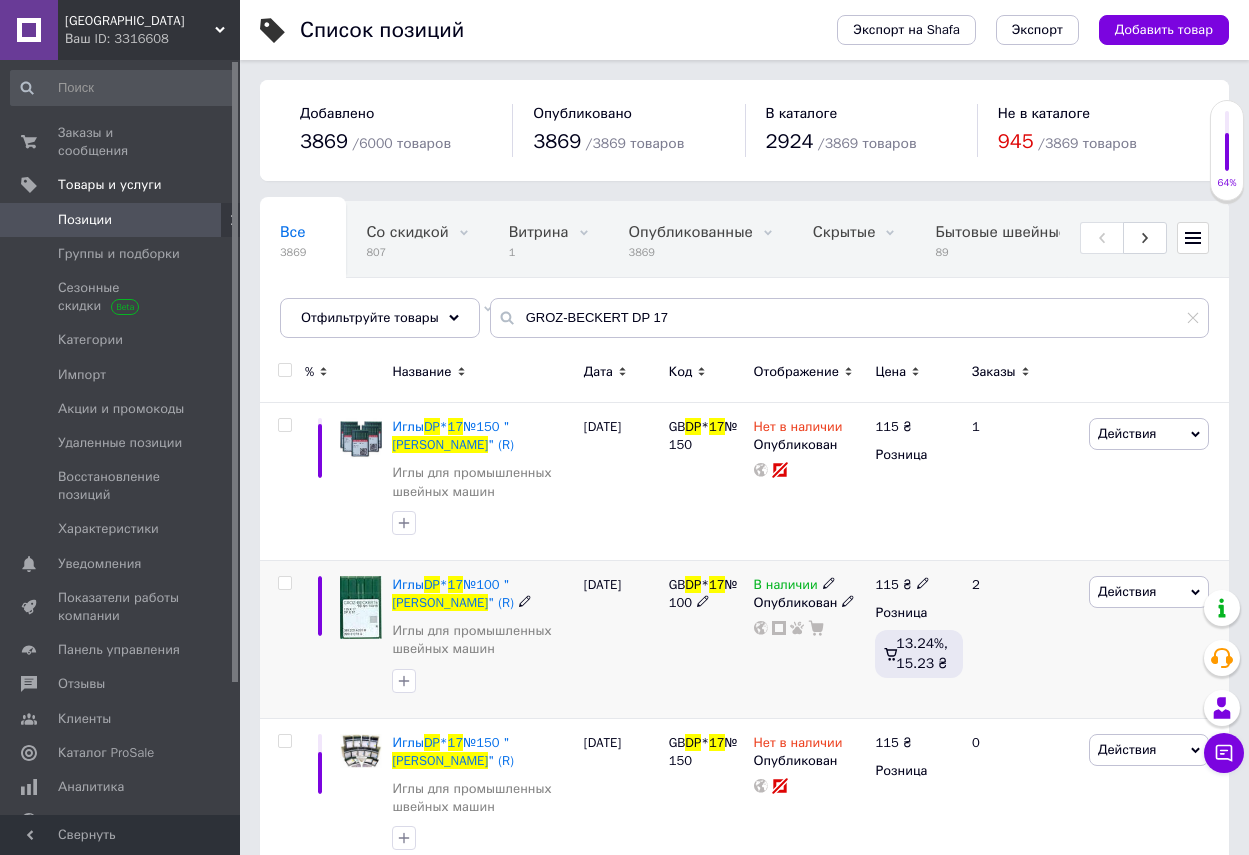click 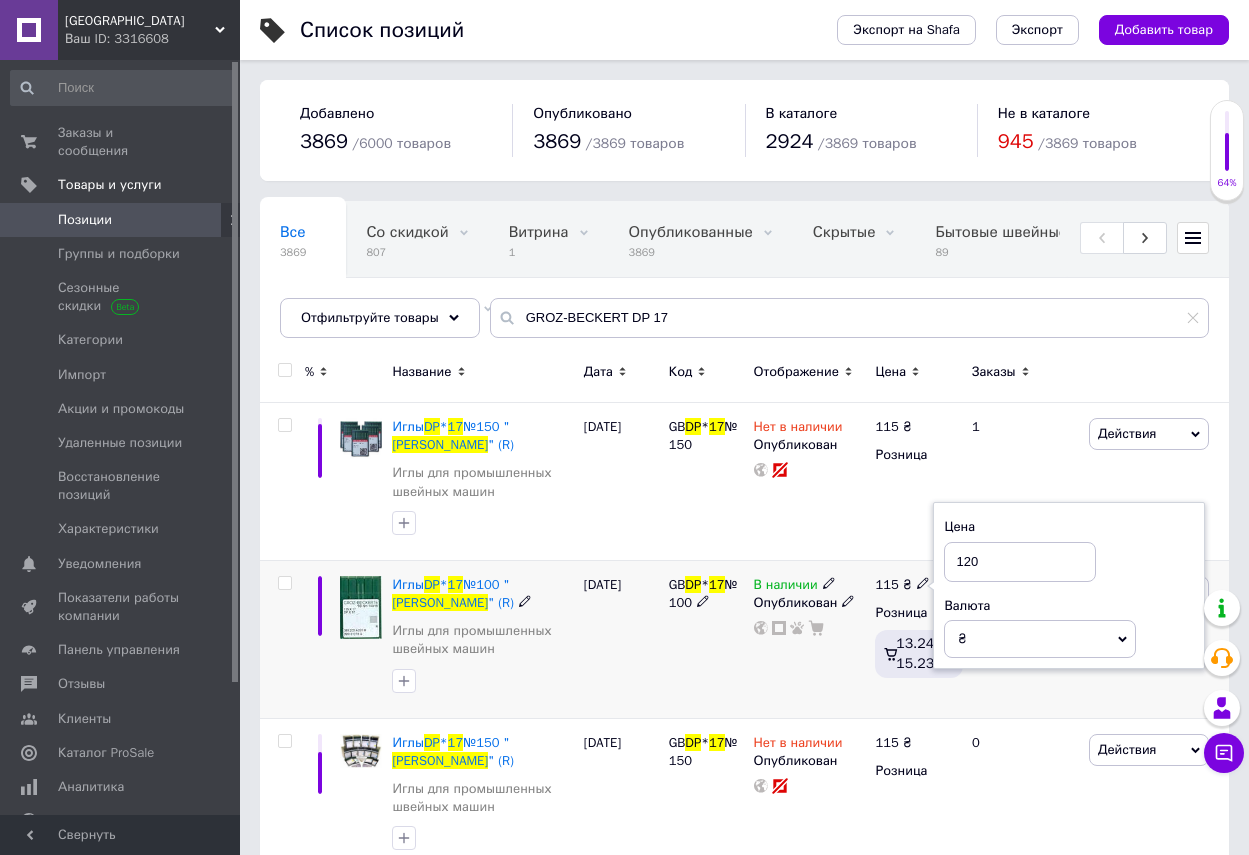 type on "120" 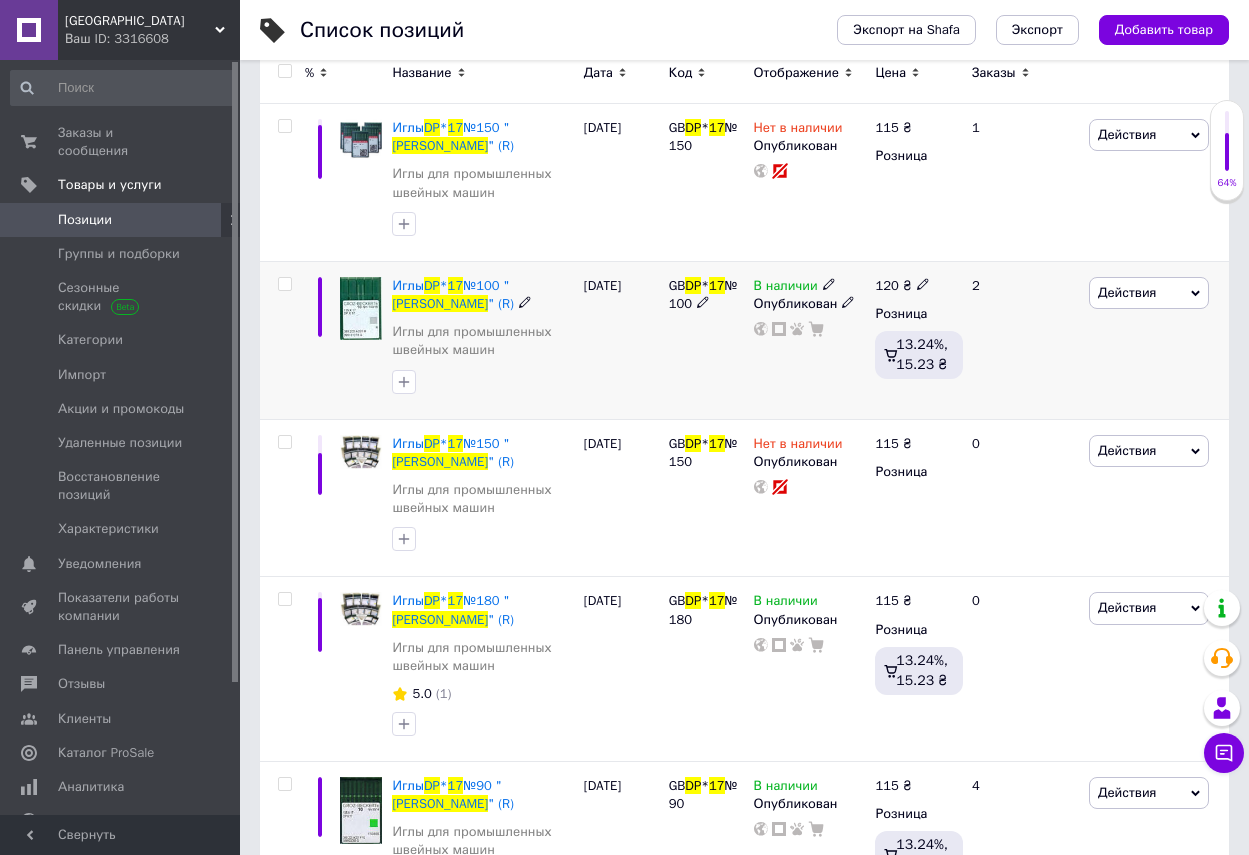 scroll, scrollTop: 300, scrollLeft: 0, axis: vertical 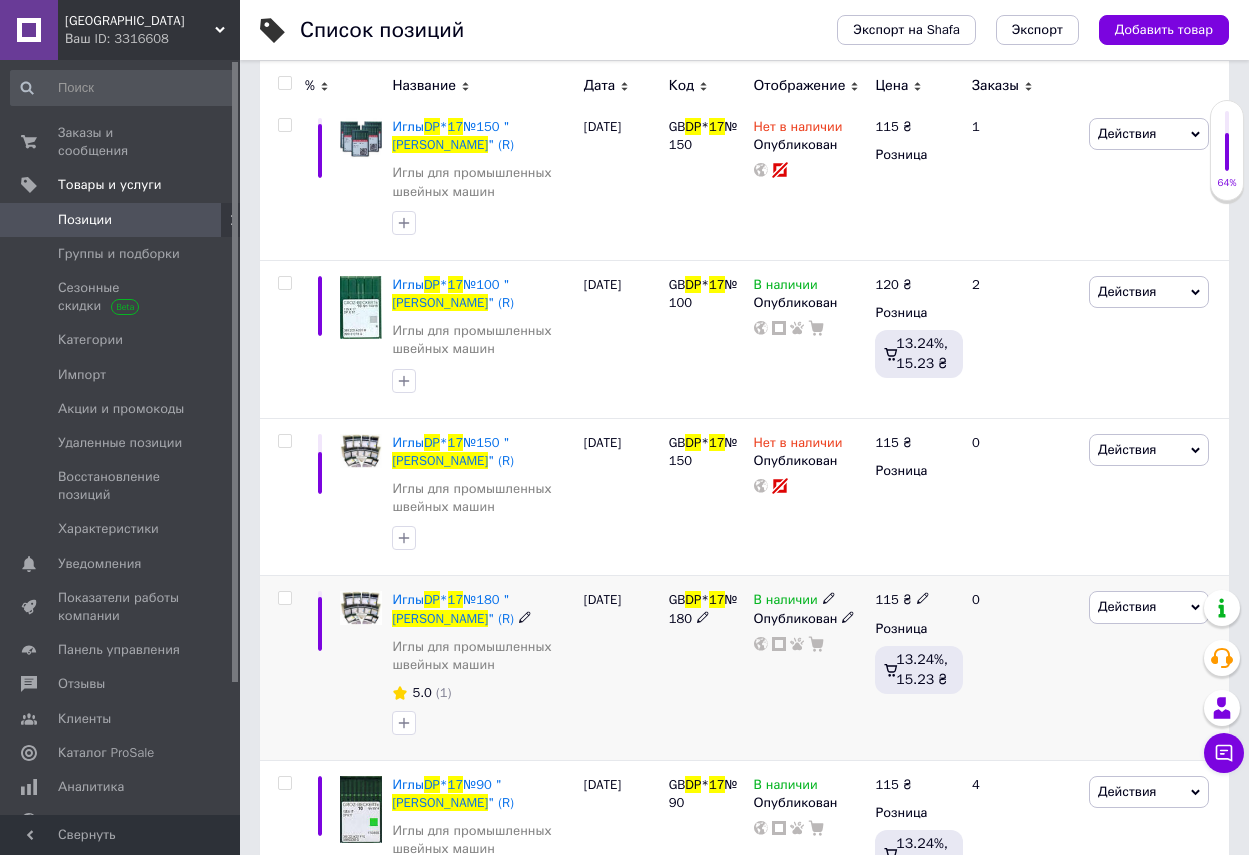 click 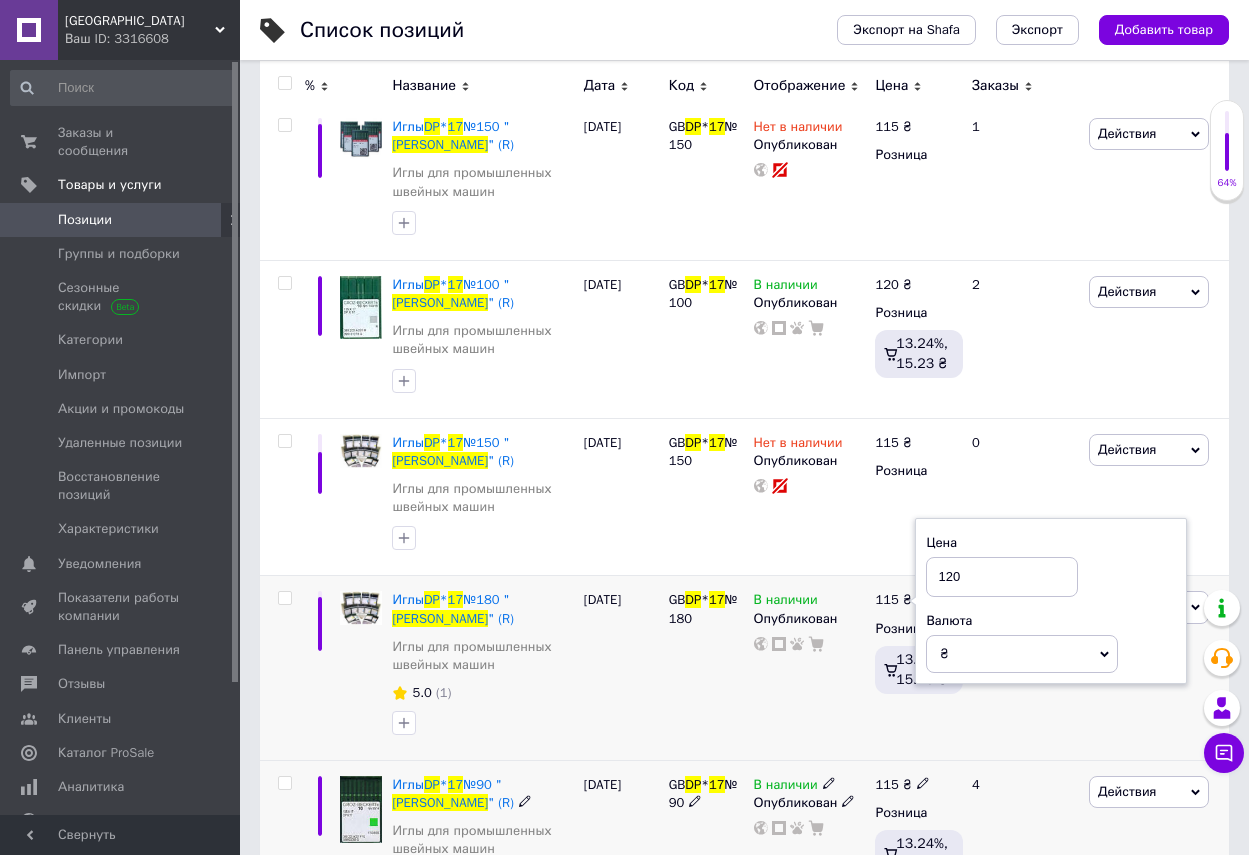 scroll, scrollTop: 400, scrollLeft: 0, axis: vertical 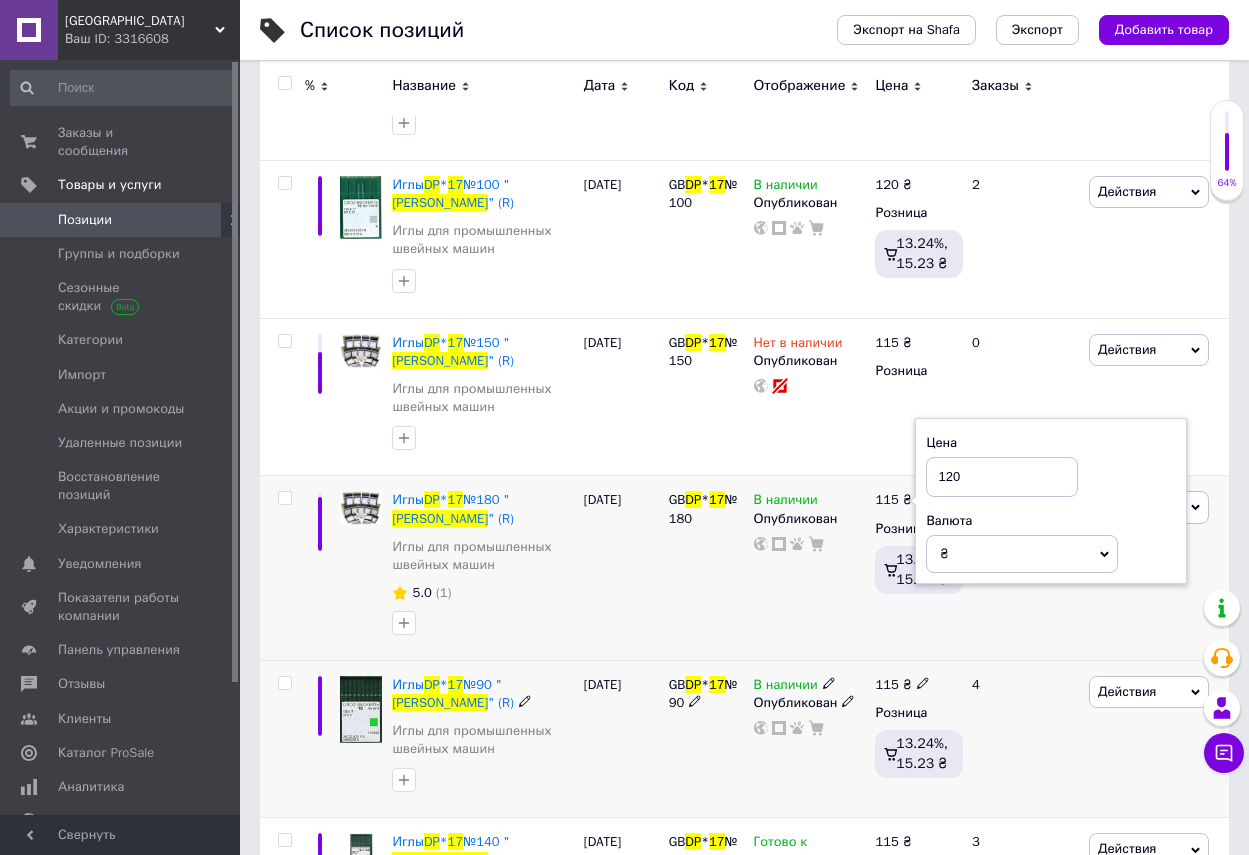 type on "120" 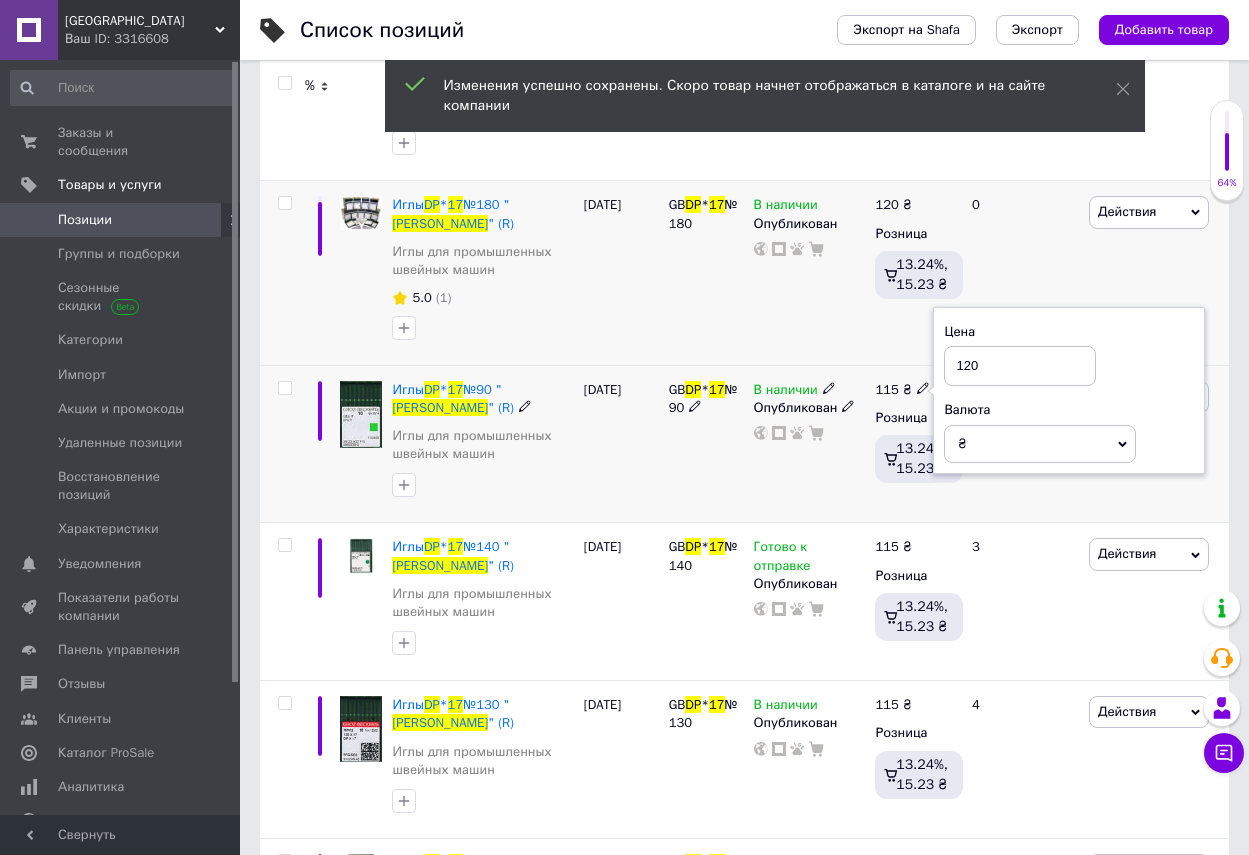 scroll, scrollTop: 700, scrollLeft: 0, axis: vertical 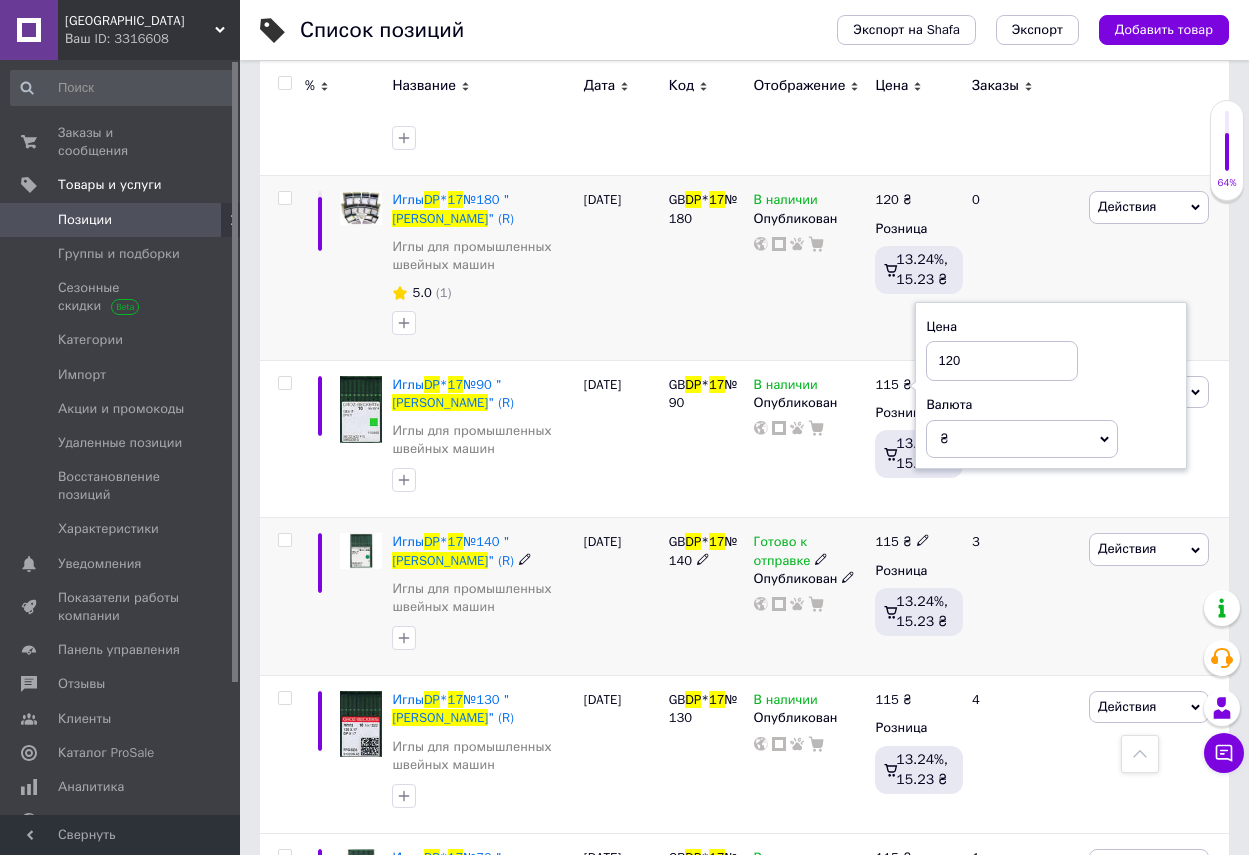 type on "120" 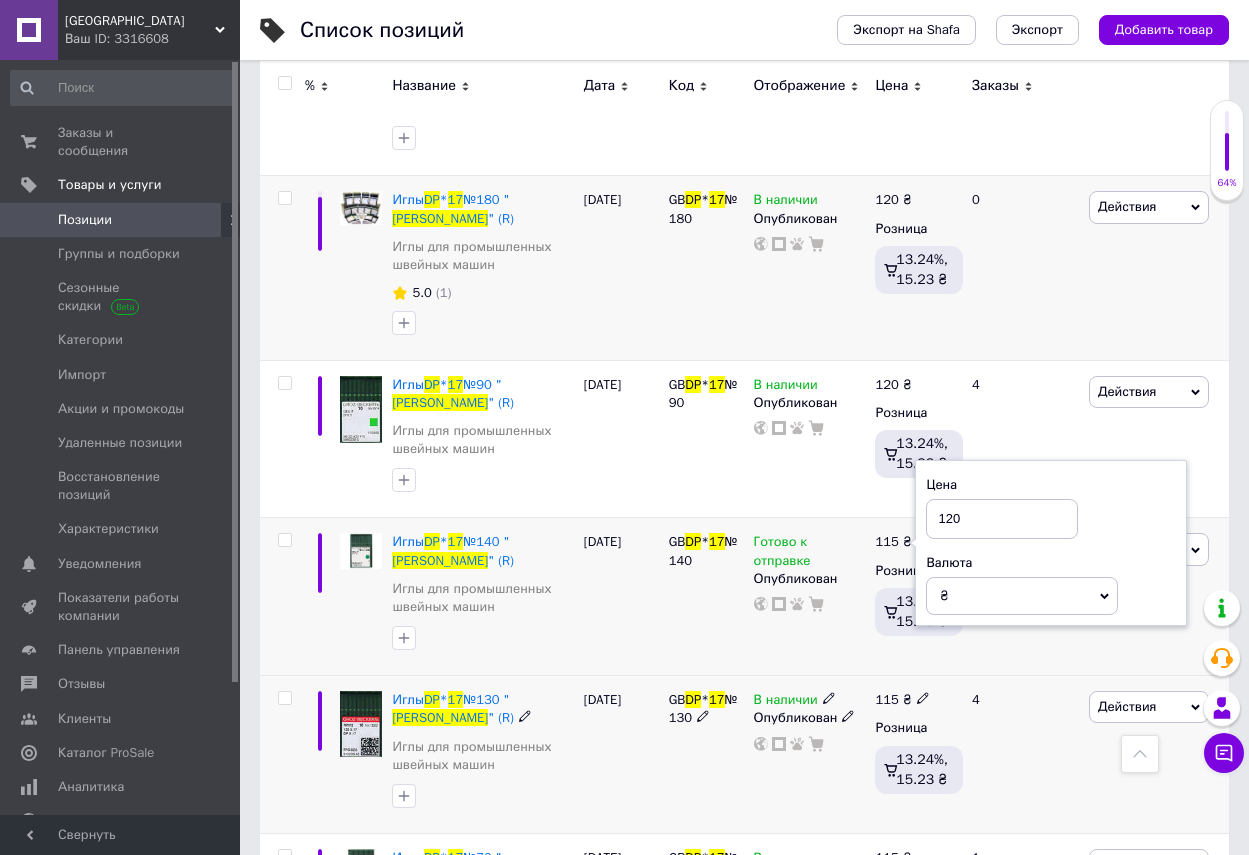 type on "120" 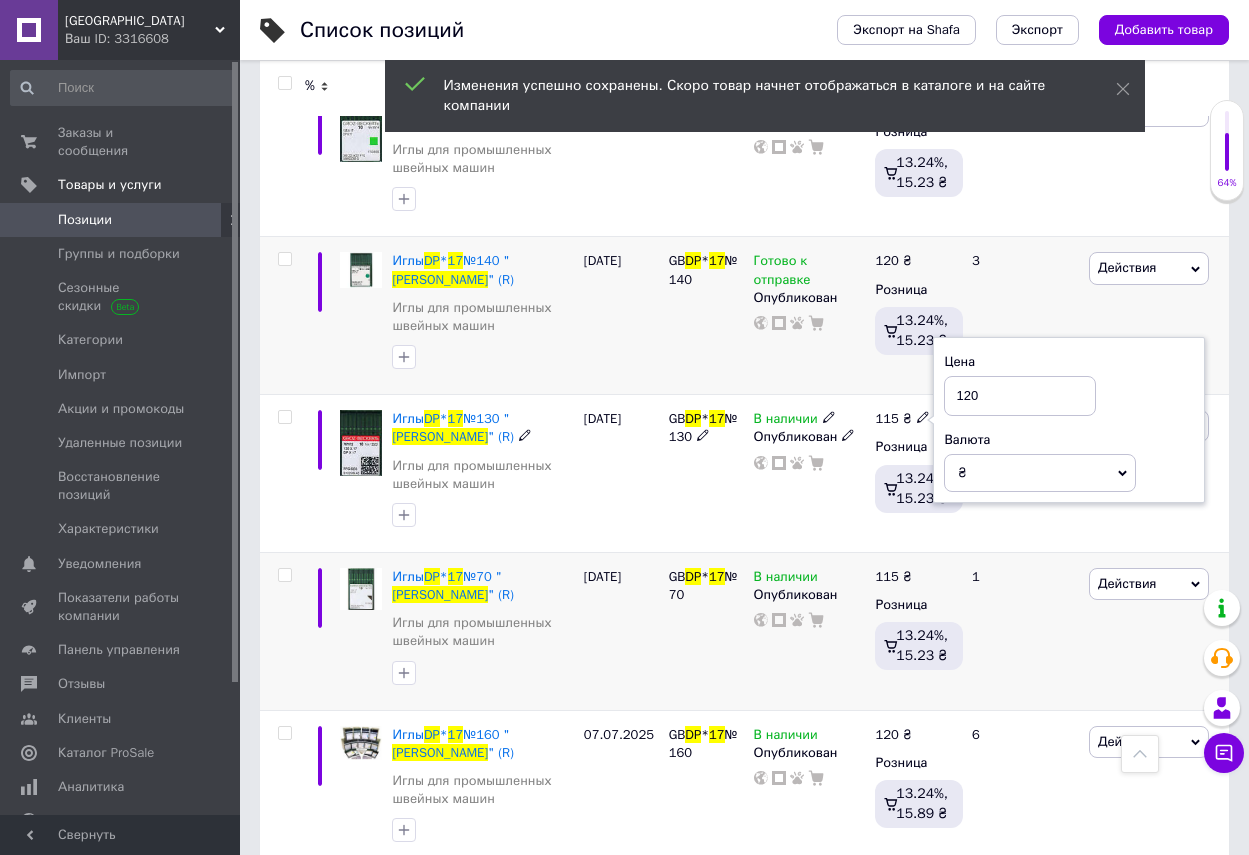 scroll, scrollTop: 1000, scrollLeft: 0, axis: vertical 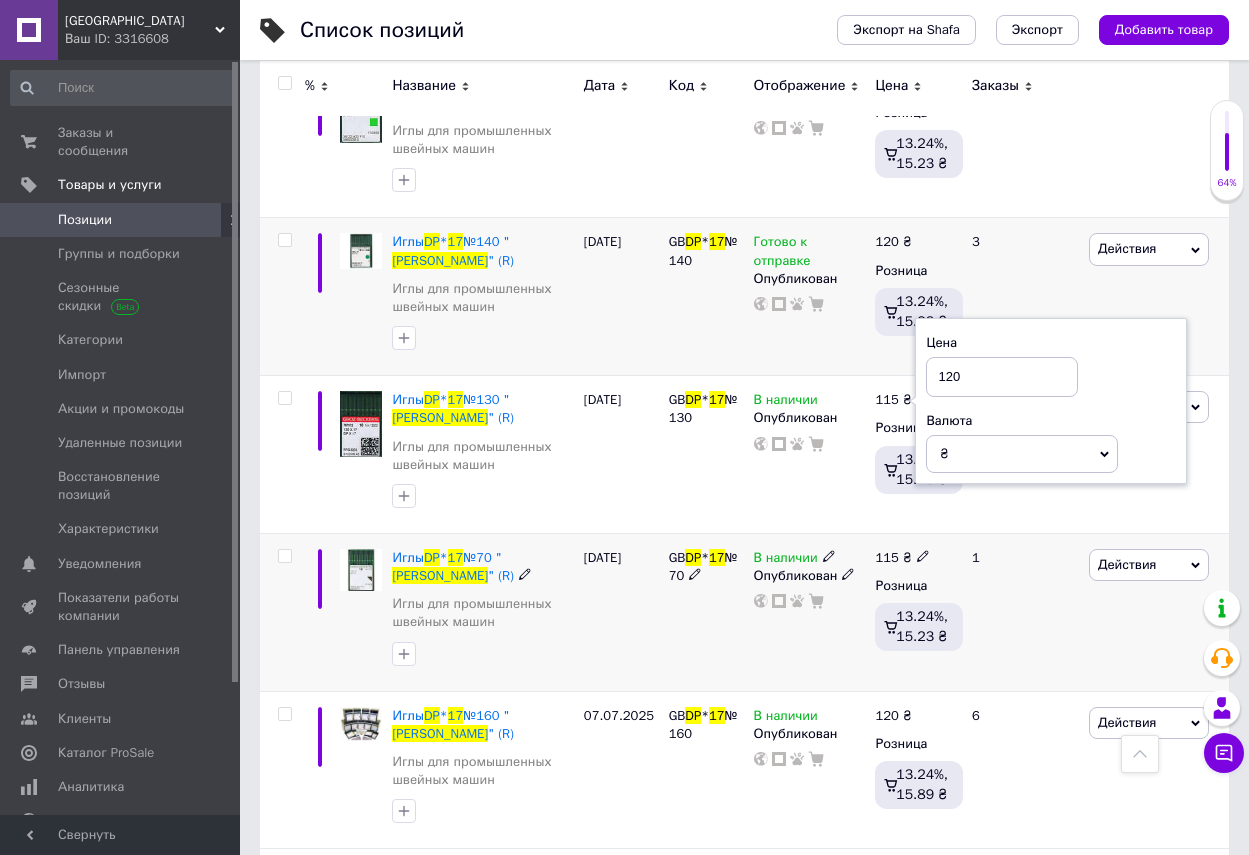 type on "120" 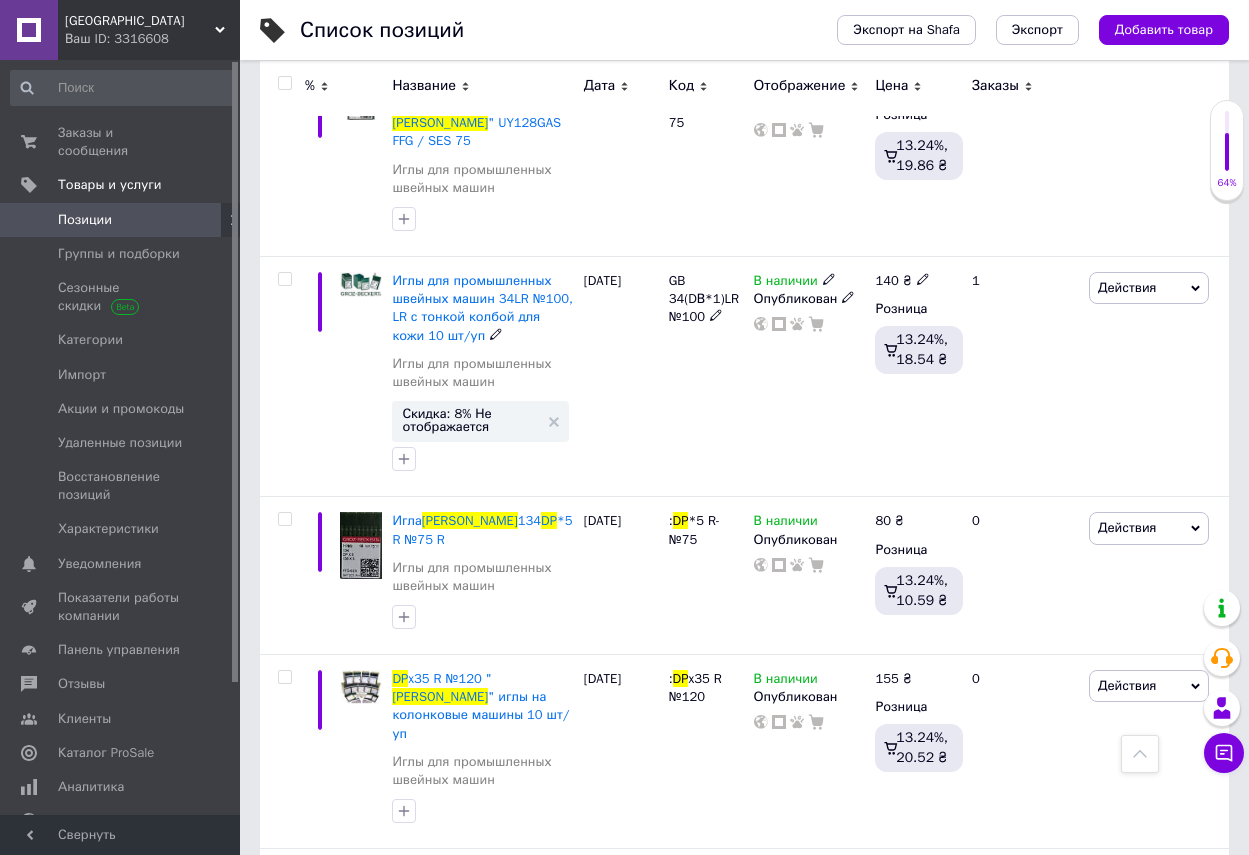 scroll, scrollTop: 8900, scrollLeft: 0, axis: vertical 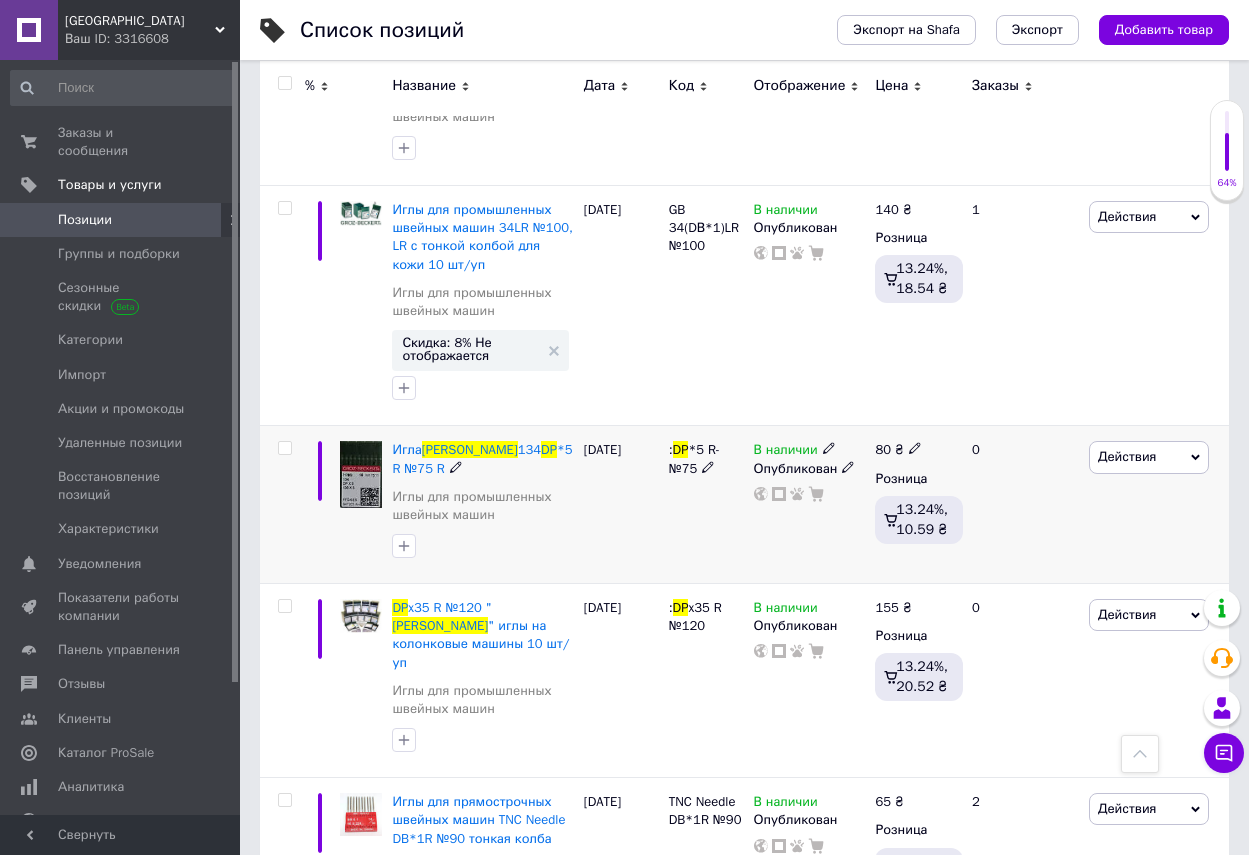 type on "120" 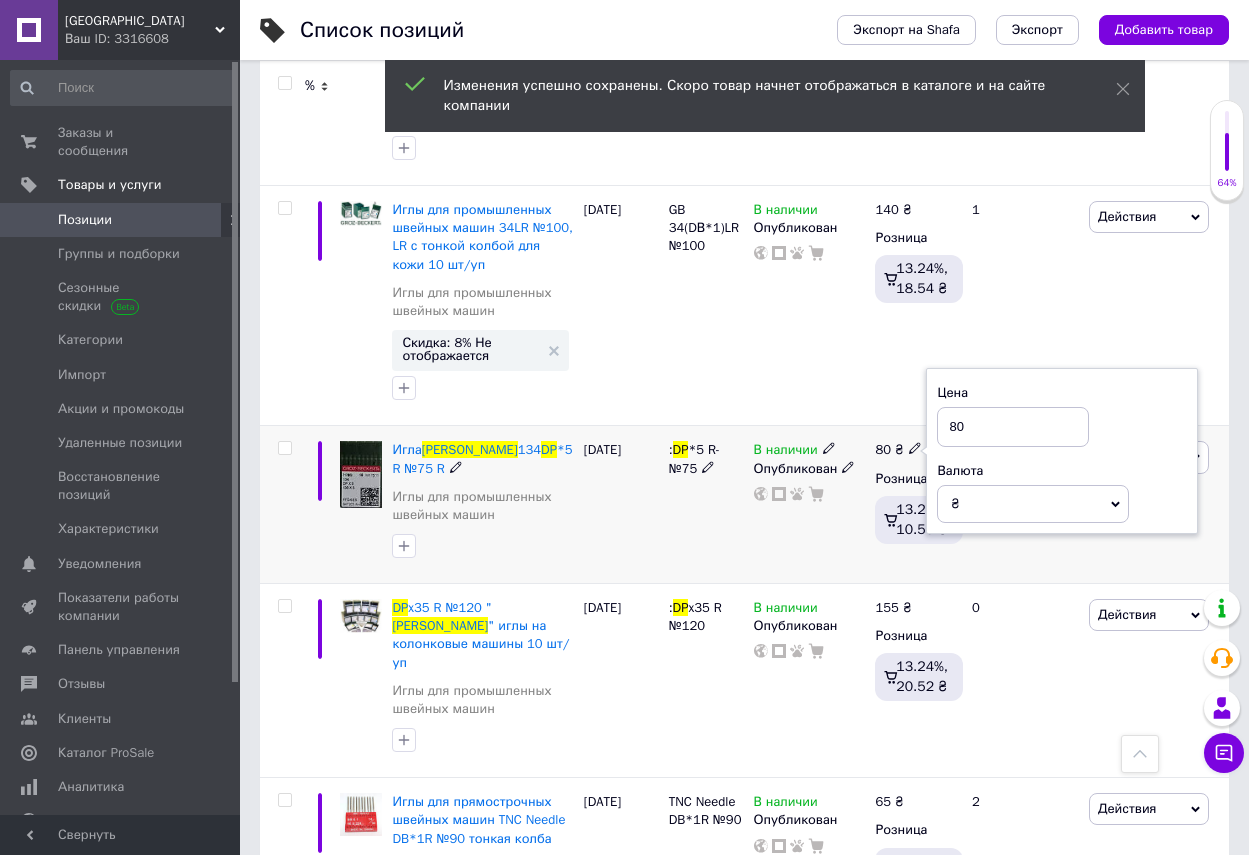 type on "8" 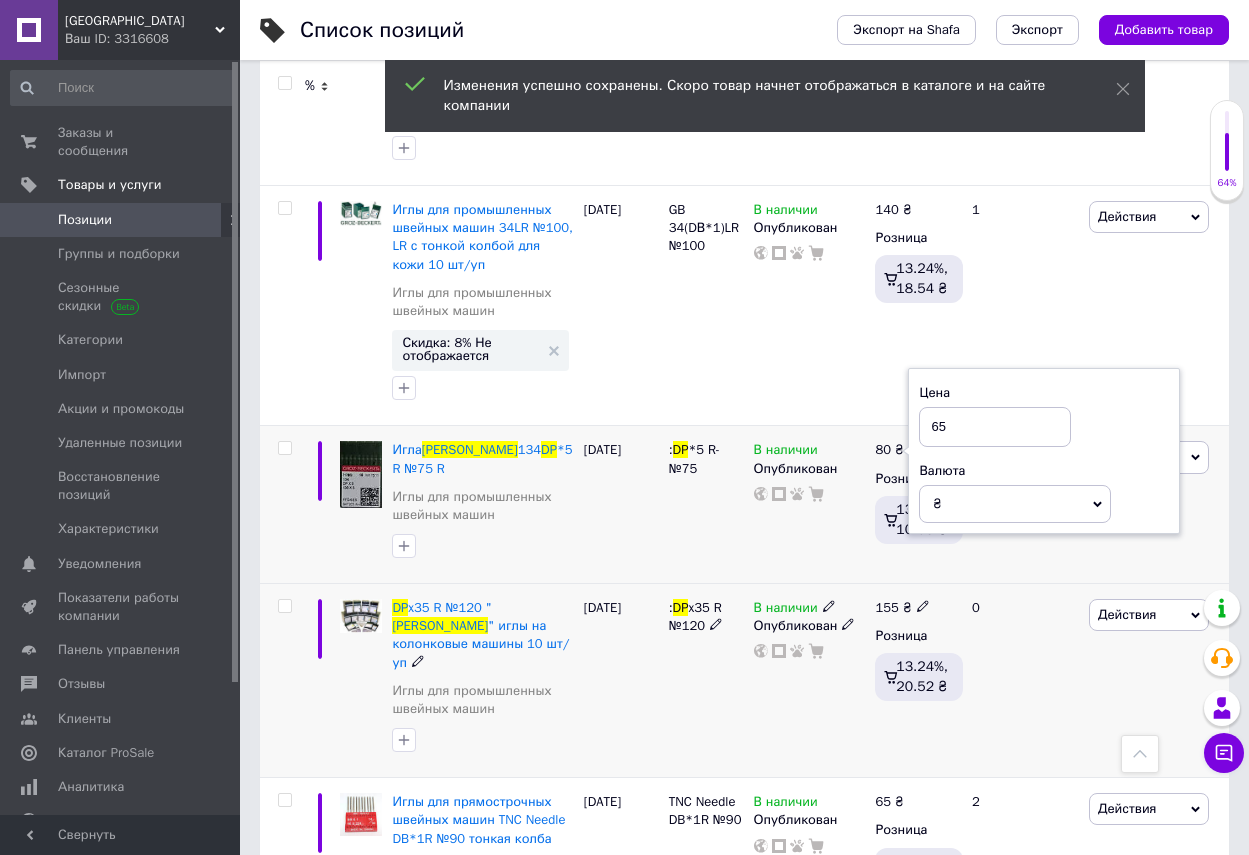 type on "65" 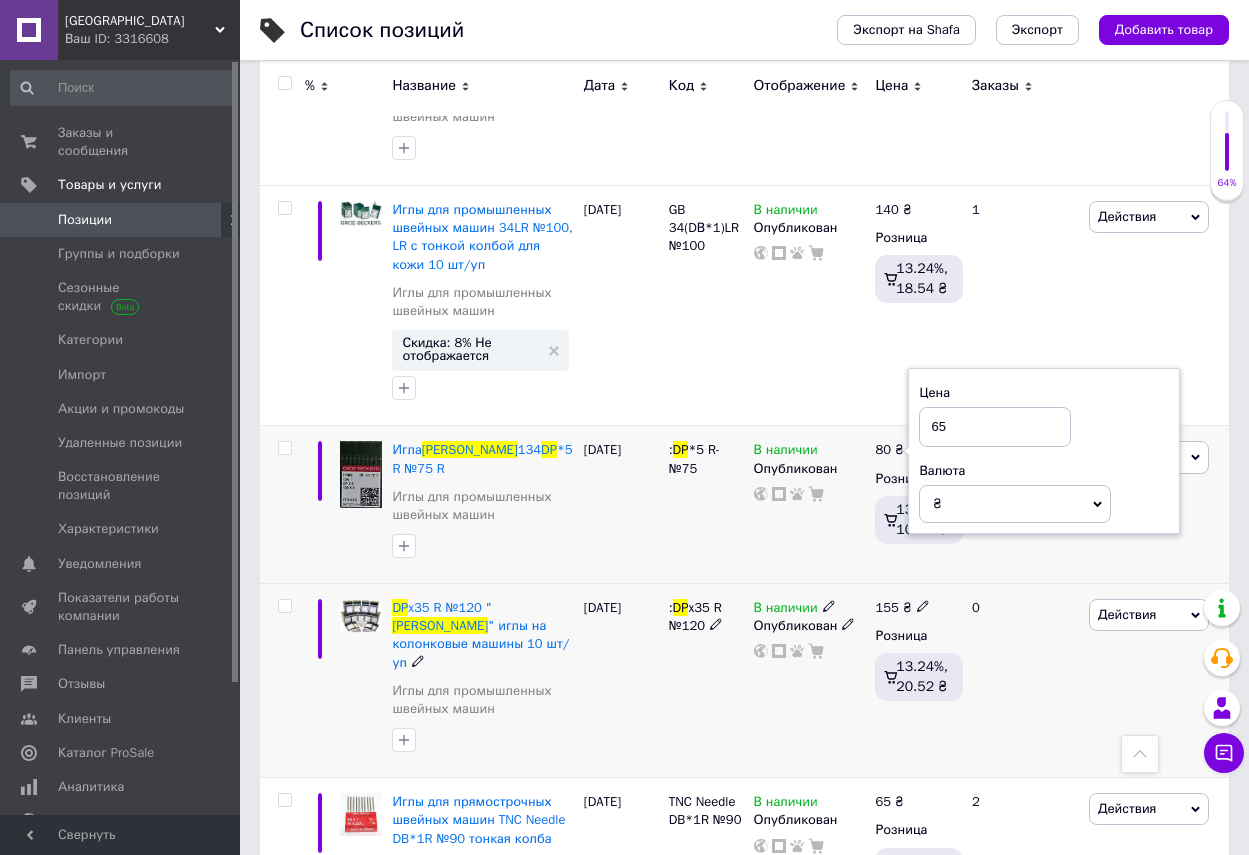 click on ":  DP x35 R №120" at bounding box center (706, 681) 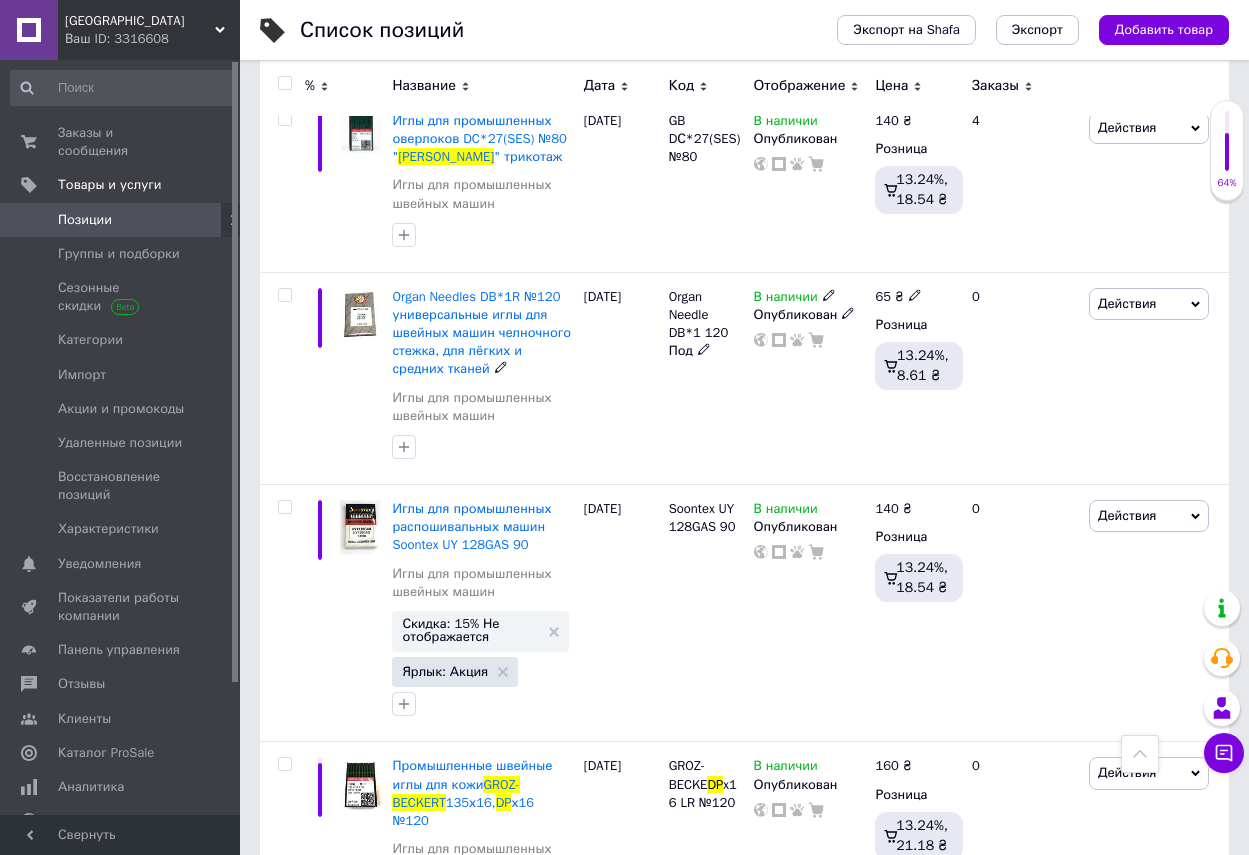 scroll, scrollTop: 12000, scrollLeft: 0, axis: vertical 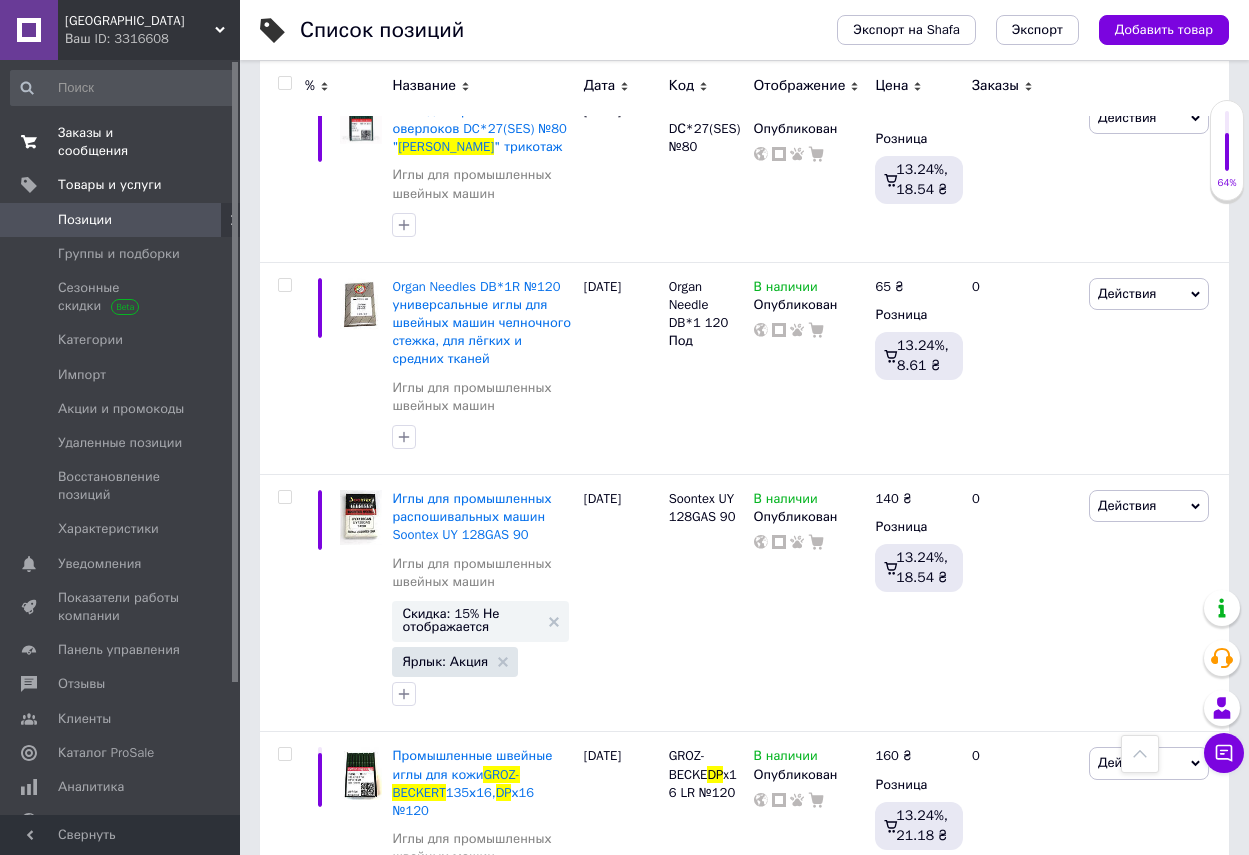 click on "Заказы и сообщения" at bounding box center (121, 142) 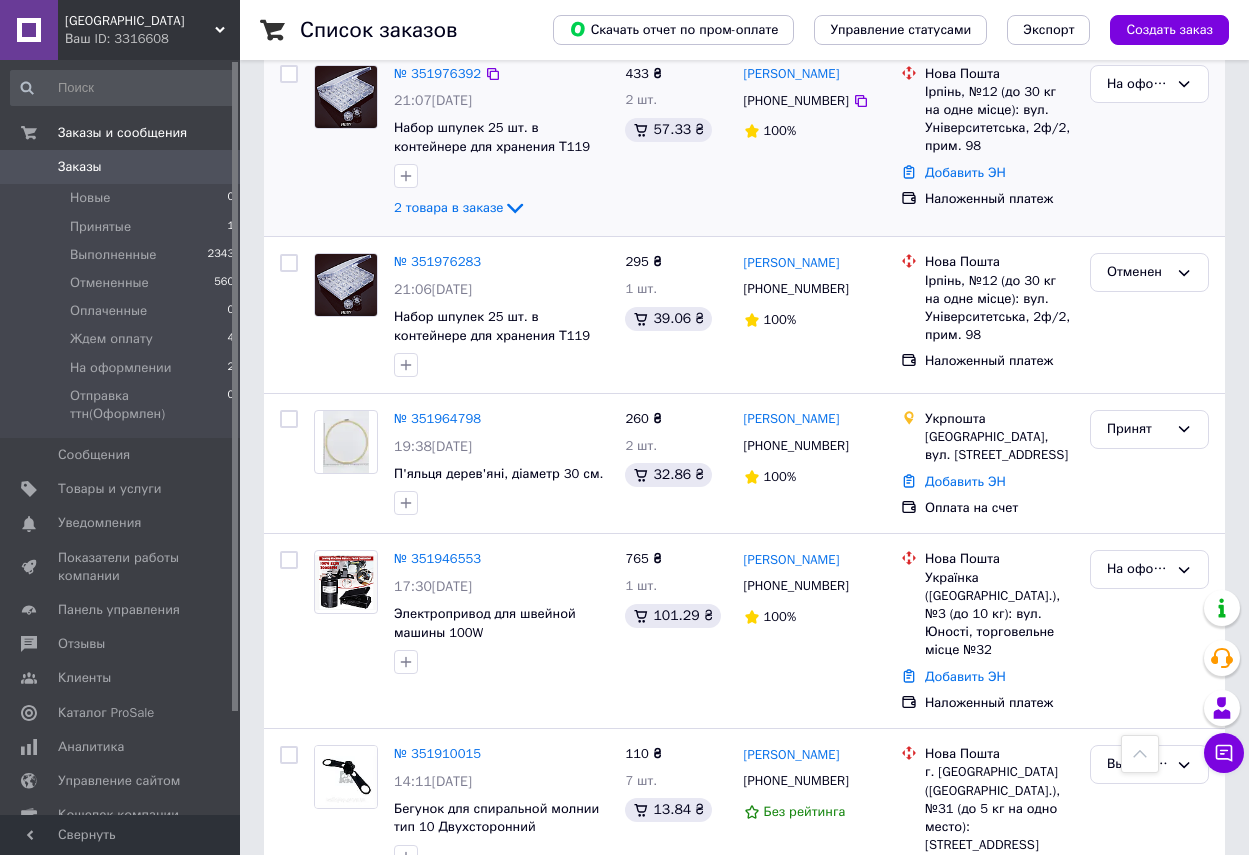 scroll, scrollTop: 900, scrollLeft: 0, axis: vertical 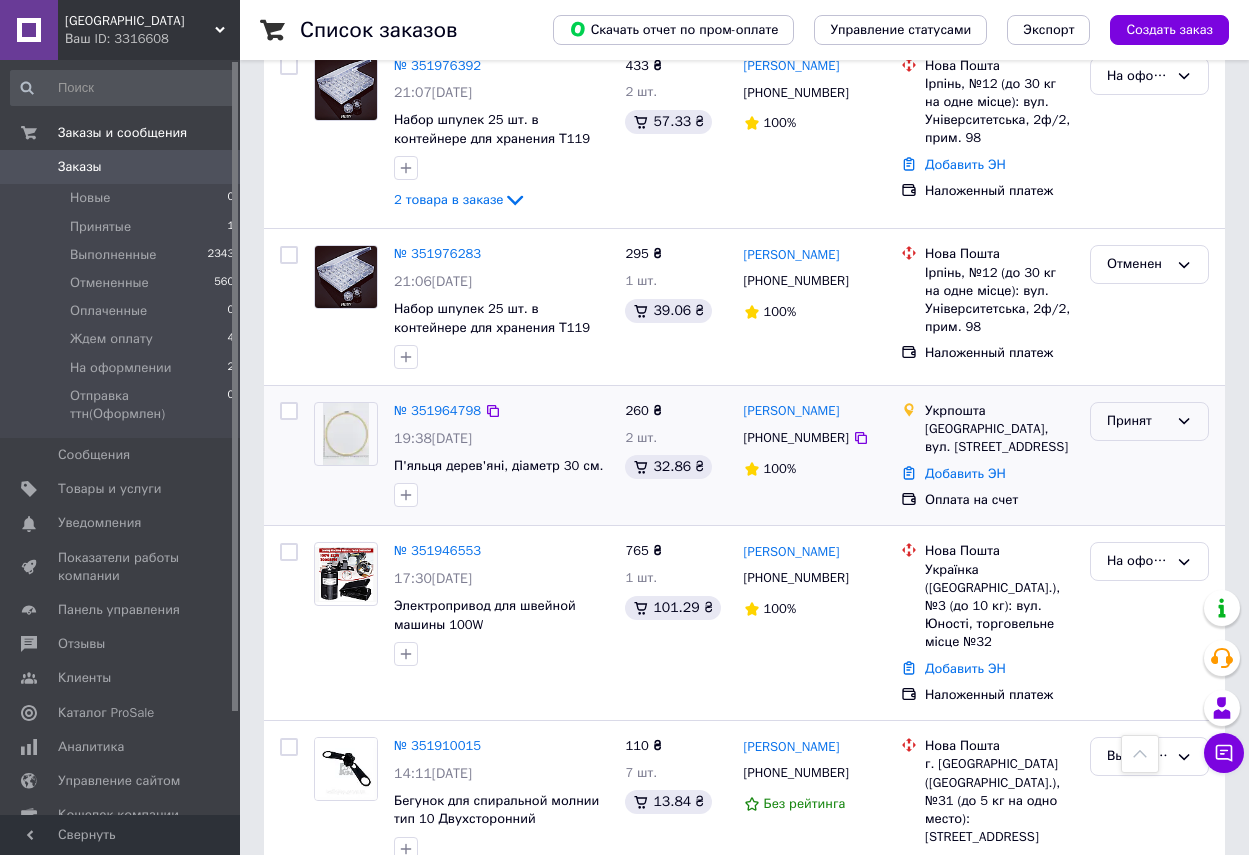 click 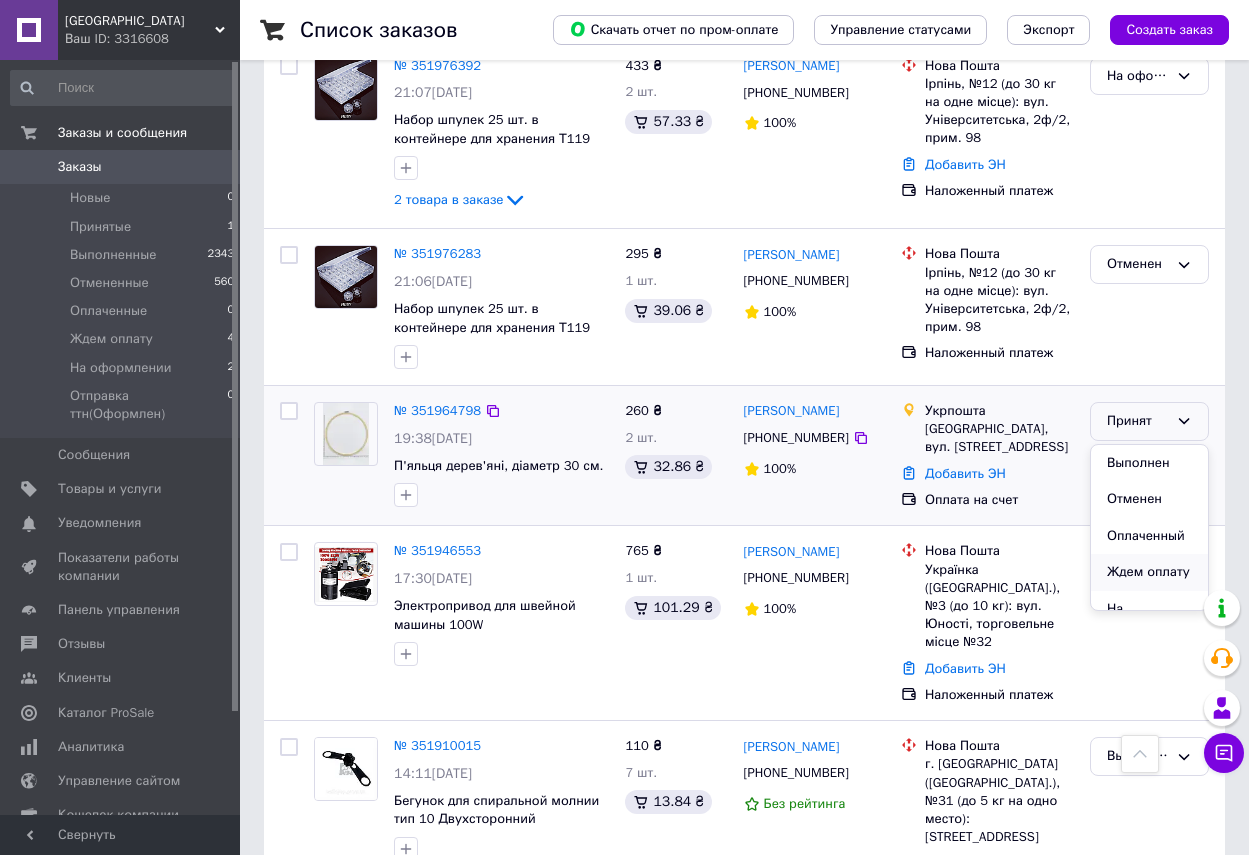 click on "Ждем оплату" at bounding box center [1149, 572] 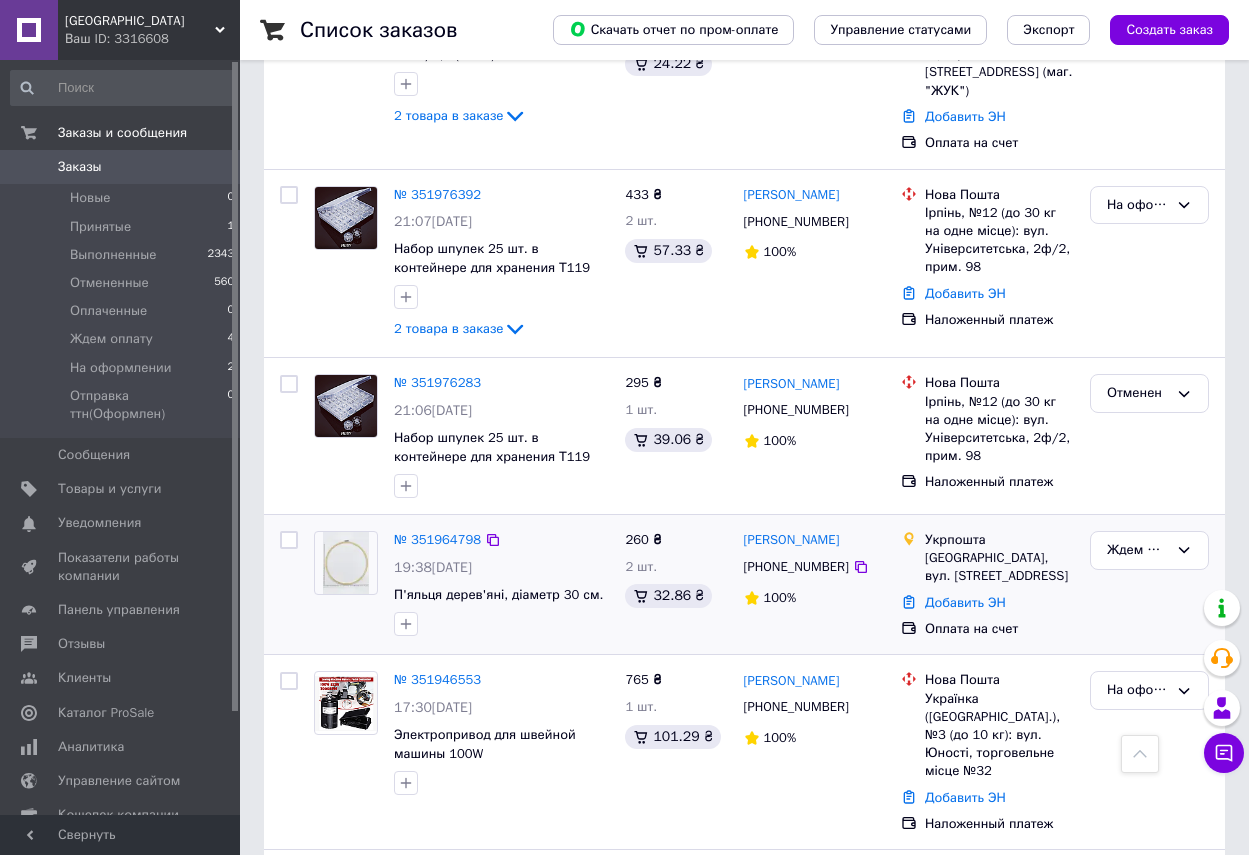 scroll, scrollTop: 800, scrollLeft: 0, axis: vertical 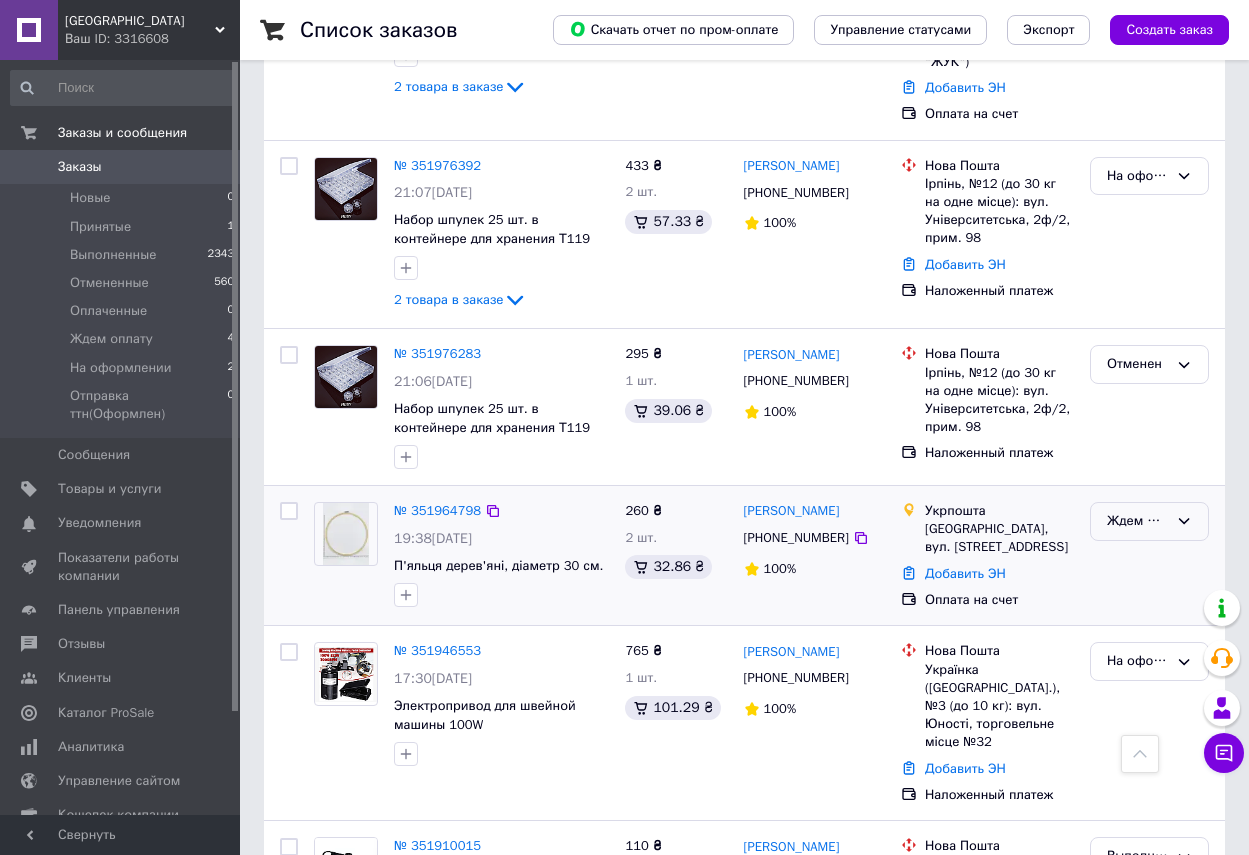 click 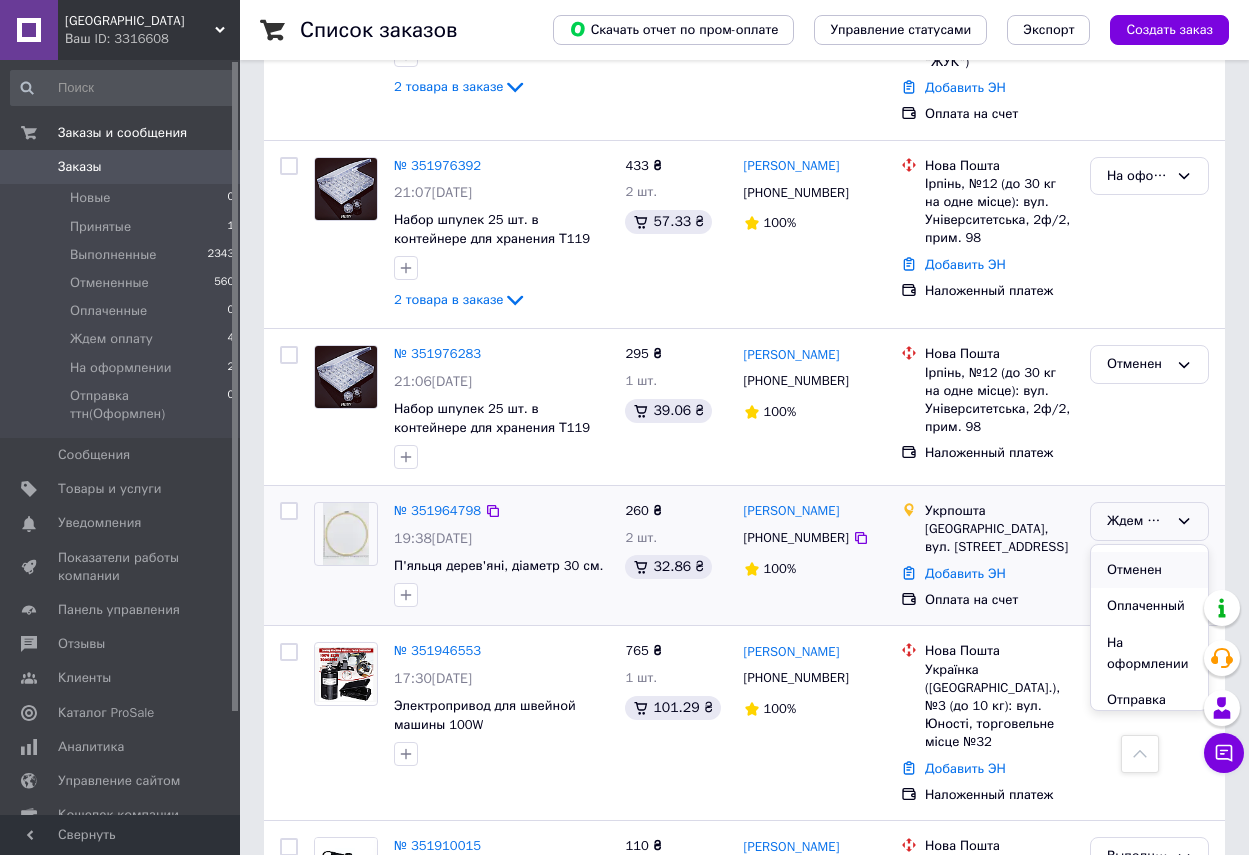scroll, scrollTop: 100, scrollLeft: 0, axis: vertical 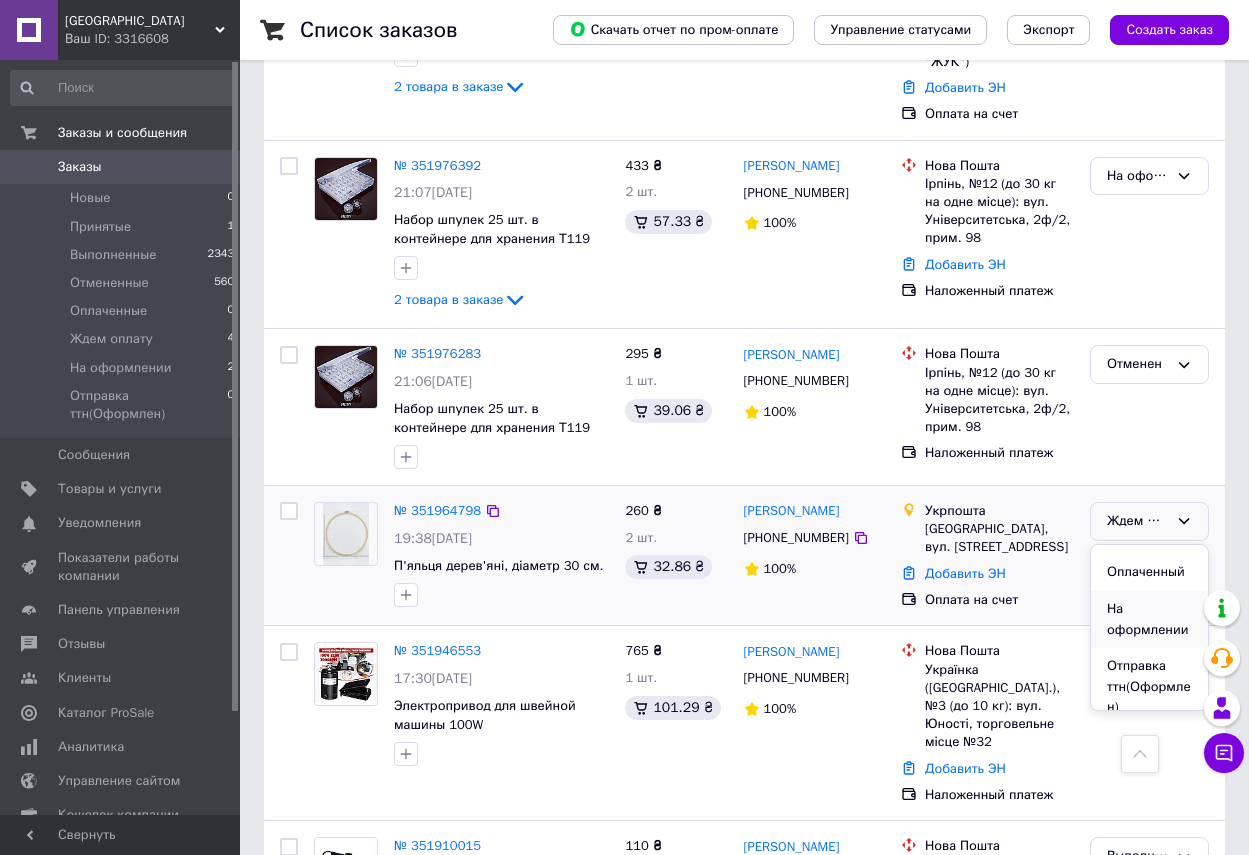 click on "На оформлении" at bounding box center [1149, 619] 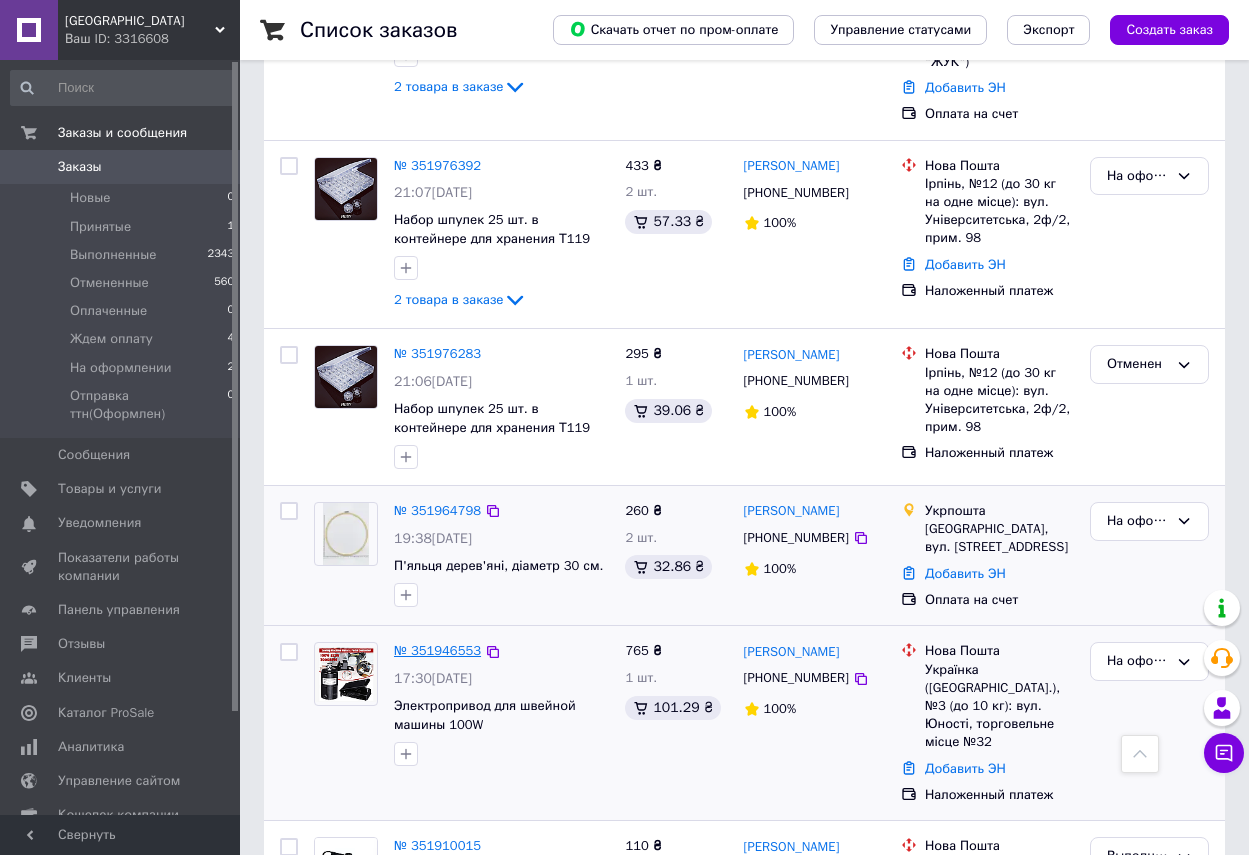 click on "№ 351946553" at bounding box center [437, 650] 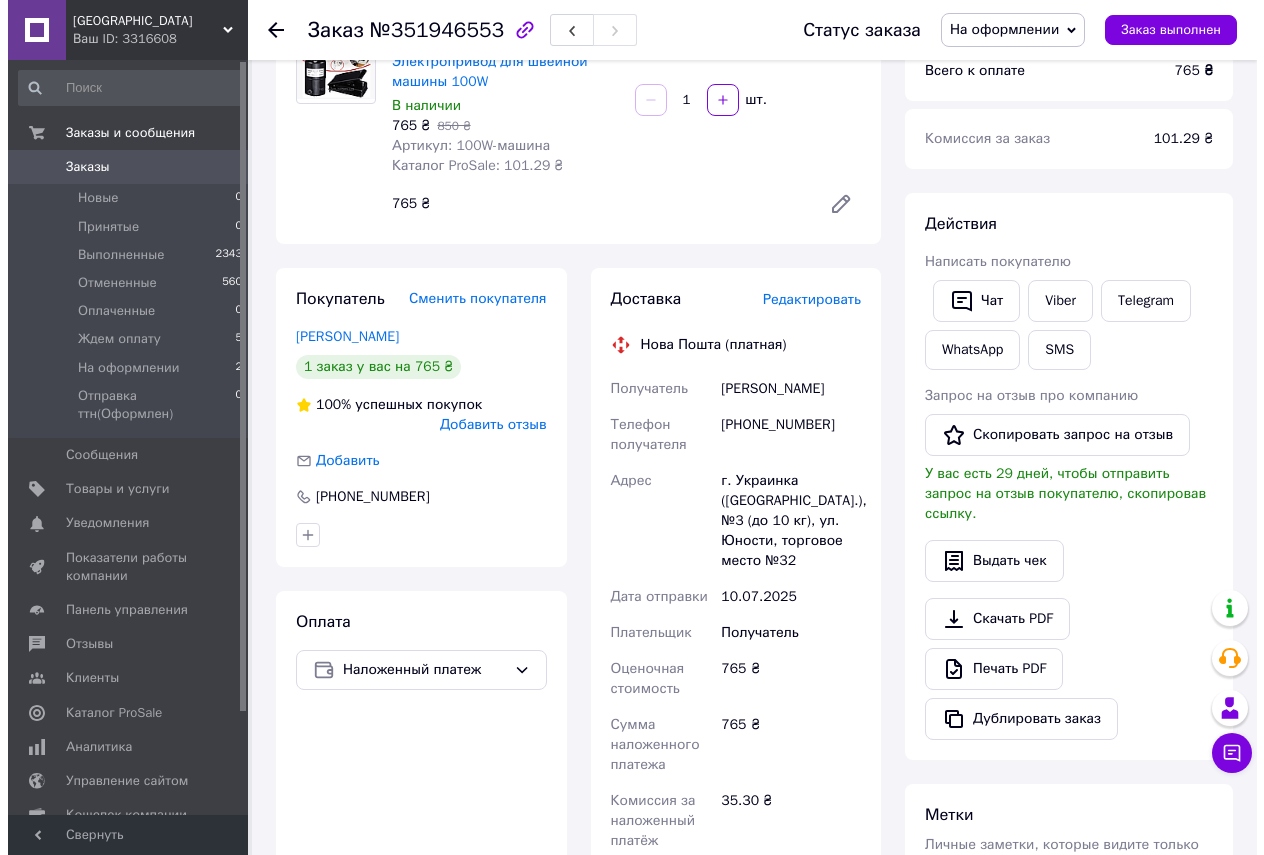 scroll, scrollTop: 163, scrollLeft: 0, axis: vertical 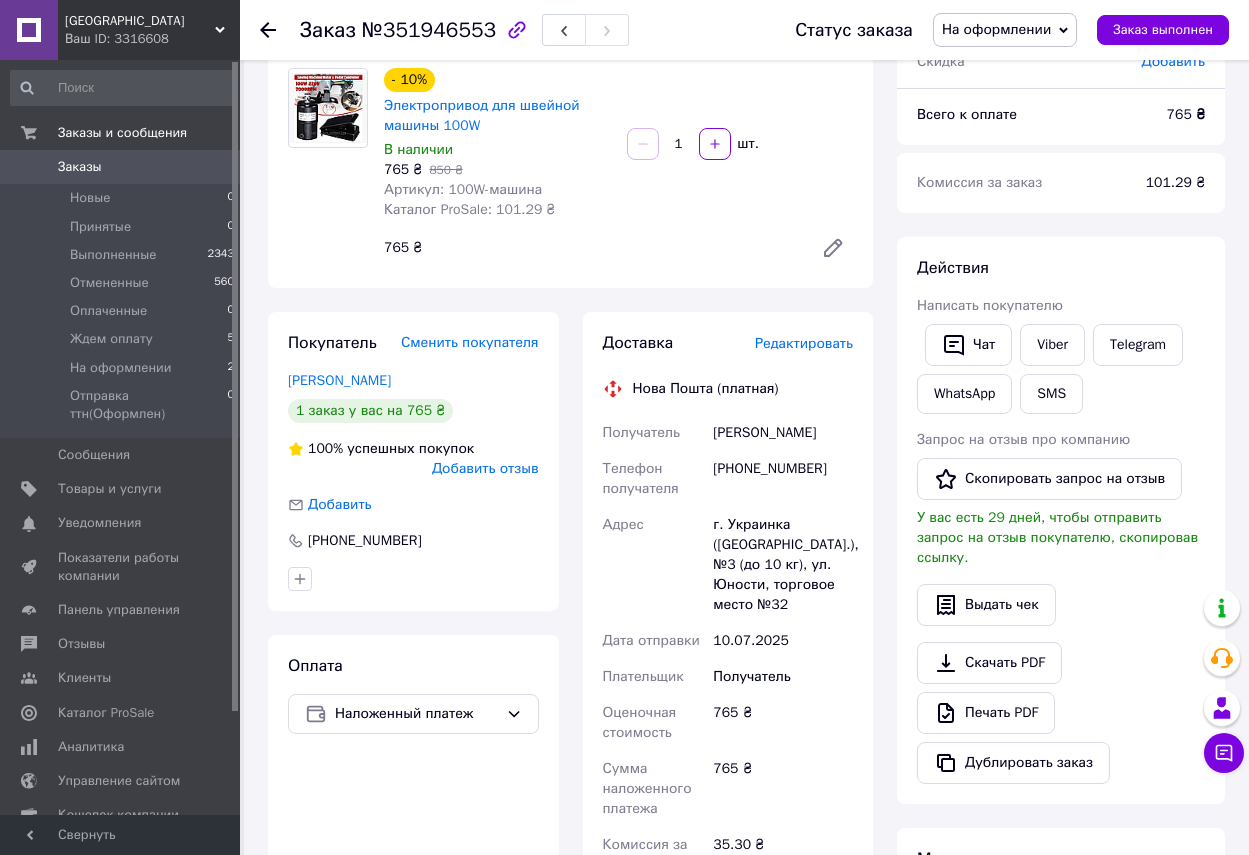 click on "Редактировать" at bounding box center (804, 343) 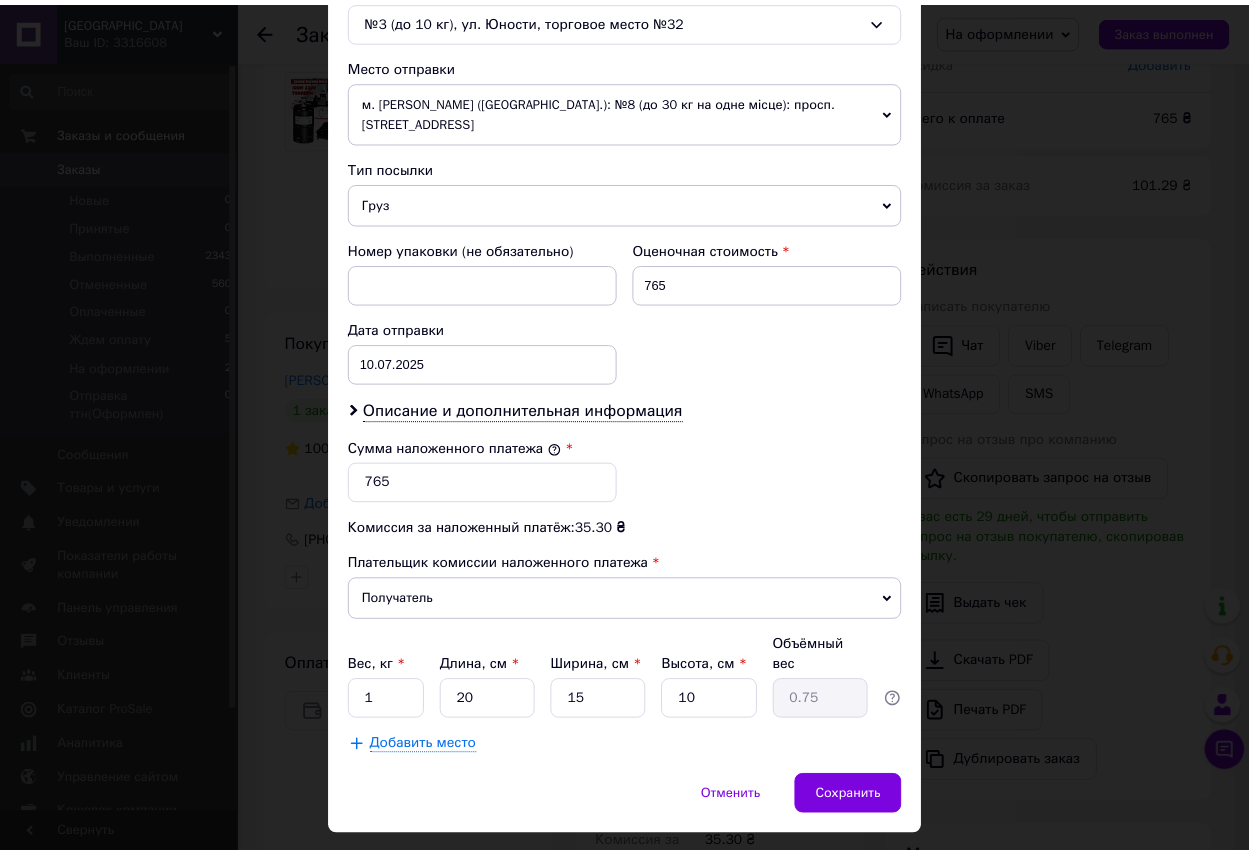 scroll, scrollTop: 691, scrollLeft: 0, axis: vertical 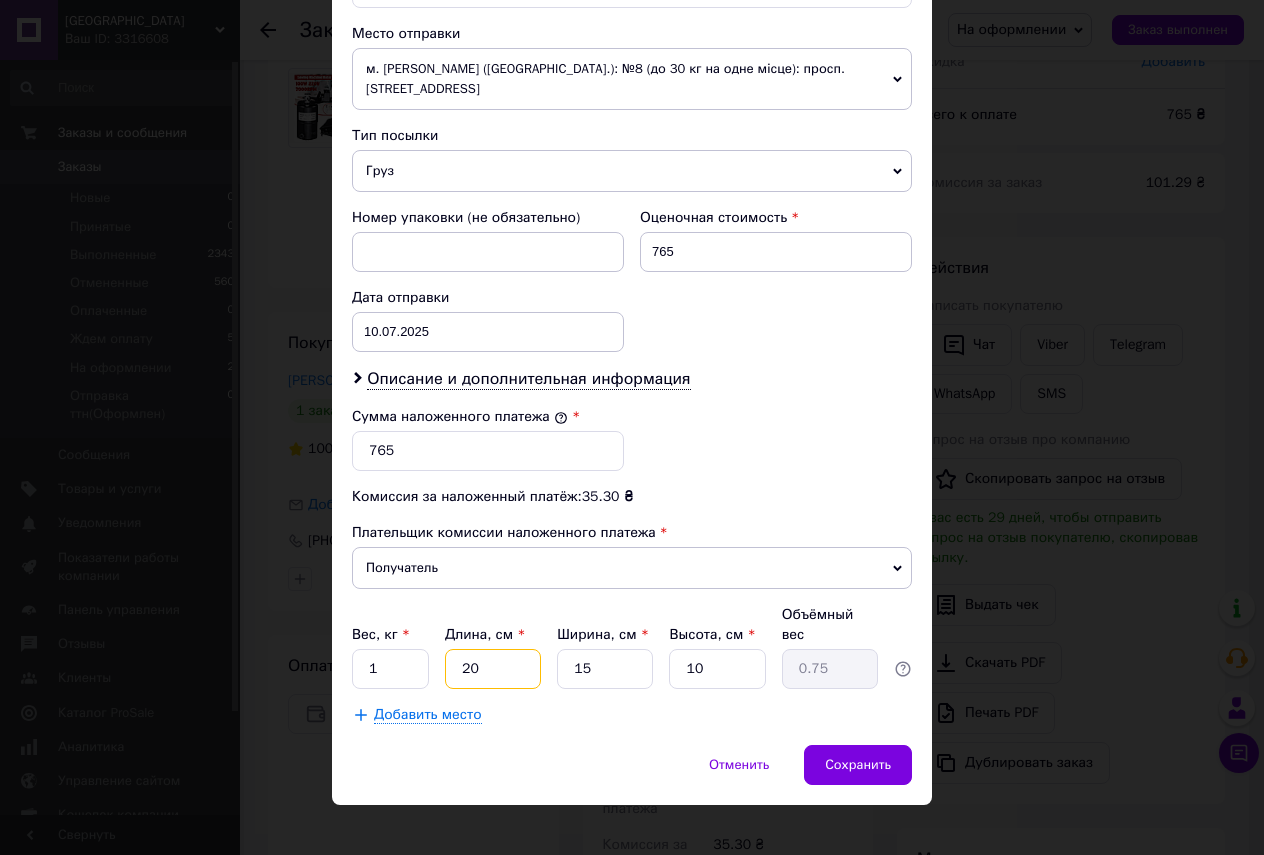 click on "20" at bounding box center (493, 669) 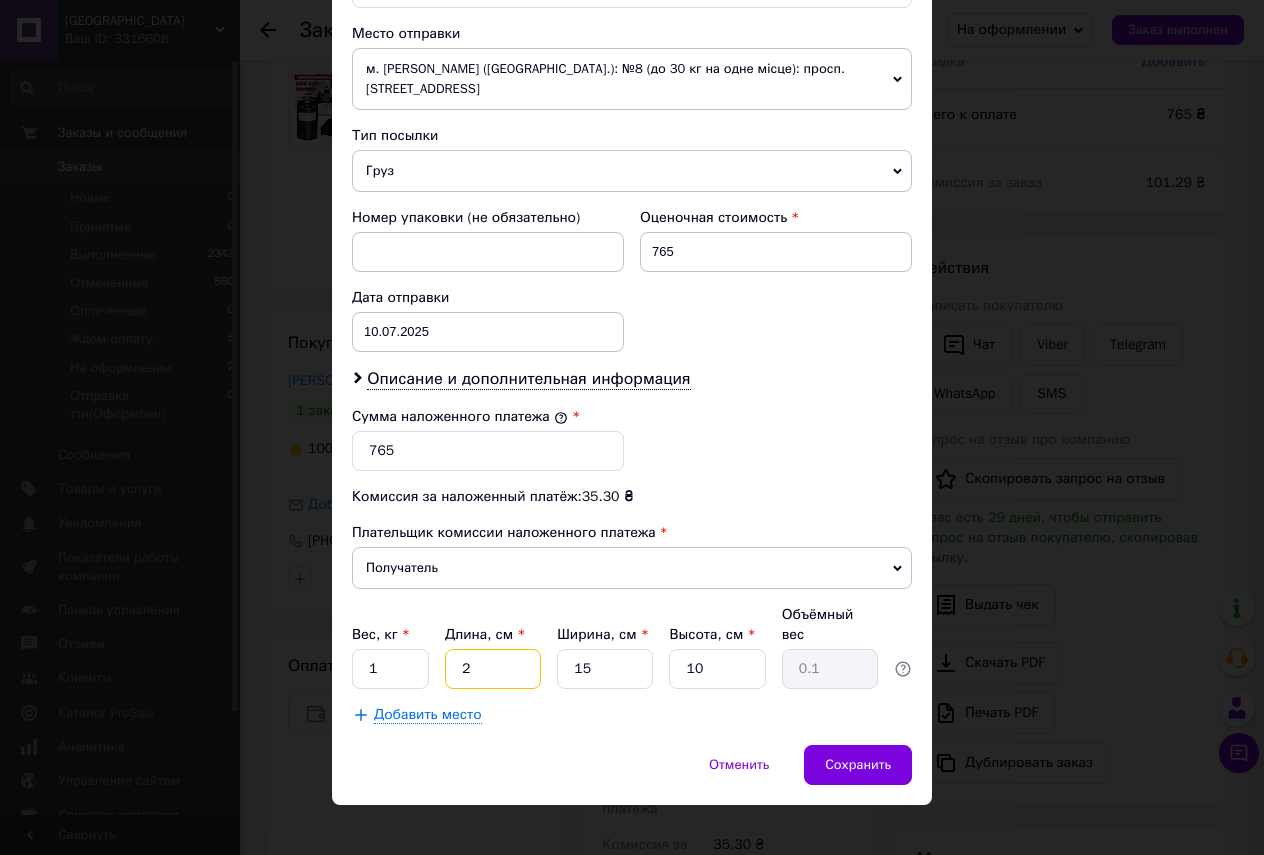 type 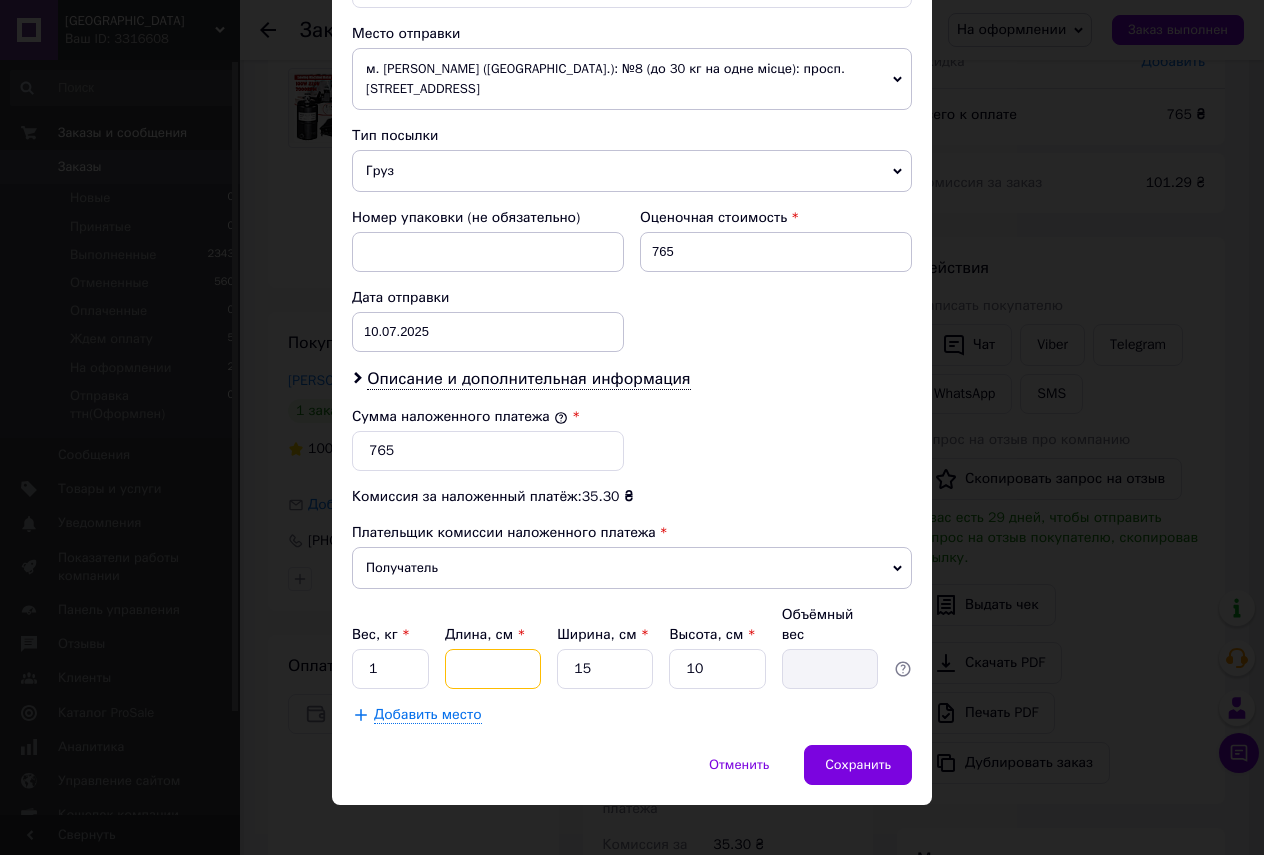 type on "1" 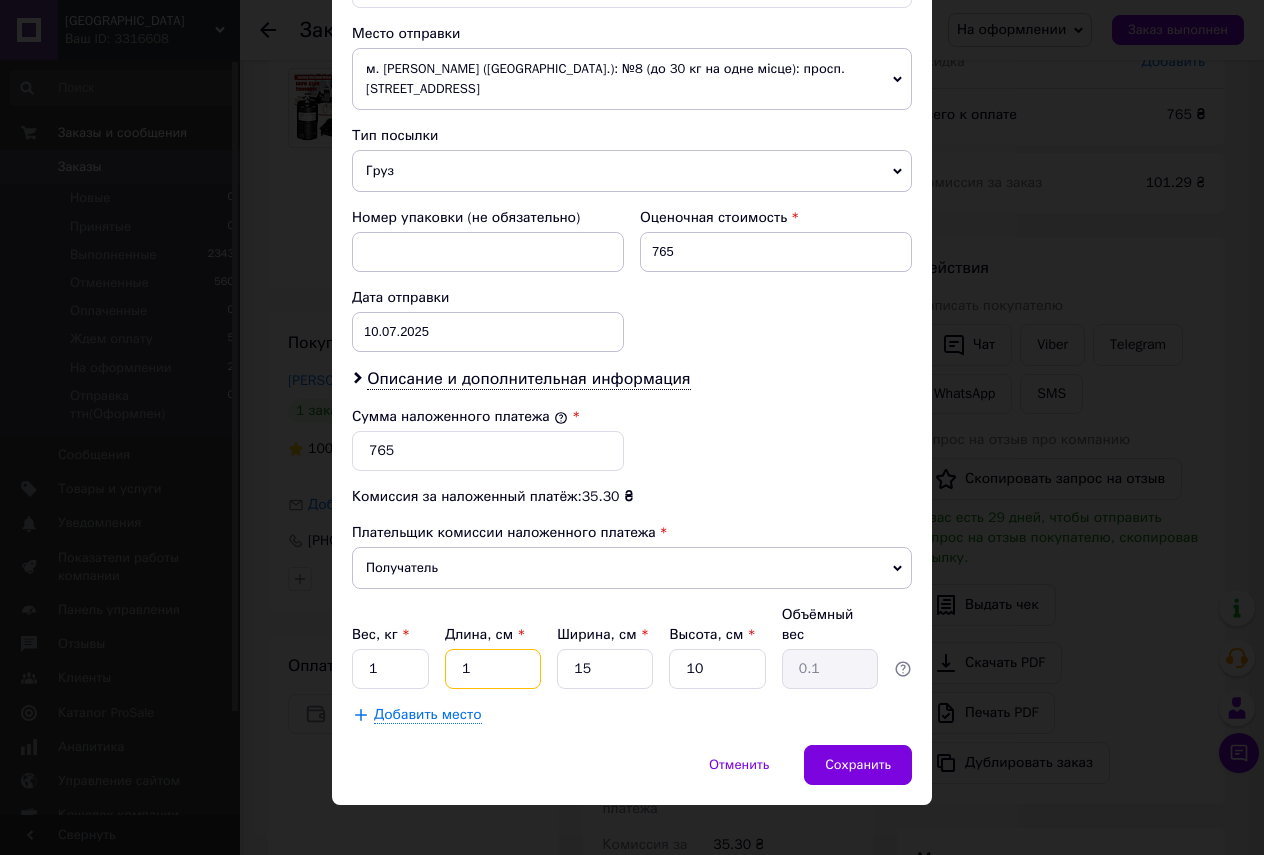 type on "17" 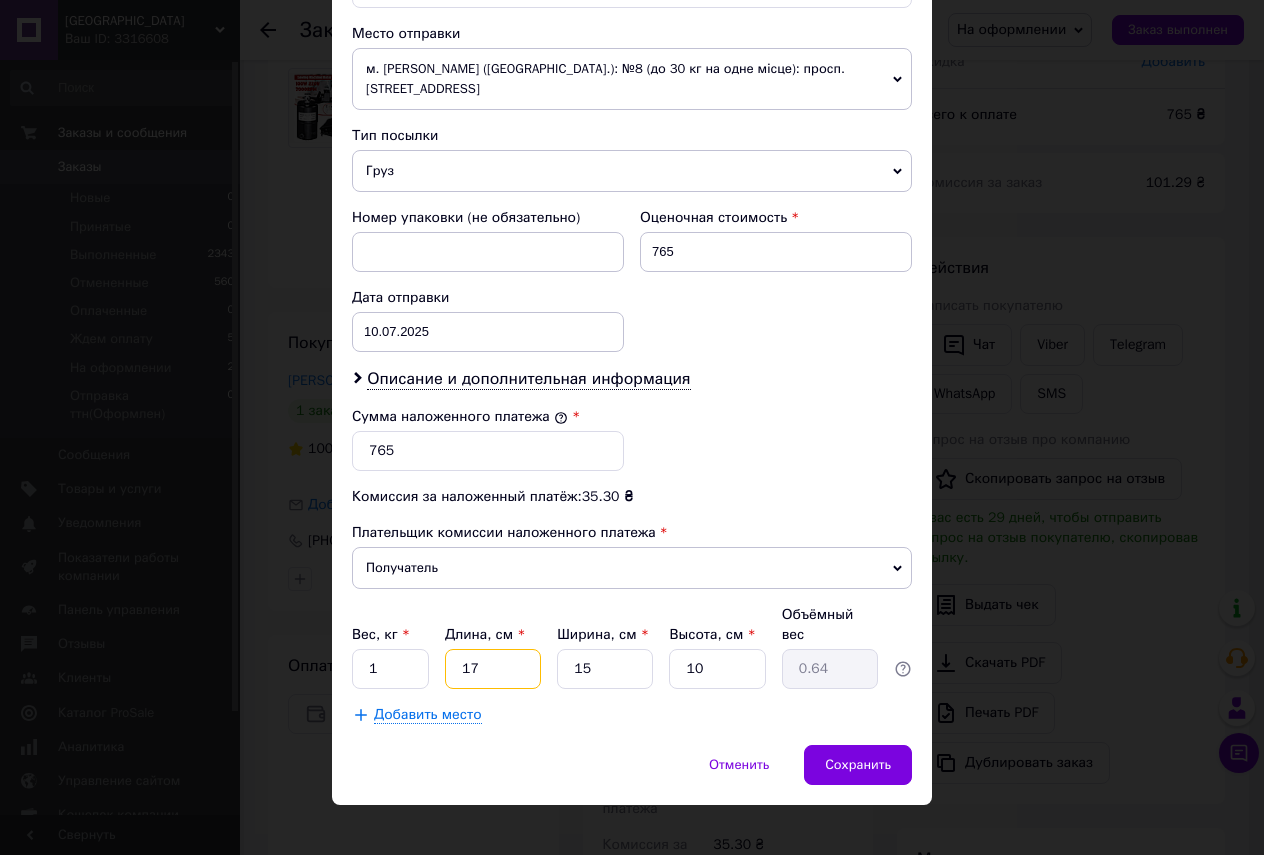 type on "17" 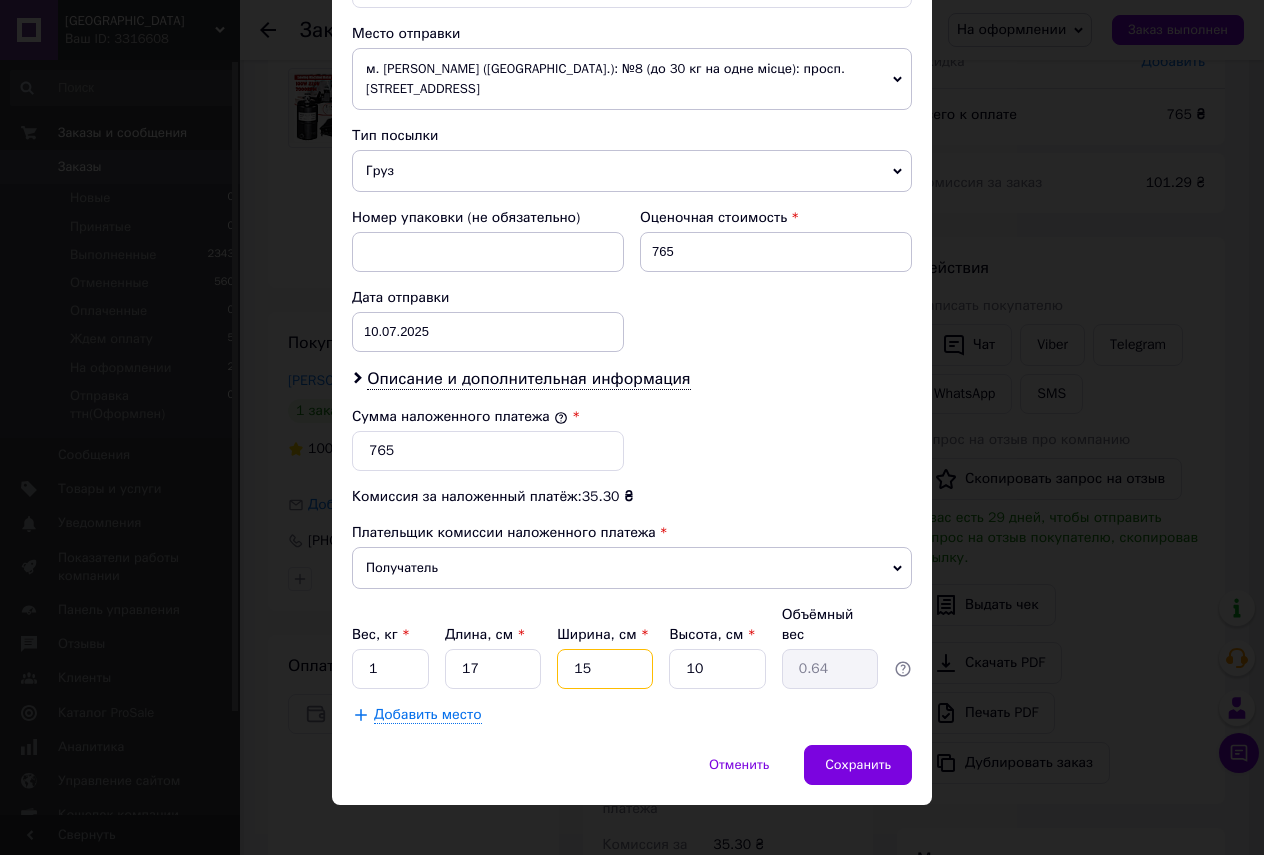 click on "15" at bounding box center (605, 669) 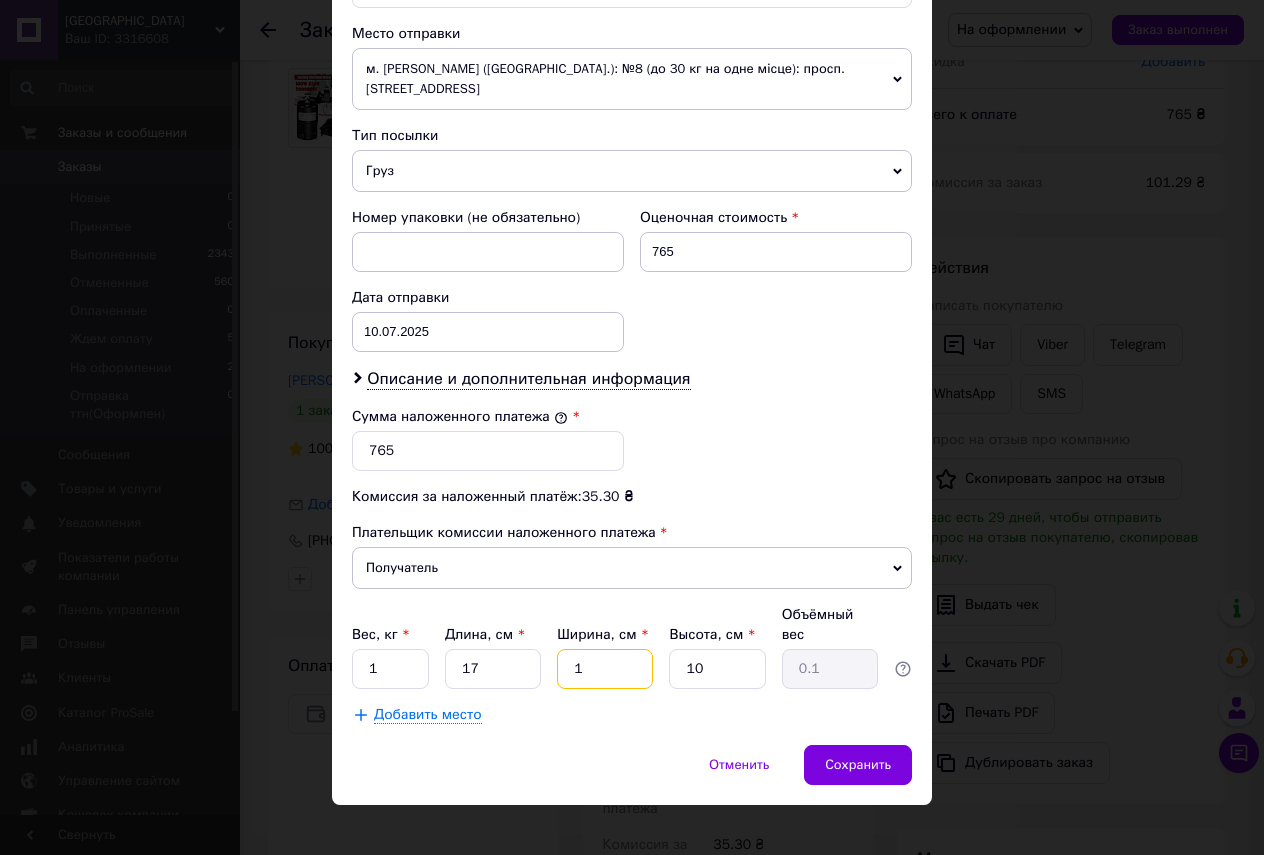 type on "11" 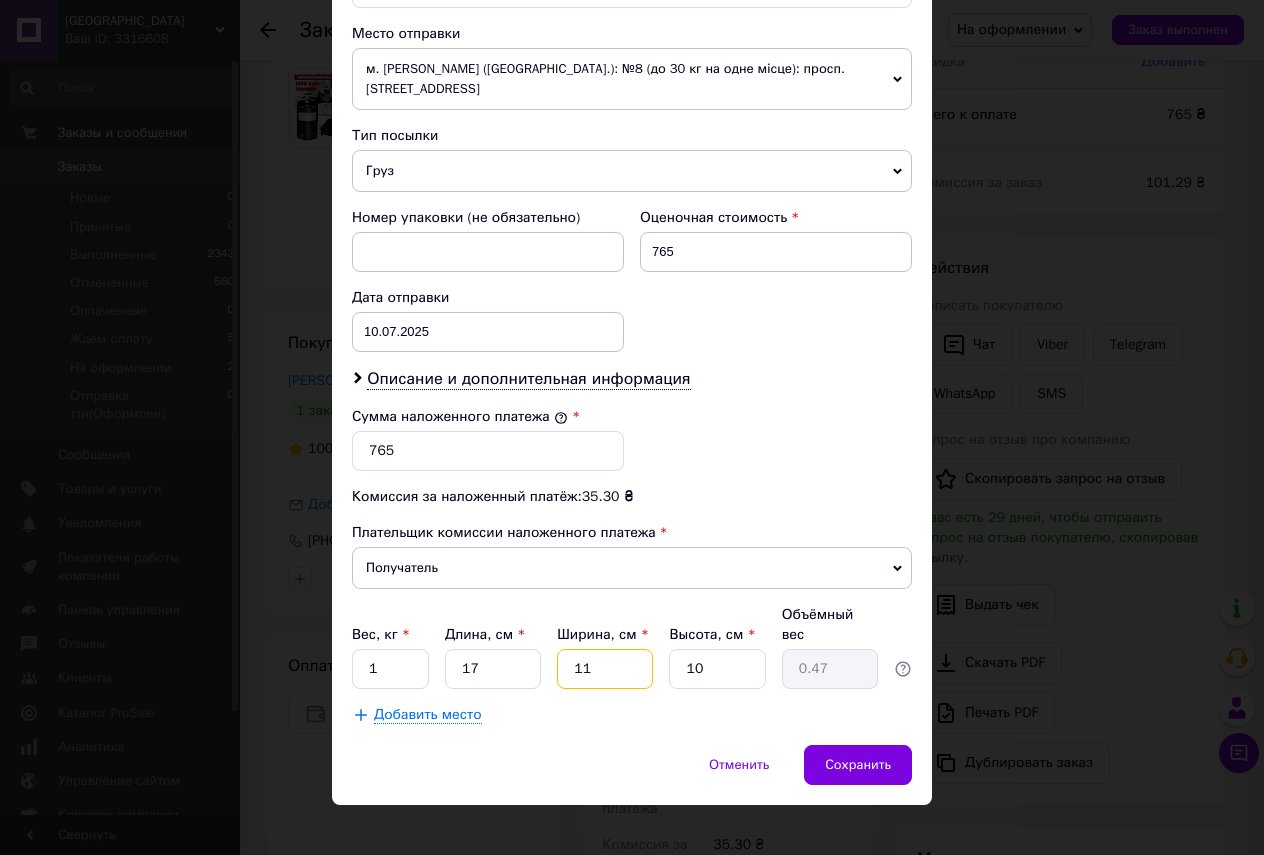 type on "11" 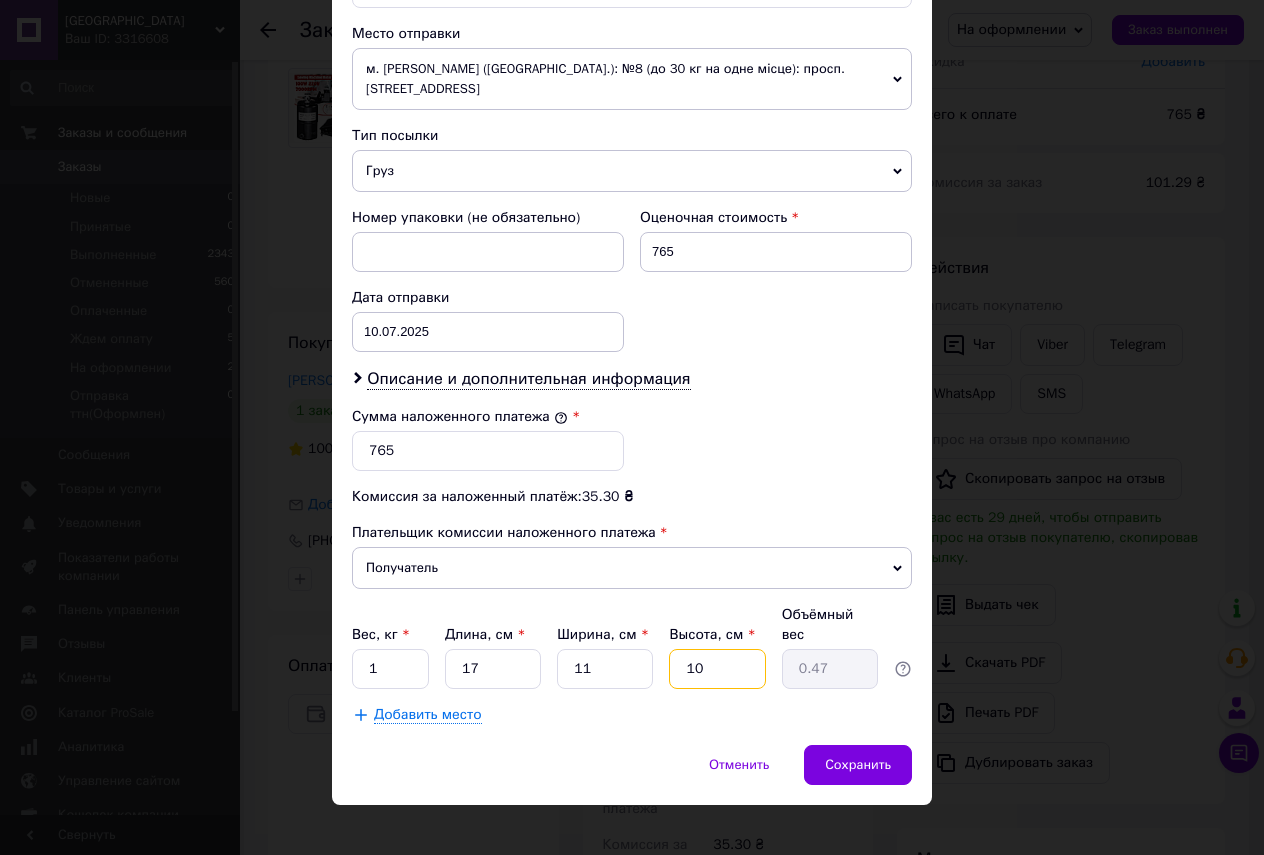 click on "10" at bounding box center (717, 669) 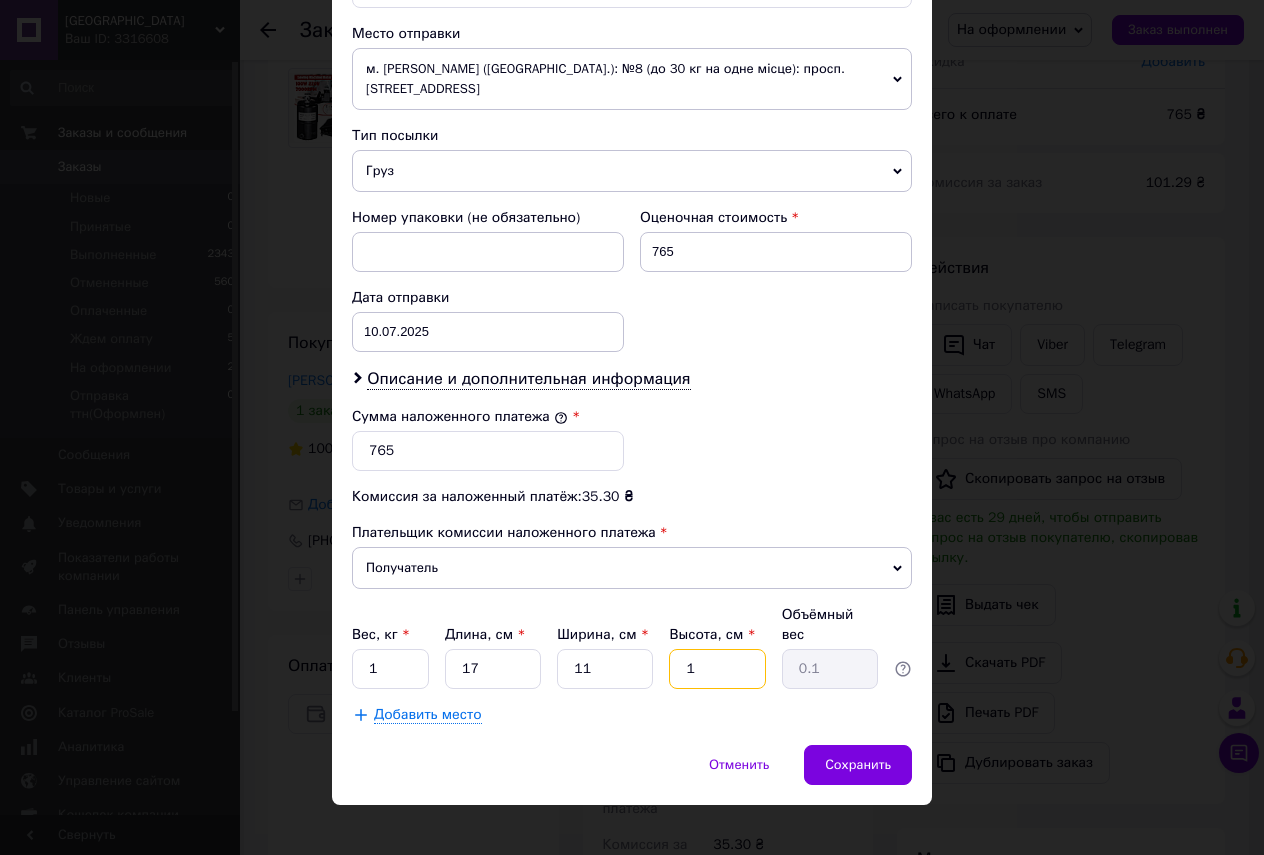 type 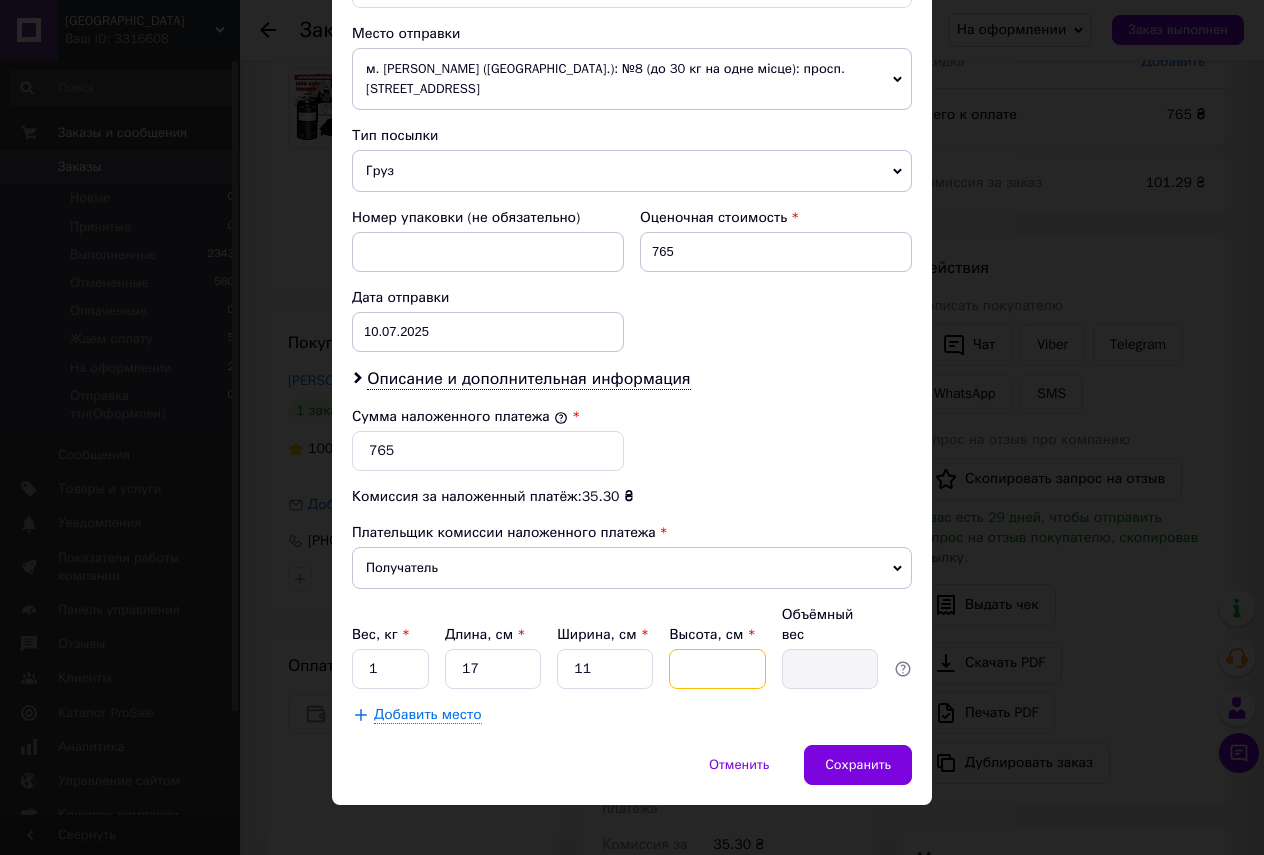 type on "8" 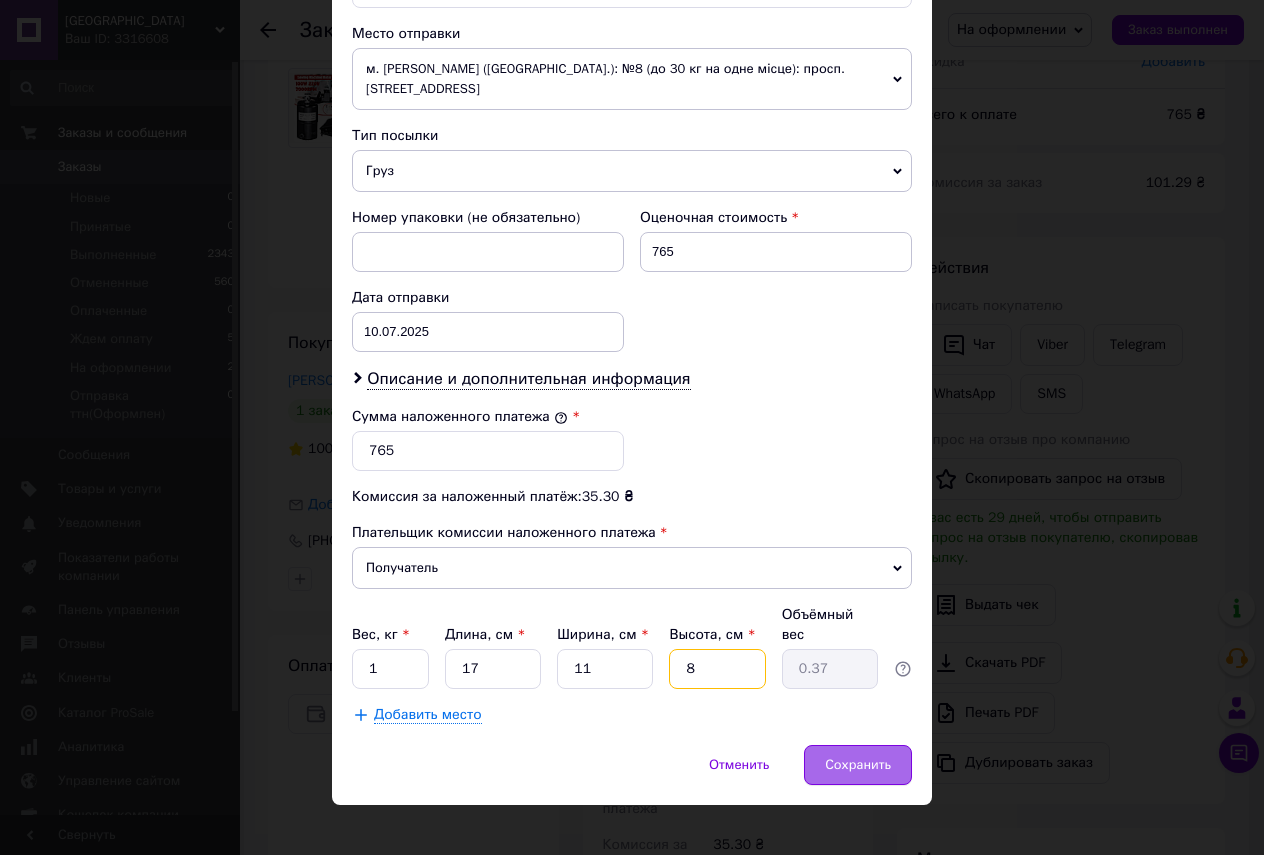 type on "8" 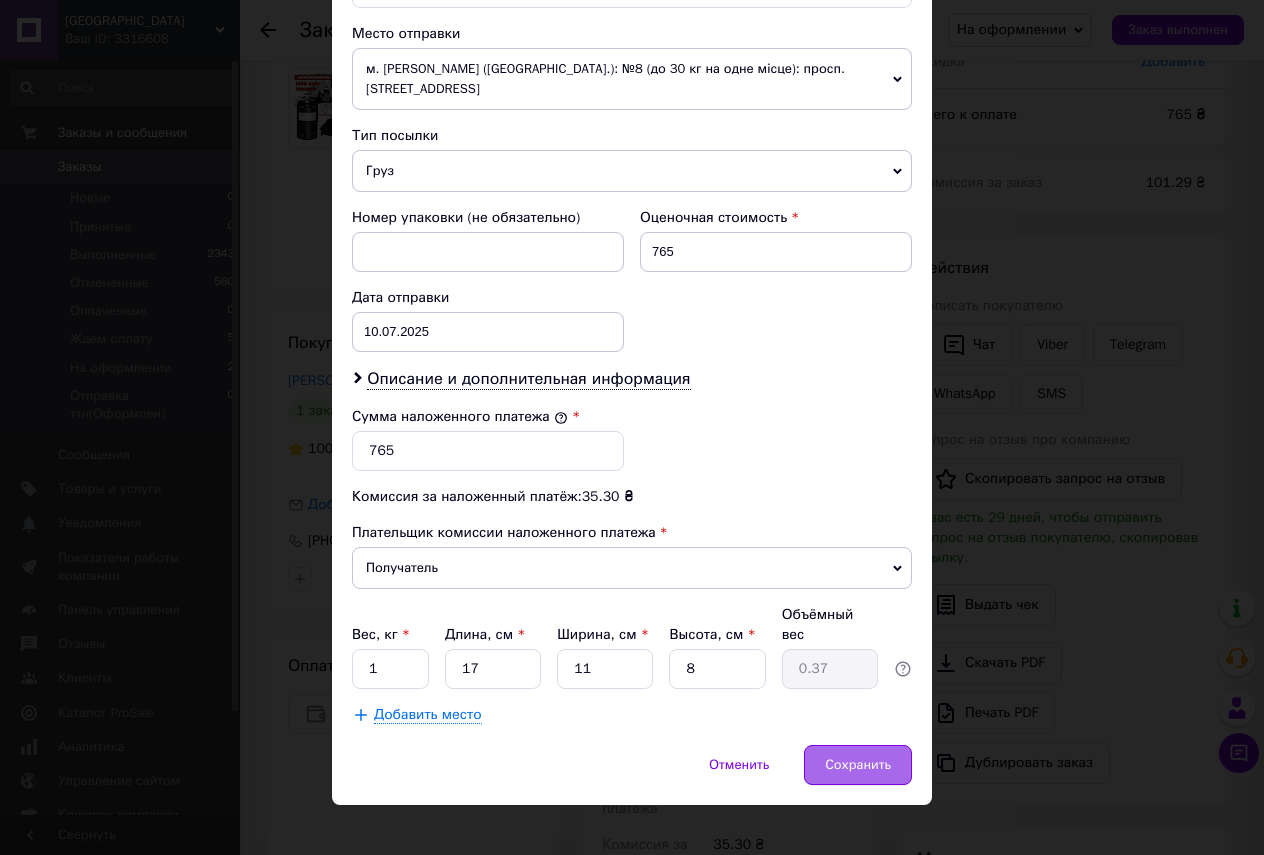 click on "Сохранить" at bounding box center (858, 765) 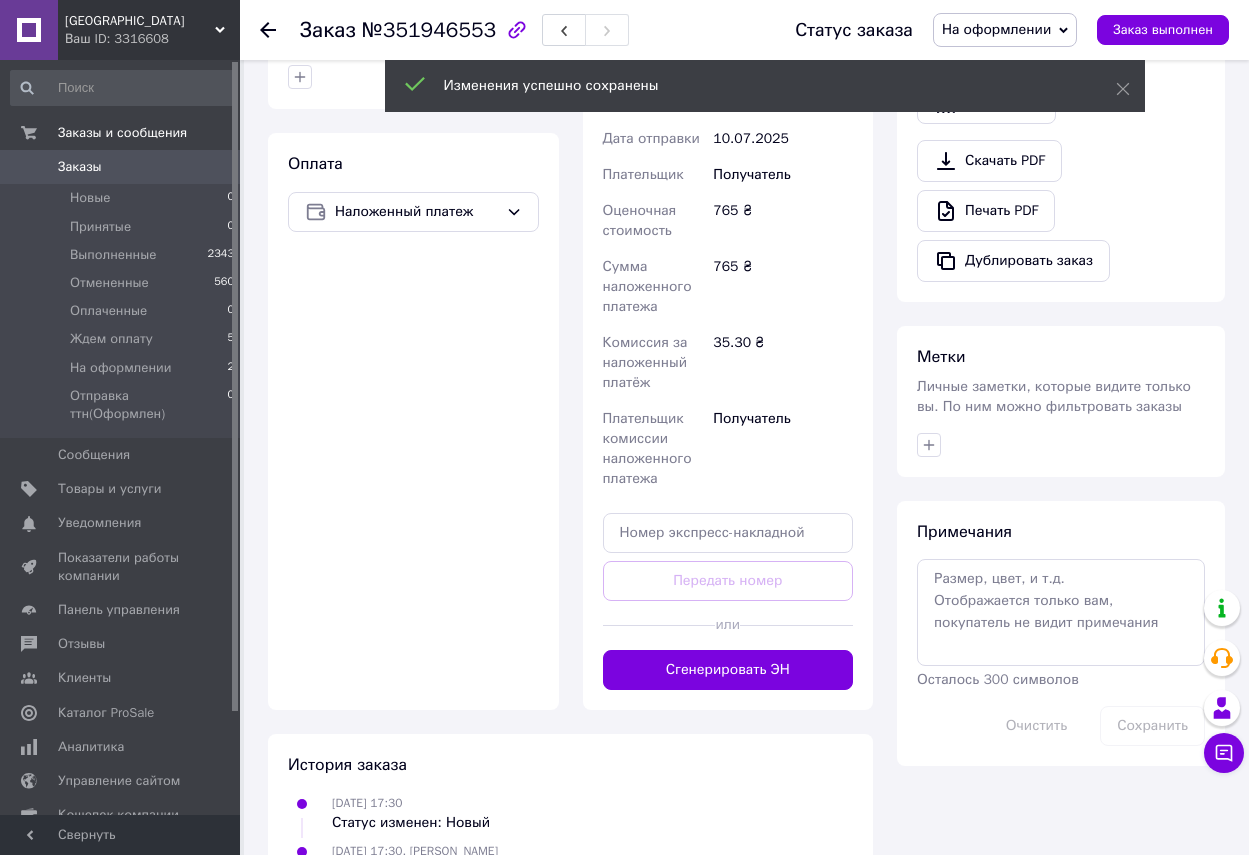 scroll, scrollTop: 763, scrollLeft: 0, axis: vertical 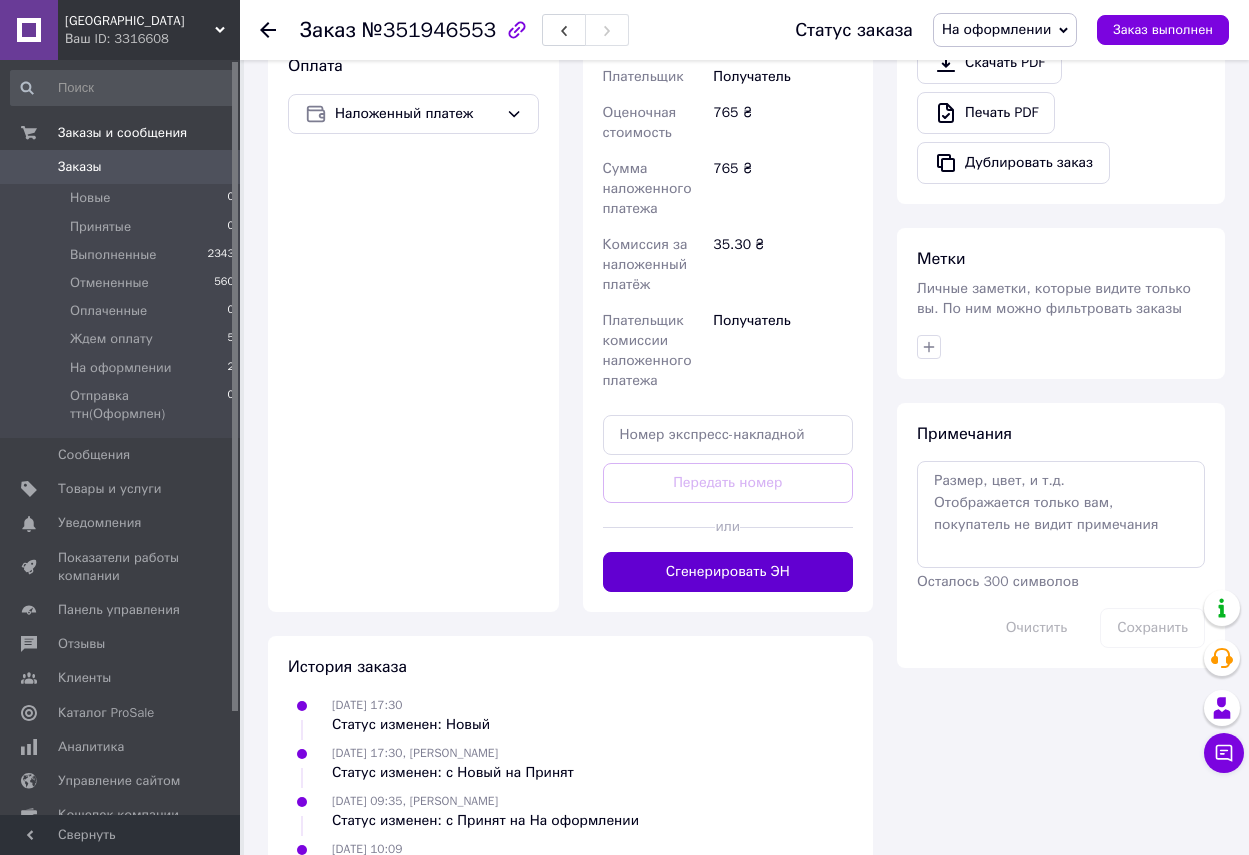 click on "Сгенерировать ЭН" at bounding box center (728, 572) 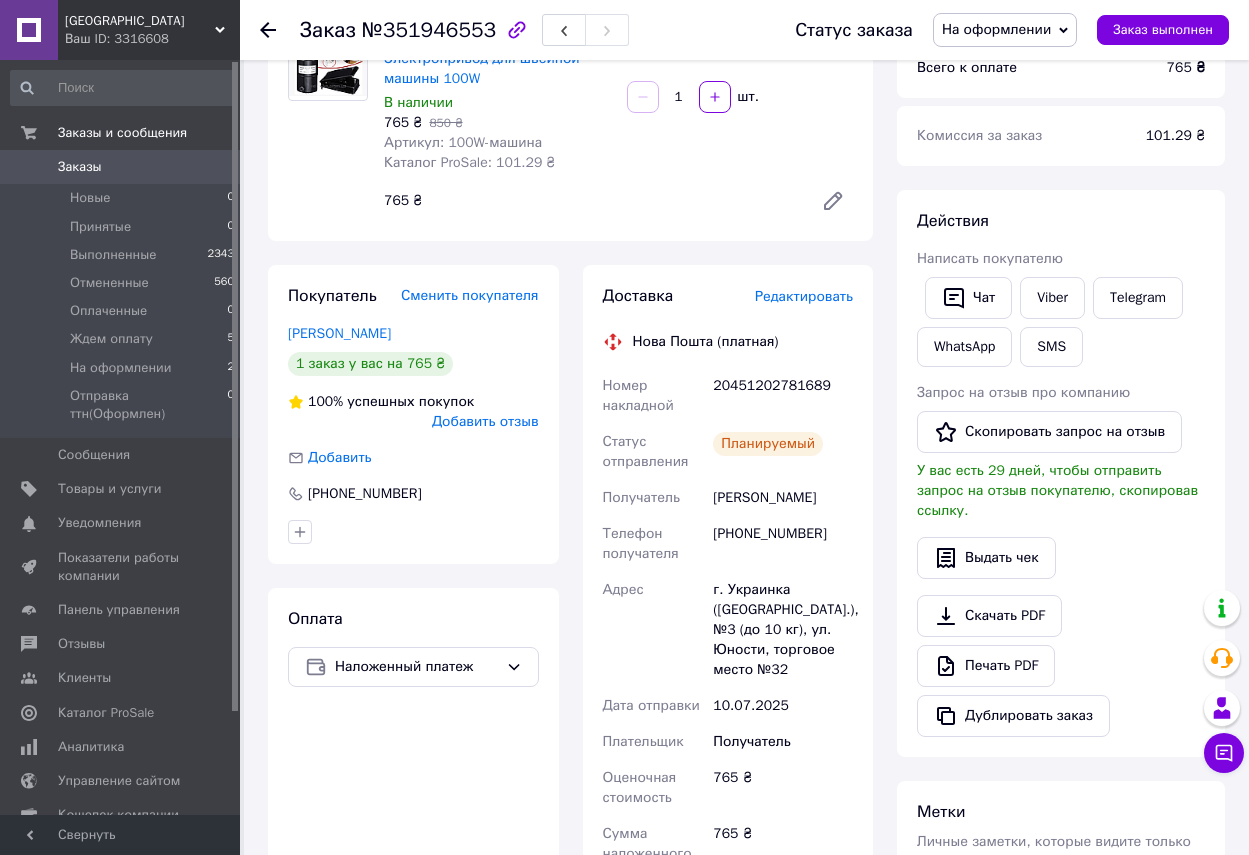 scroll, scrollTop: 163, scrollLeft: 0, axis: vertical 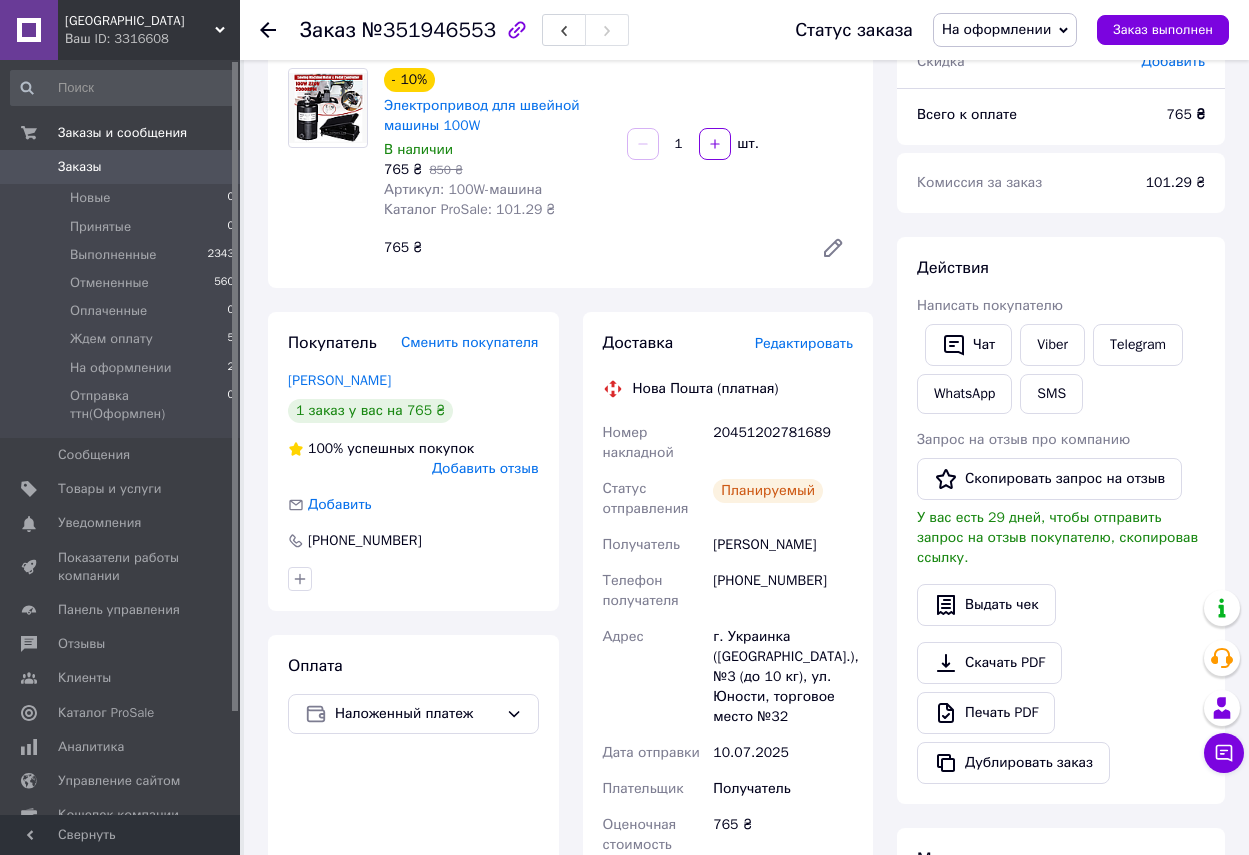 click 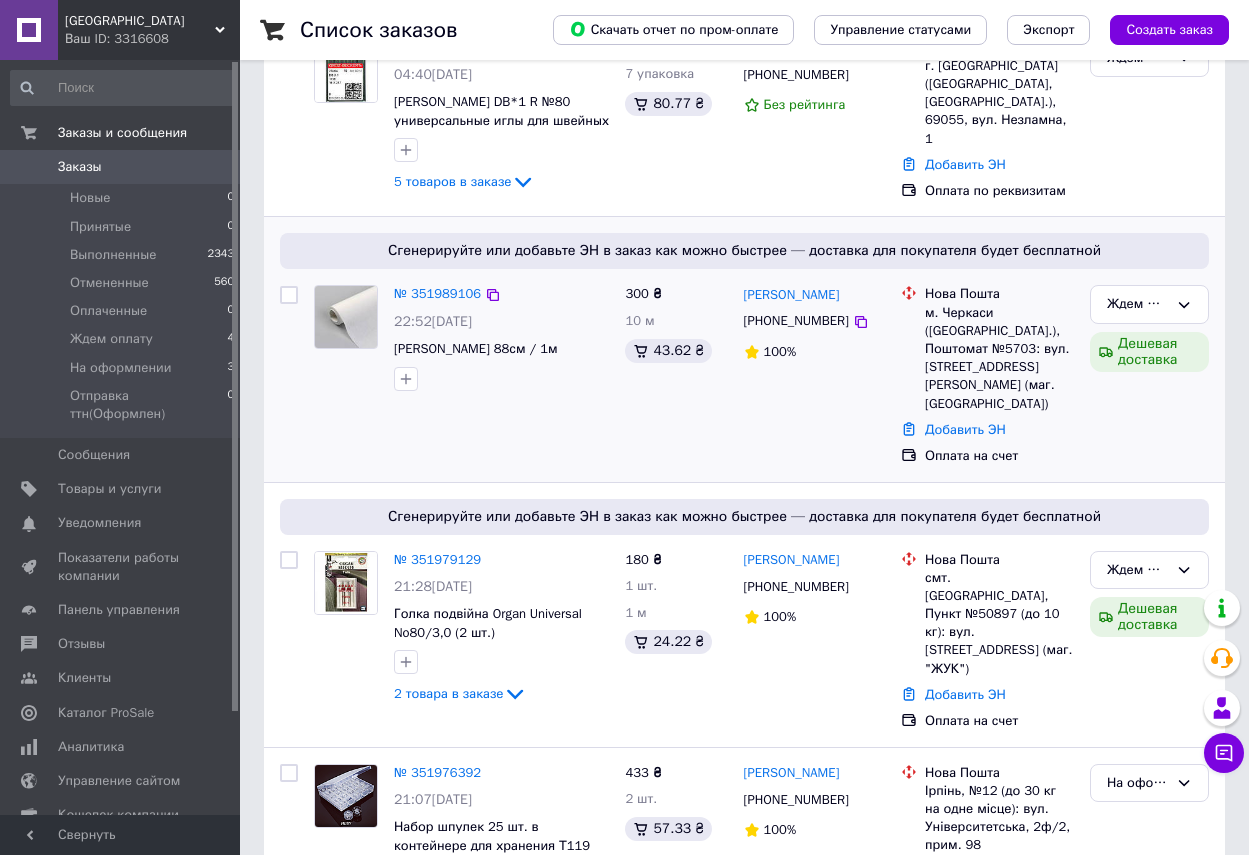 scroll, scrollTop: 200, scrollLeft: 0, axis: vertical 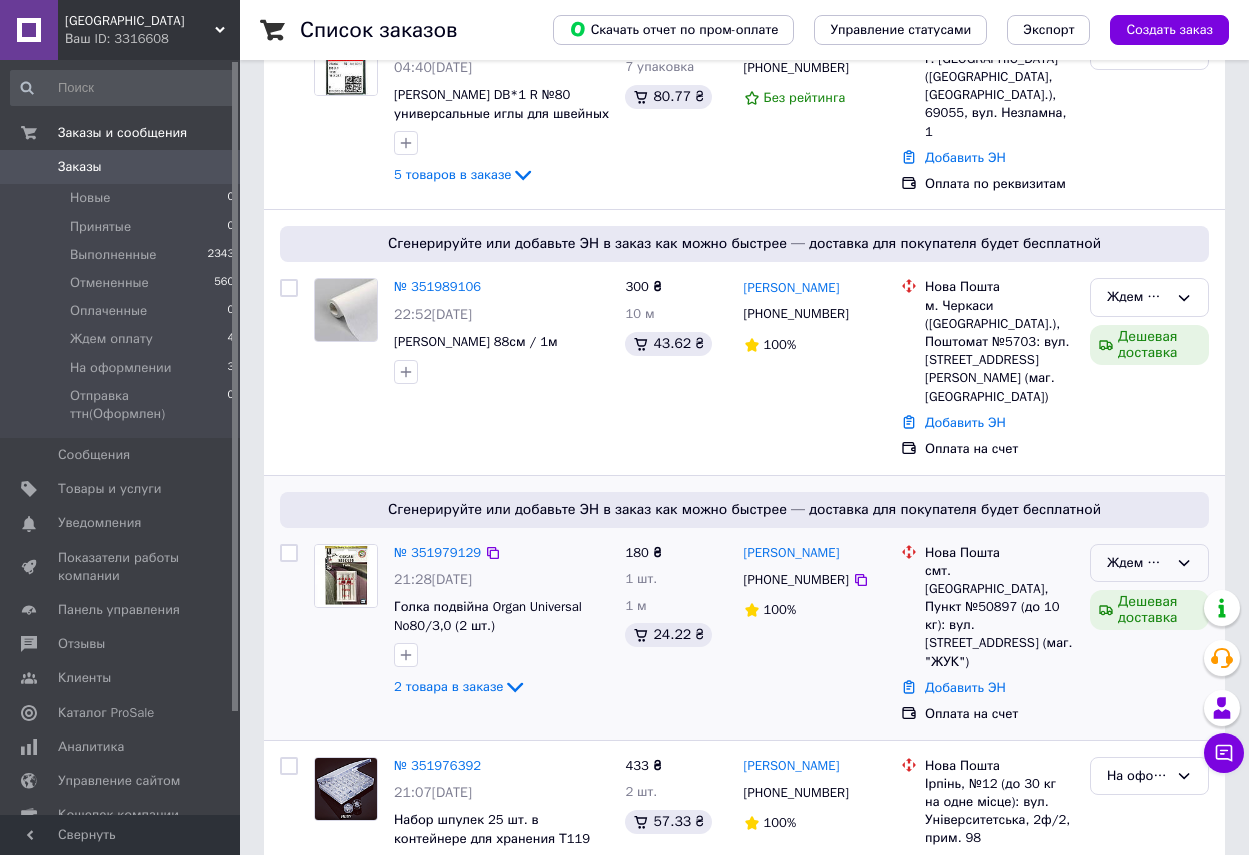 click 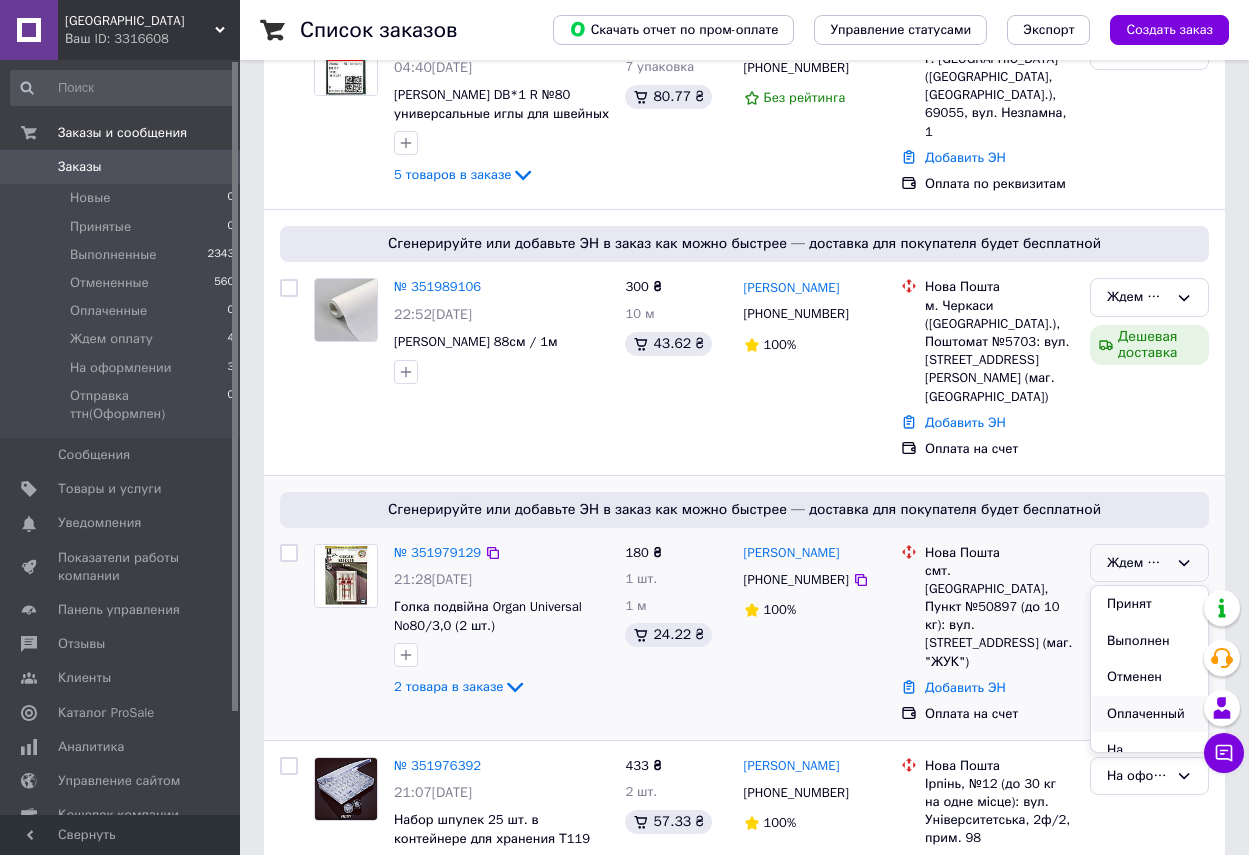 click on "Оплаченный" at bounding box center (1149, 714) 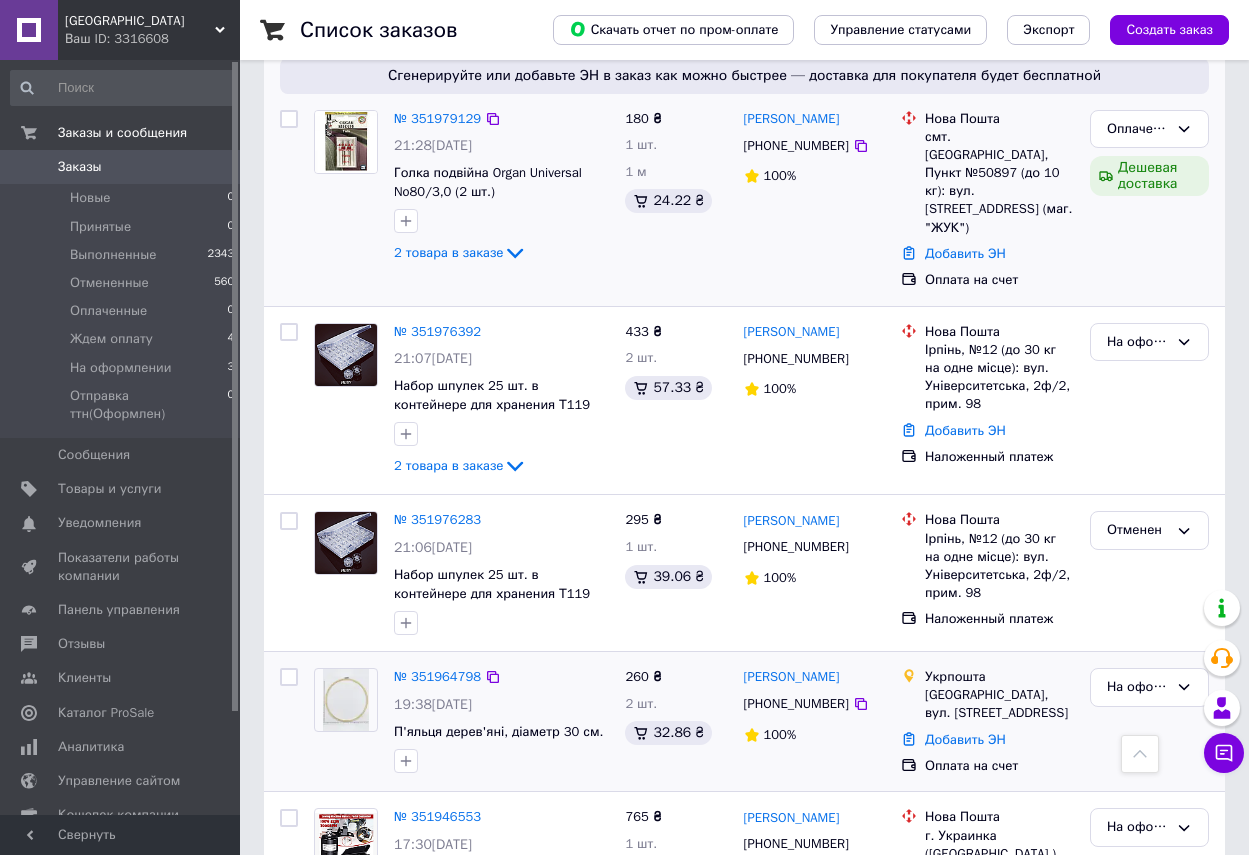 scroll, scrollTop: 600, scrollLeft: 0, axis: vertical 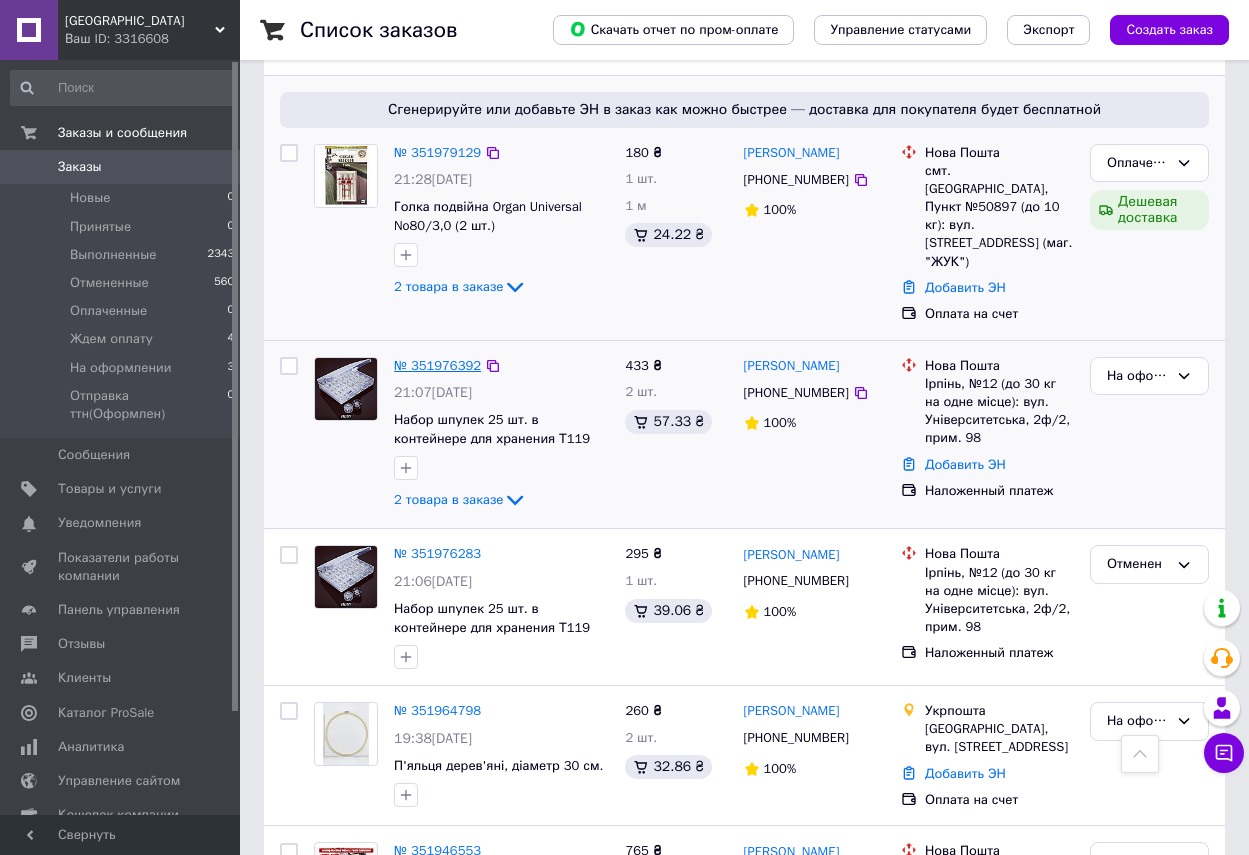 click on "№ 351976392" at bounding box center (437, 365) 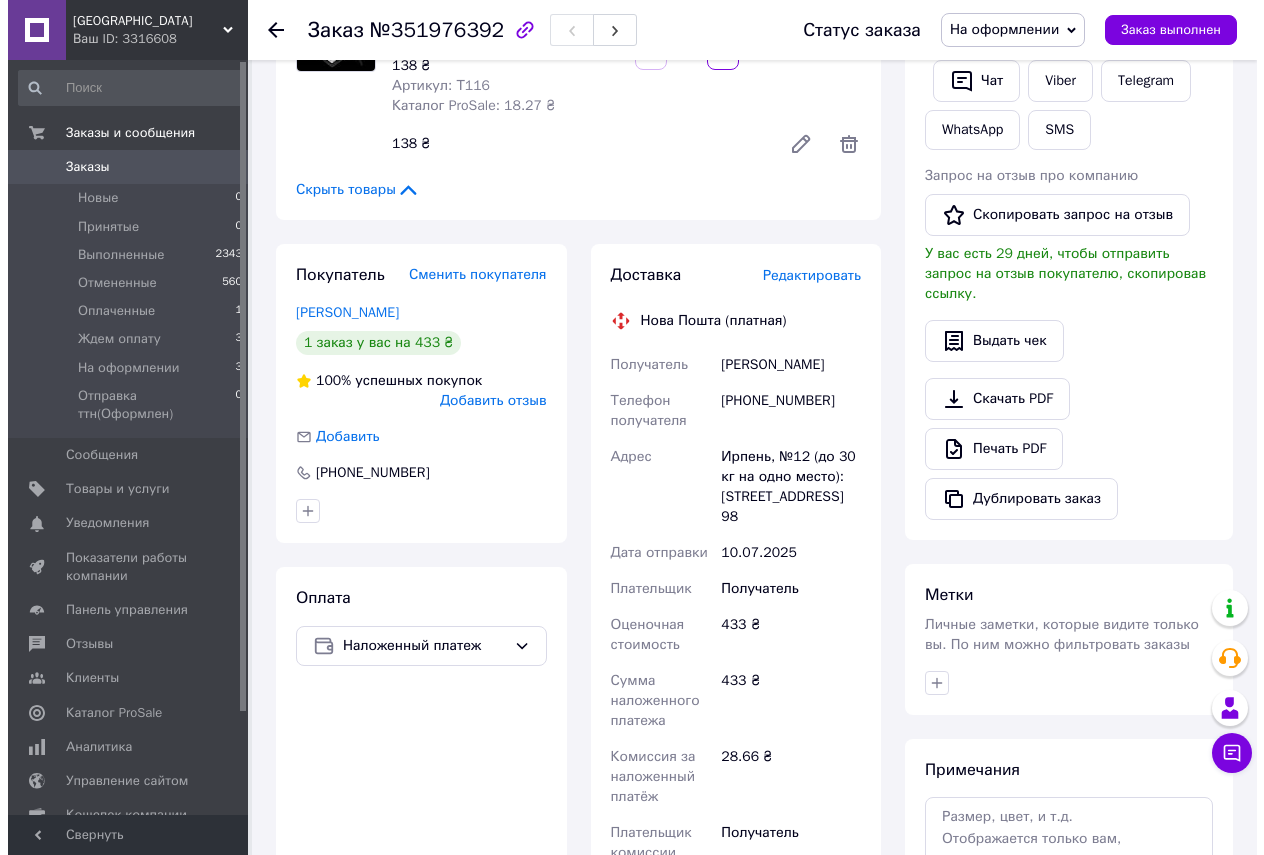 scroll, scrollTop: 400, scrollLeft: 0, axis: vertical 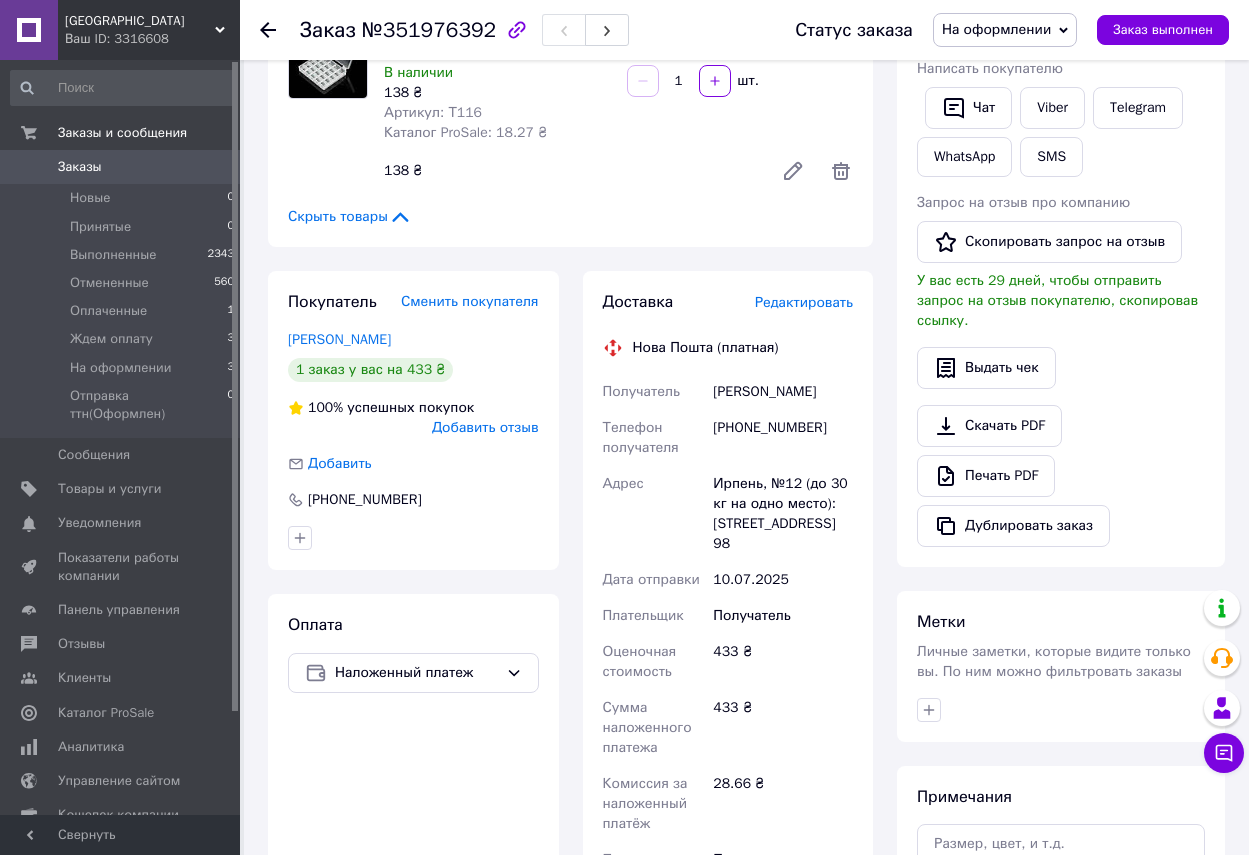 click on "Редактировать" at bounding box center (804, 302) 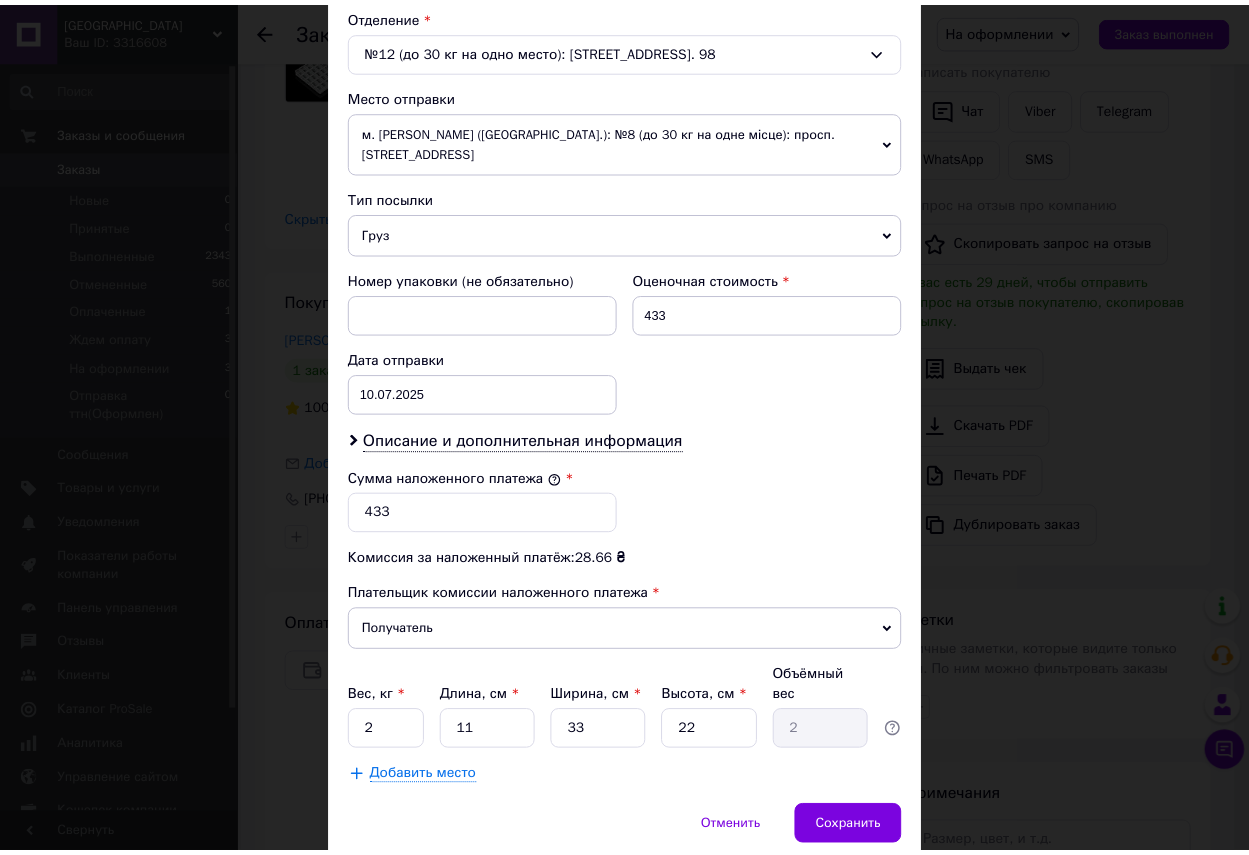 scroll, scrollTop: 691, scrollLeft: 0, axis: vertical 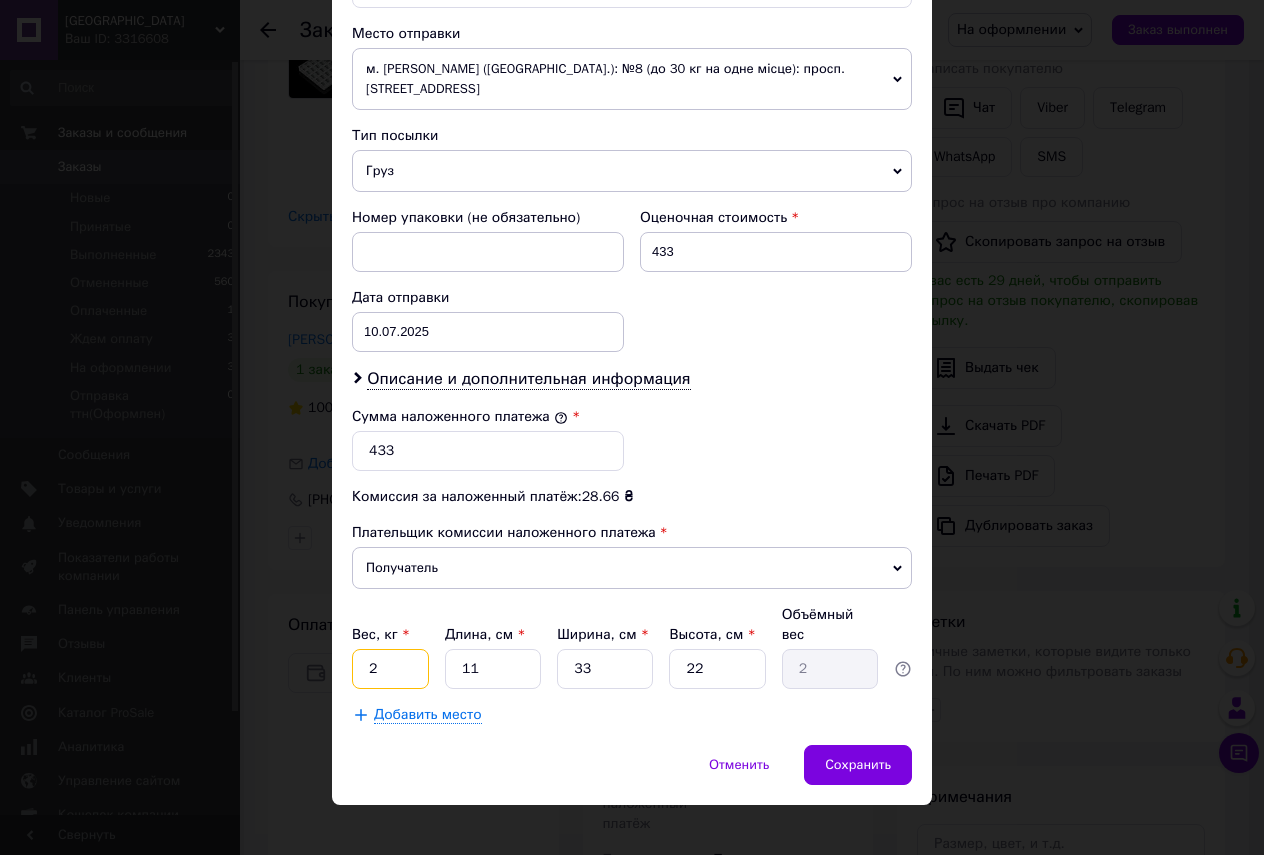 click on "2" at bounding box center (390, 669) 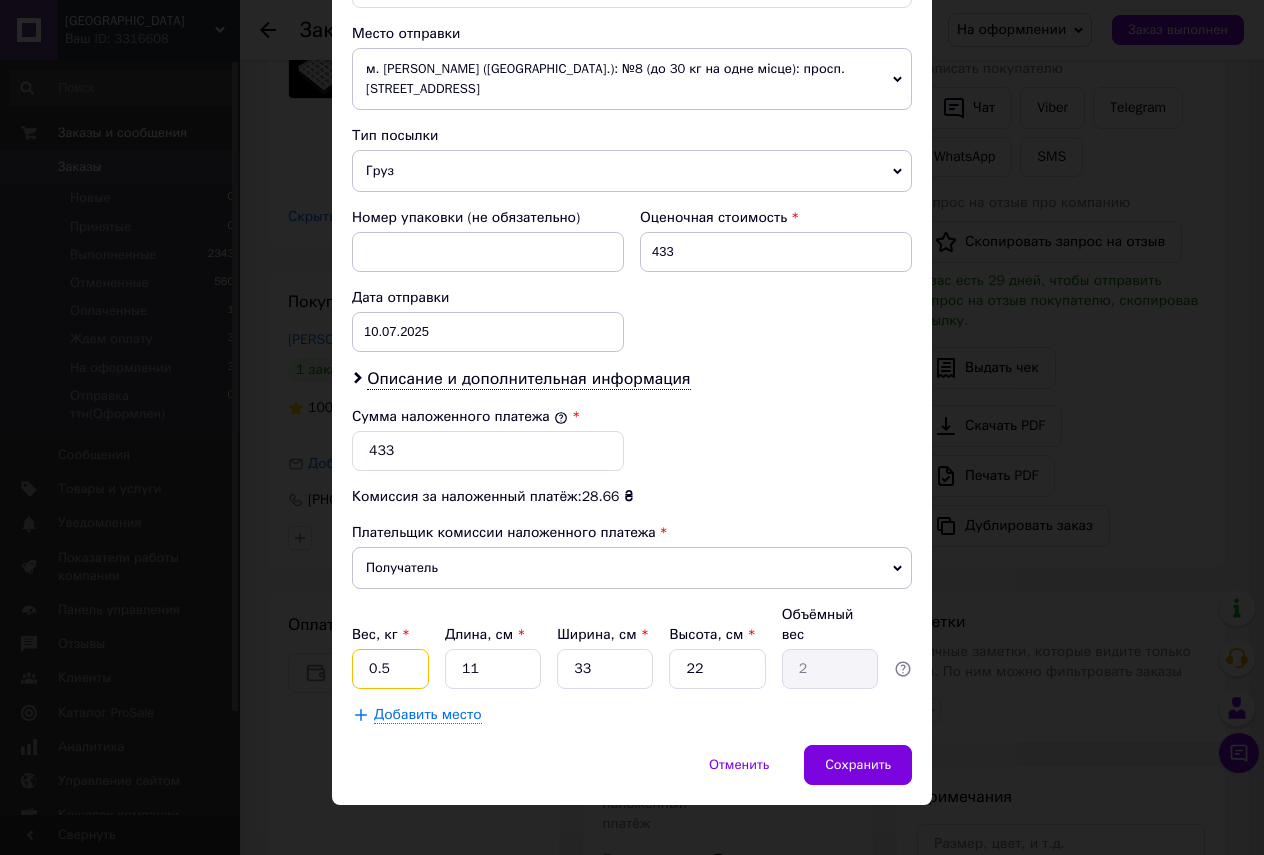type on "0.5" 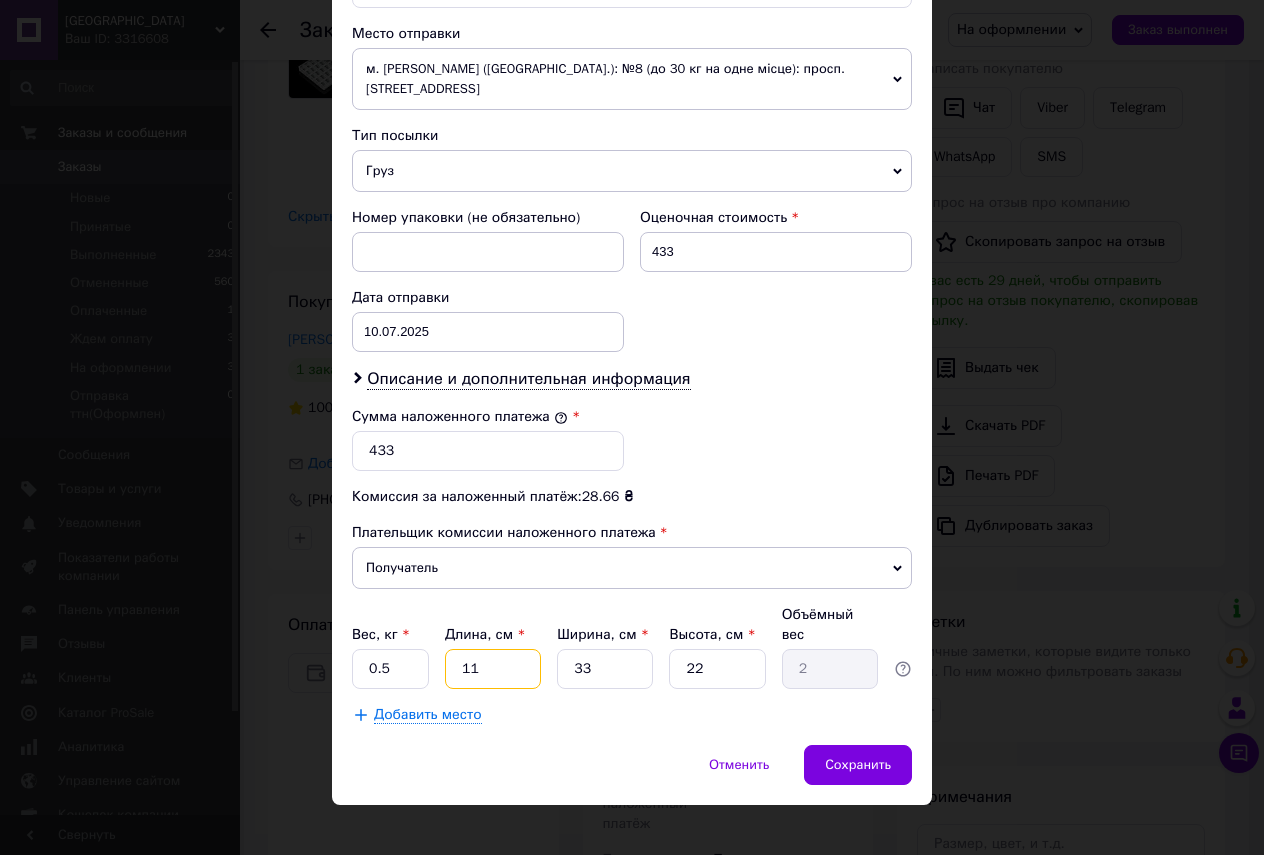 click on "11" at bounding box center [493, 669] 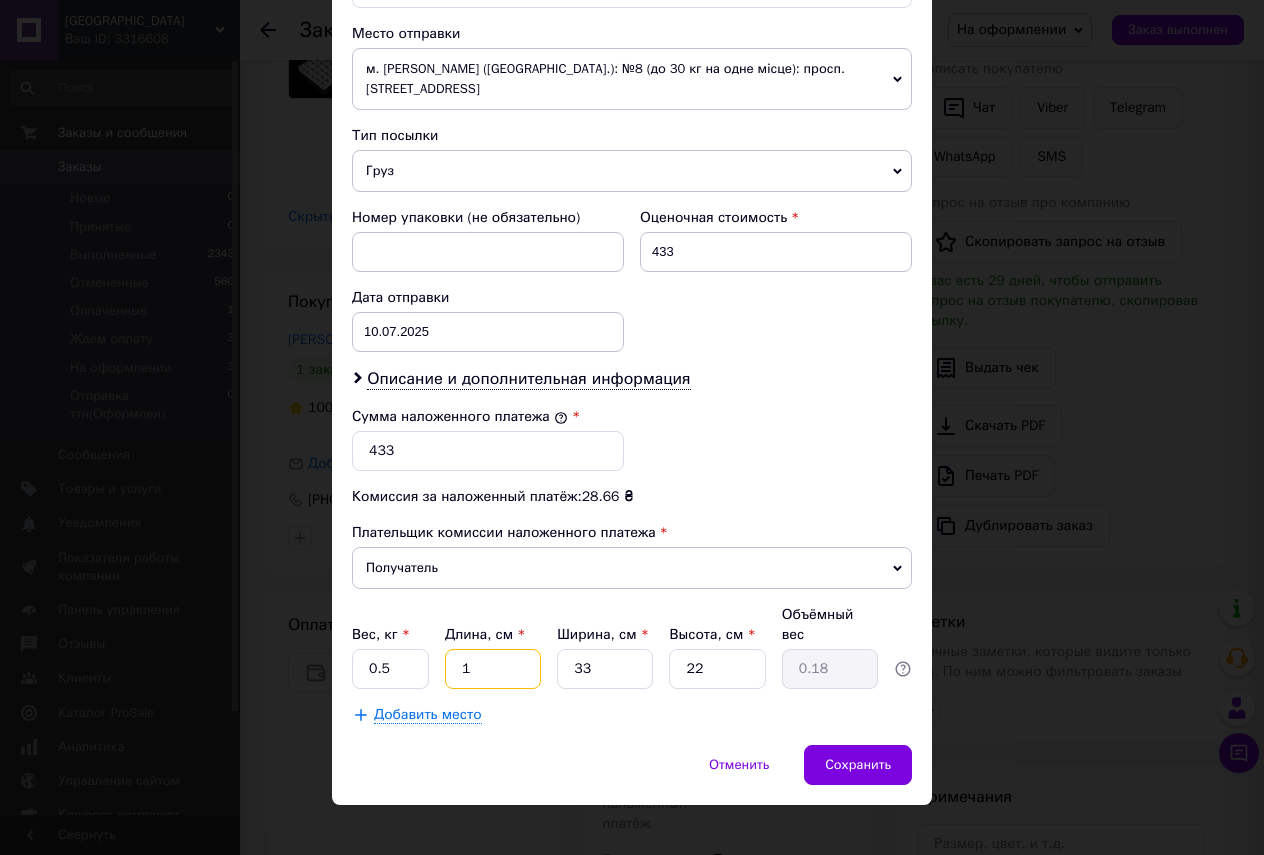 type on "17" 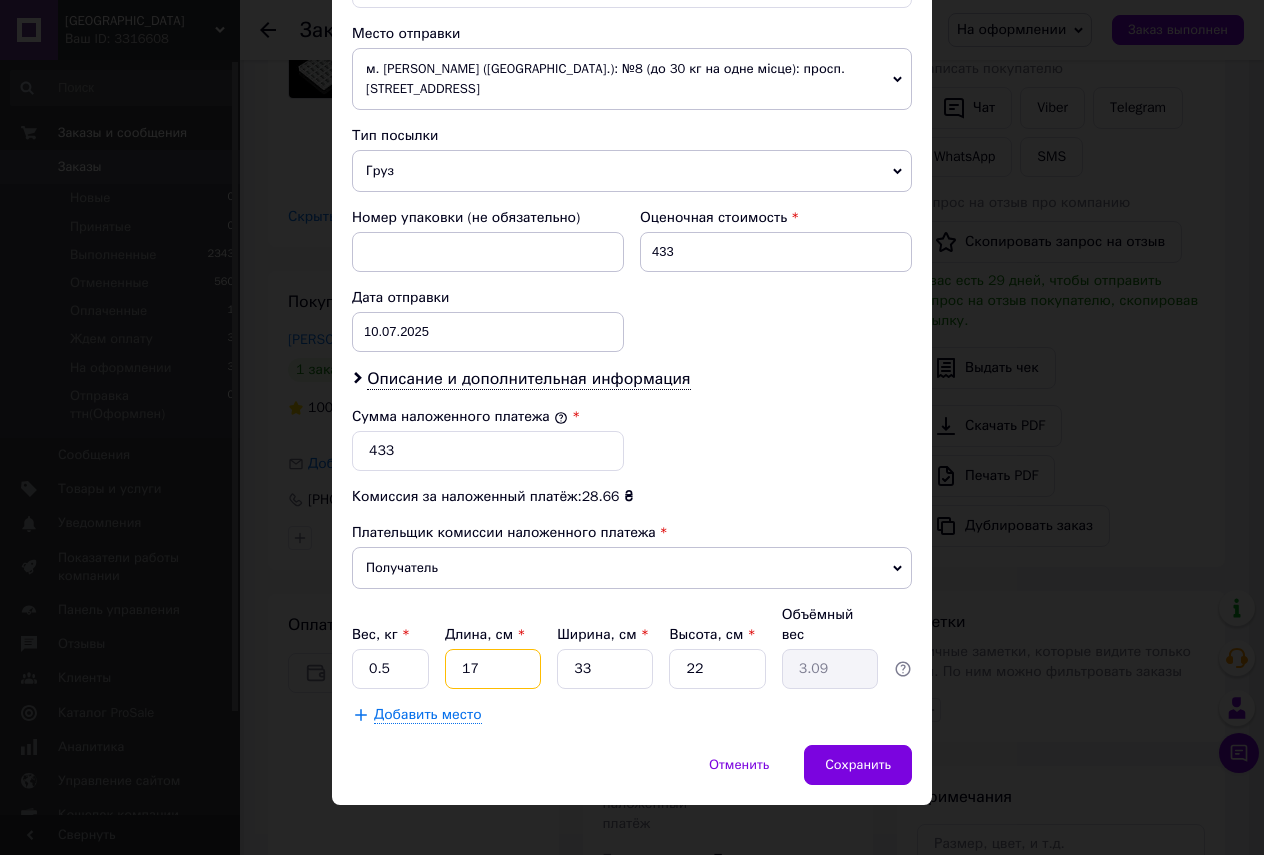 type on "17" 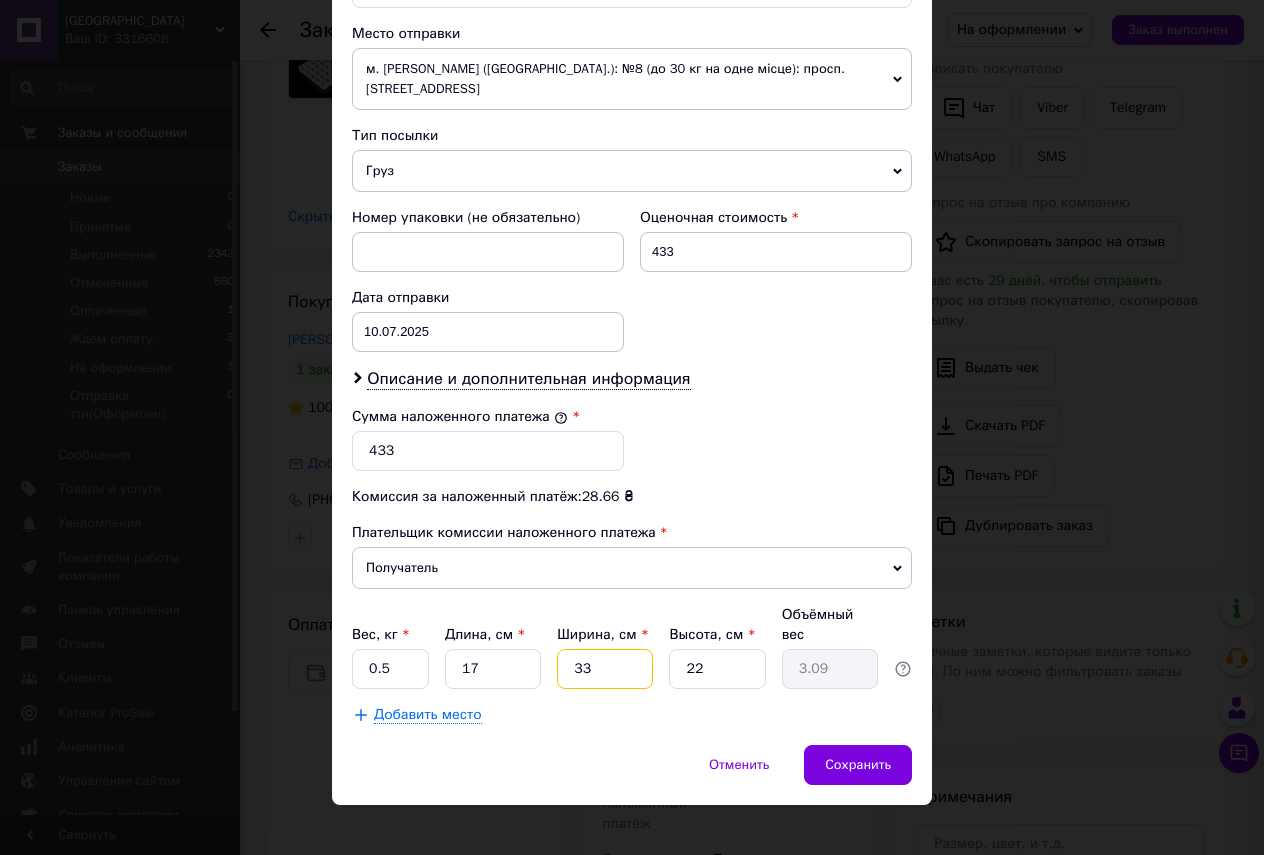 click on "33" at bounding box center [605, 669] 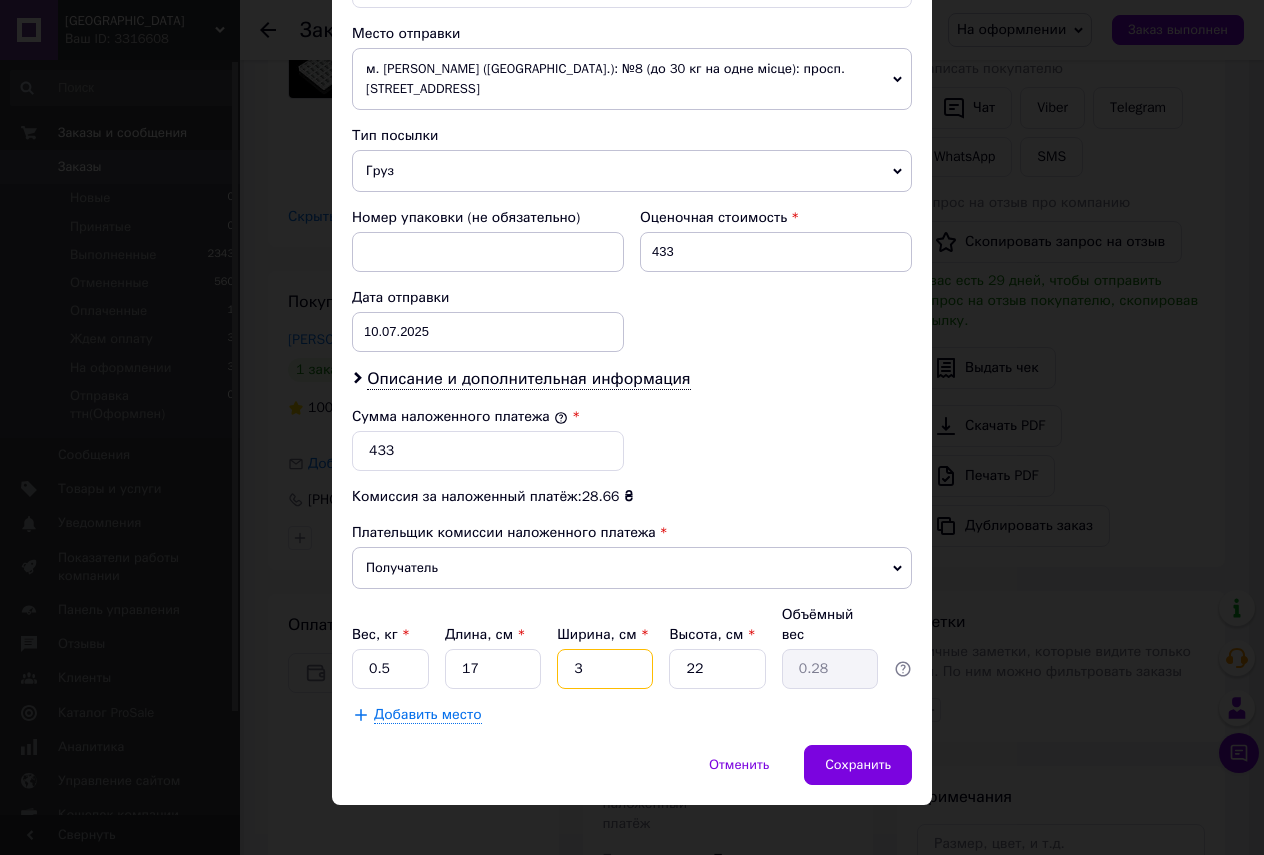type 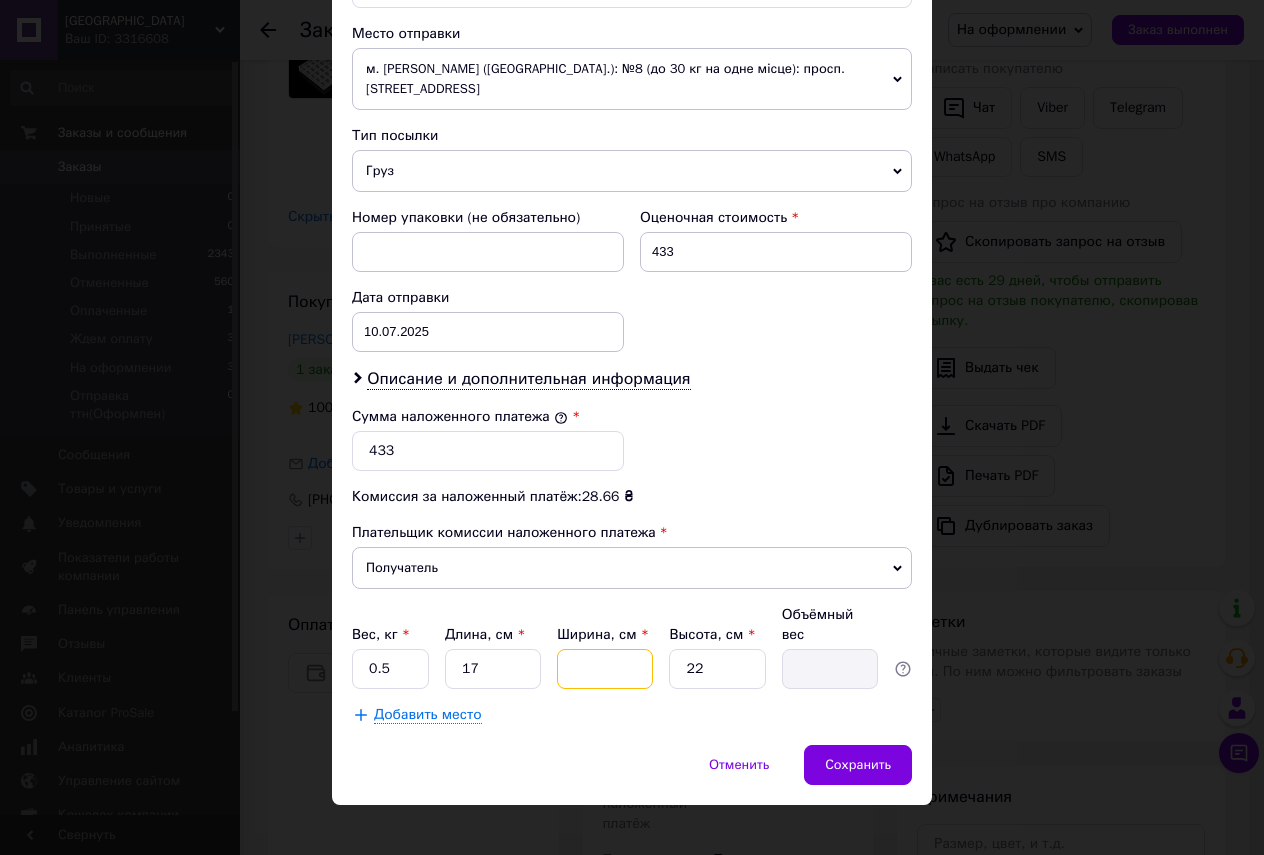 type on "1" 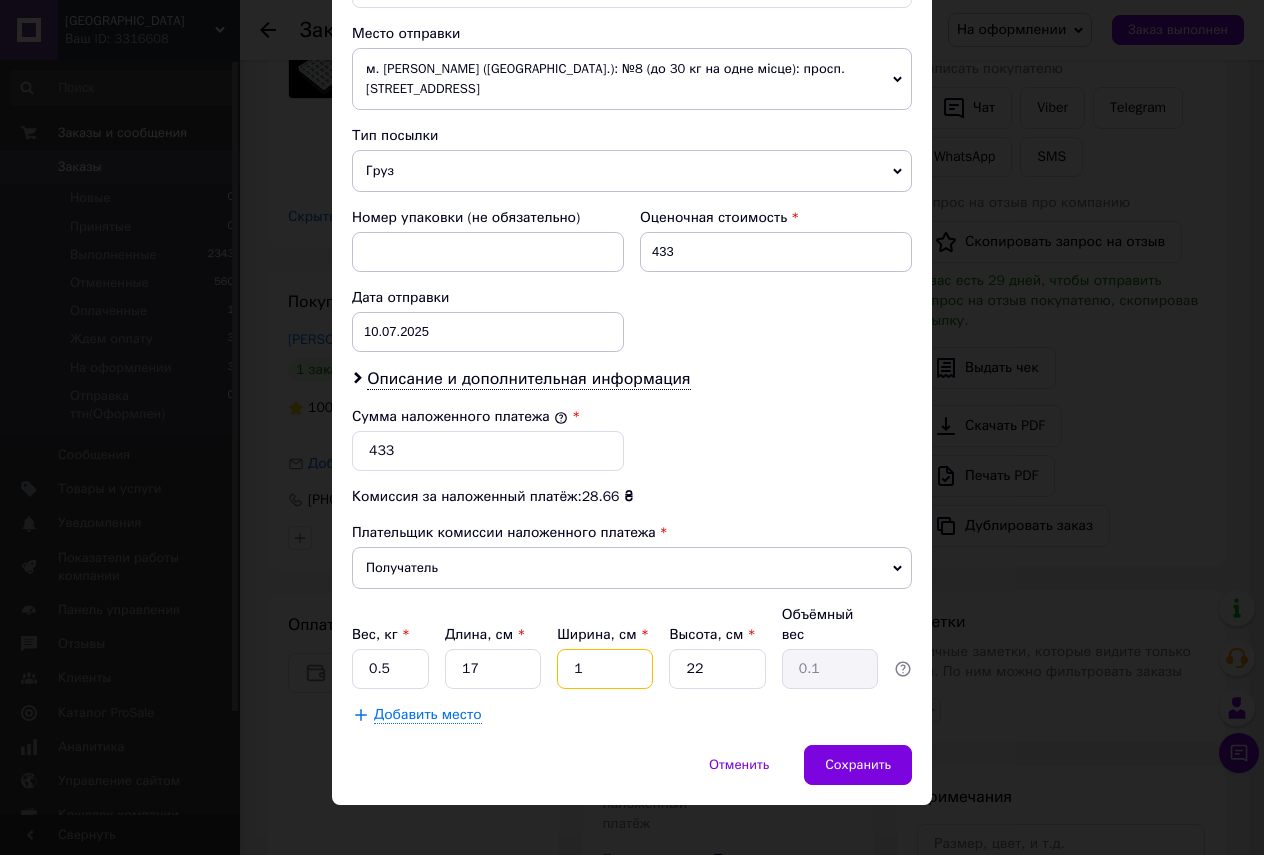type on "10" 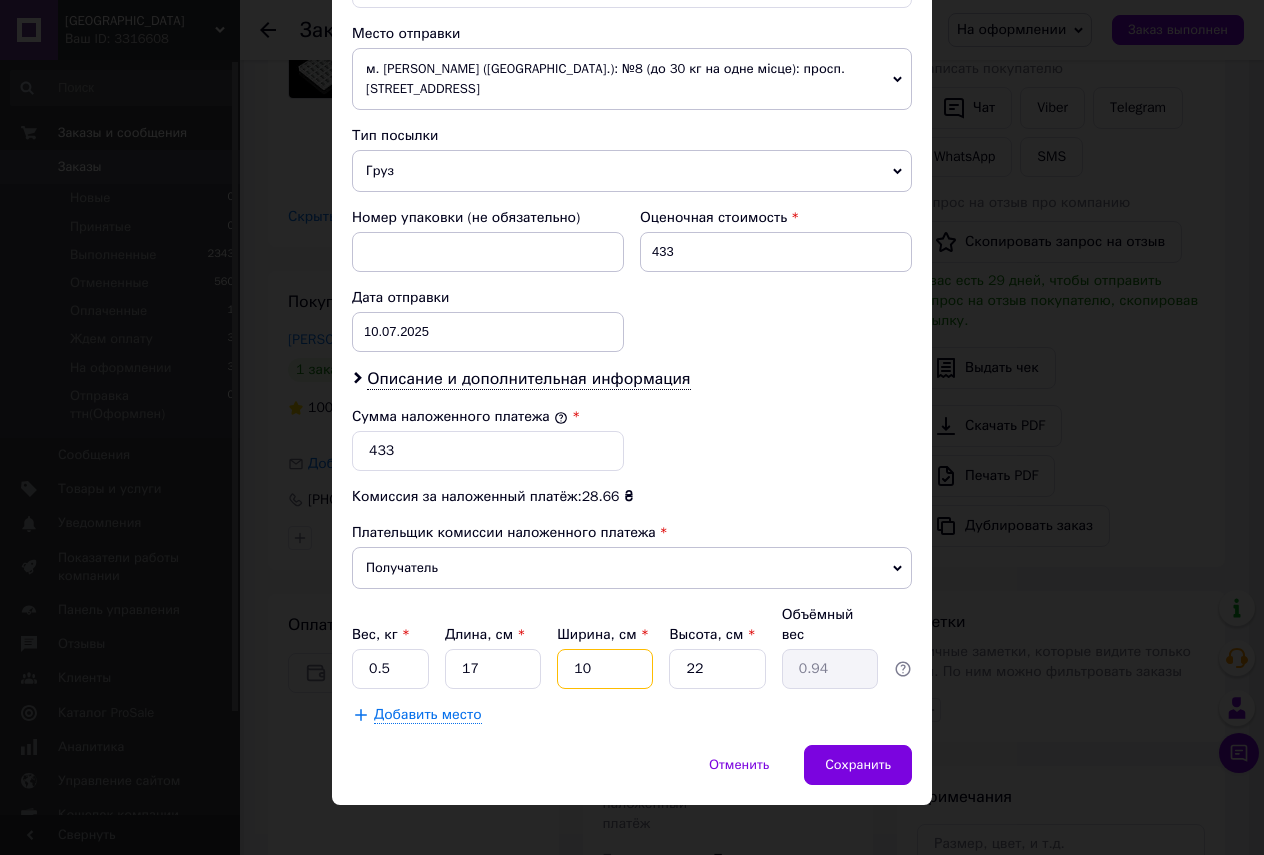 type on "10" 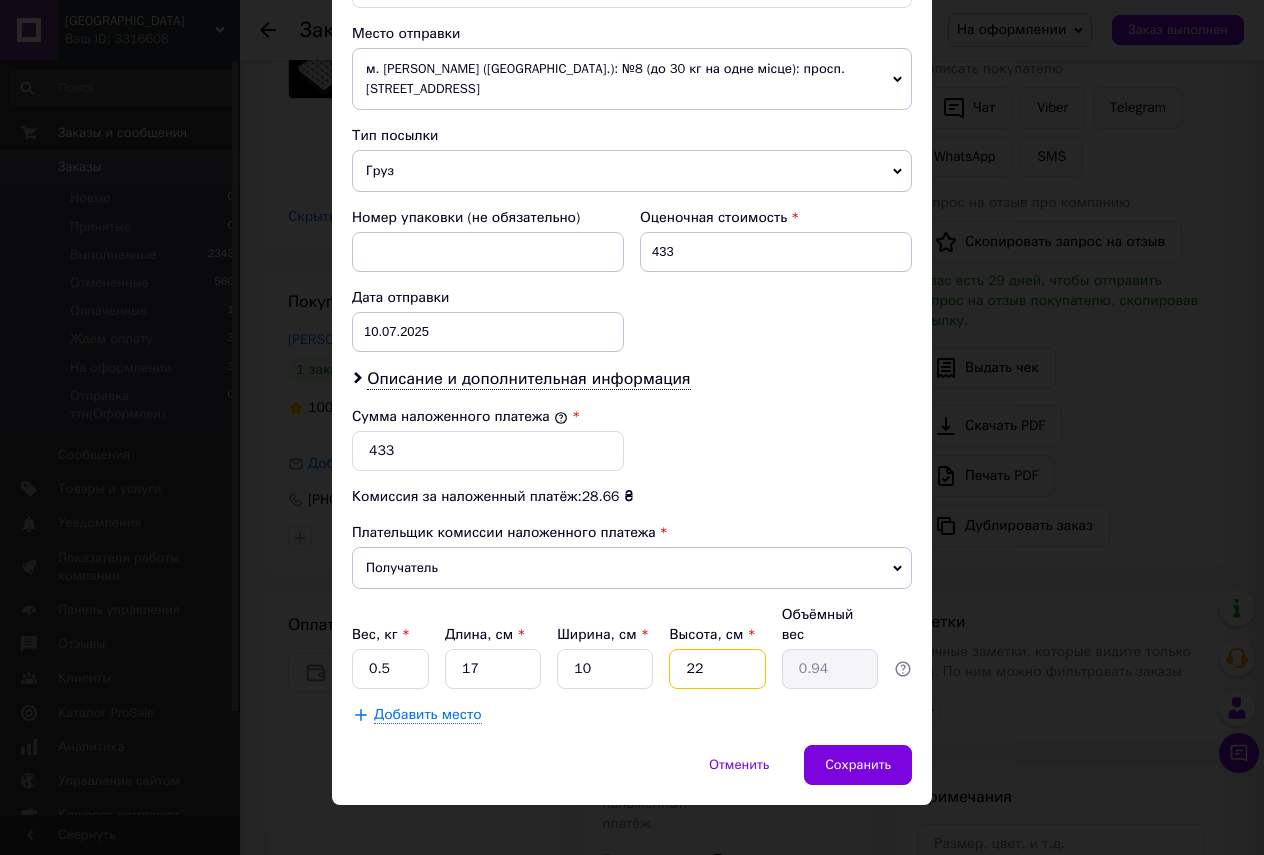 click on "22" at bounding box center (717, 669) 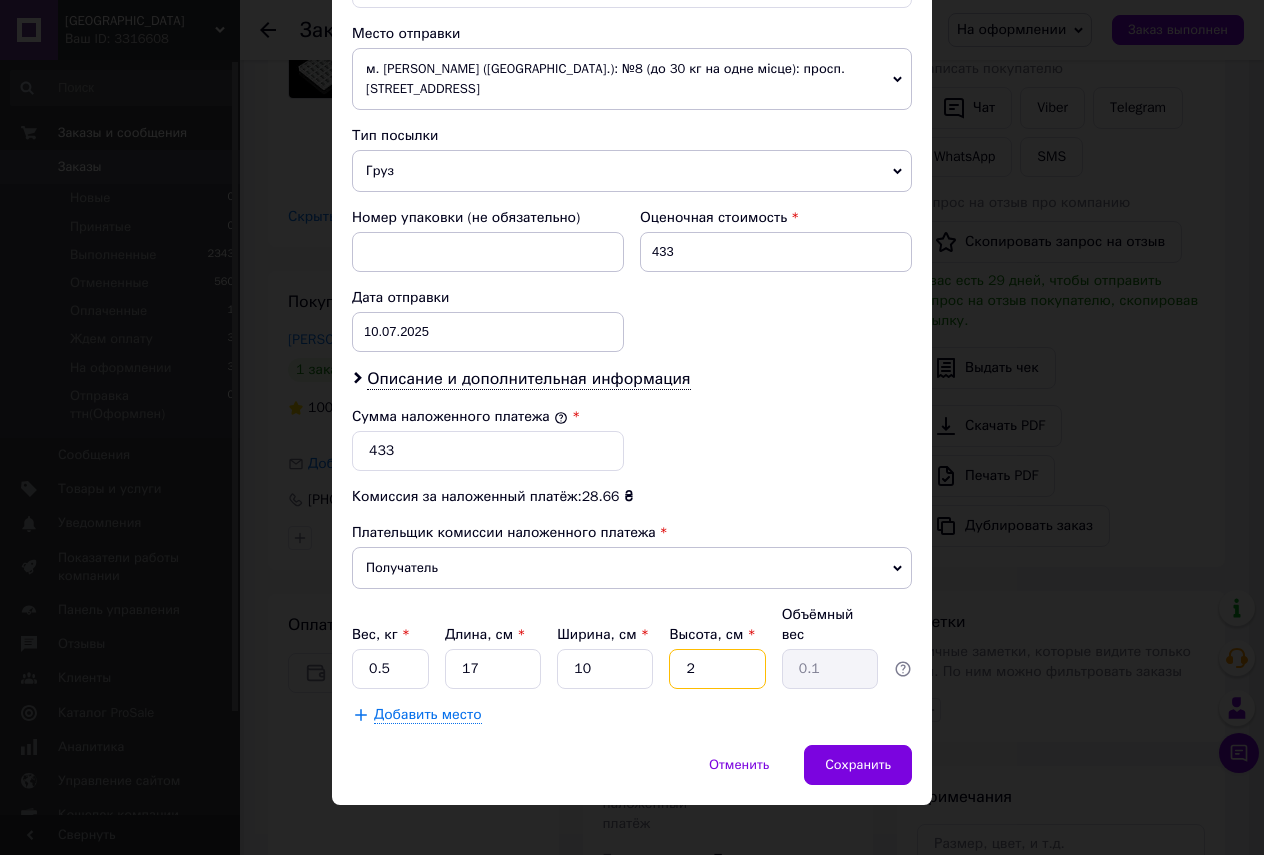 type 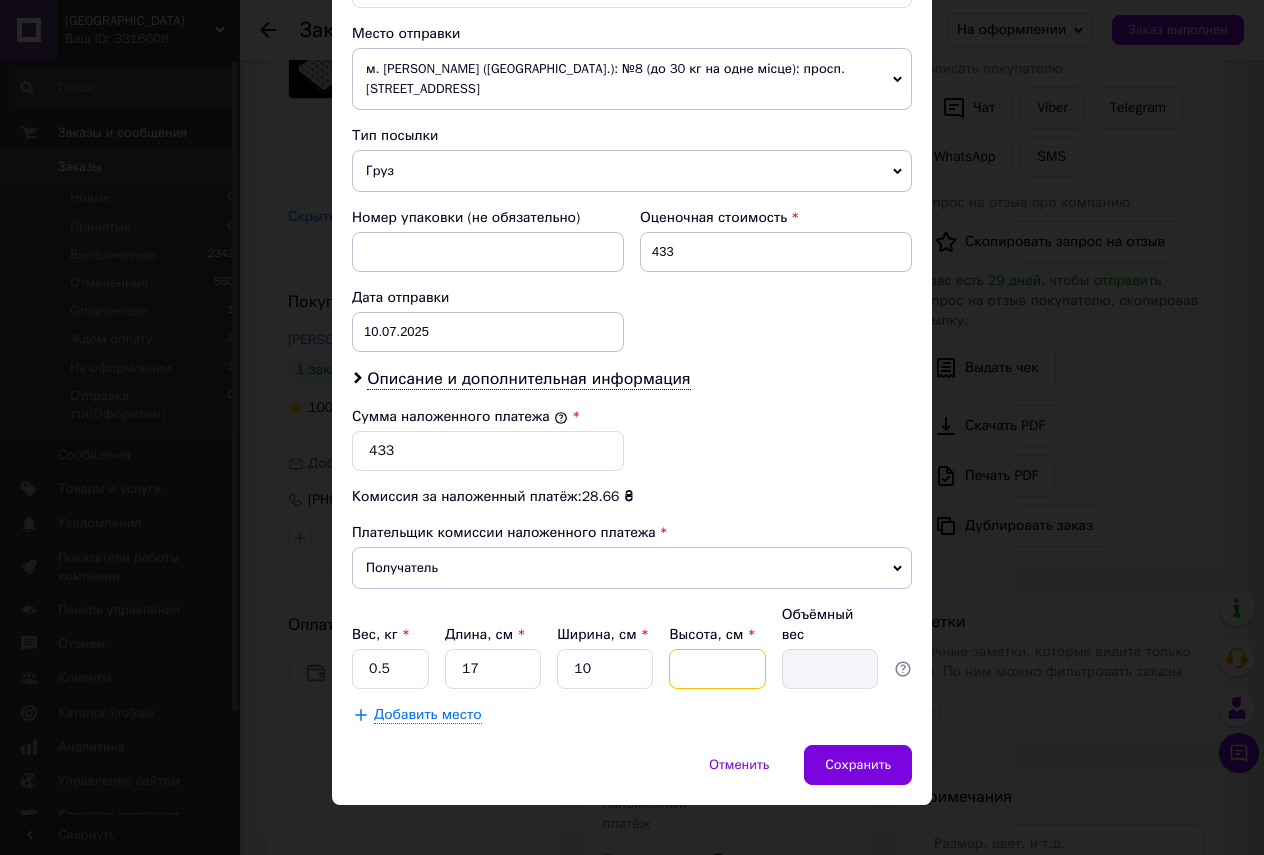 type on "1" 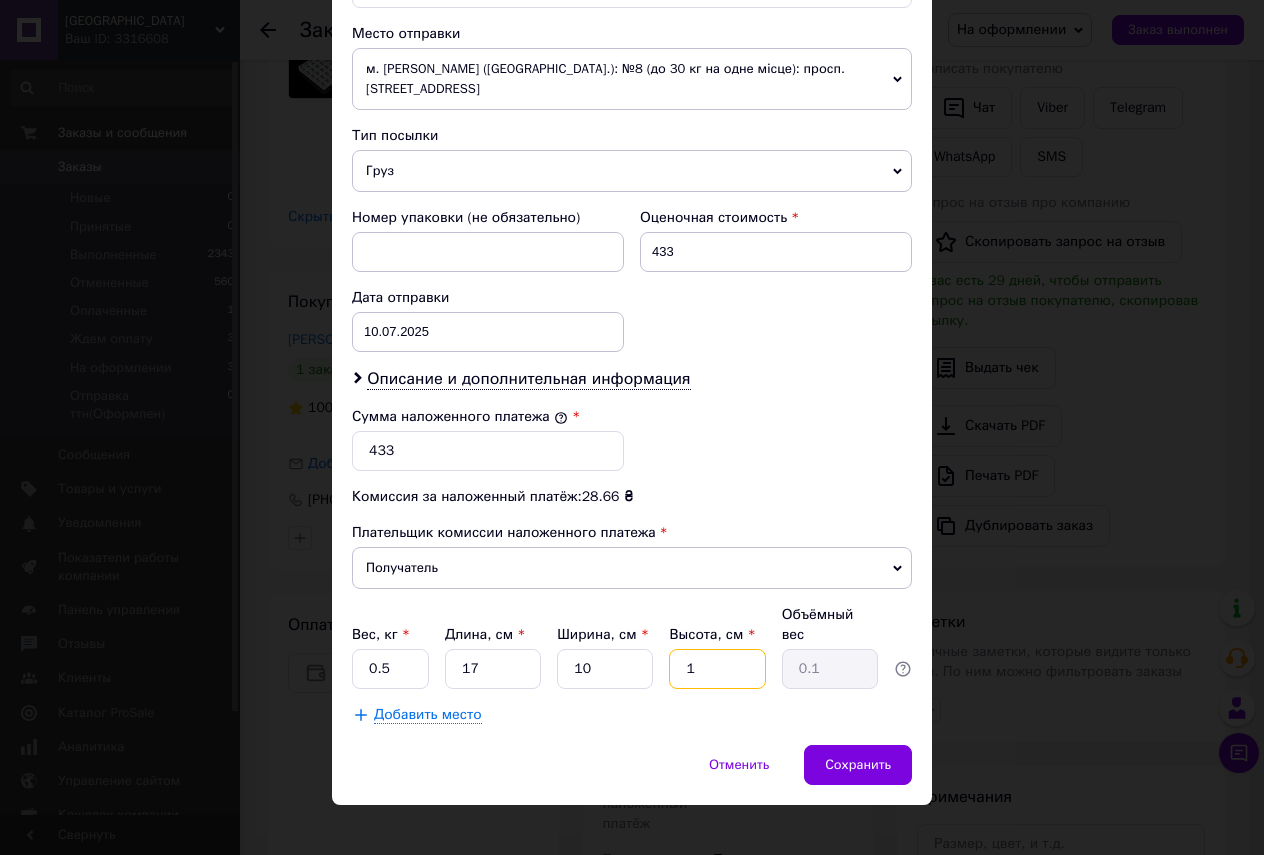 type on "10" 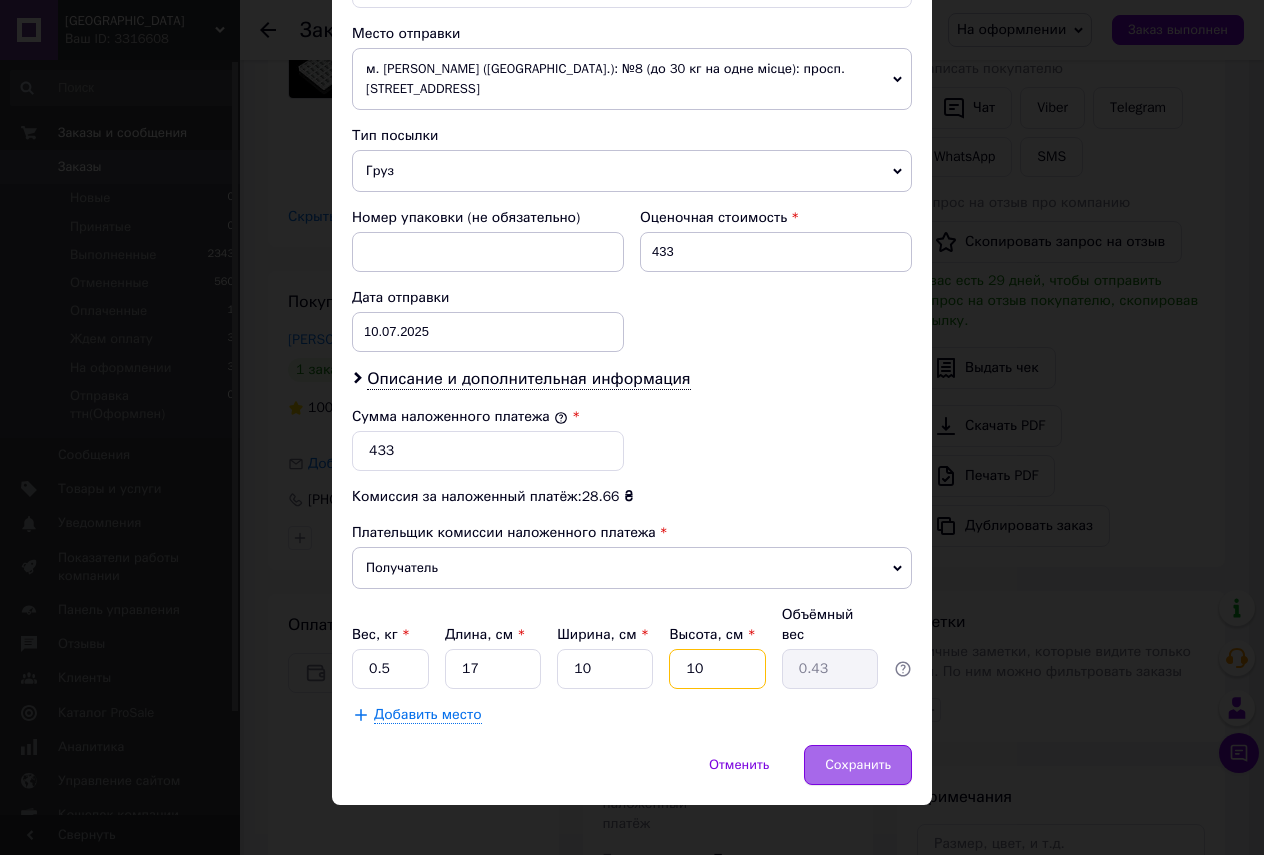 type on "10" 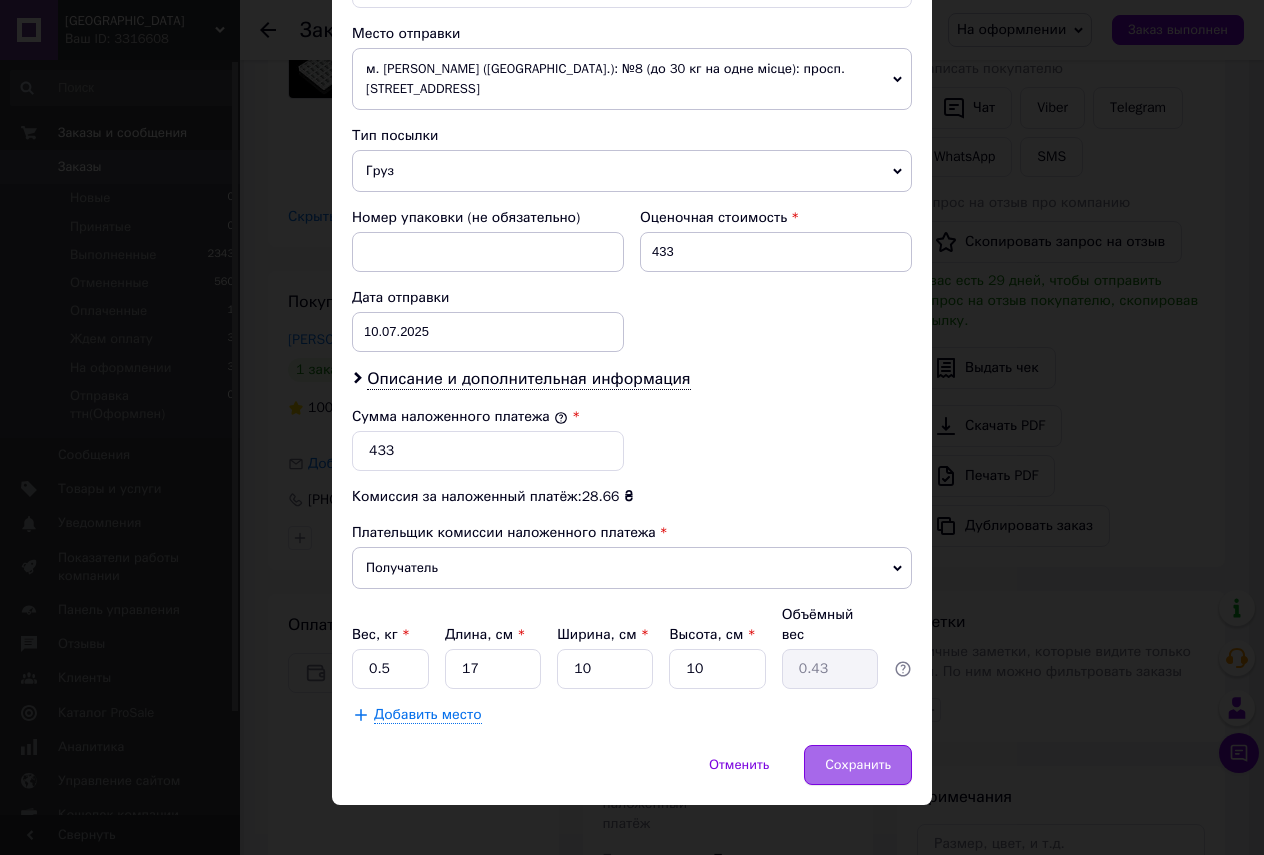 click on "Сохранить" at bounding box center (858, 765) 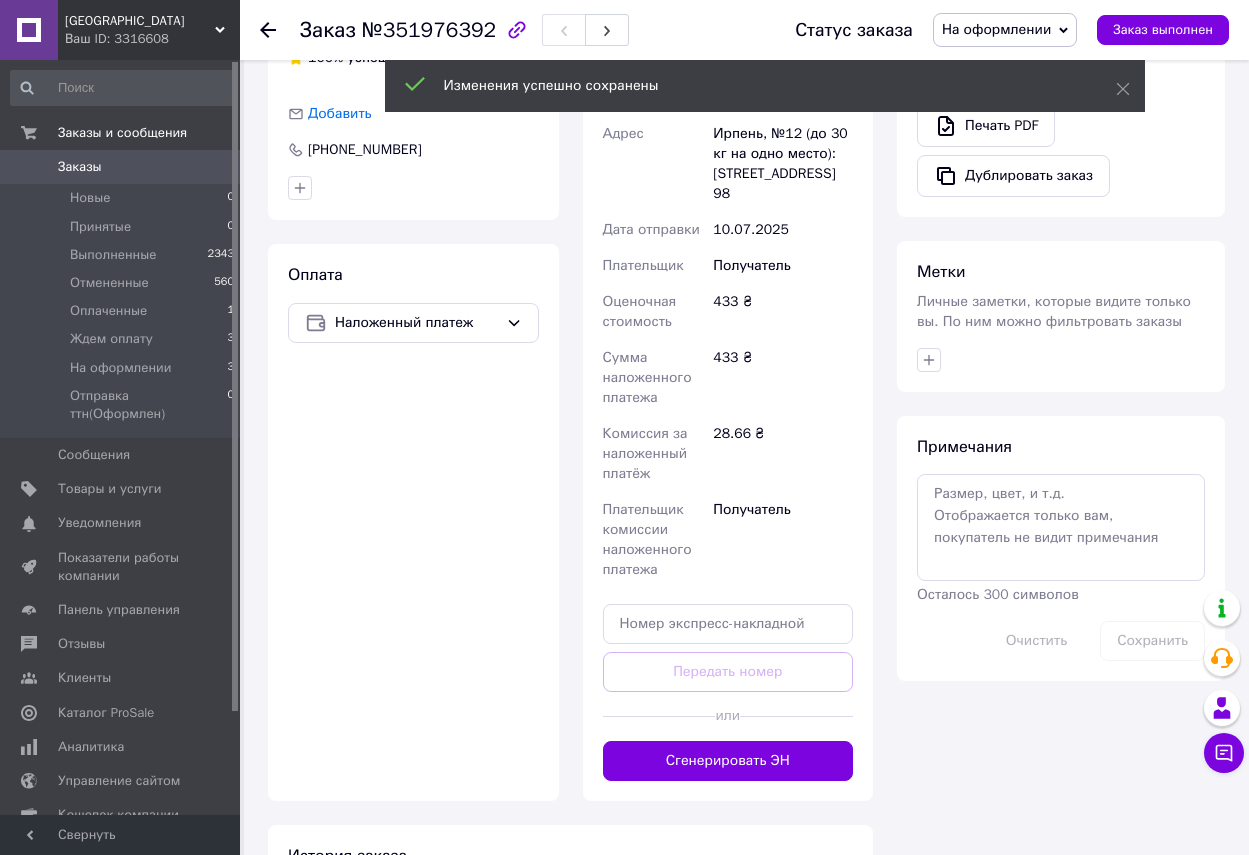 scroll, scrollTop: 800, scrollLeft: 0, axis: vertical 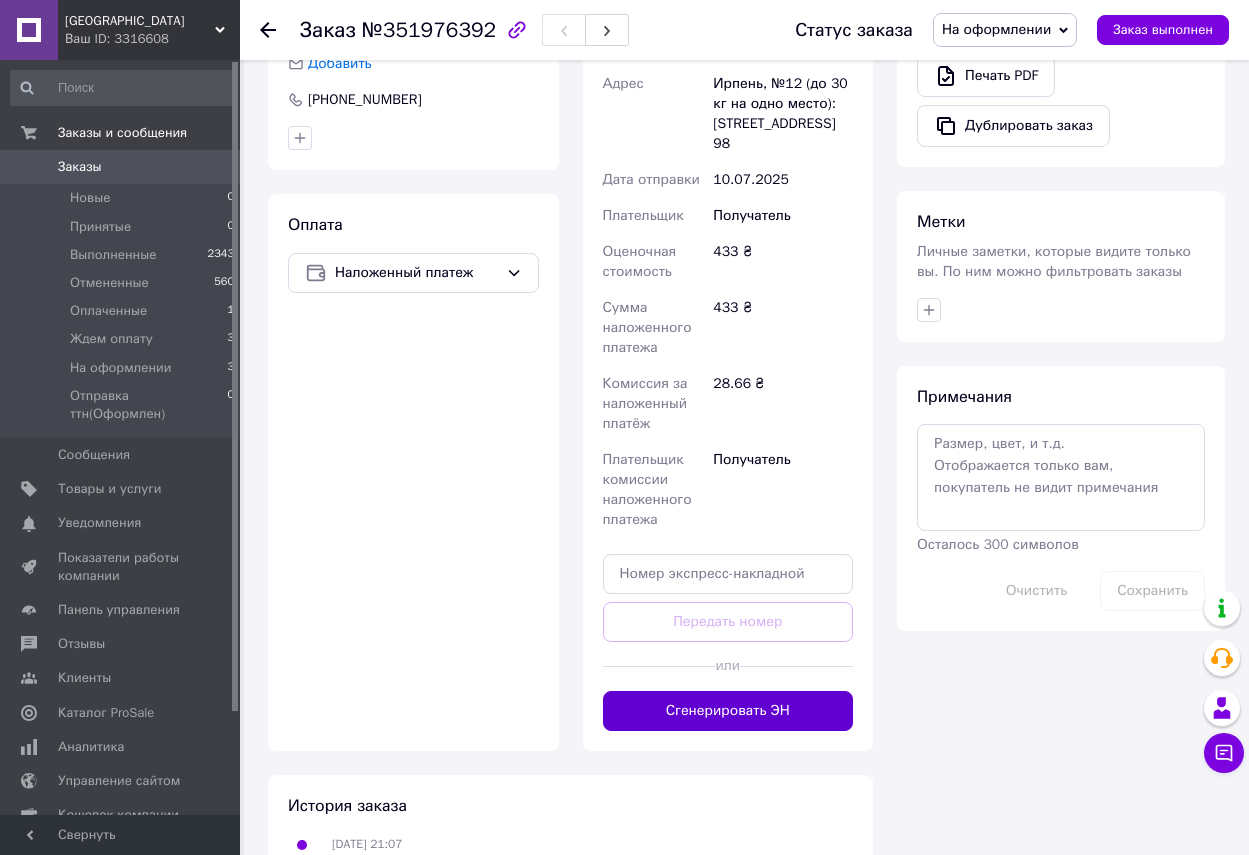 click on "Сгенерировать ЭН" at bounding box center [728, 711] 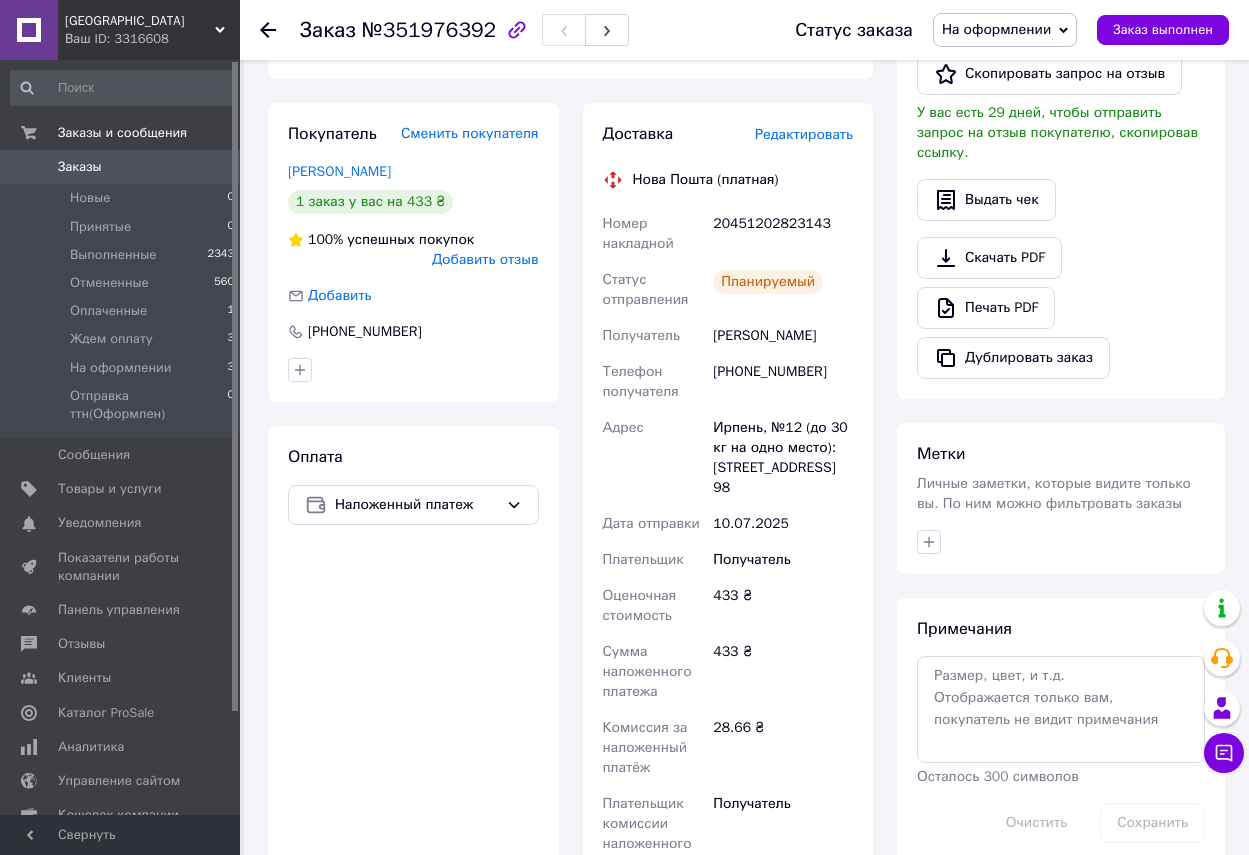 scroll, scrollTop: 500, scrollLeft: 0, axis: vertical 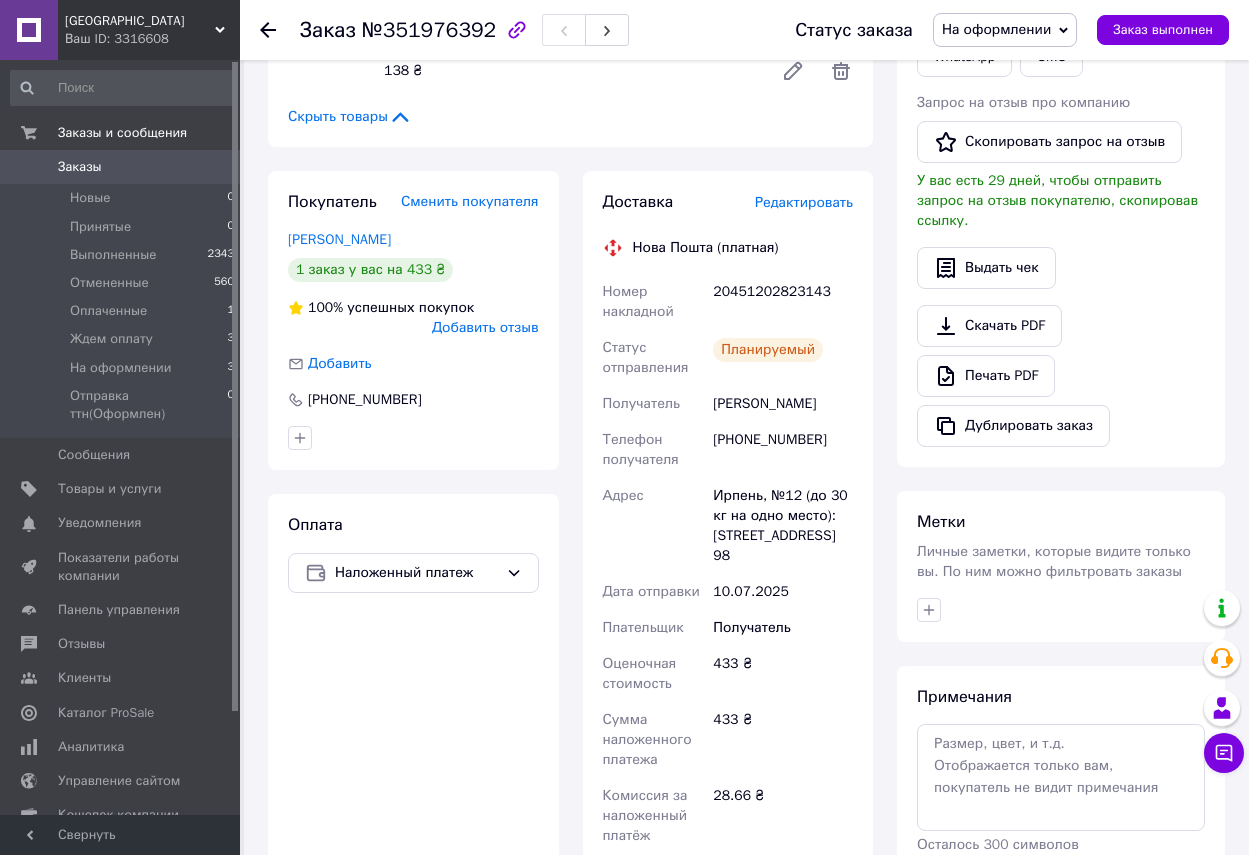 click 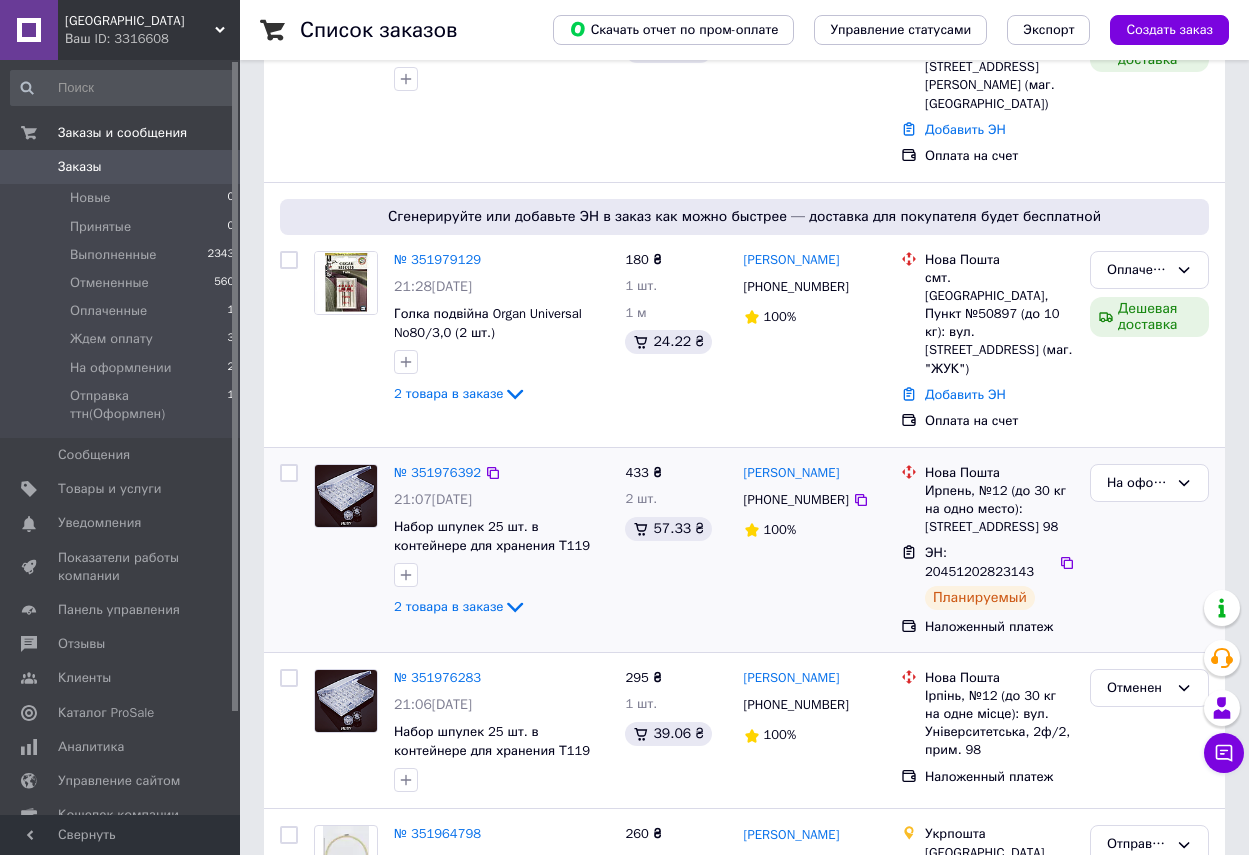 scroll, scrollTop: 500, scrollLeft: 0, axis: vertical 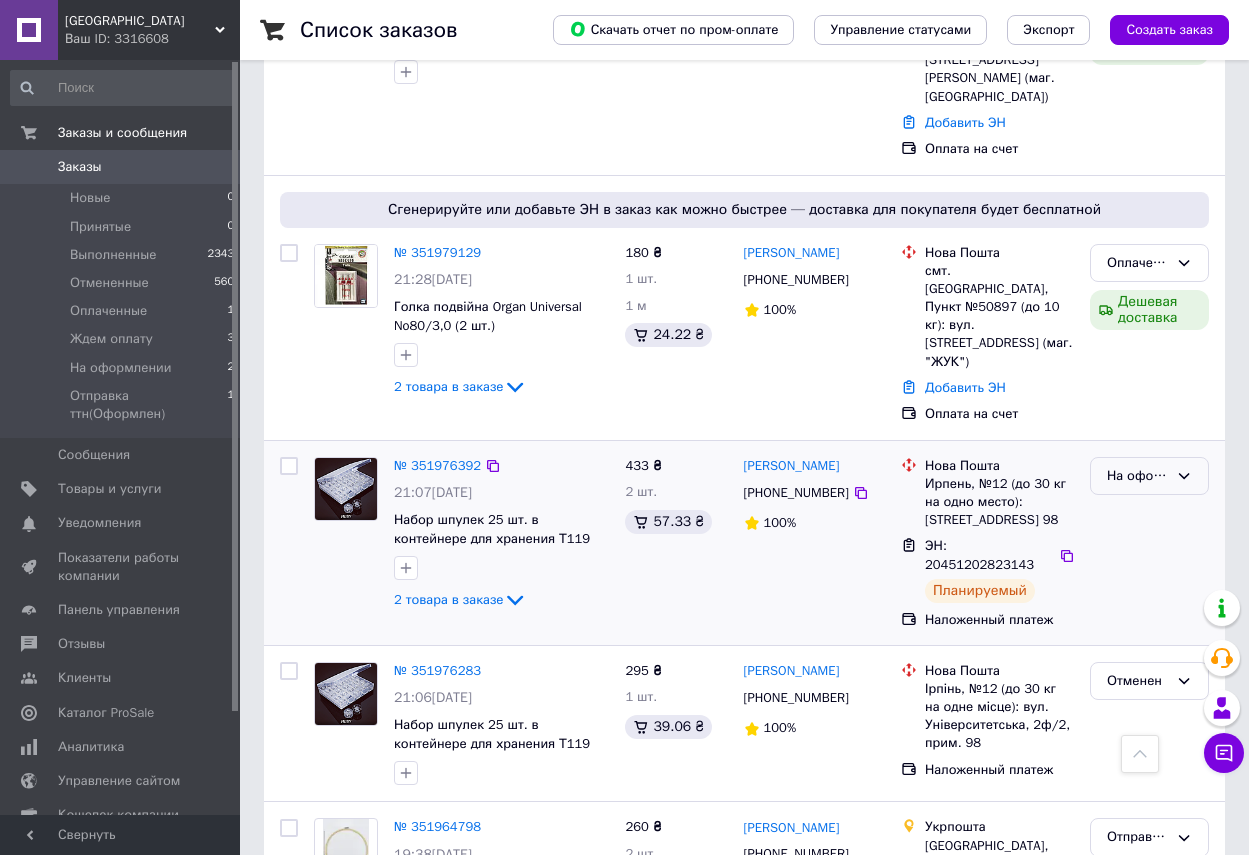 click 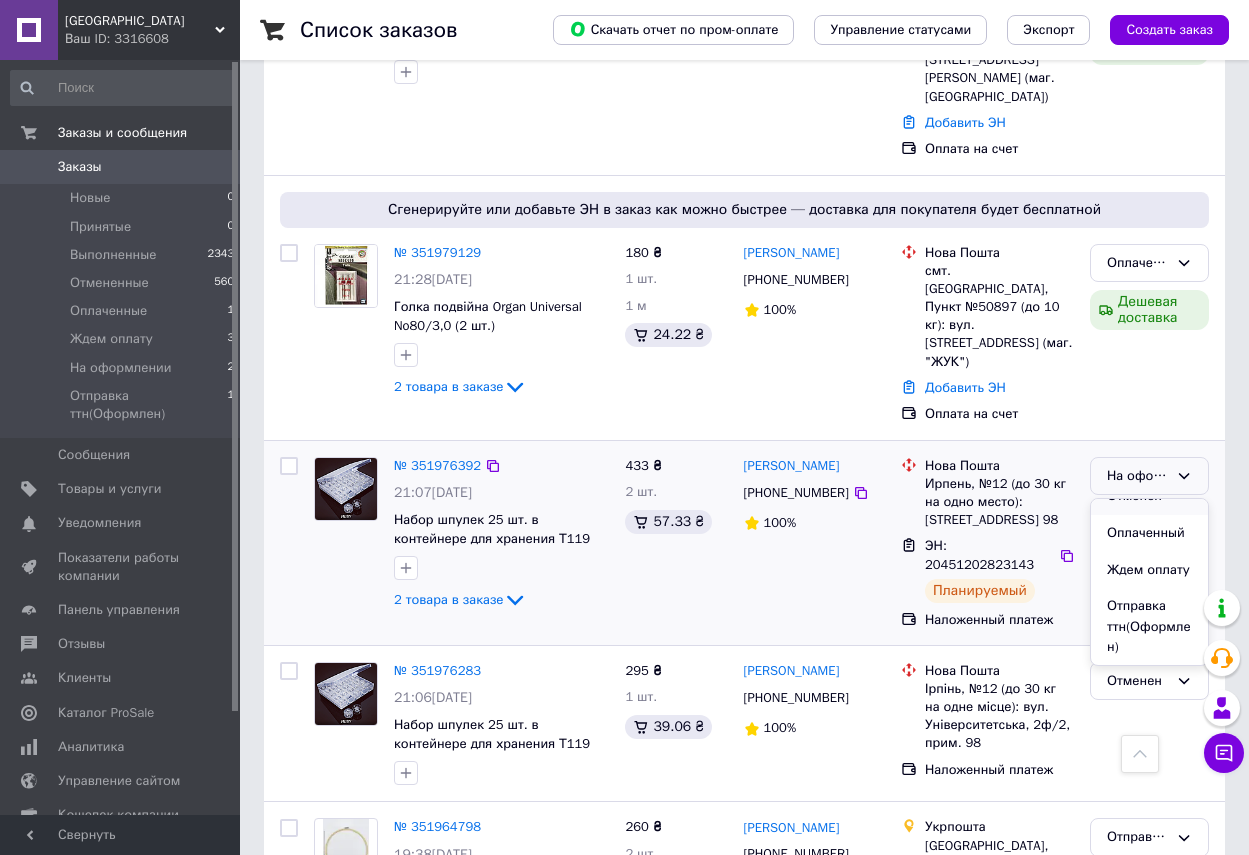 scroll, scrollTop: 95, scrollLeft: 0, axis: vertical 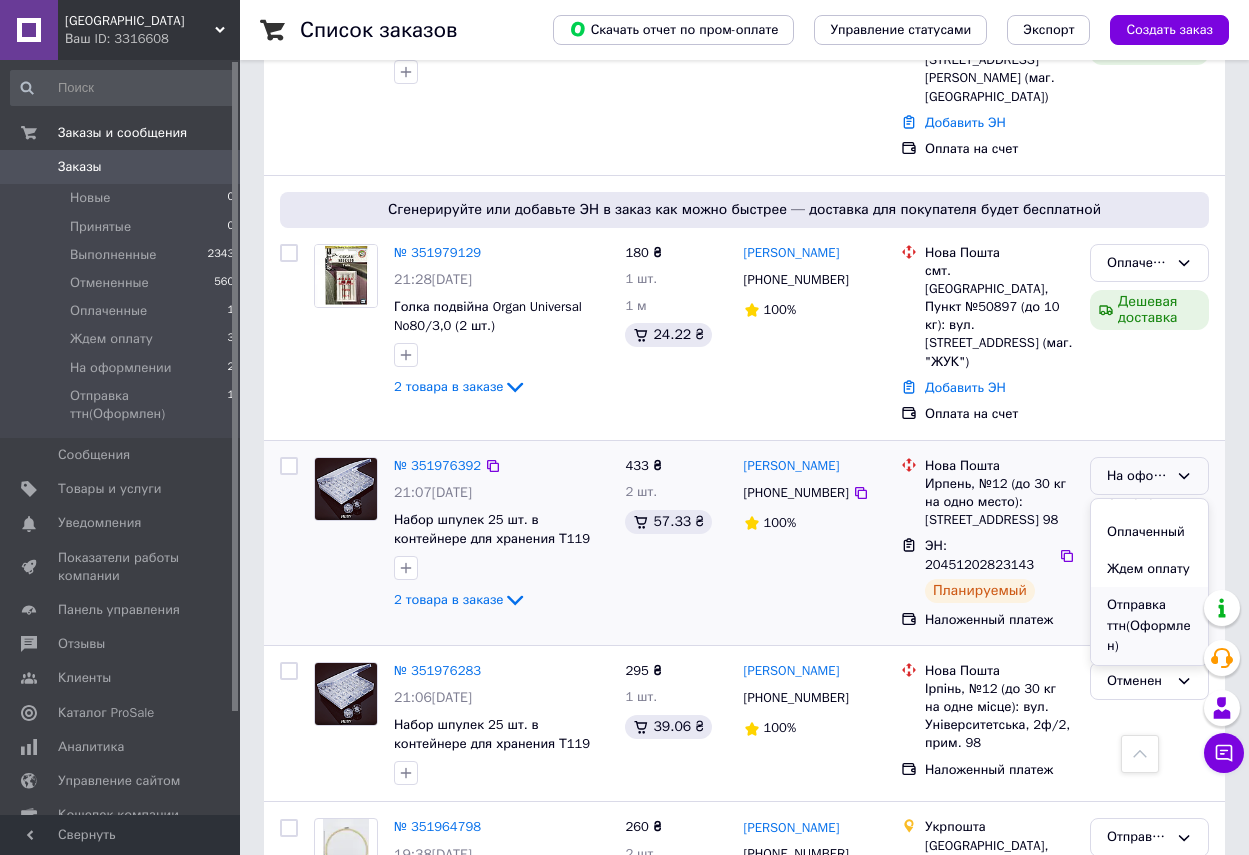 click on "Отправка ттн(Оформлен)" at bounding box center (1149, 626) 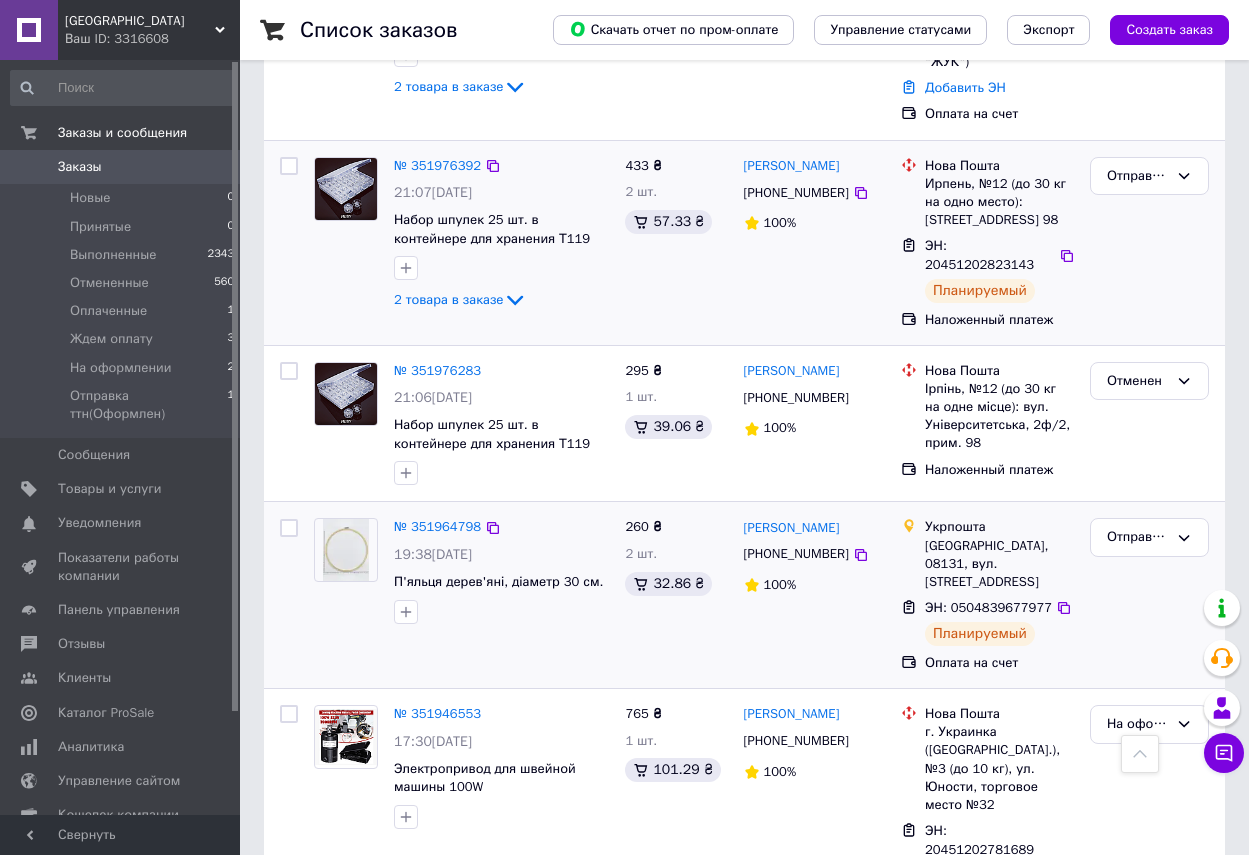scroll, scrollTop: 900, scrollLeft: 0, axis: vertical 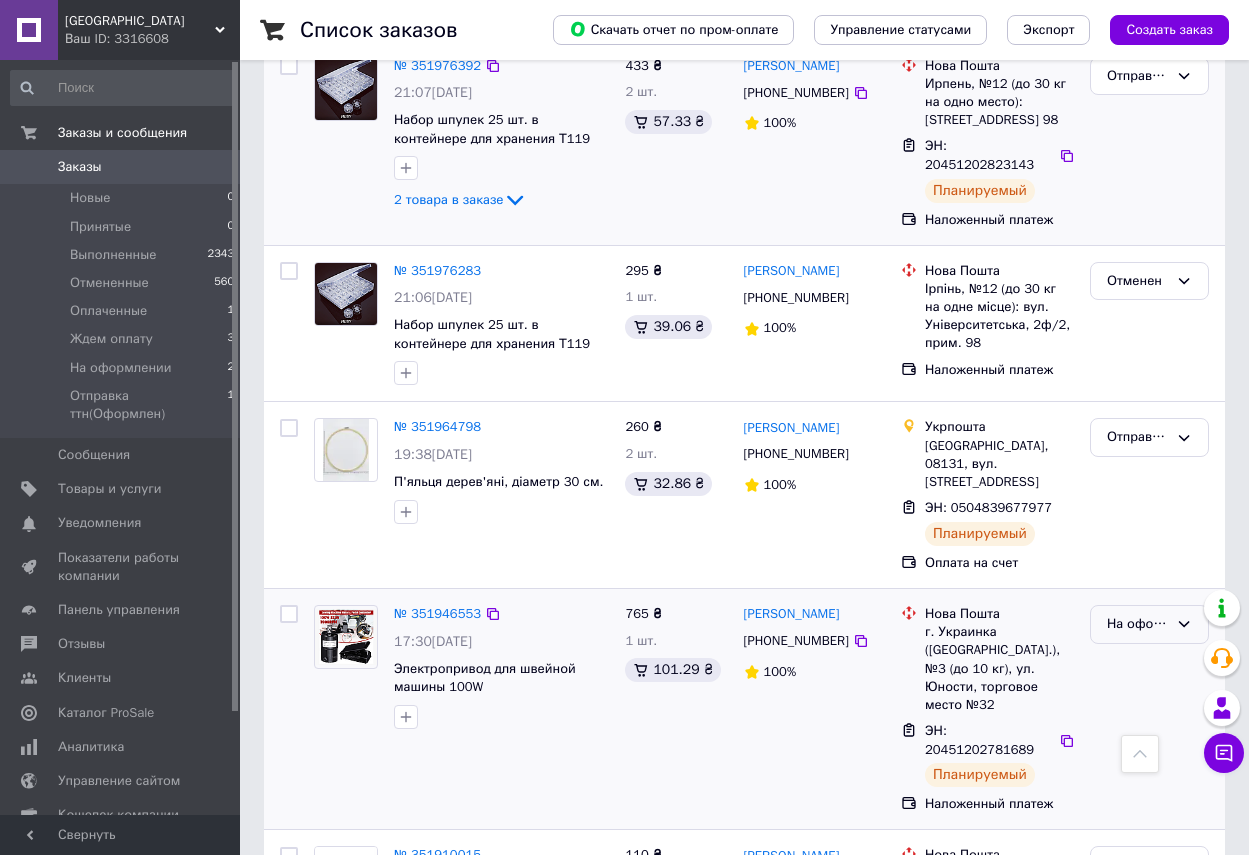 click 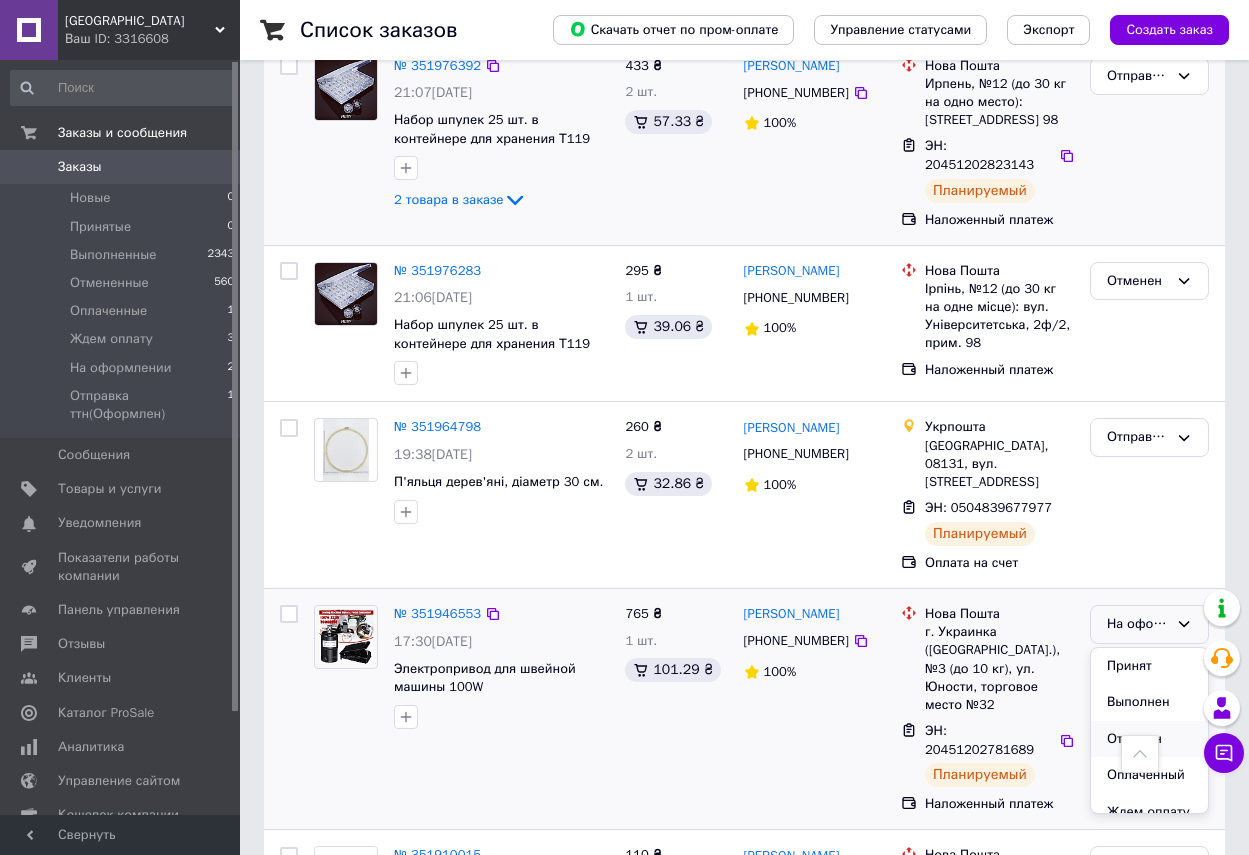 scroll, scrollTop: 95, scrollLeft: 0, axis: vertical 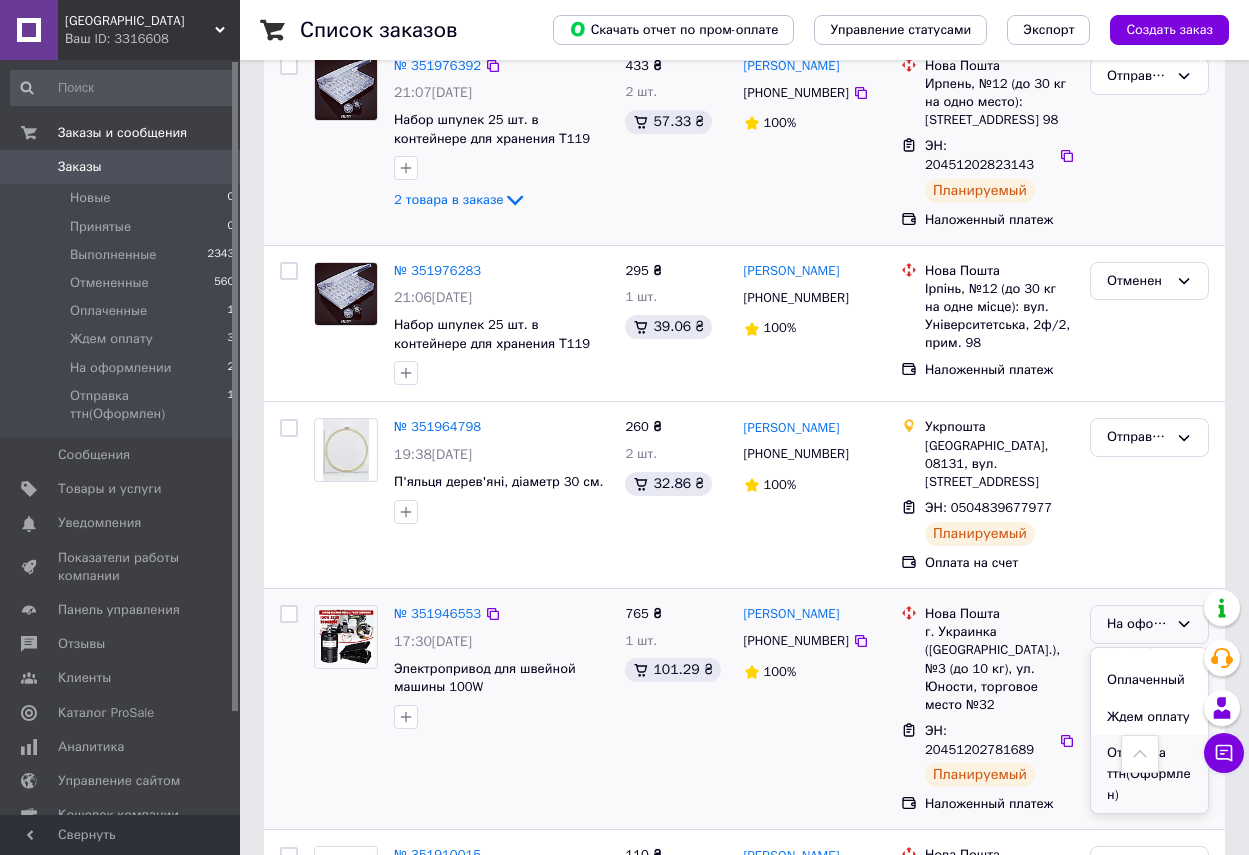click on "Отправка ттн(Оформлен)" at bounding box center [1149, 774] 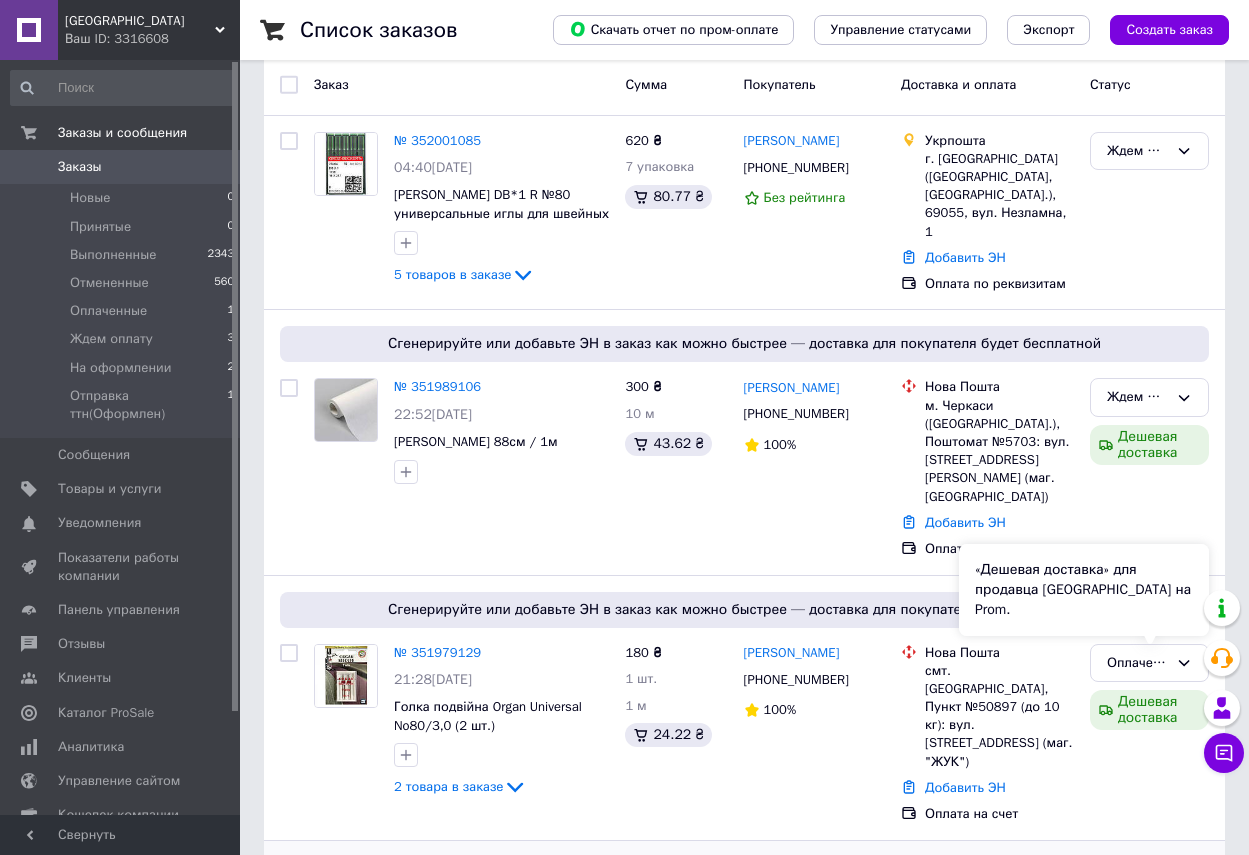 scroll, scrollTop: 0, scrollLeft: 0, axis: both 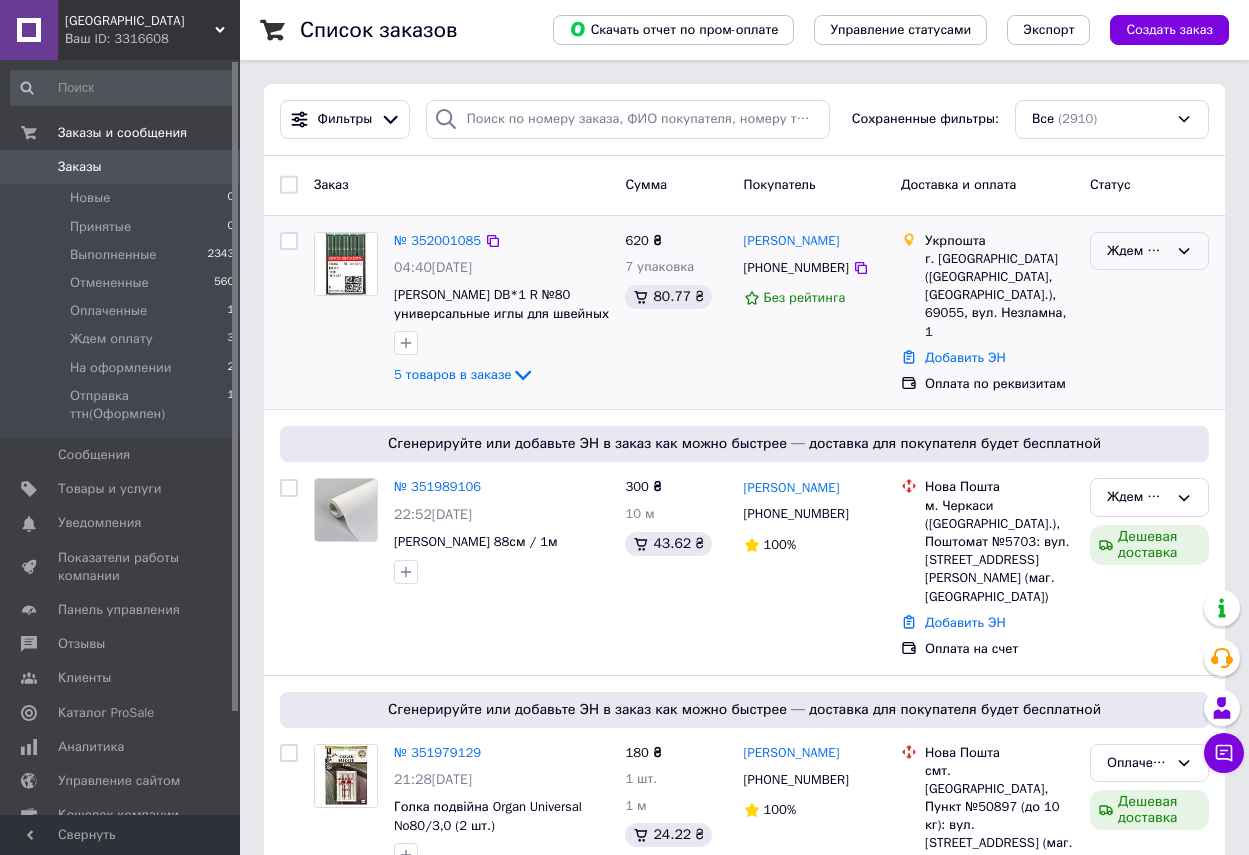 click on "Ждем оплату" at bounding box center [1149, 251] 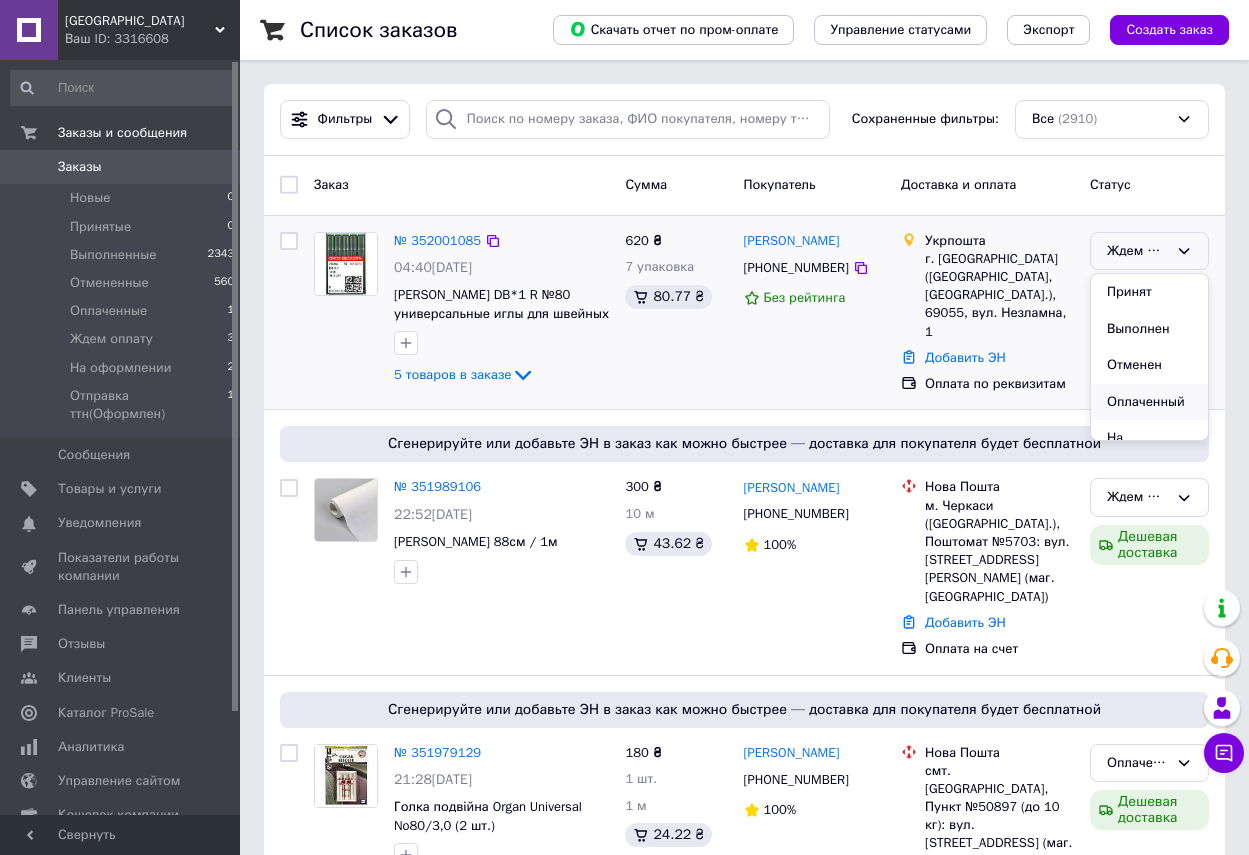 click on "Оплаченный" at bounding box center [1149, 402] 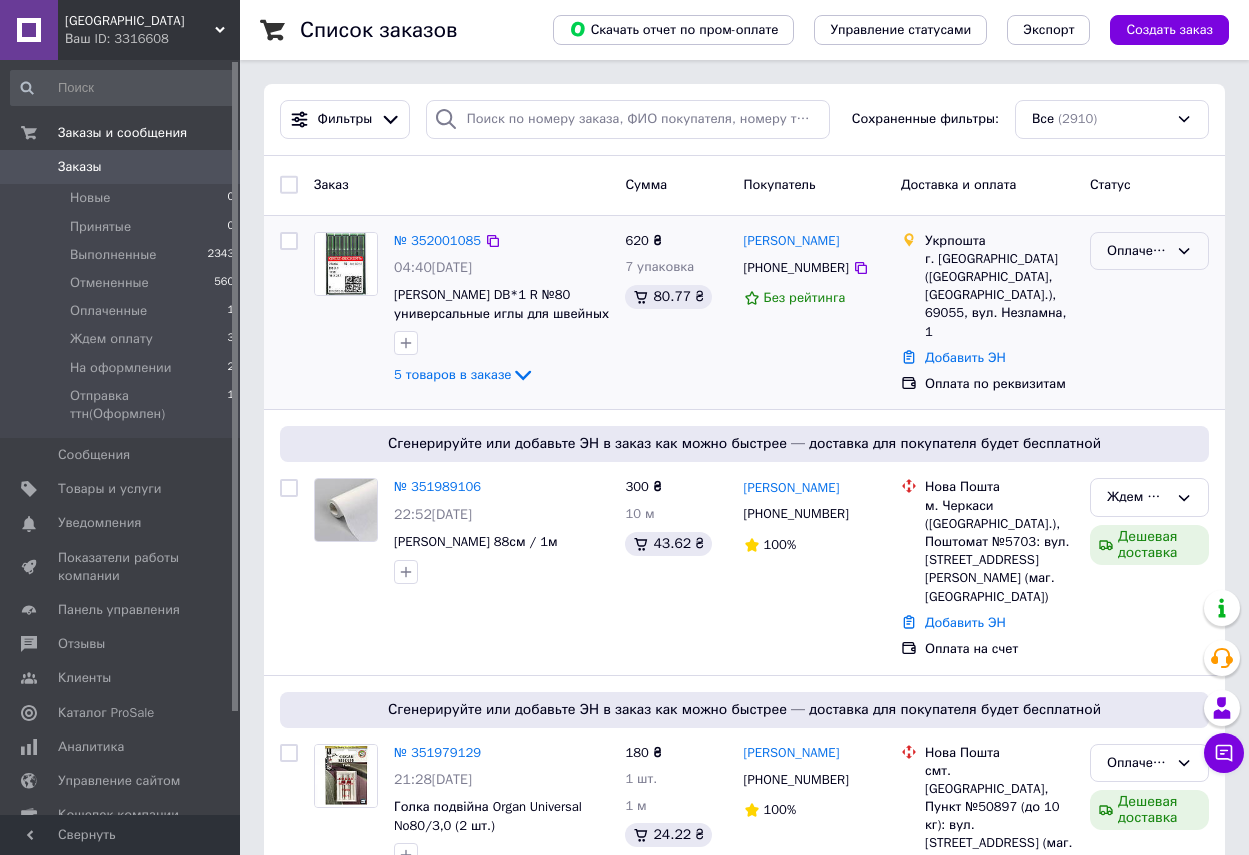 click 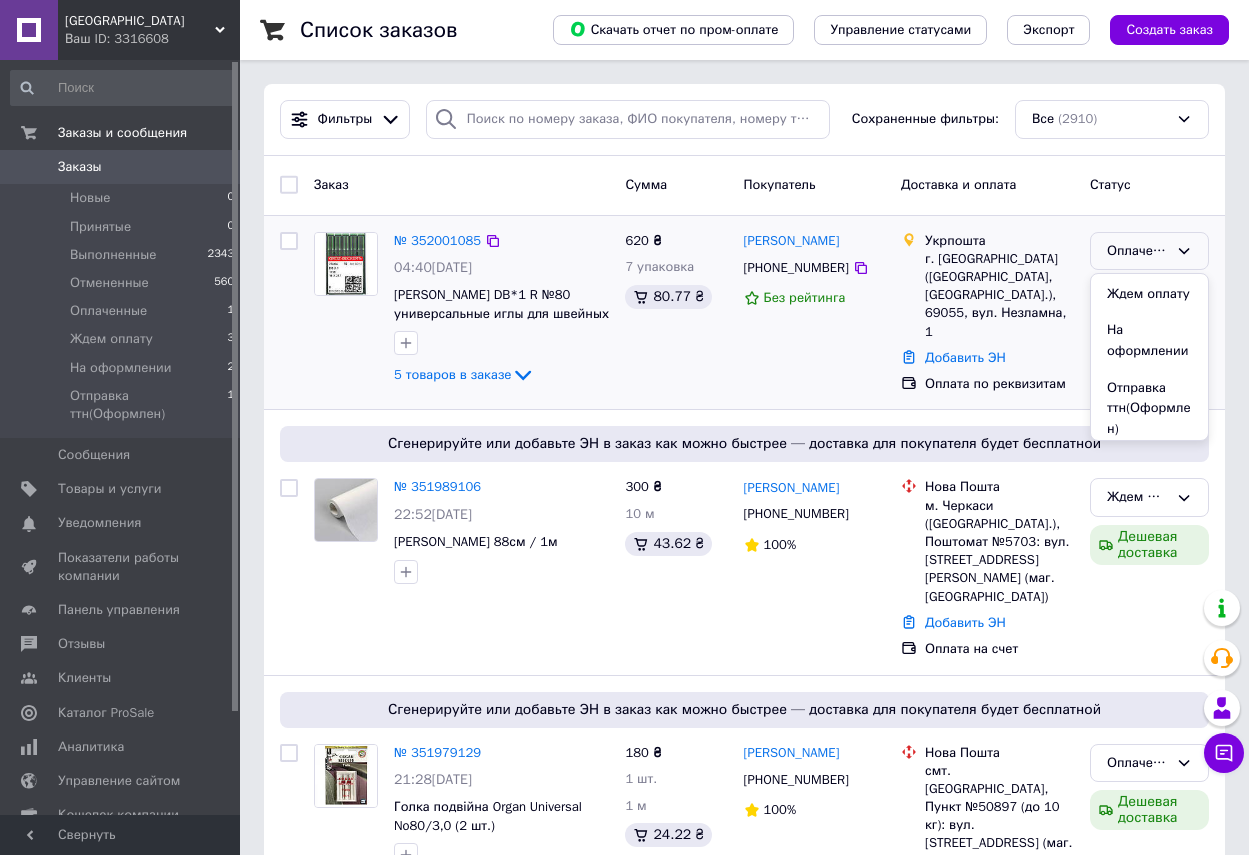 scroll, scrollTop: 115, scrollLeft: 0, axis: vertical 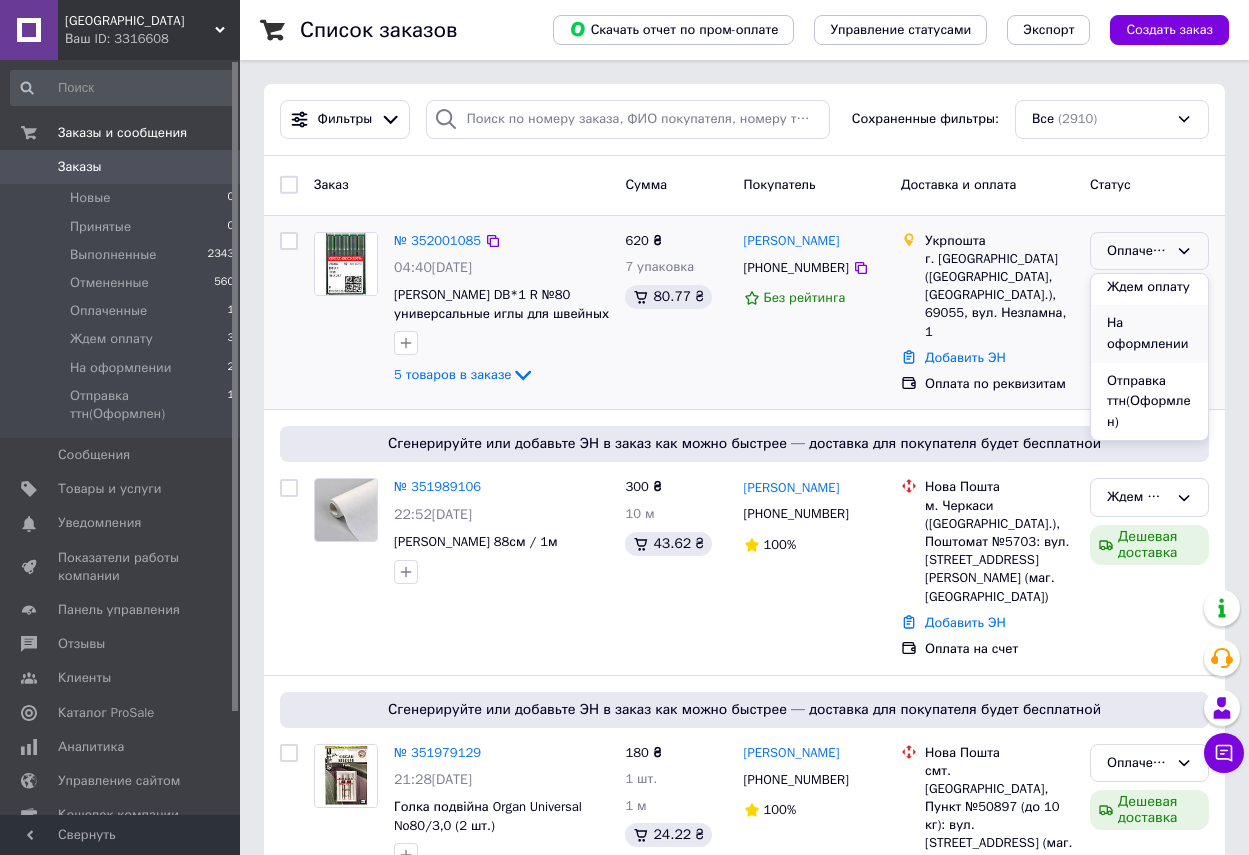 click on "На оформлении" at bounding box center [1149, 333] 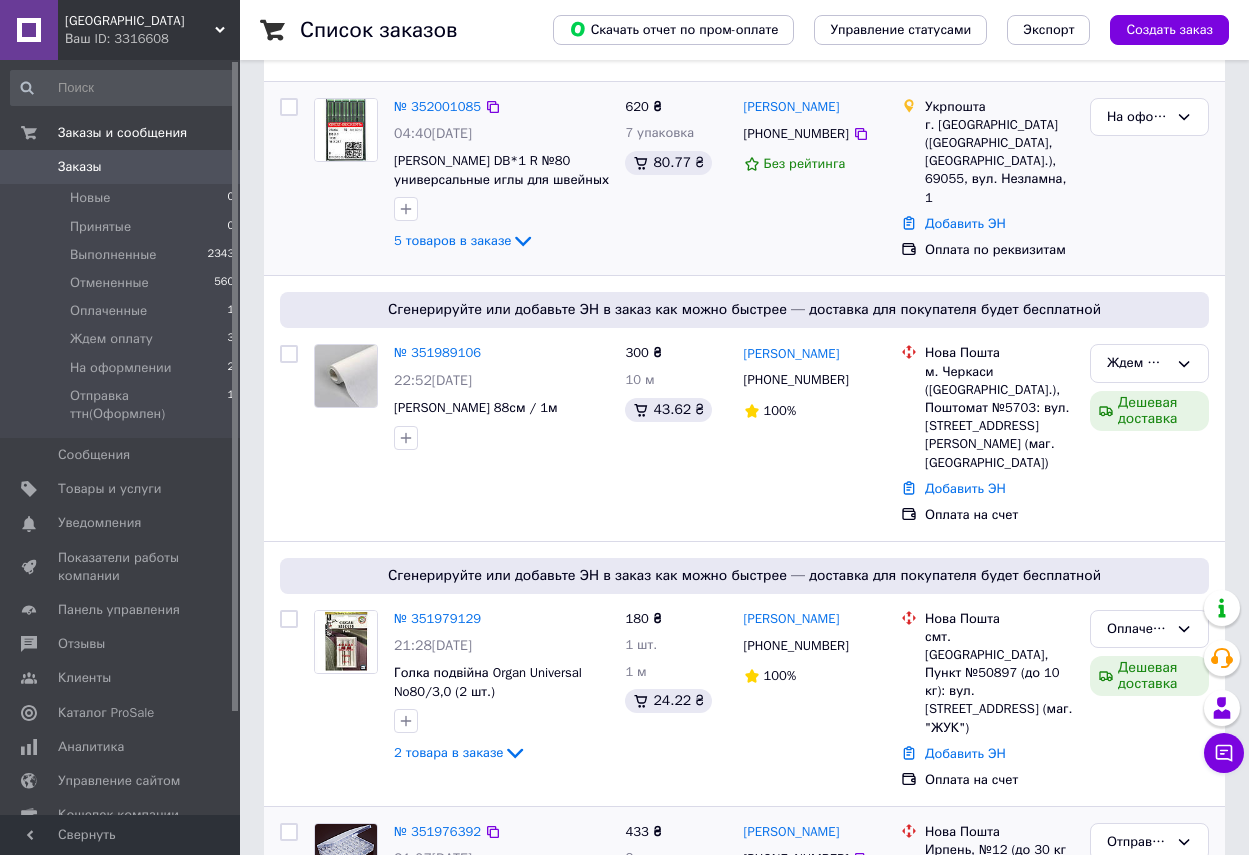 scroll, scrollTop: 100, scrollLeft: 0, axis: vertical 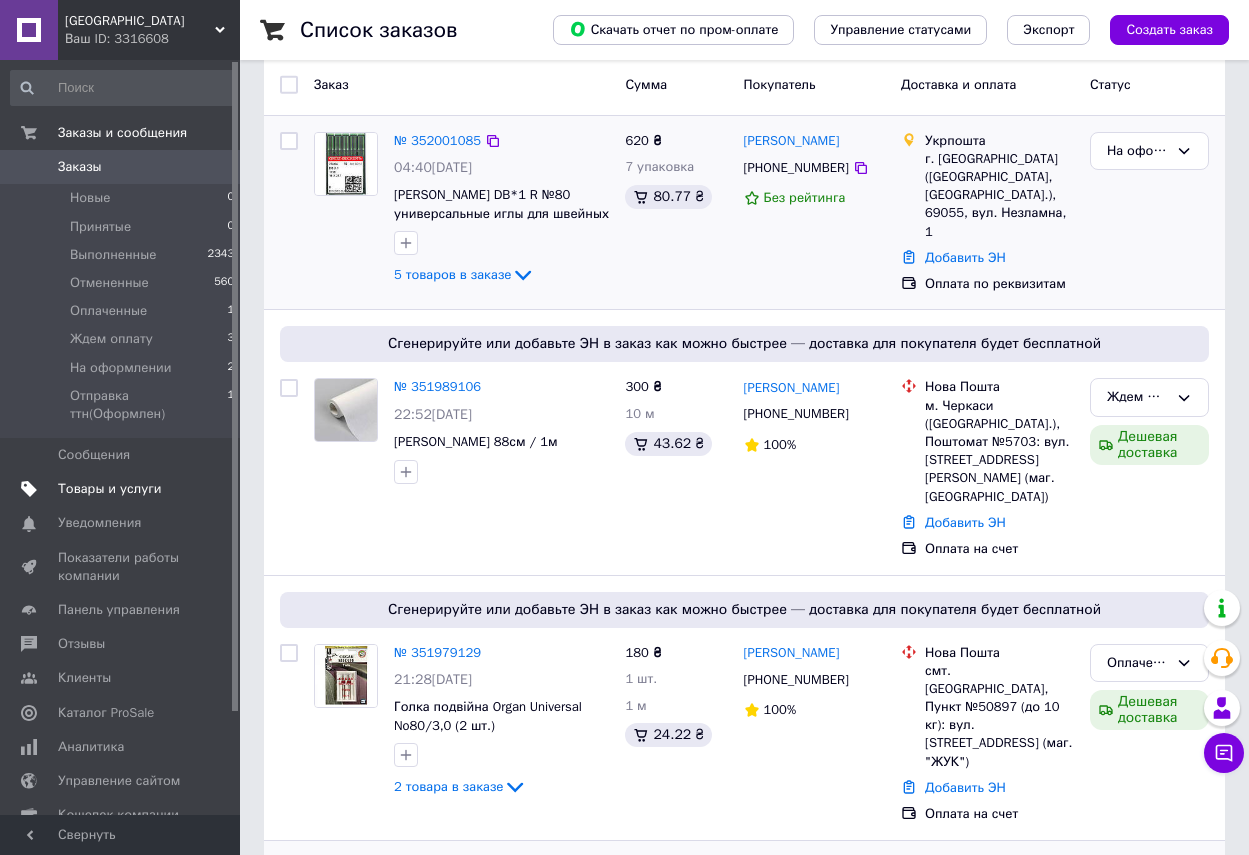 click on "Товары и услуги" at bounding box center [110, 489] 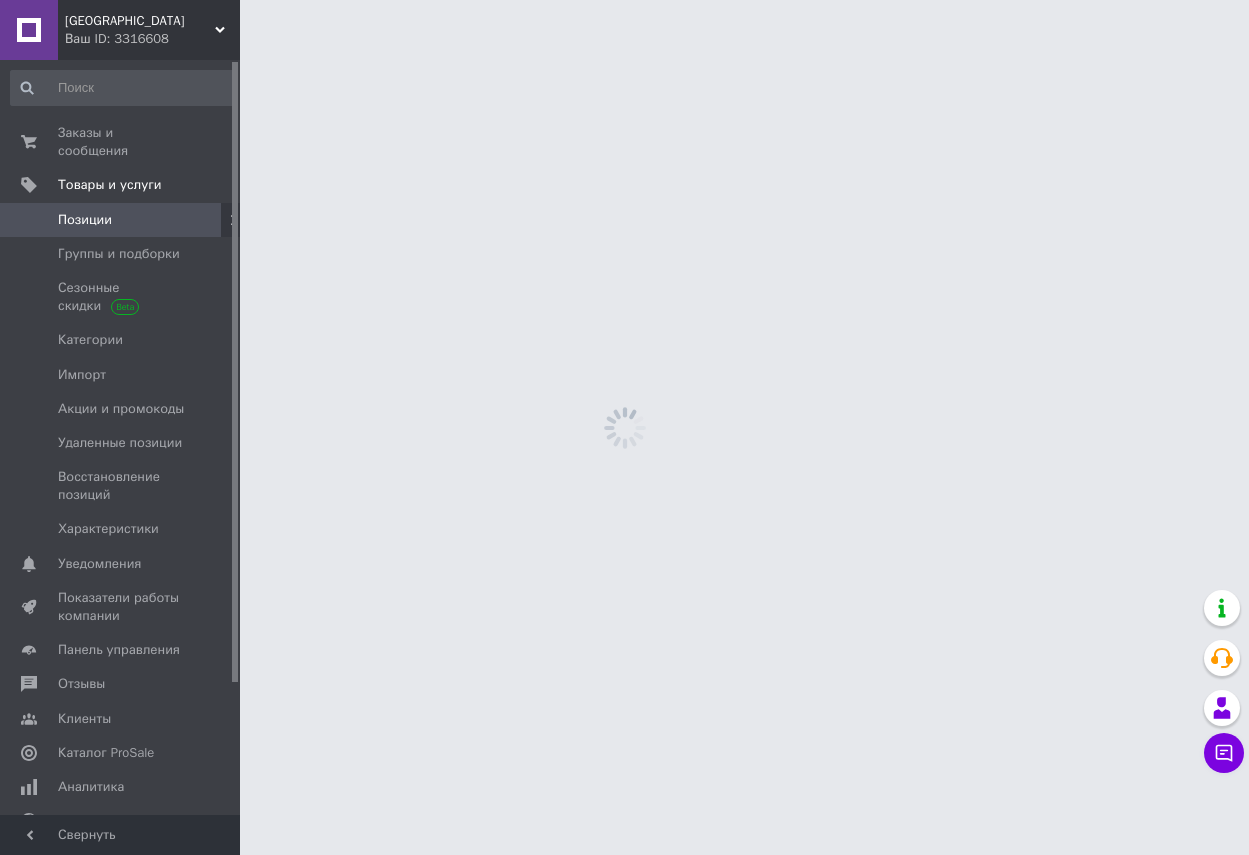 scroll, scrollTop: 0, scrollLeft: 0, axis: both 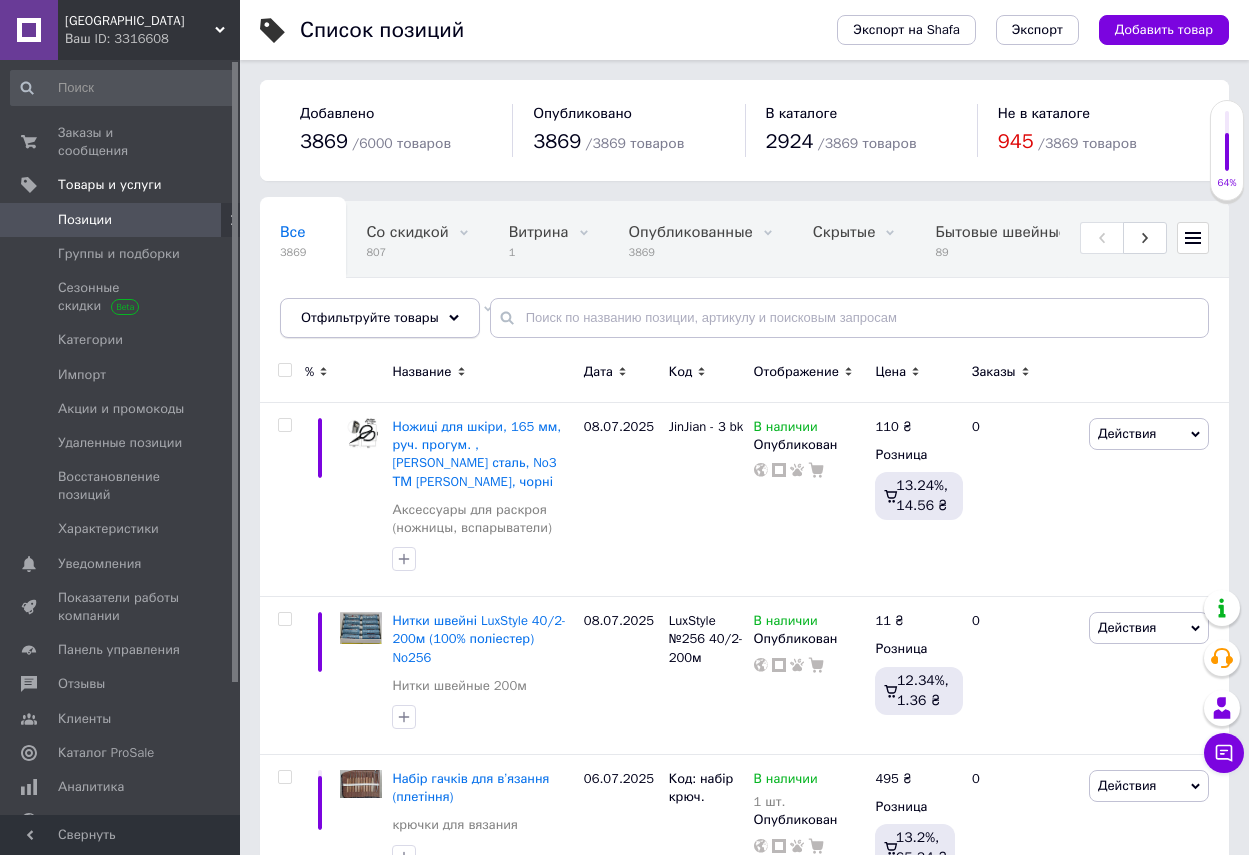 click 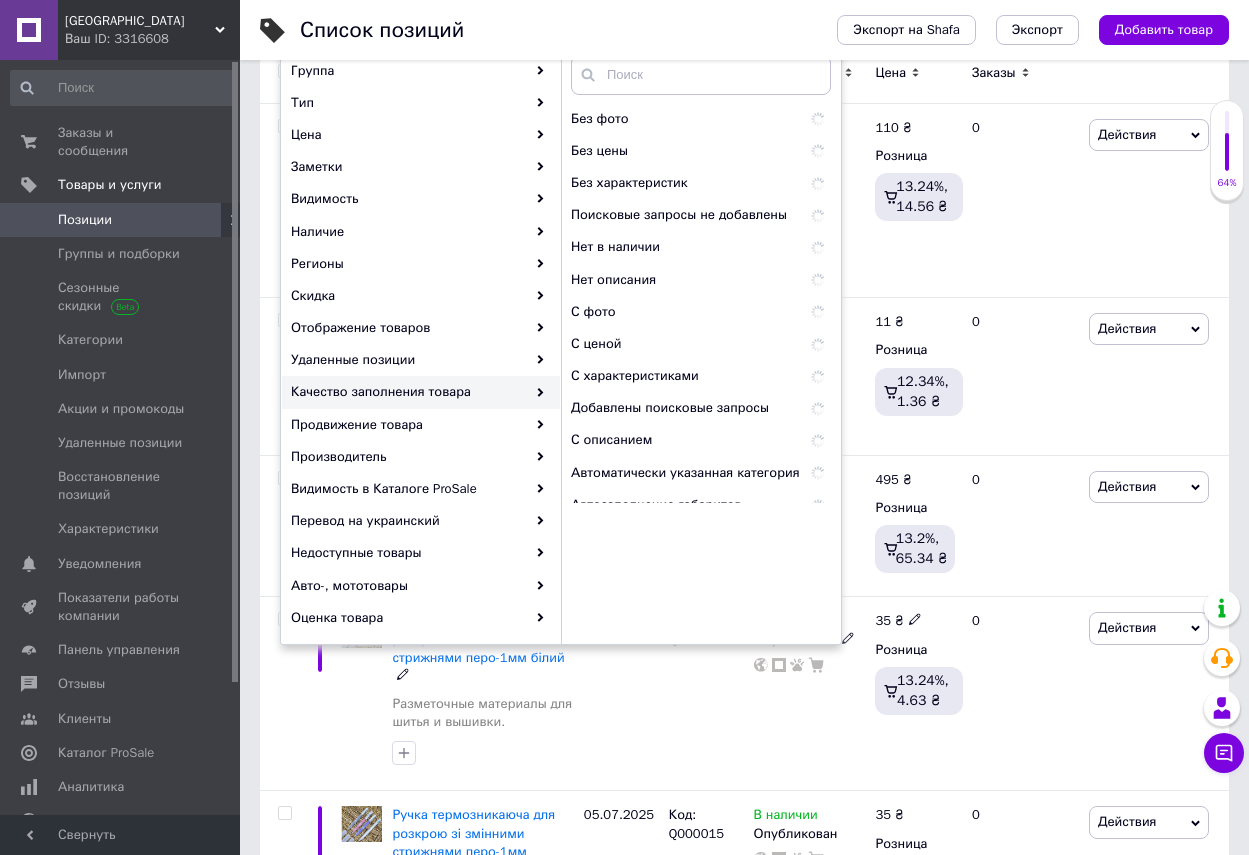 scroll, scrollTop: 300, scrollLeft: 0, axis: vertical 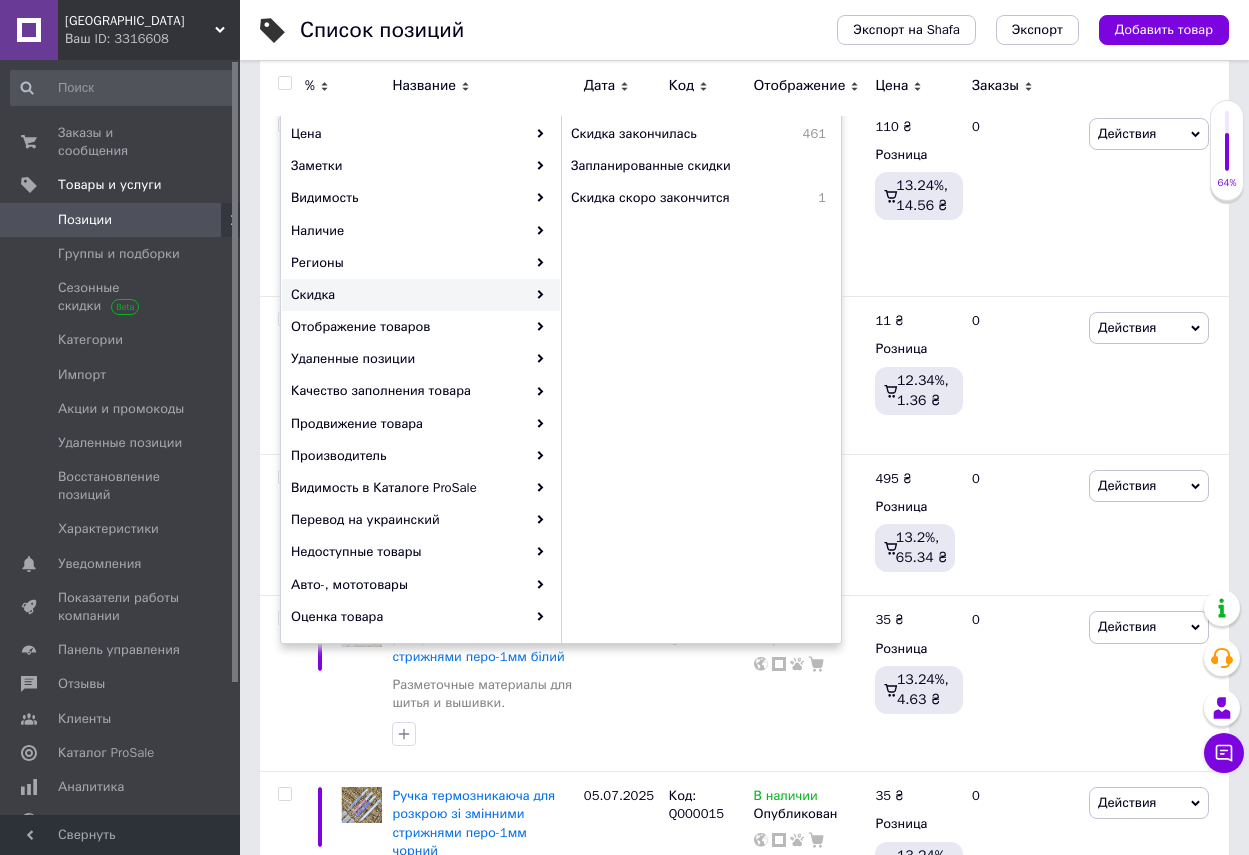 click on "Скидка" at bounding box center (421, 295) 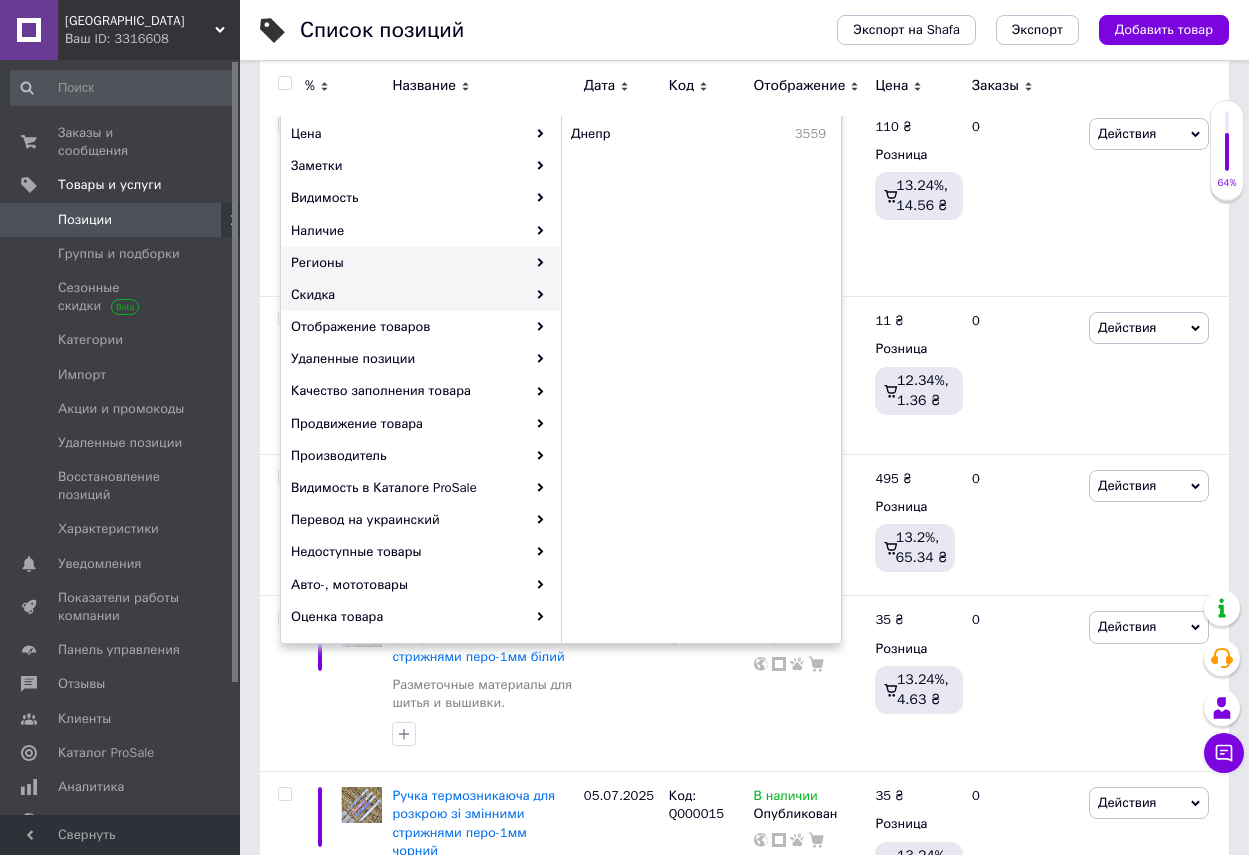 click on "Скидка" at bounding box center (421, 295) 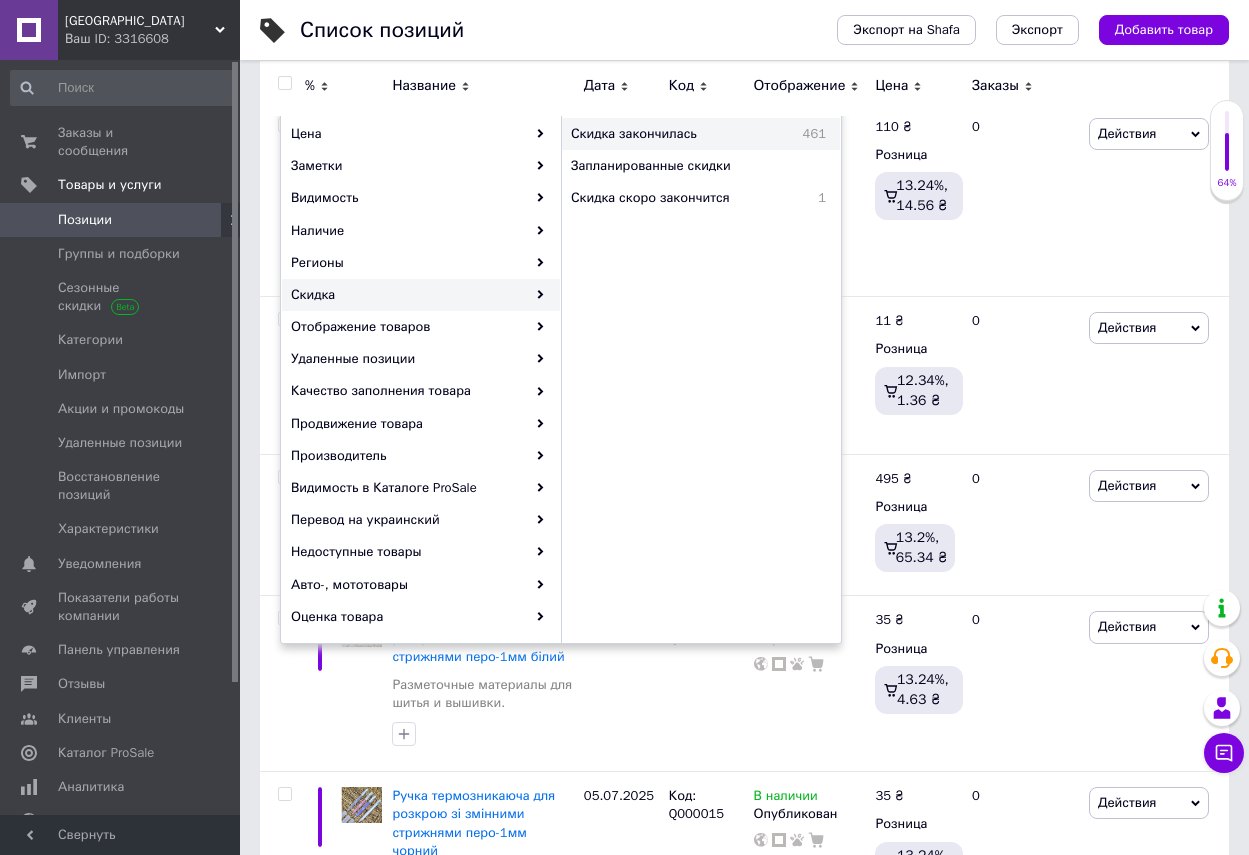 click on "Скидка закончилась" at bounding box center (672, 134) 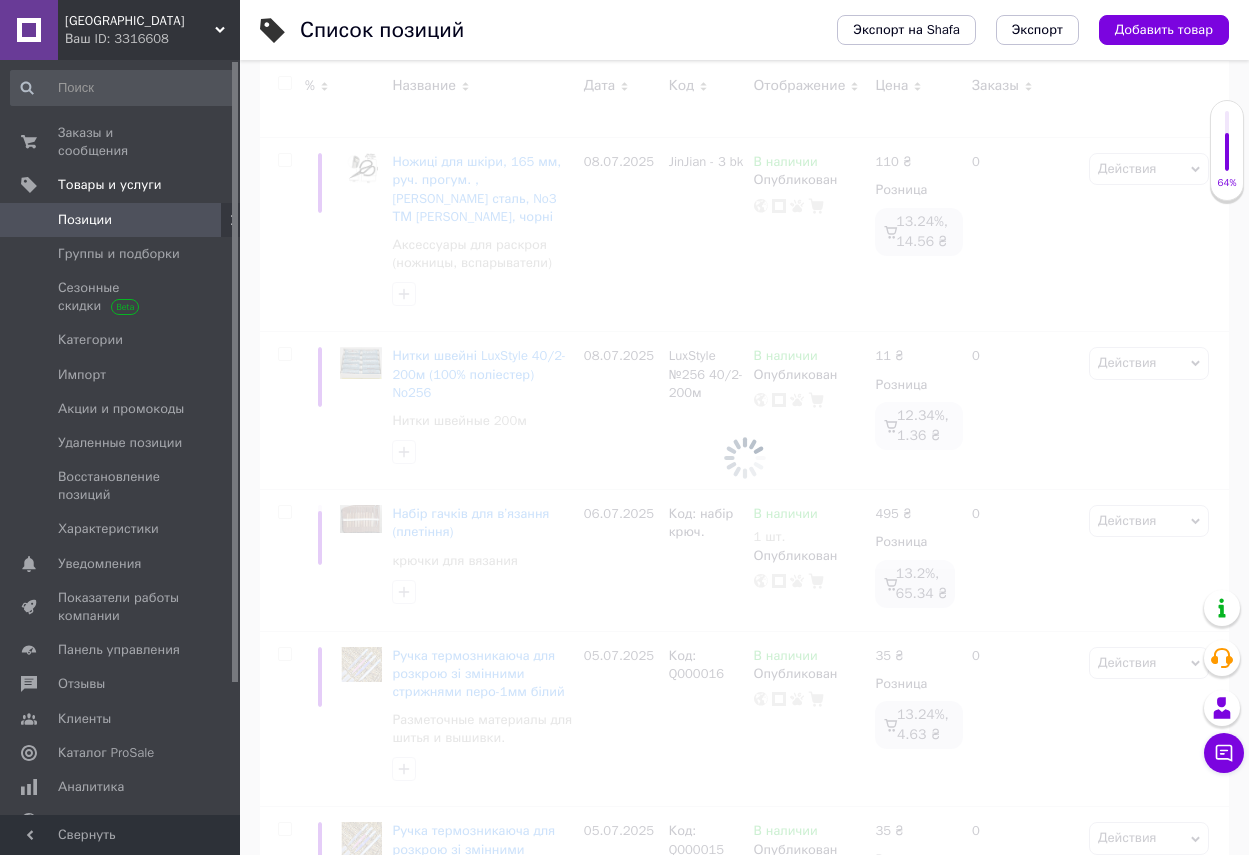 scroll, scrollTop: 0, scrollLeft: 1271, axis: horizontal 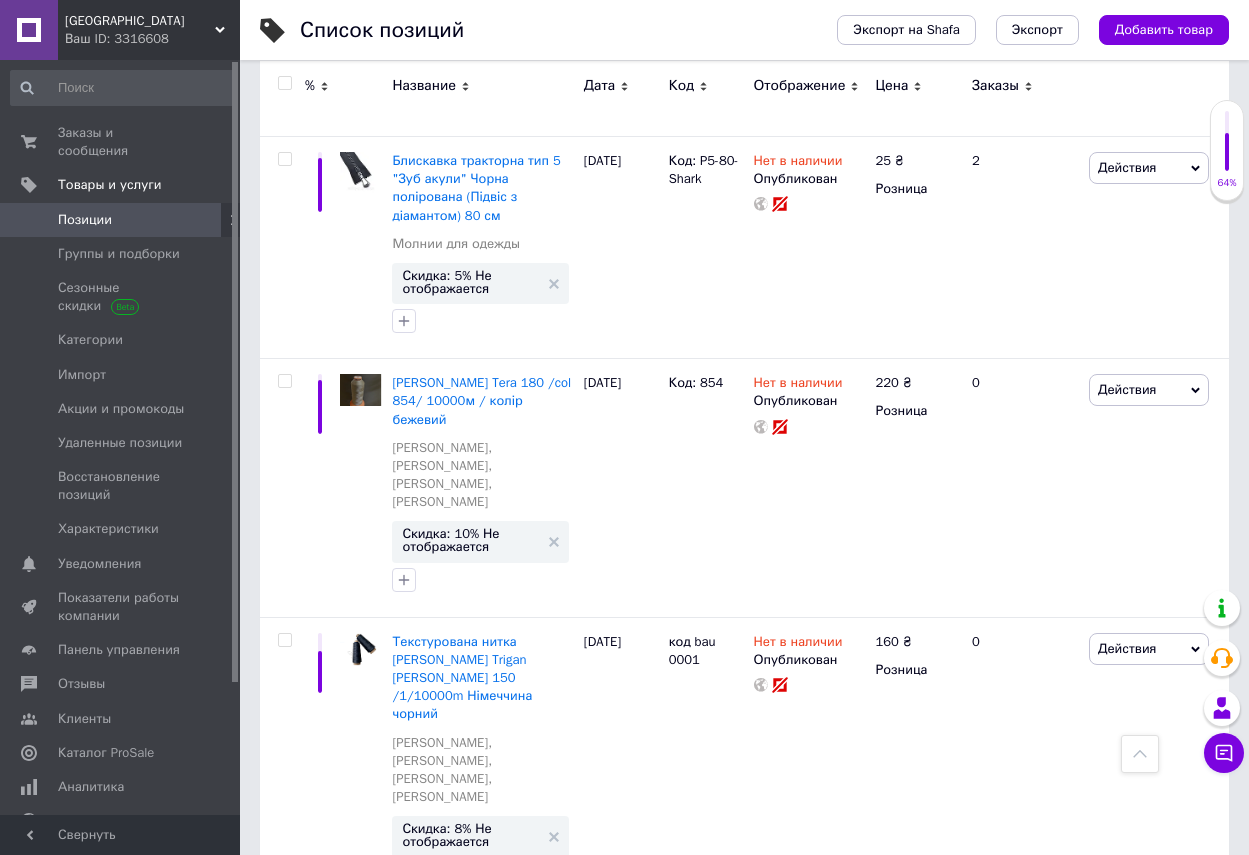 drag, startPoint x: 696, startPoint y: 308, endPoint x: 745, endPoint y: 311, distance: 49.09175 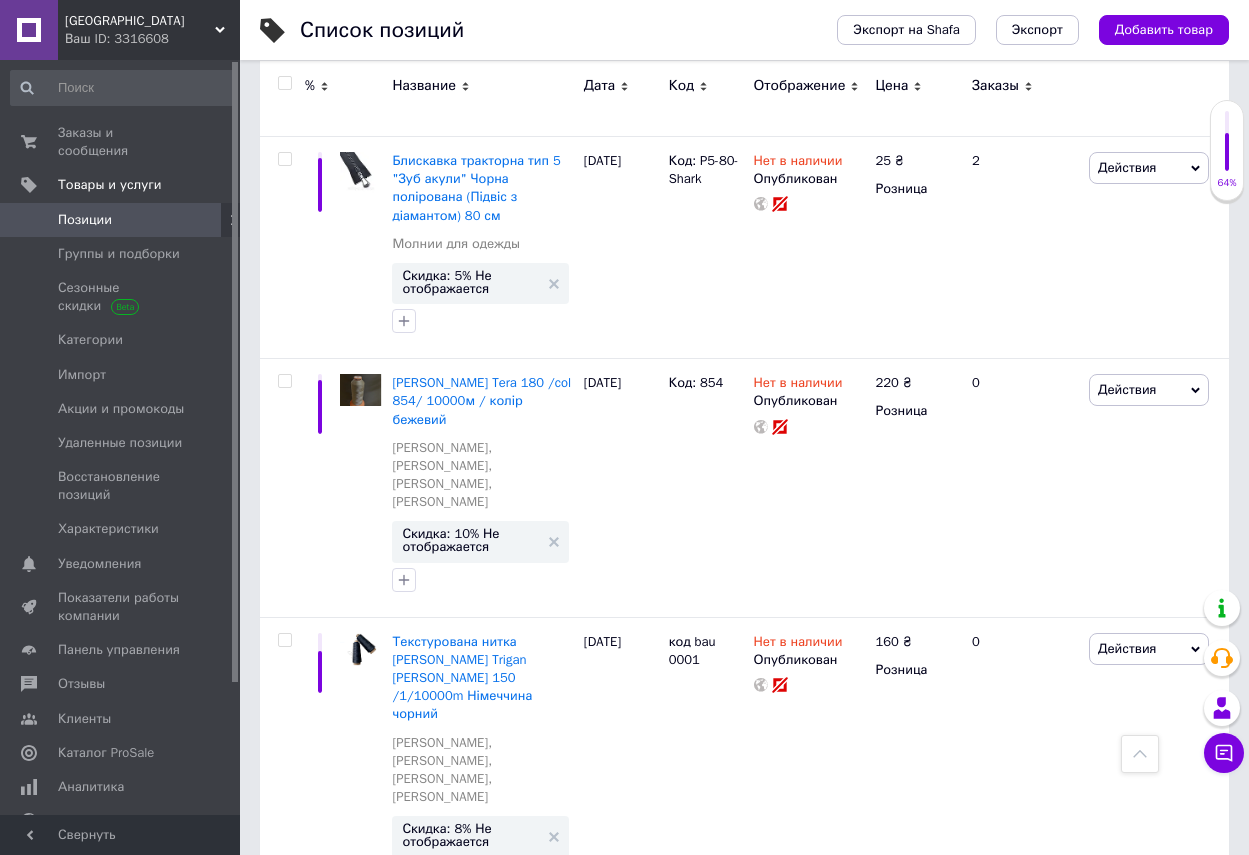 copy on "TSP18 R" 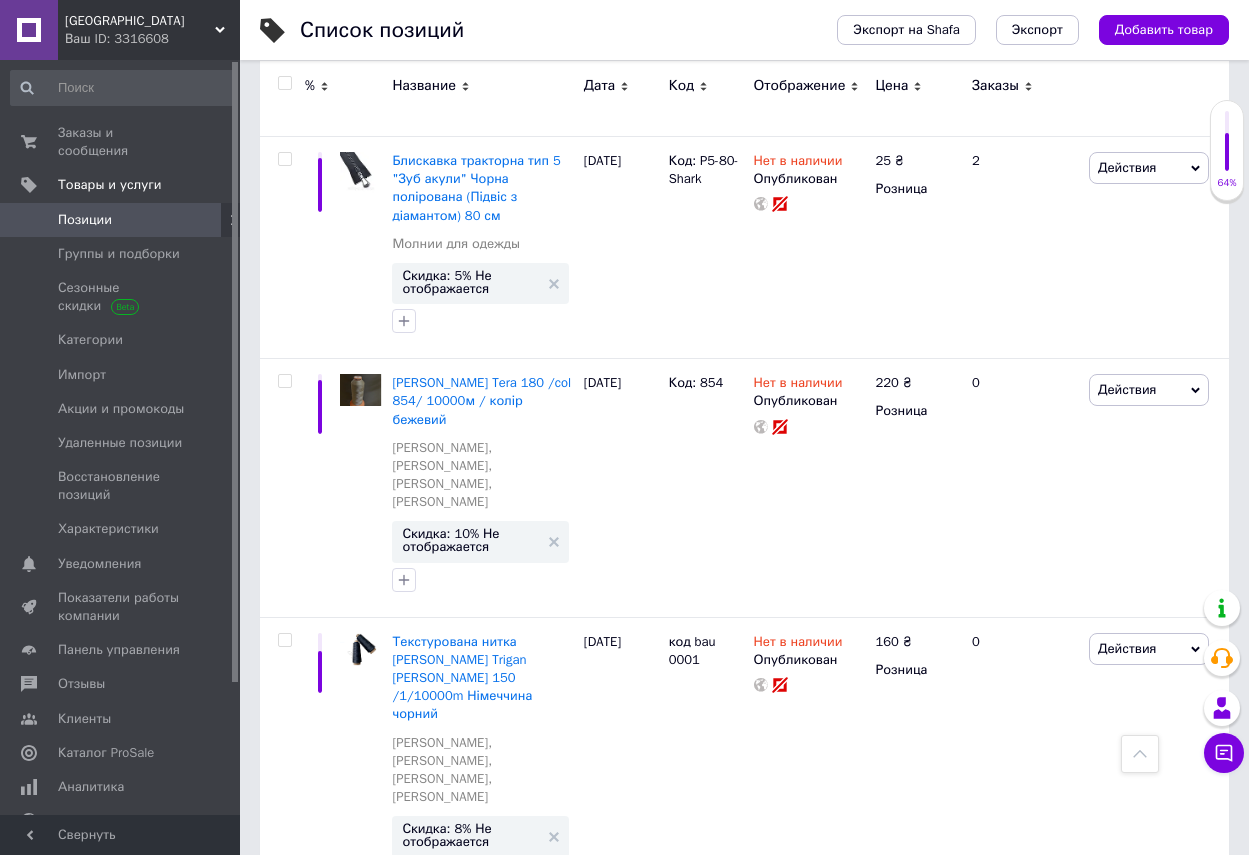 click on "Скидка: 10 ₴ Не отображается" at bounding box center [470, 1538] 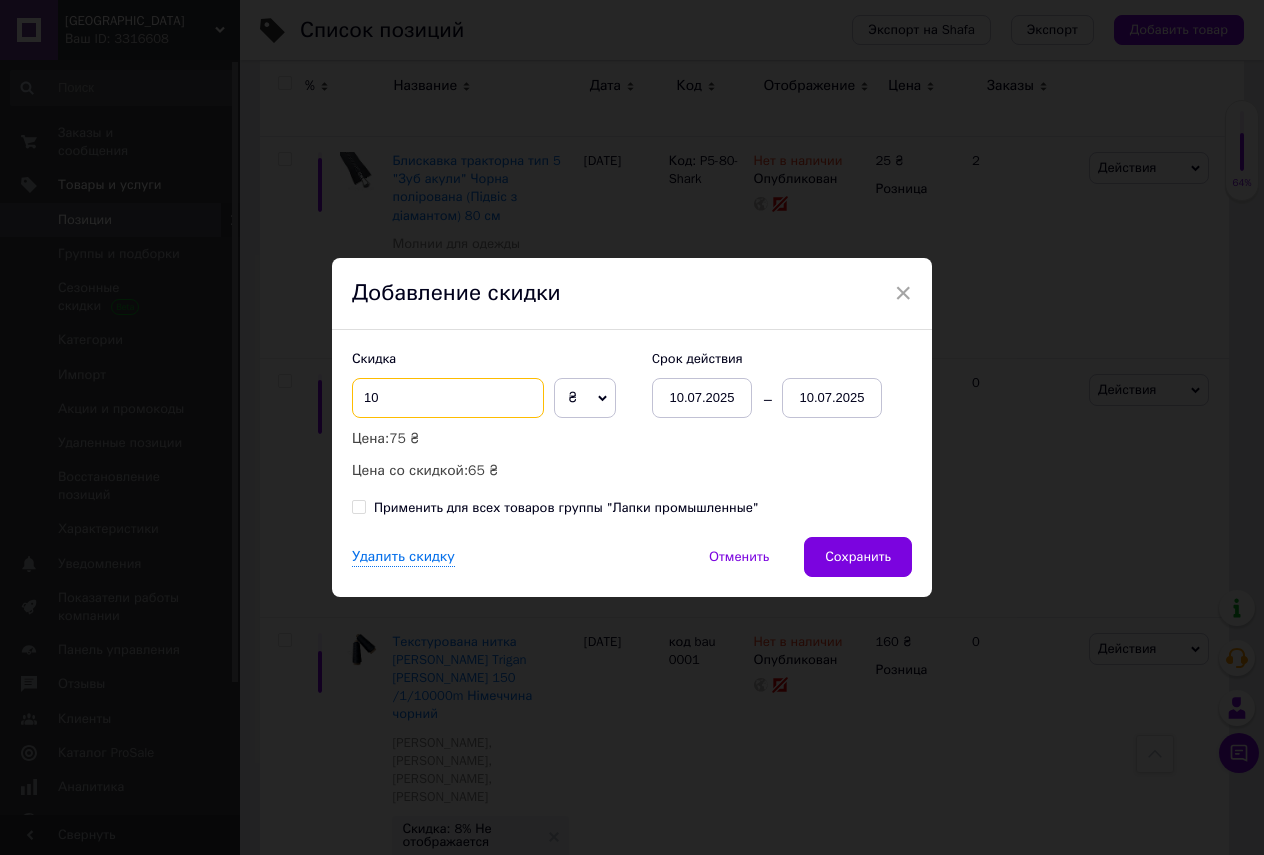 click on "10" at bounding box center [448, 398] 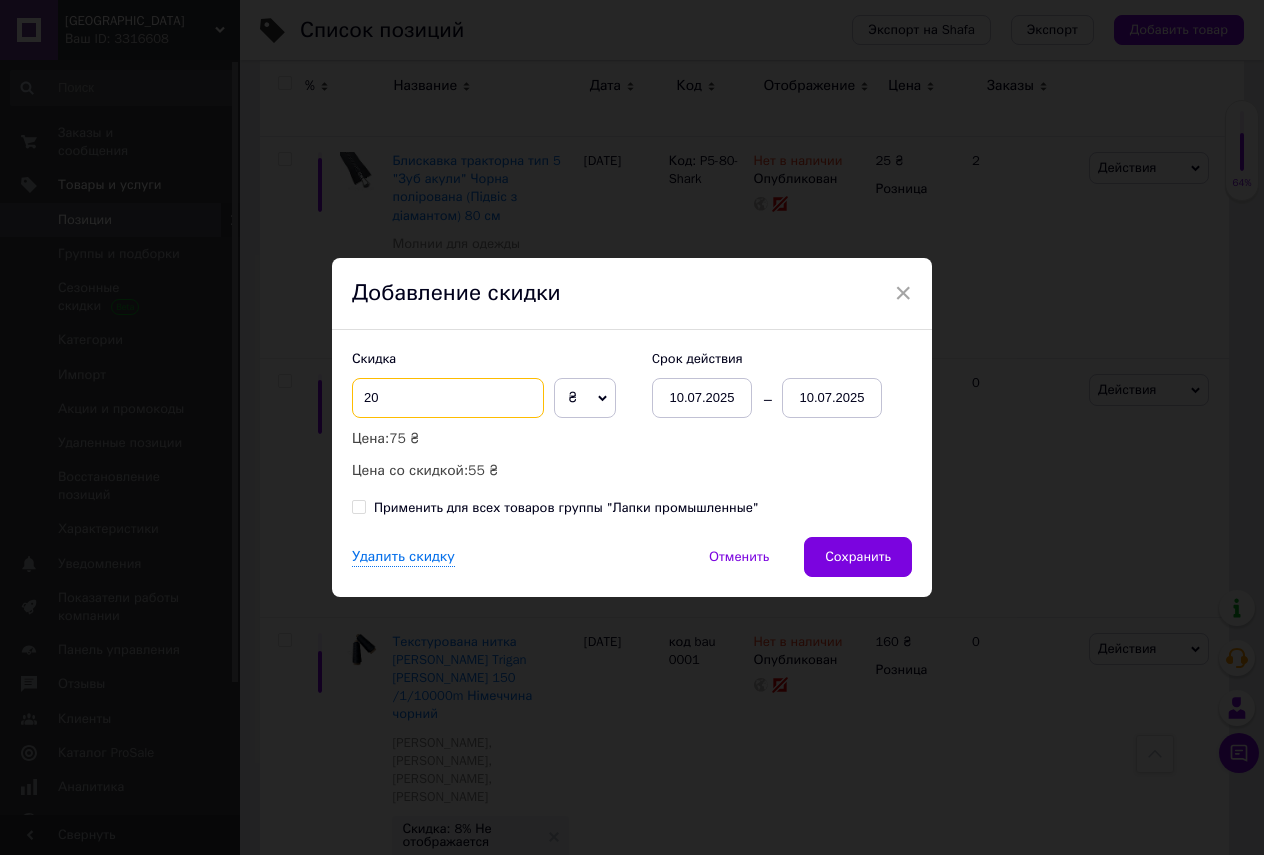 type on "20" 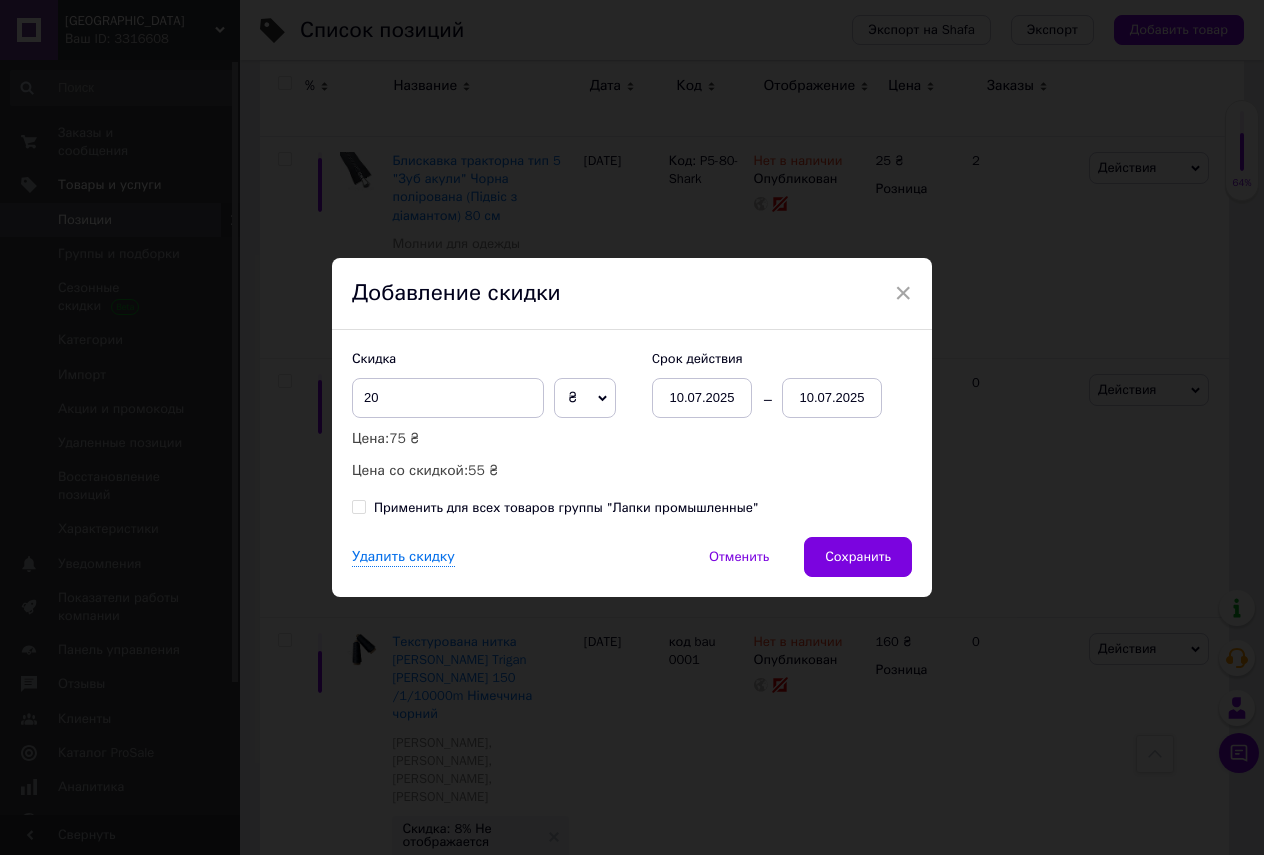 click on "10.07.2025" at bounding box center (832, 398) 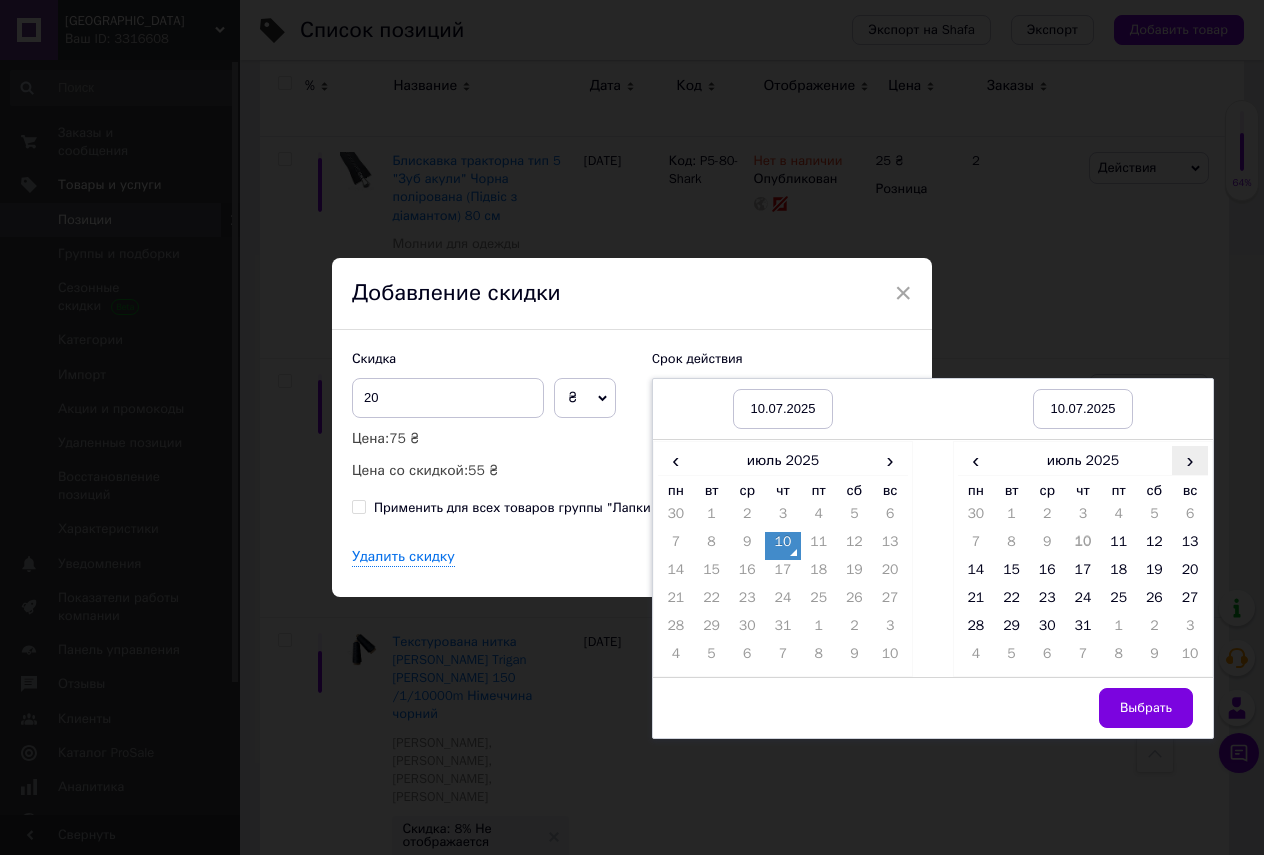 click on "›" at bounding box center [1190, 460] 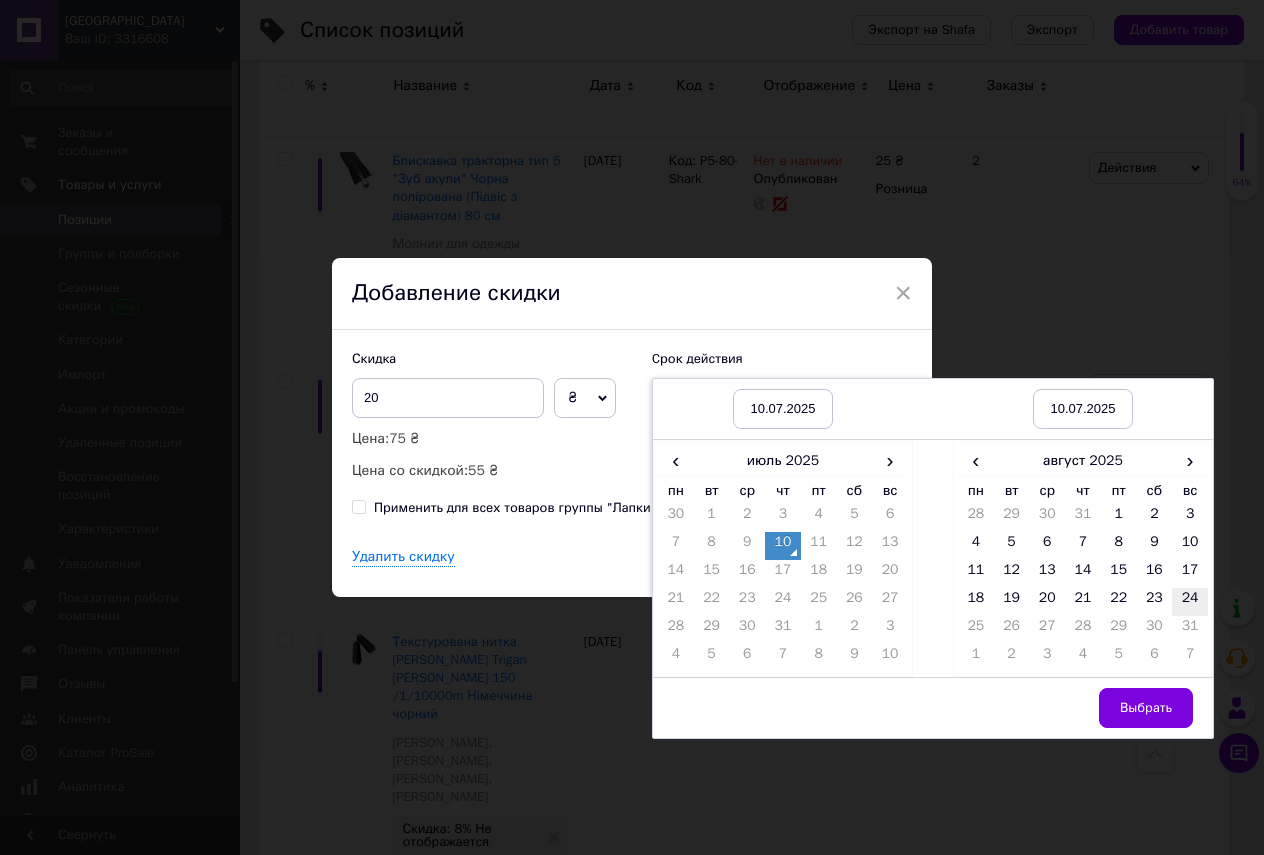 click on "24" at bounding box center (1190, 602) 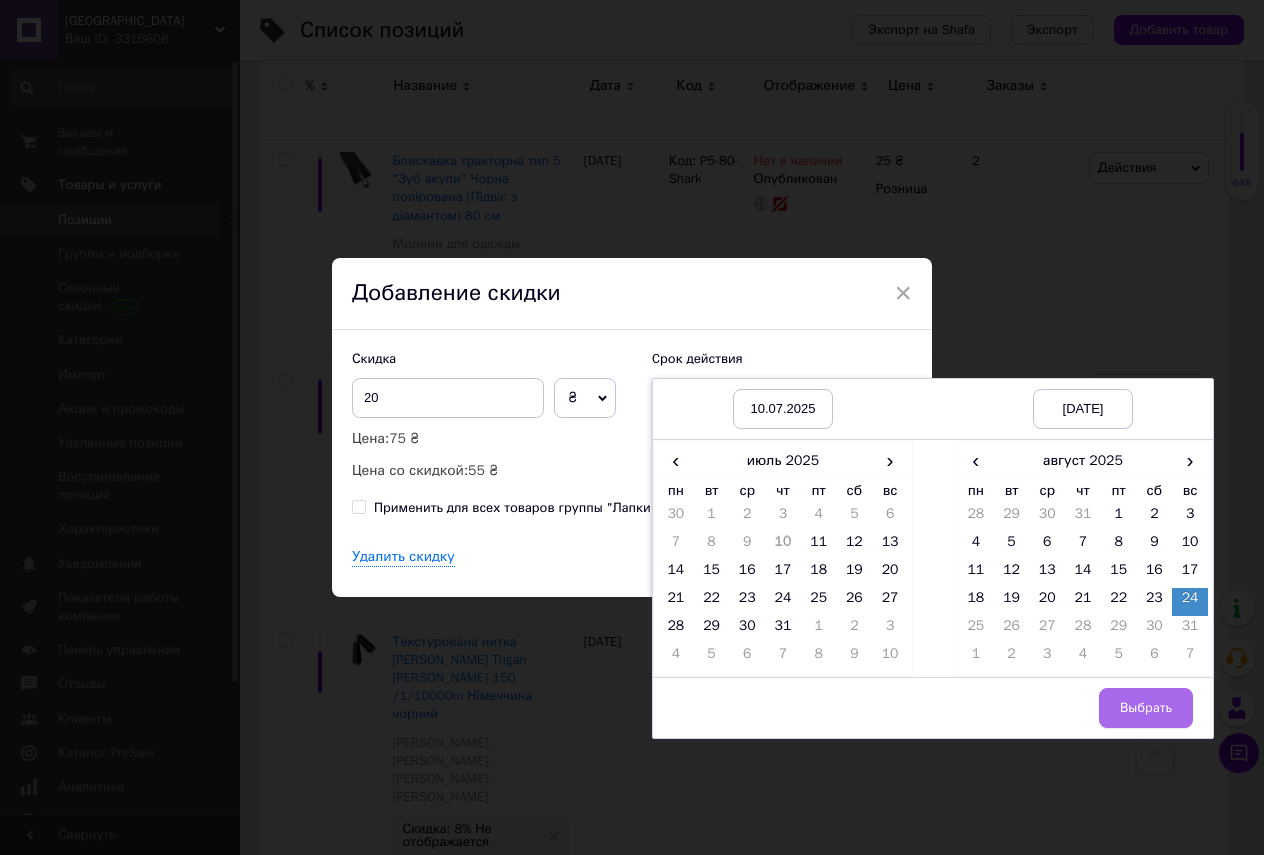 click on "Выбрать" at bounding box center (1146, 708) 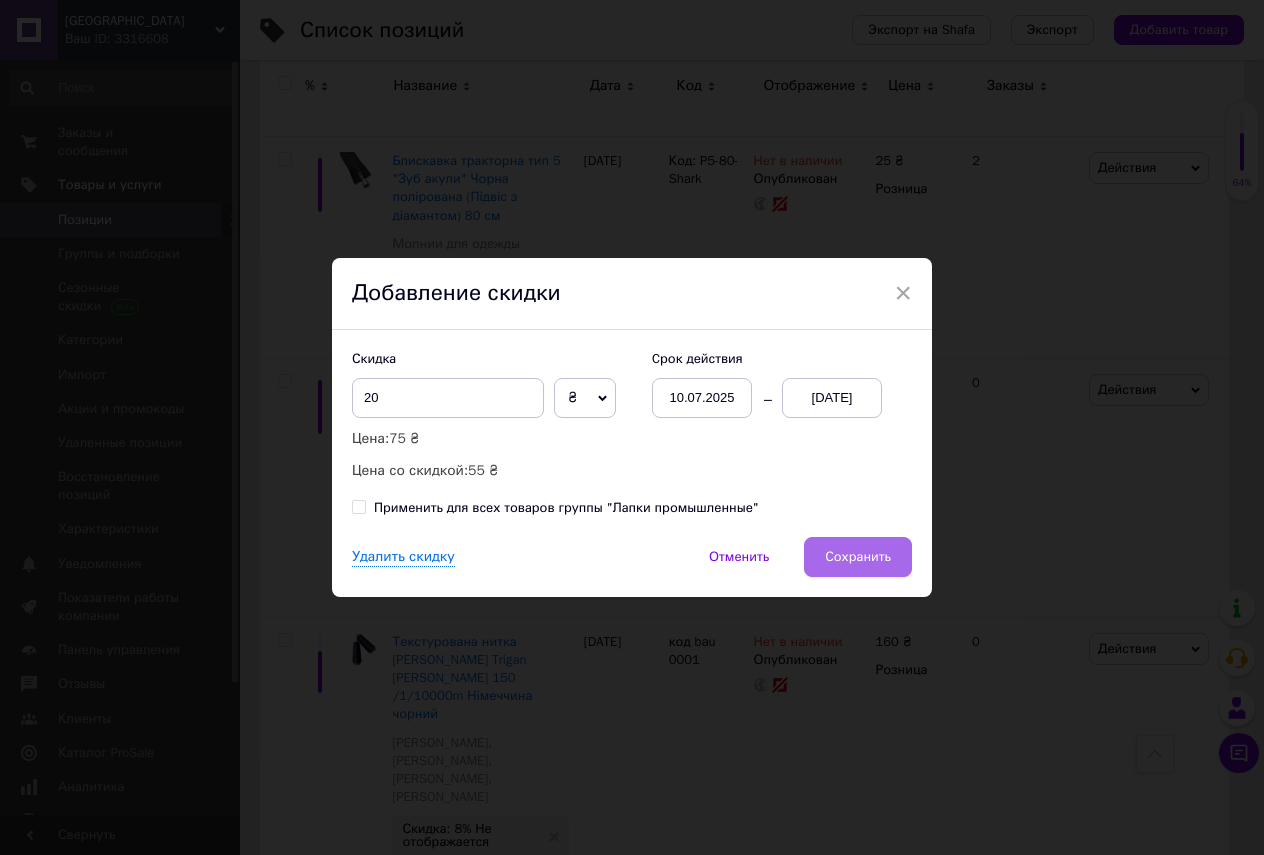 click on "Сохранить" at bounding box center [858, 557] 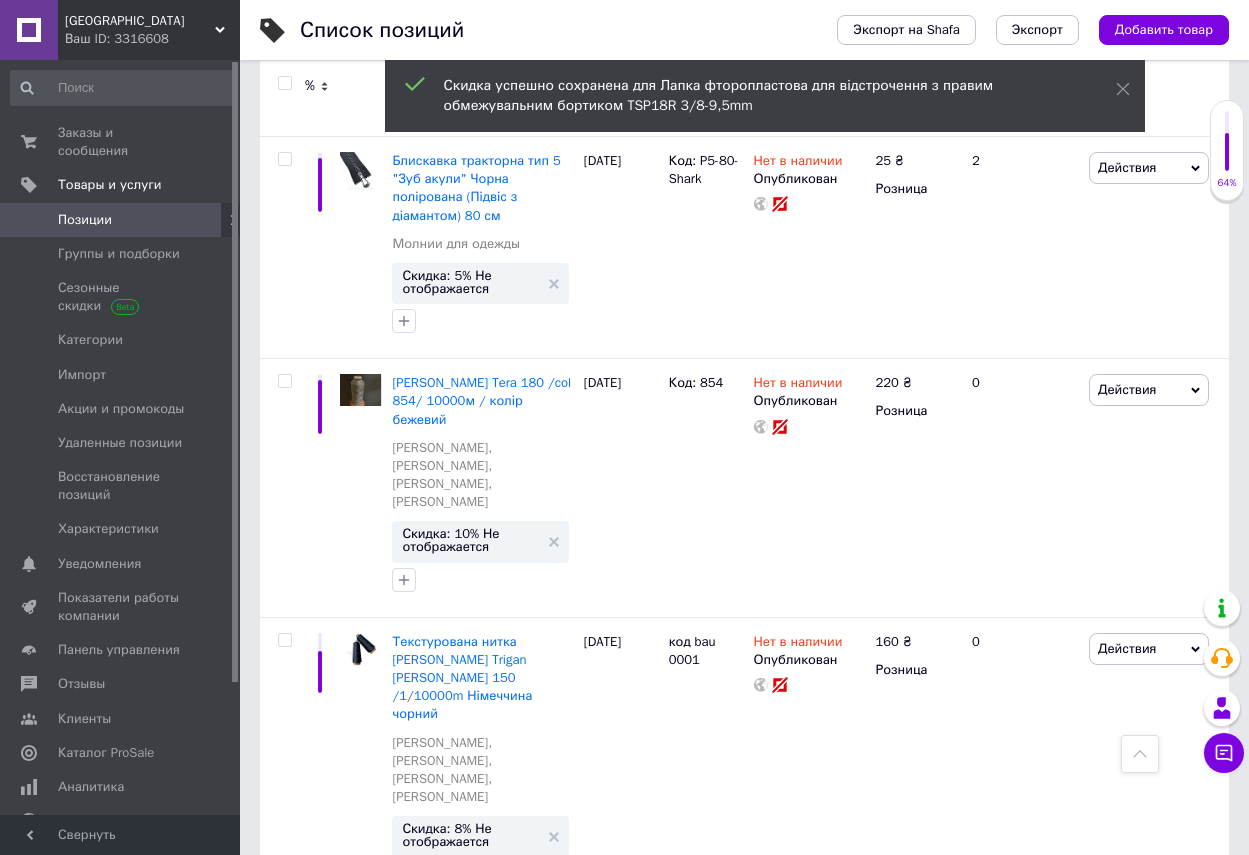 scroll, scrollTop: 0, scrollLeft: 1271, axis: horizontal 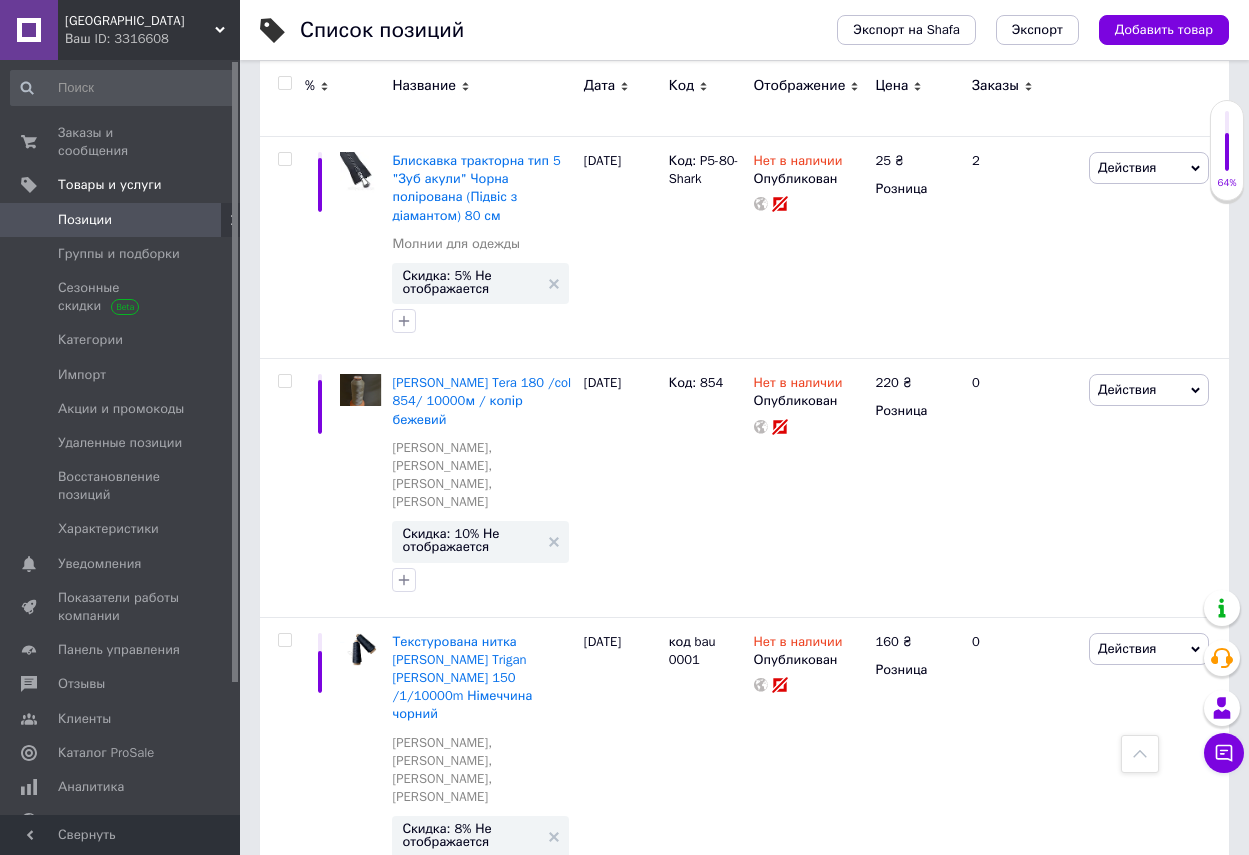 click 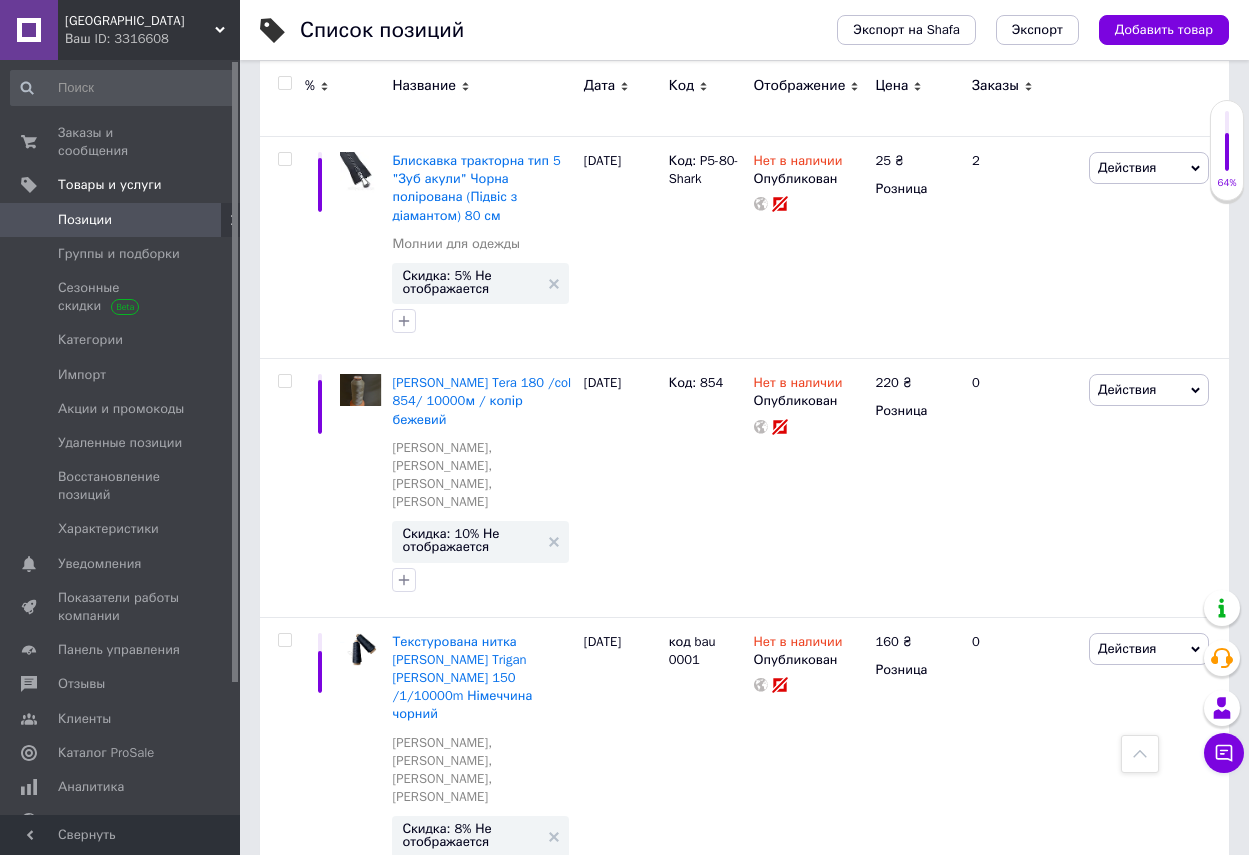 type on "7" 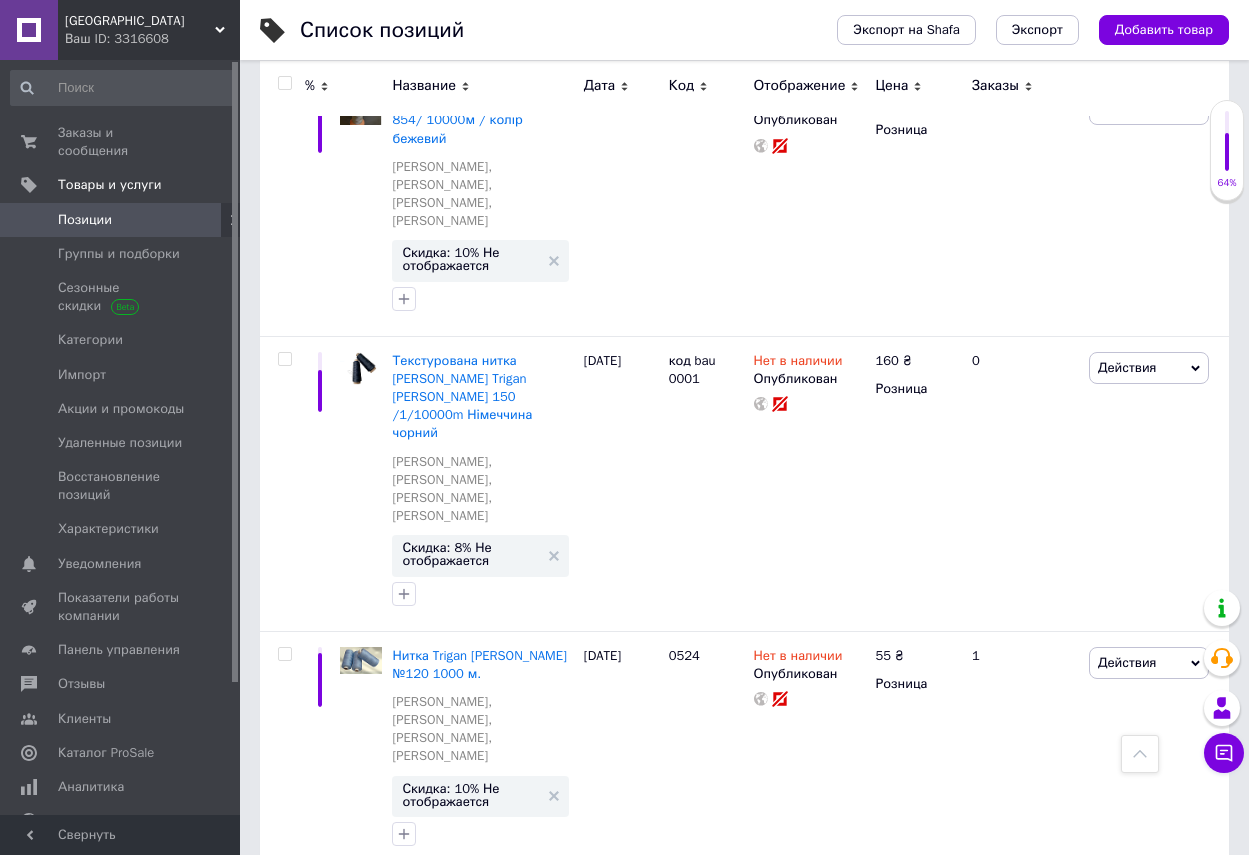 scroll, scrollTop: 6700, scrollLeft: 0, axis: vertical 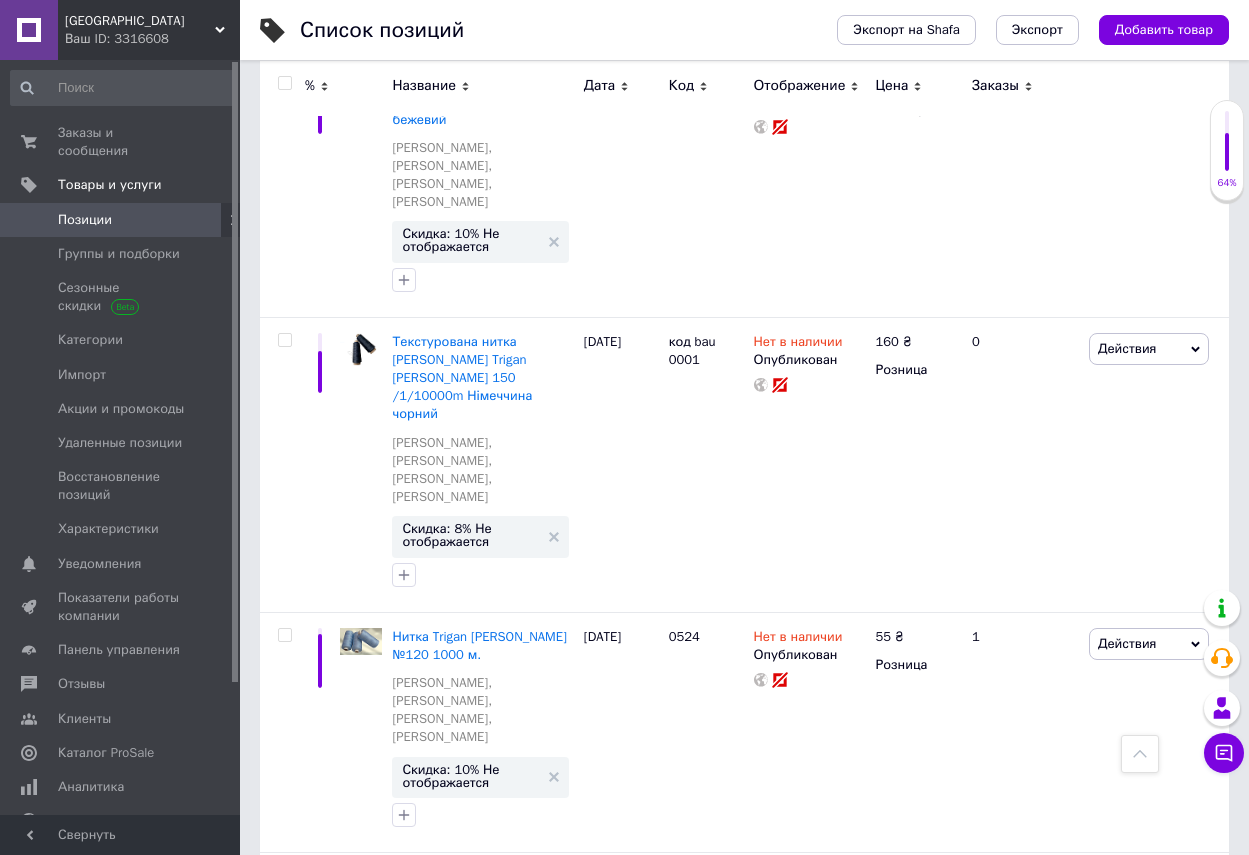 type on "55" 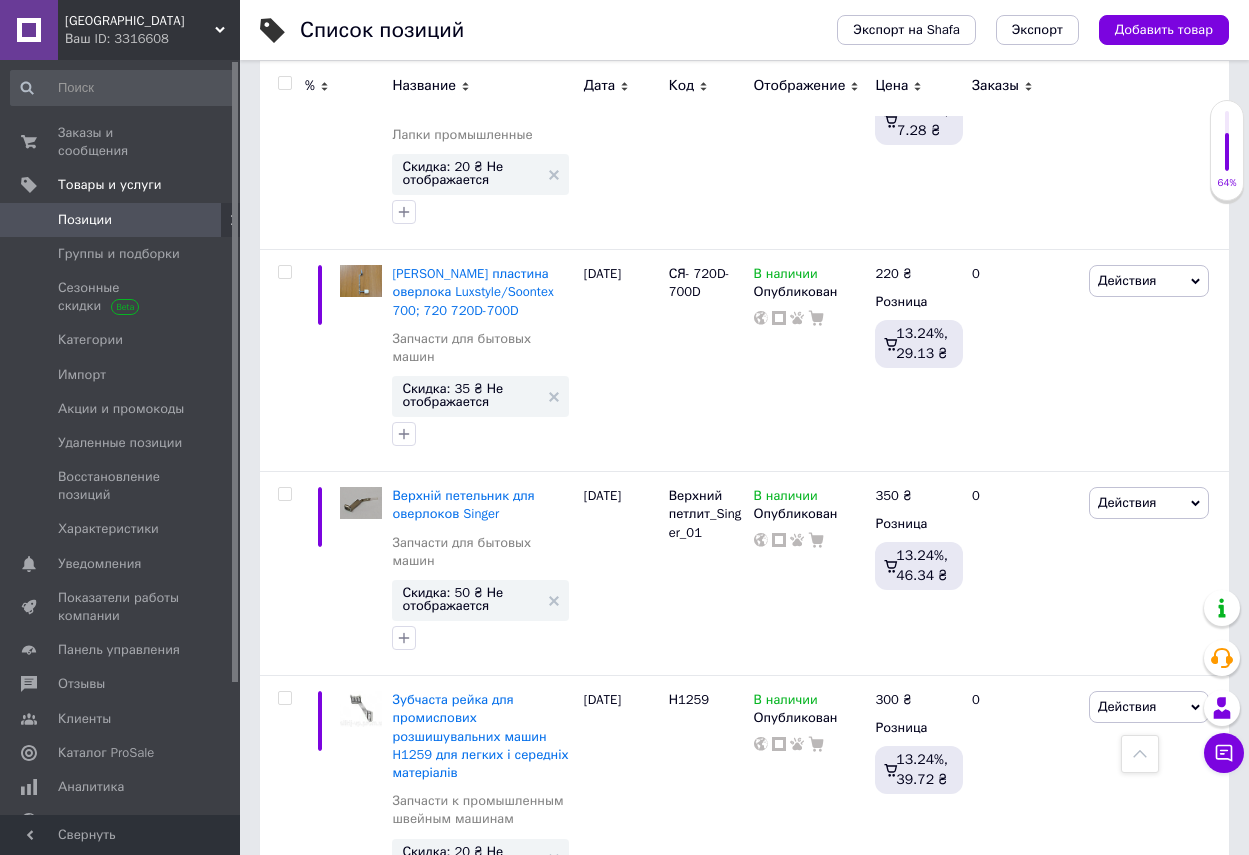 scroll, scrollTop: 9400, scrollLeft: 0, axis: vertical 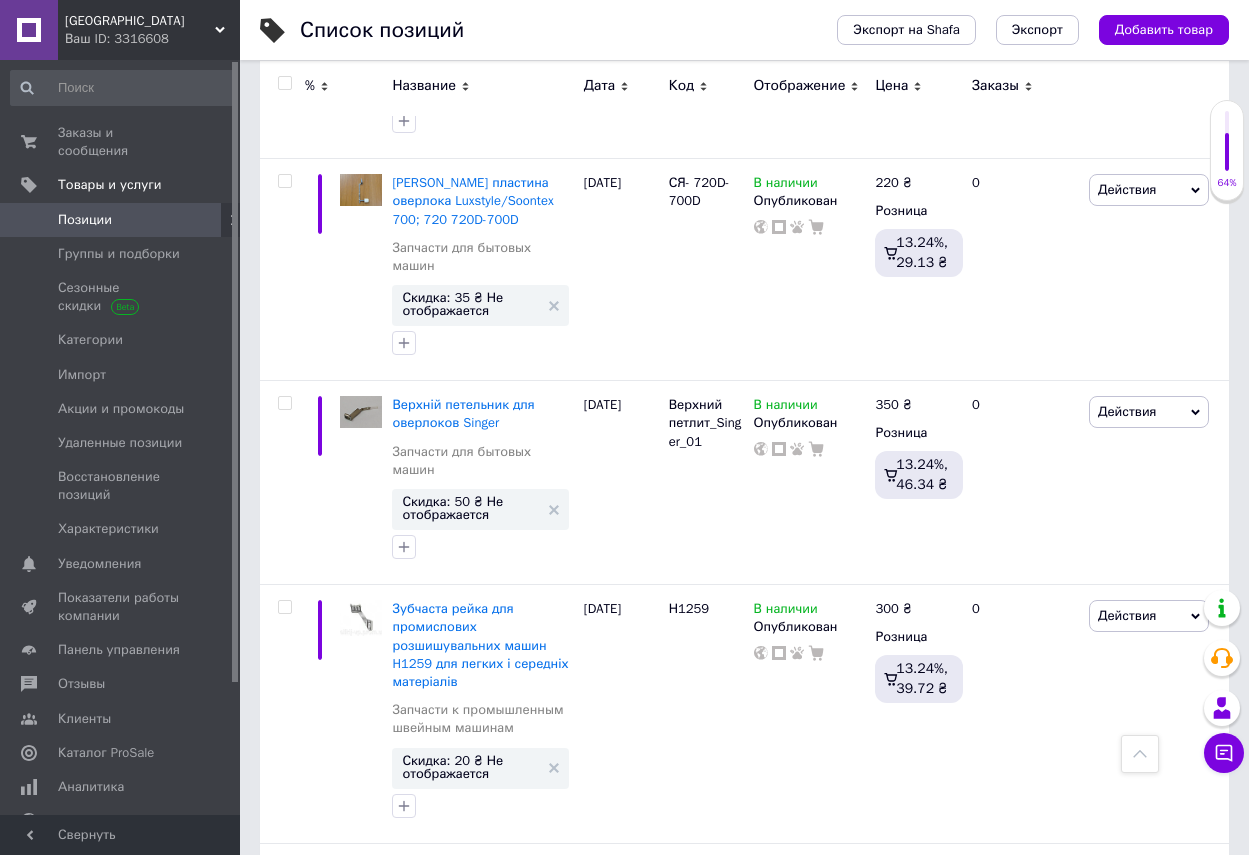 click 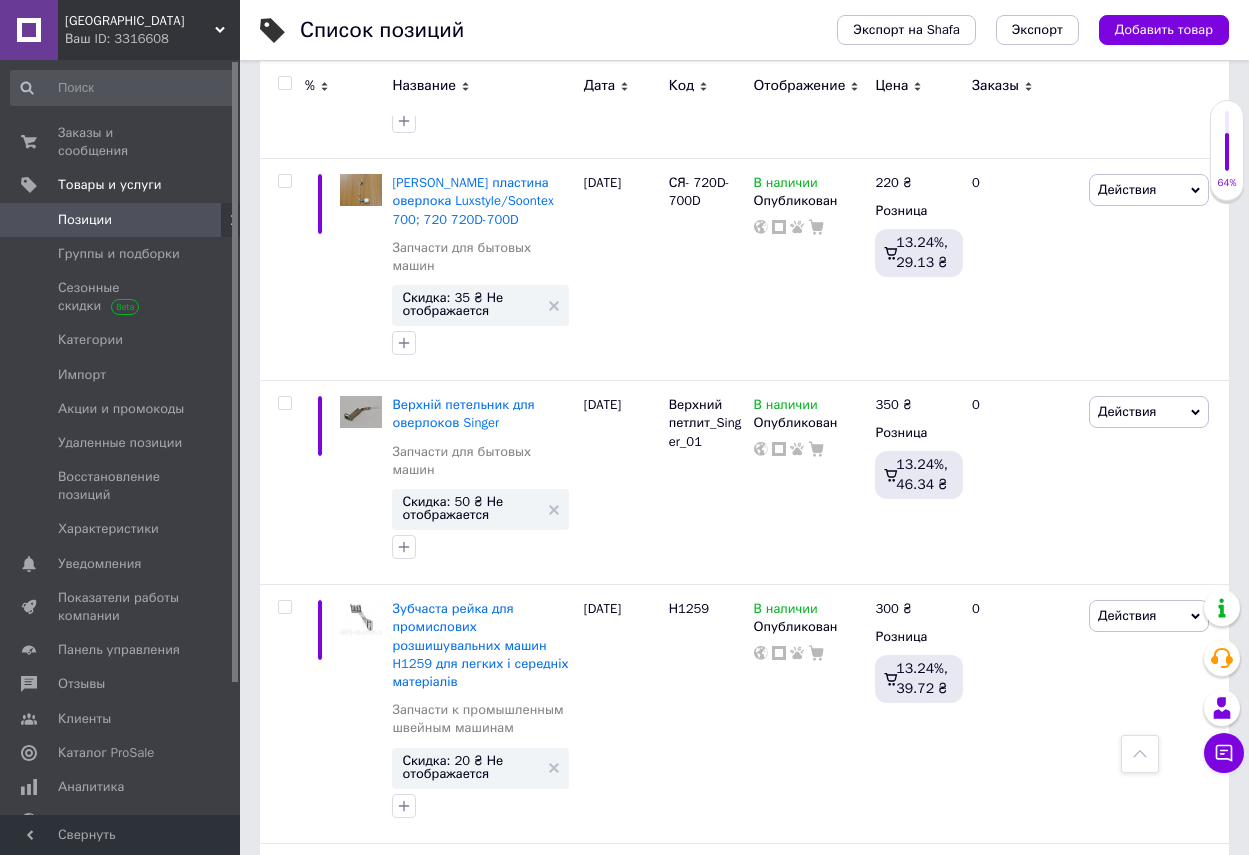 click on "Скидка: 35 ₴ Не отображается" at bounding box center (480, 1554) 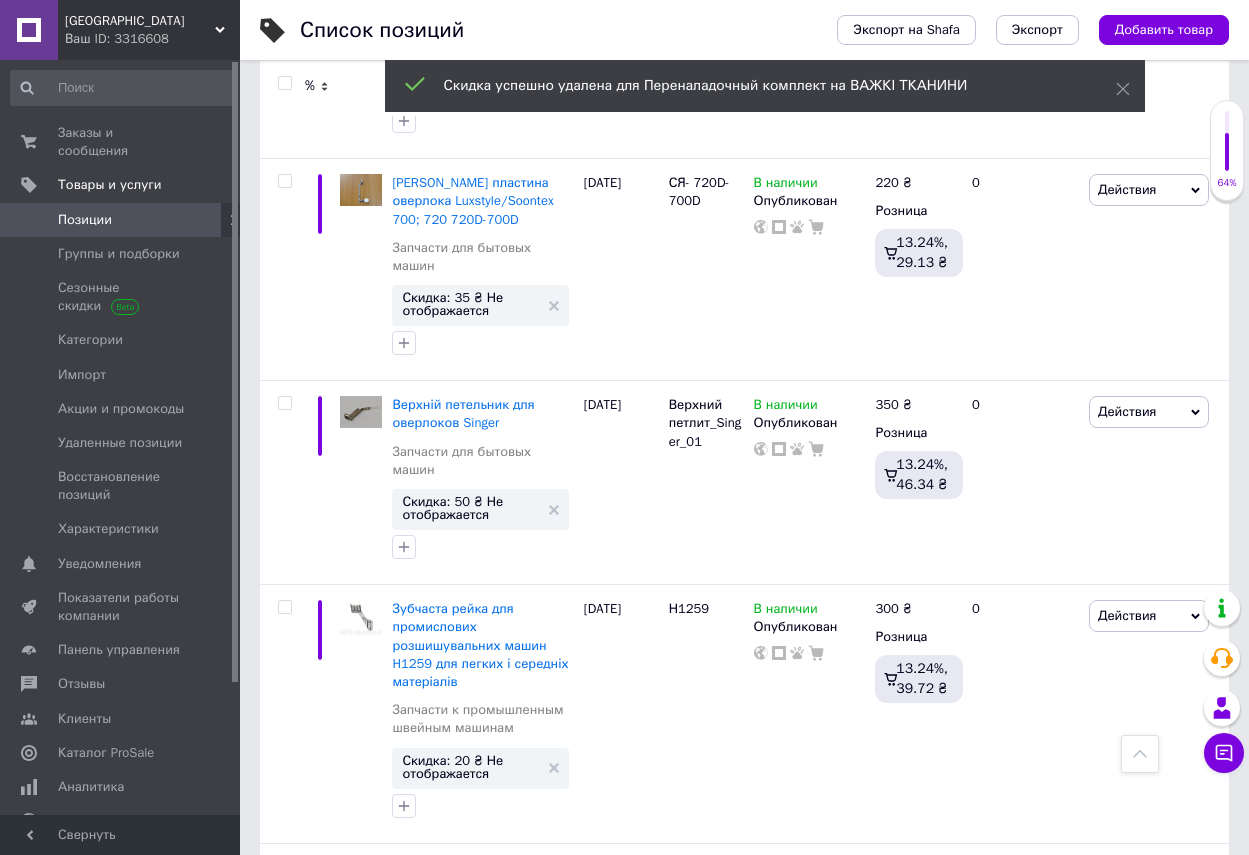 click 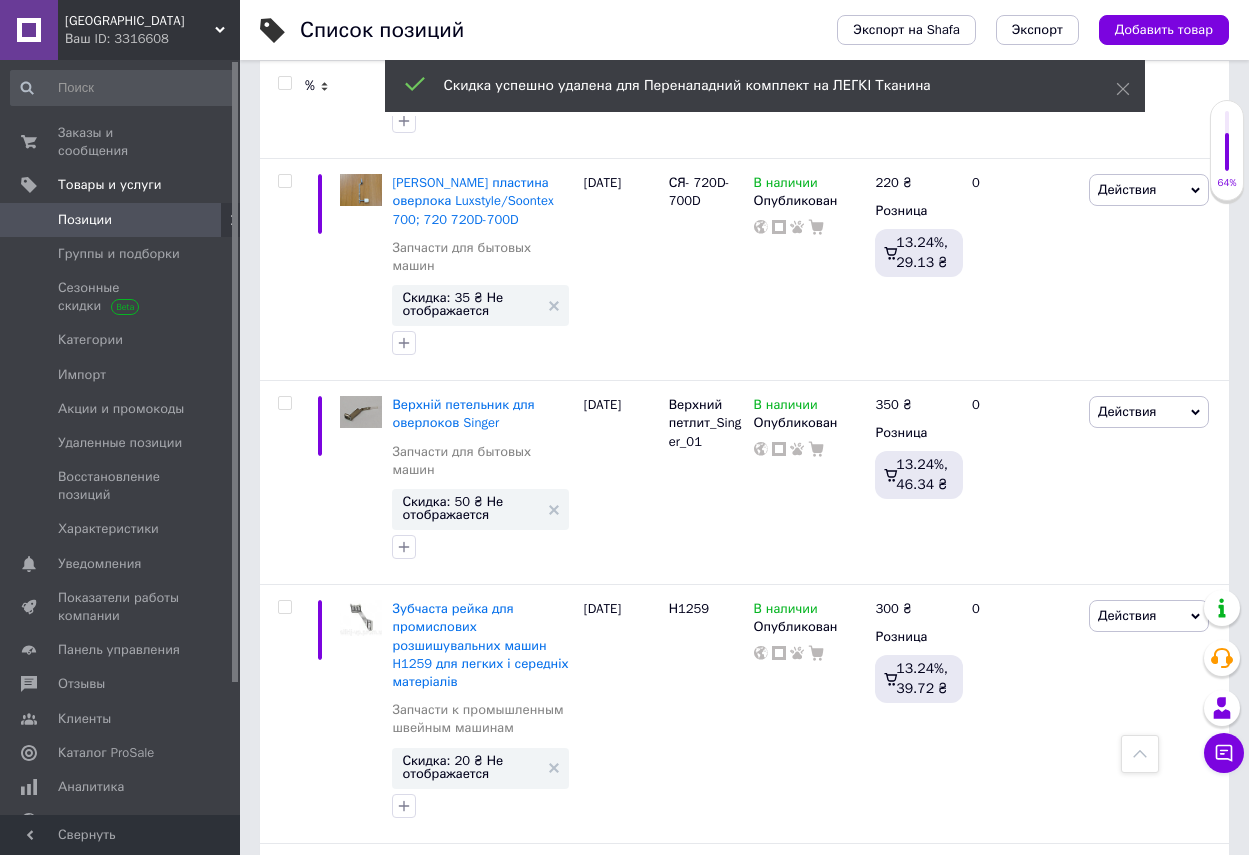 click at bounding box center (482, 1705) 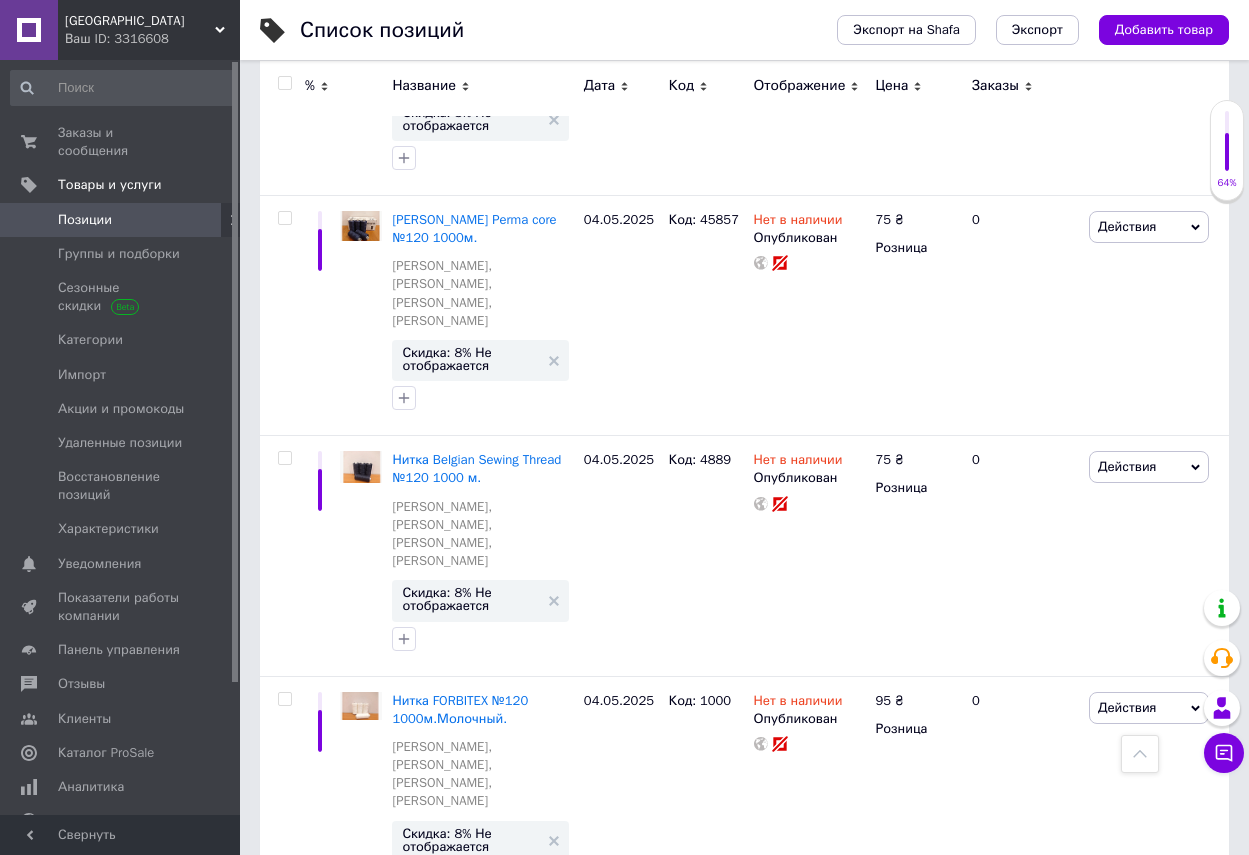 scroll, scrollTop: 15300, scrollLeft: 0, axis: vertical 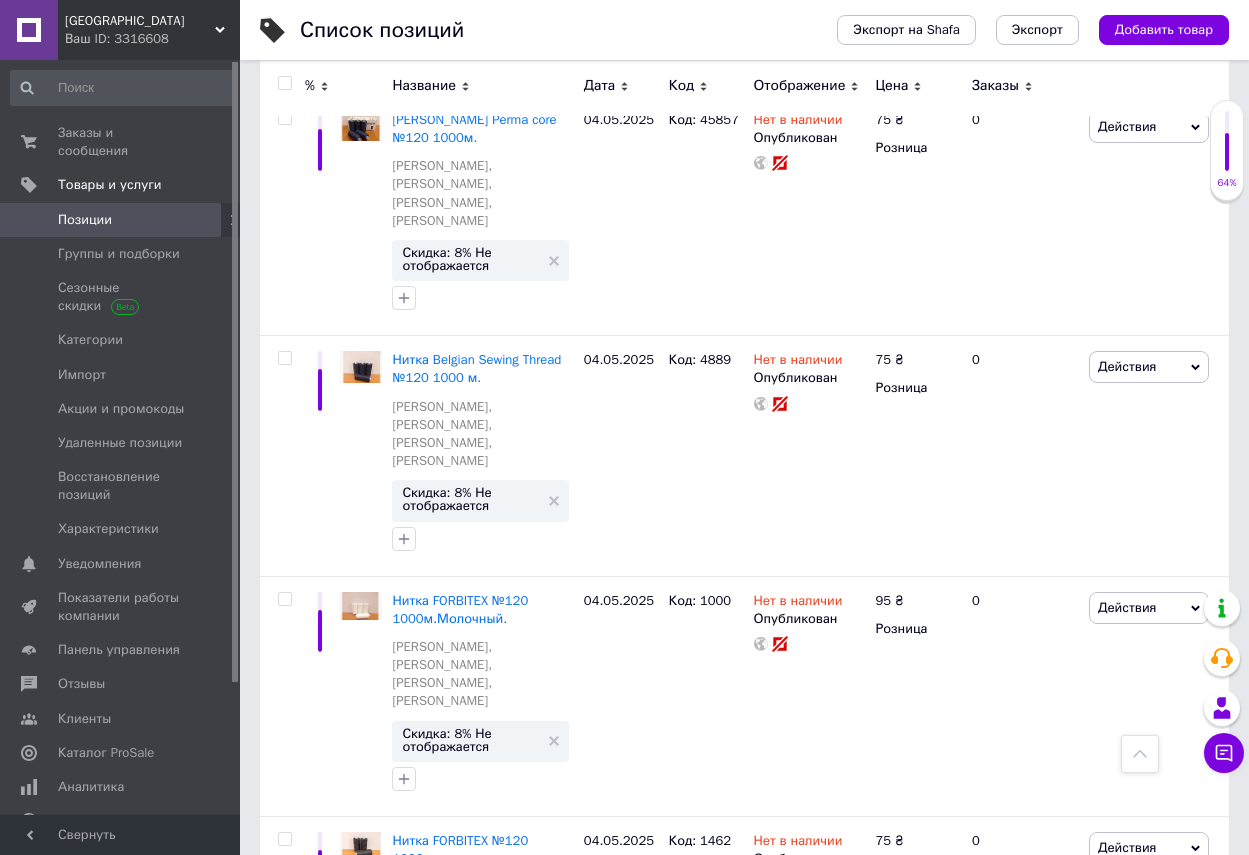 click on "Скидка: 3 ₴ Не отображается" at bounding box center [470, 2902] 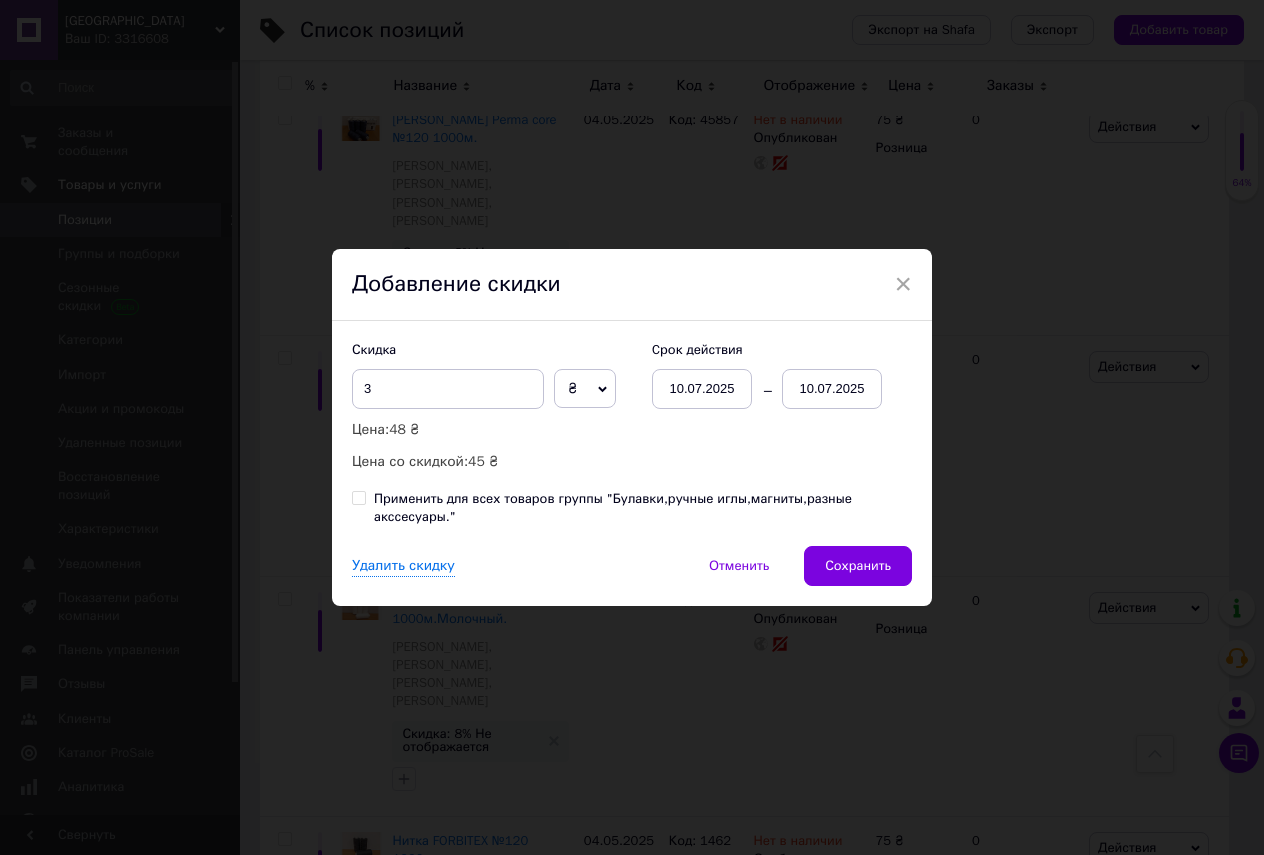 click on "10.07.2025" at bounding box center [832, 389] 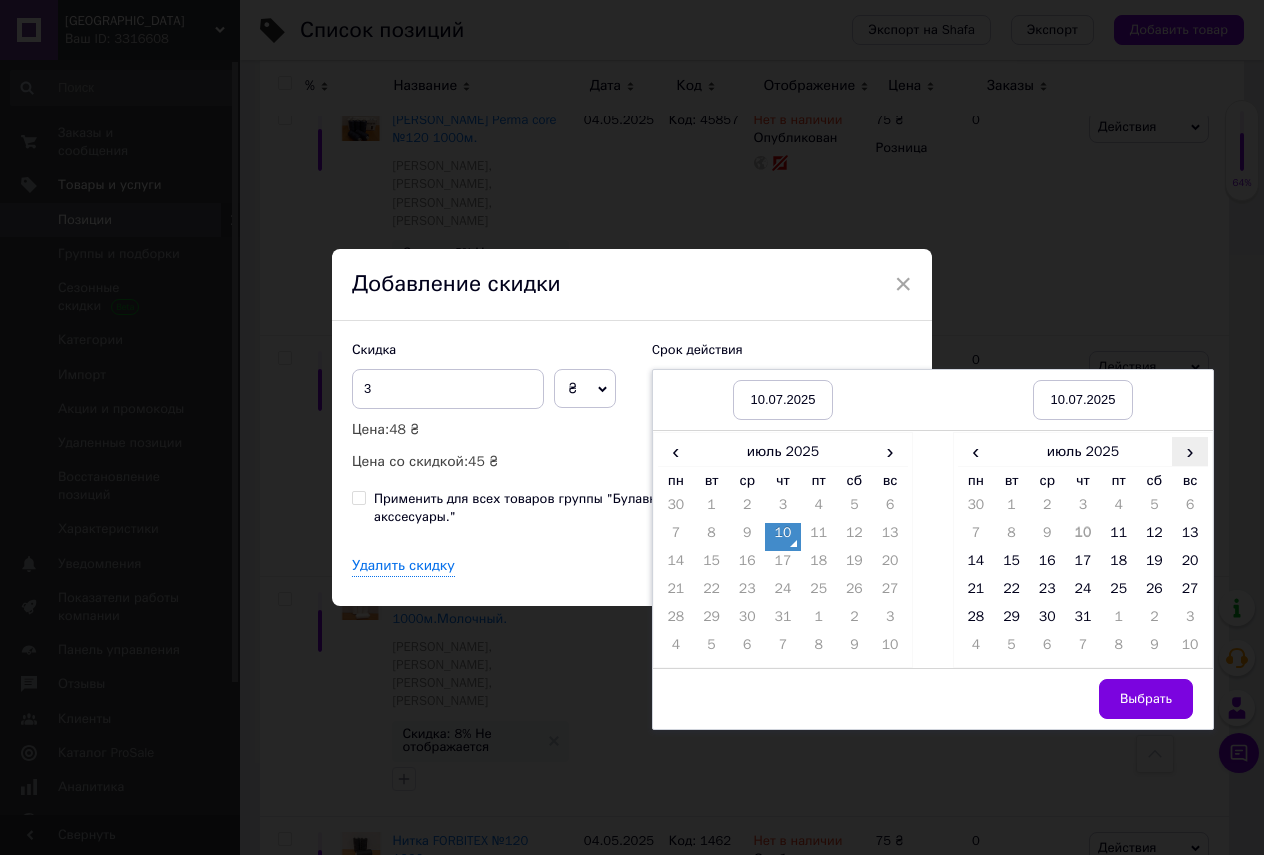 click on "›" at bounding box center (1190, 451) 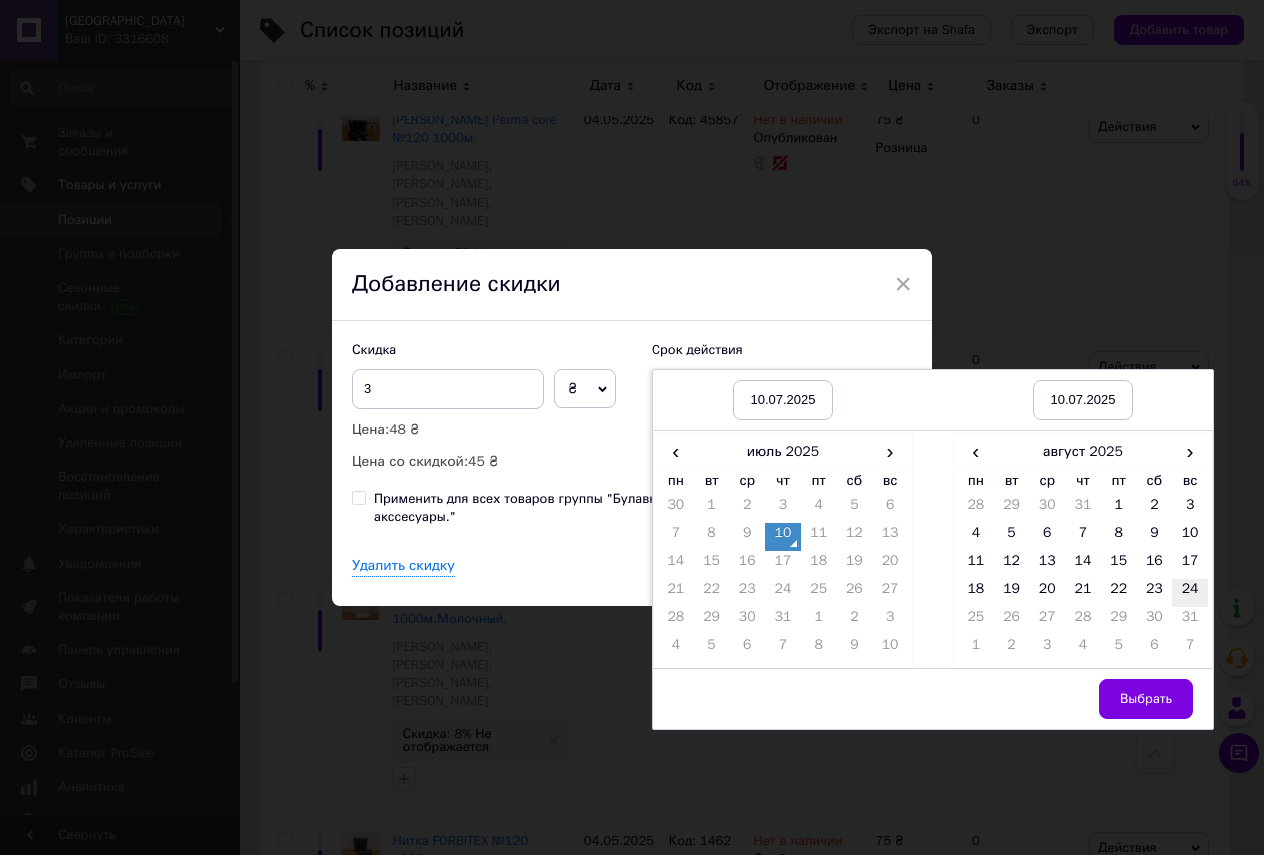 click on "24" at bounding box center [1190, 593] 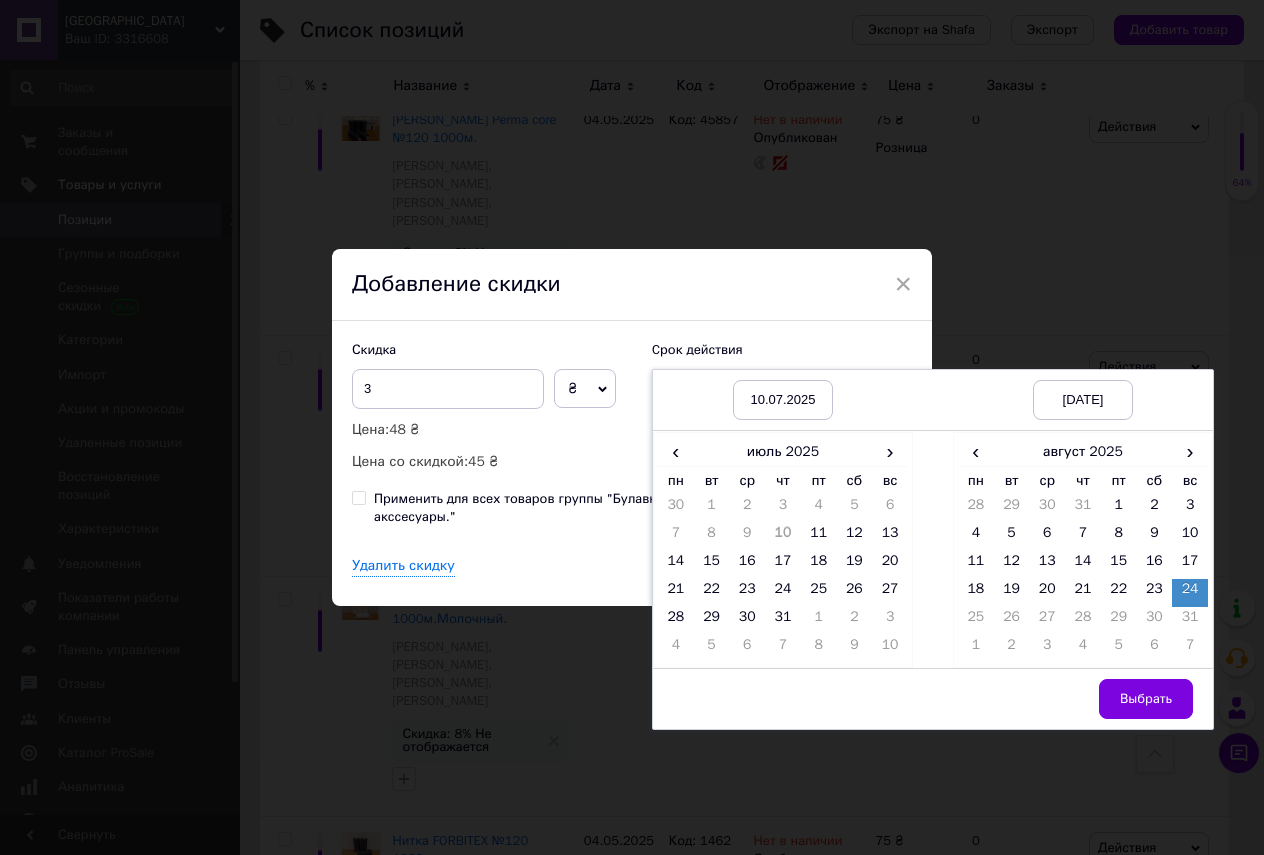 drag, startPoint x: 1144, startPoint y: 700, endPoint x: 1011, endPoint y: 686, distance: 133.73482 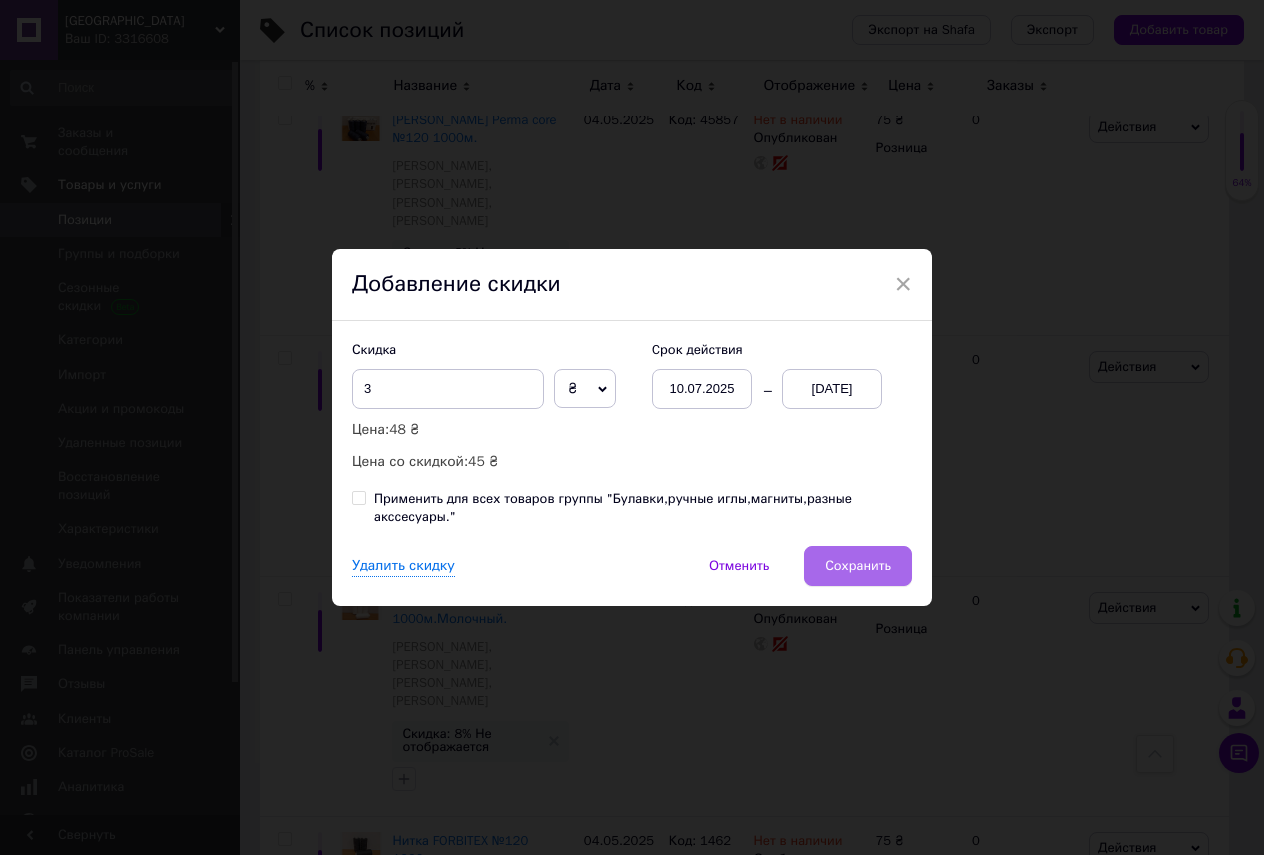 click on "Сохранить" at bounding box center (858, 566) 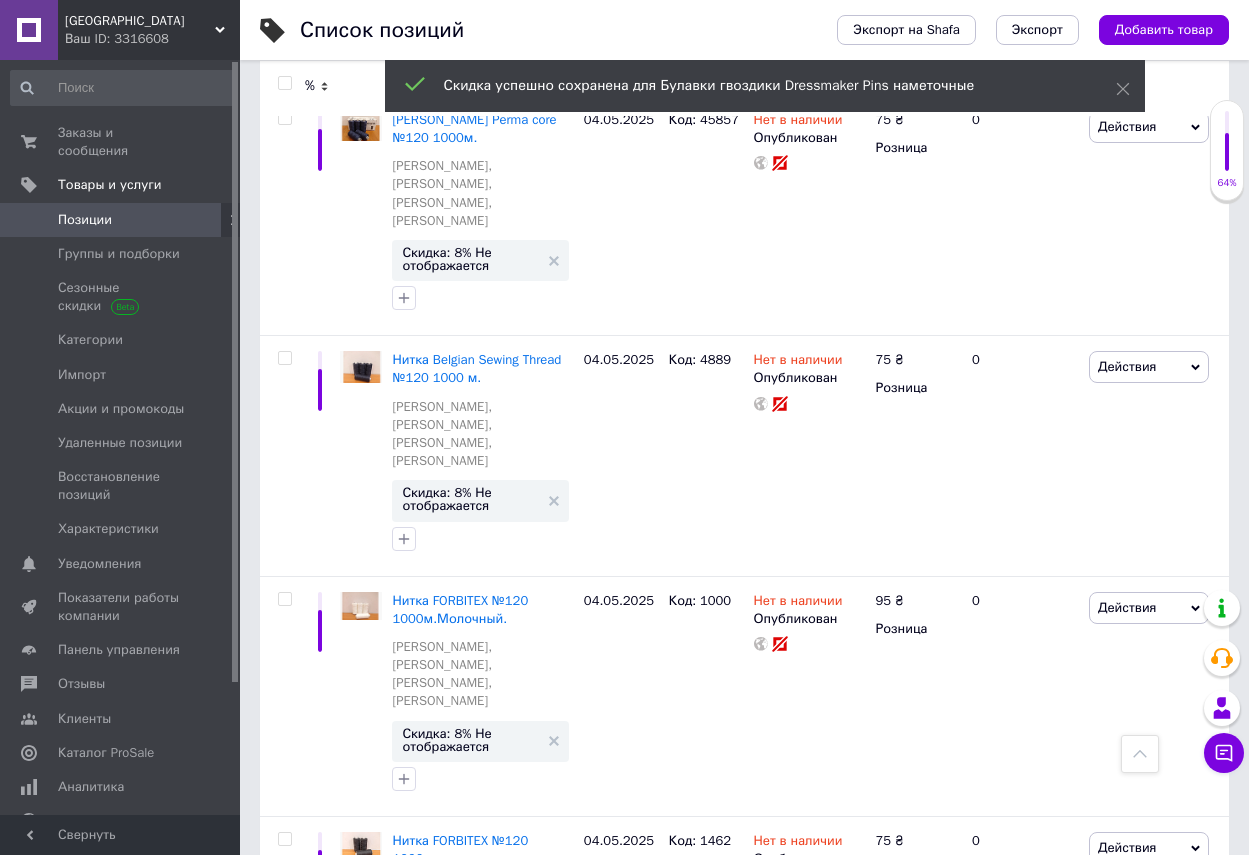 scroll, scrollTop: 0, scrollLeft: 1271, axis: horizontal 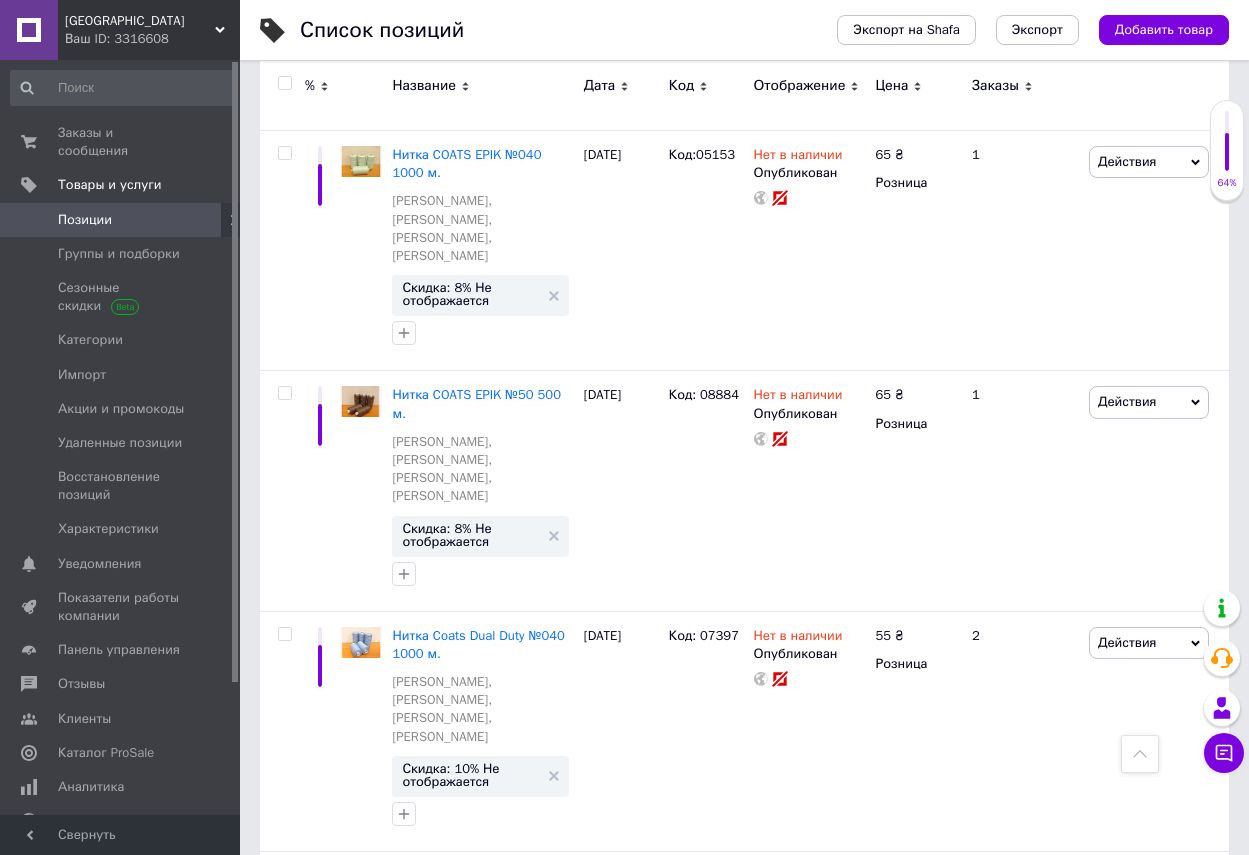 click on "Нитки швейные LuxStyle 40/2-200м (100% полиэстeр) №168" at bounding box center (482, 3260) 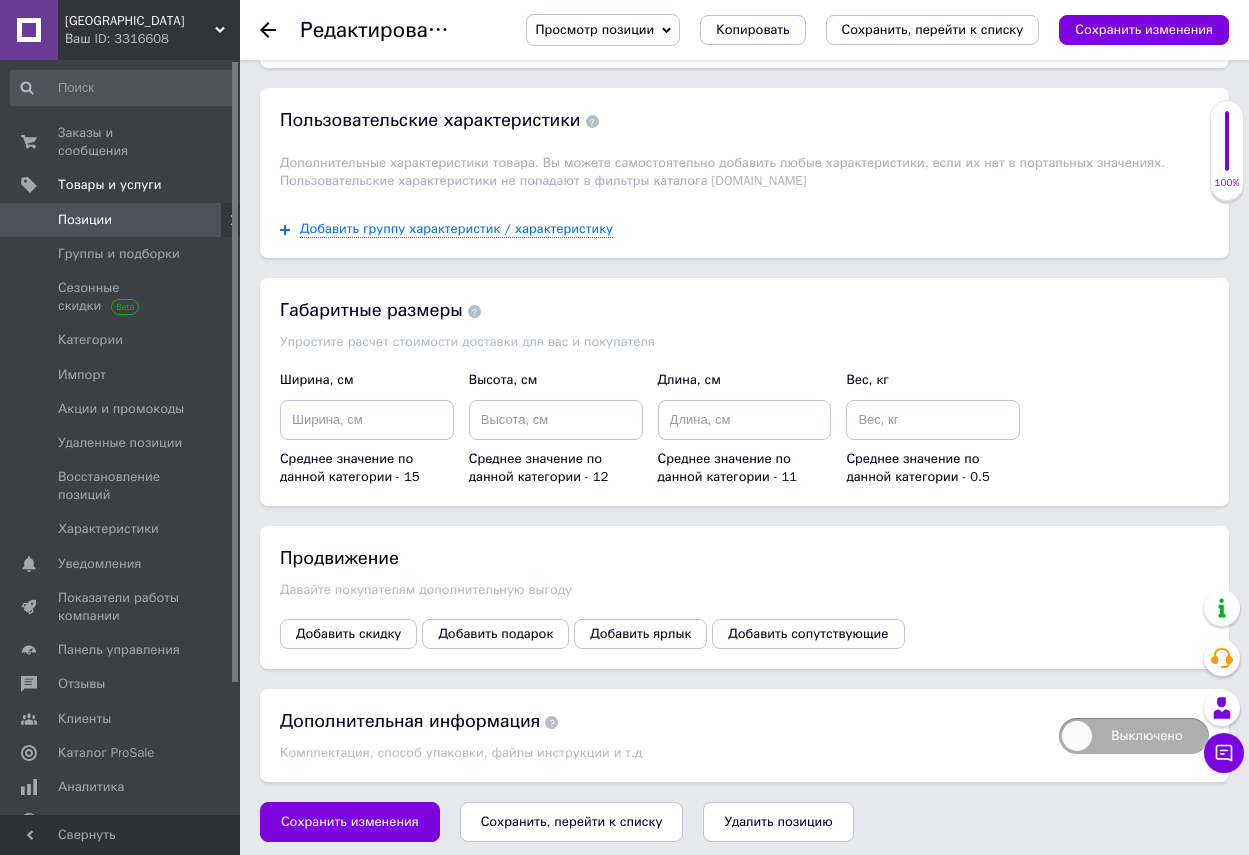 scroll, scrollTop: 1981, scrollLeft: 0, axis: vertical 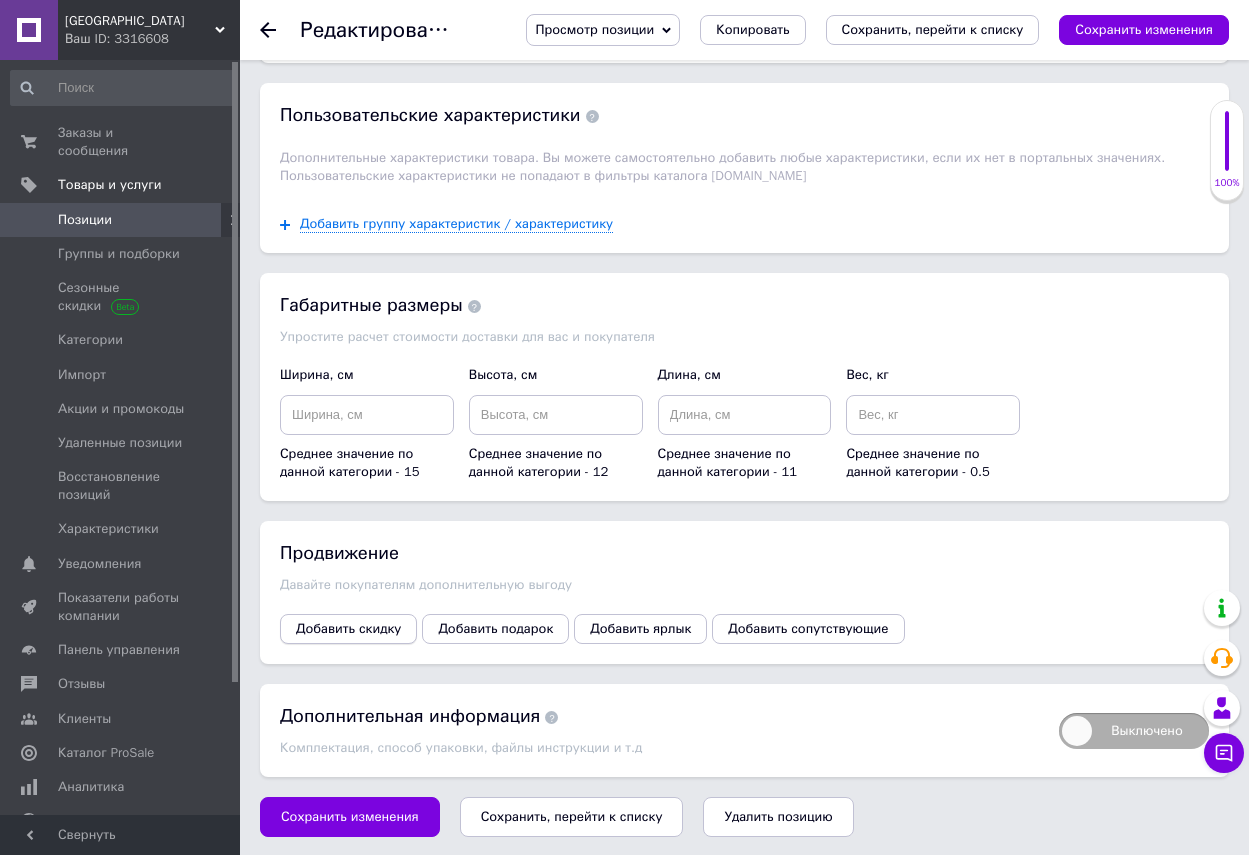 click on "Добавить скидку" at bounding box center [348, 629] 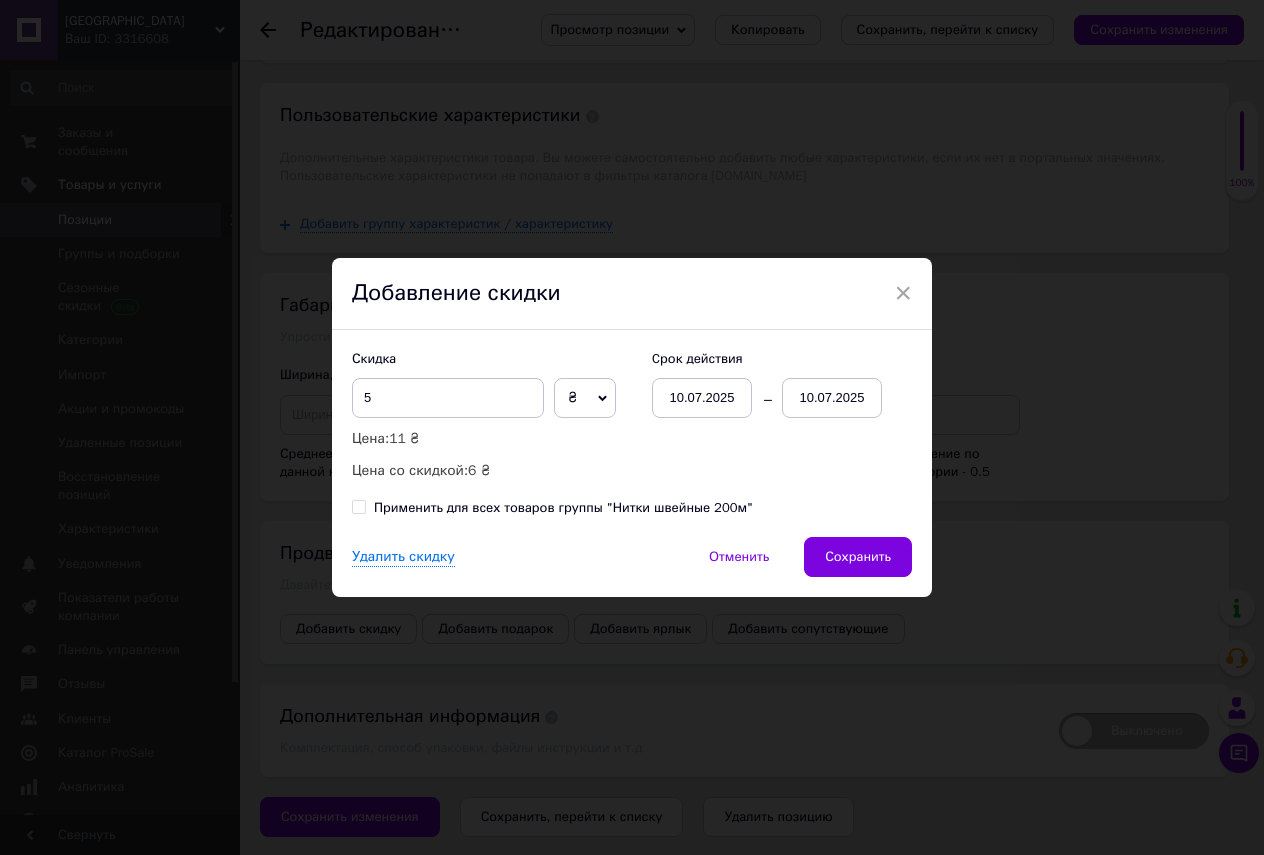 click on "10.07.2025" at bounding box center (832, 398) 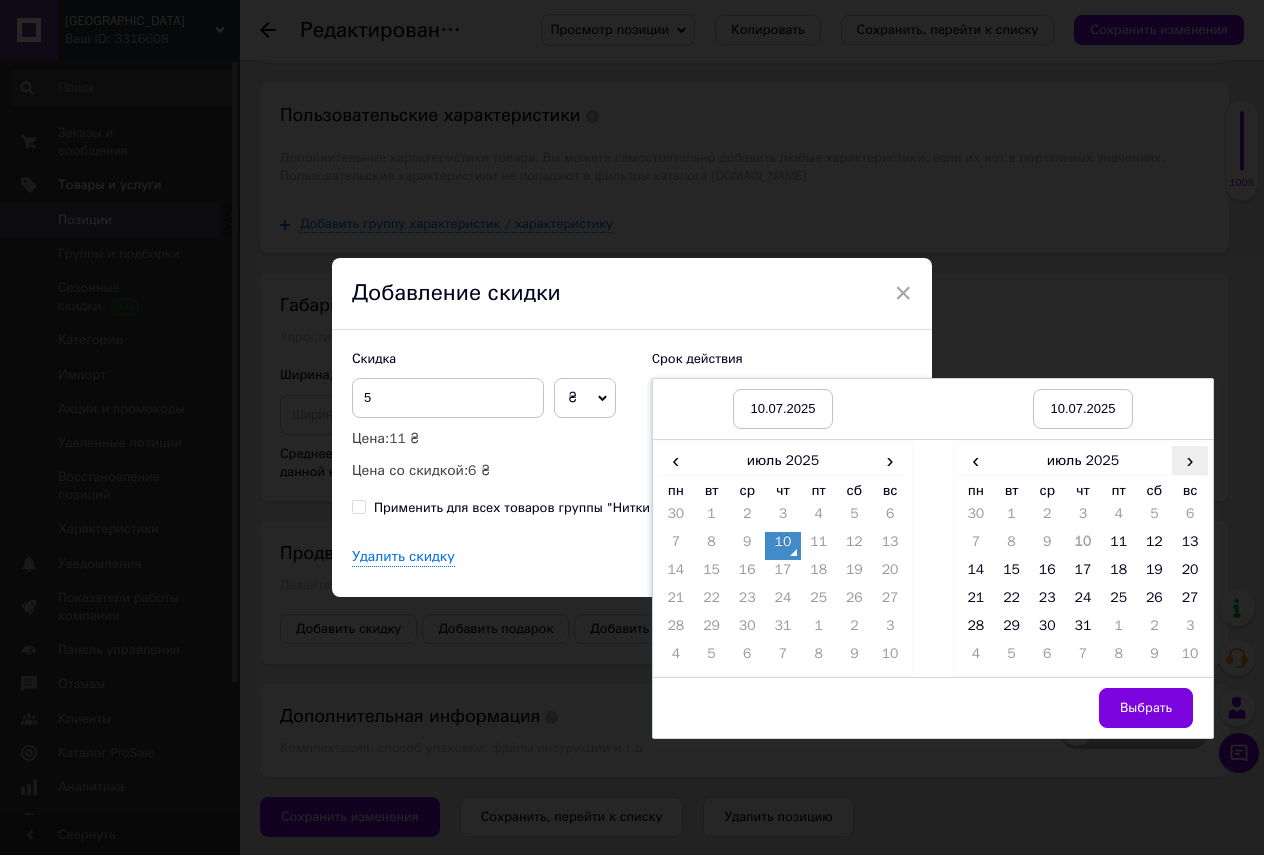 click on "›" at bounding box center [1190, 460] 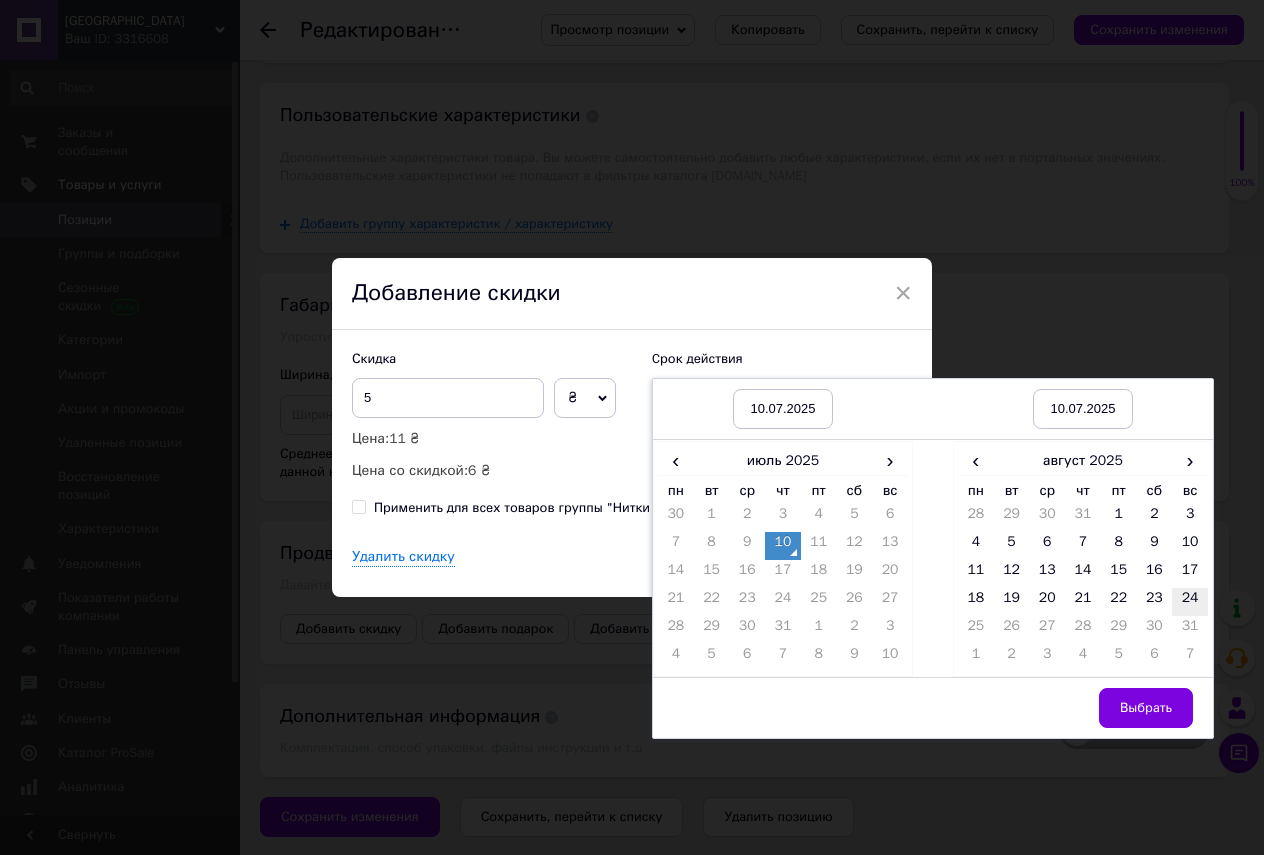 click on "24" at bounding box center [1190, 602] 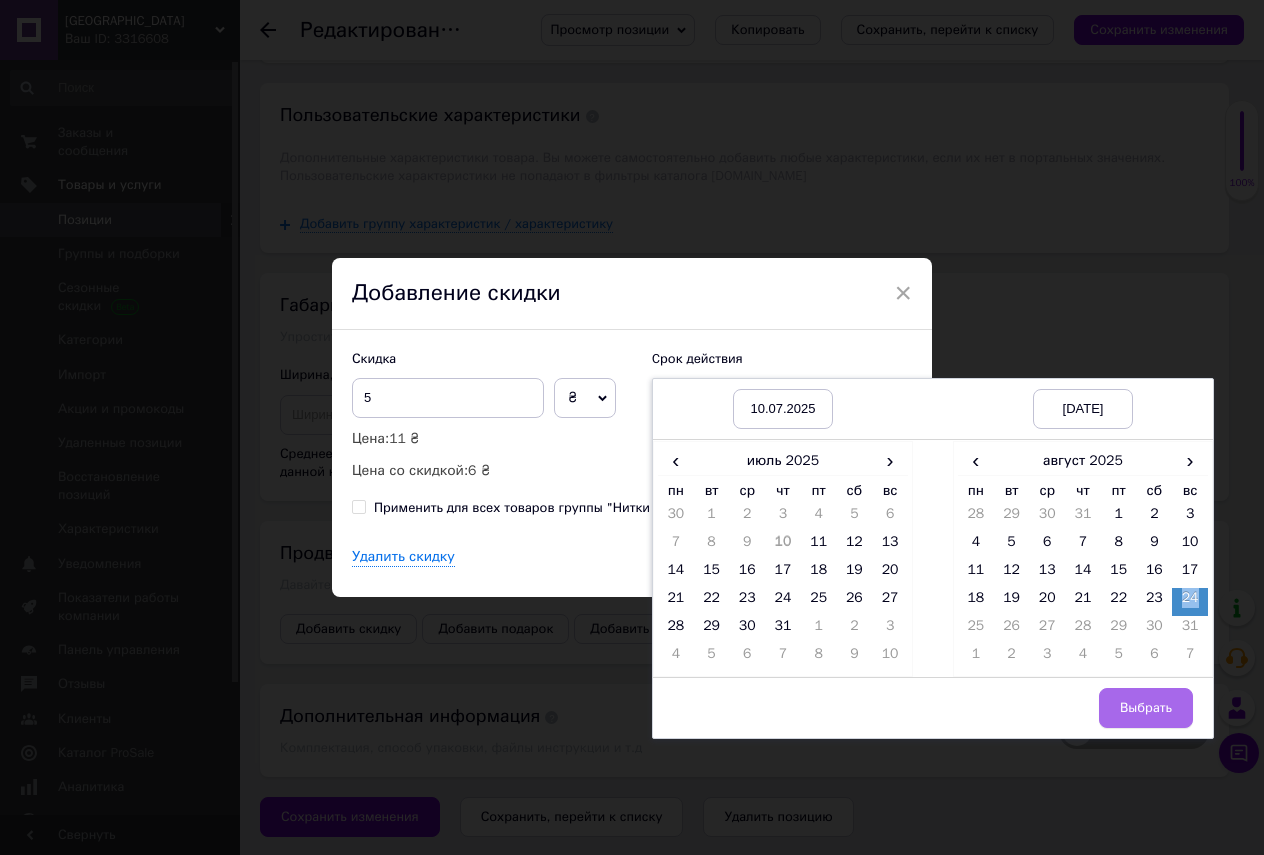 drag, startPoint x: 1149, startPoint y: 706, endPoint x: 987, endPoint y: 661, distance: 168.13388 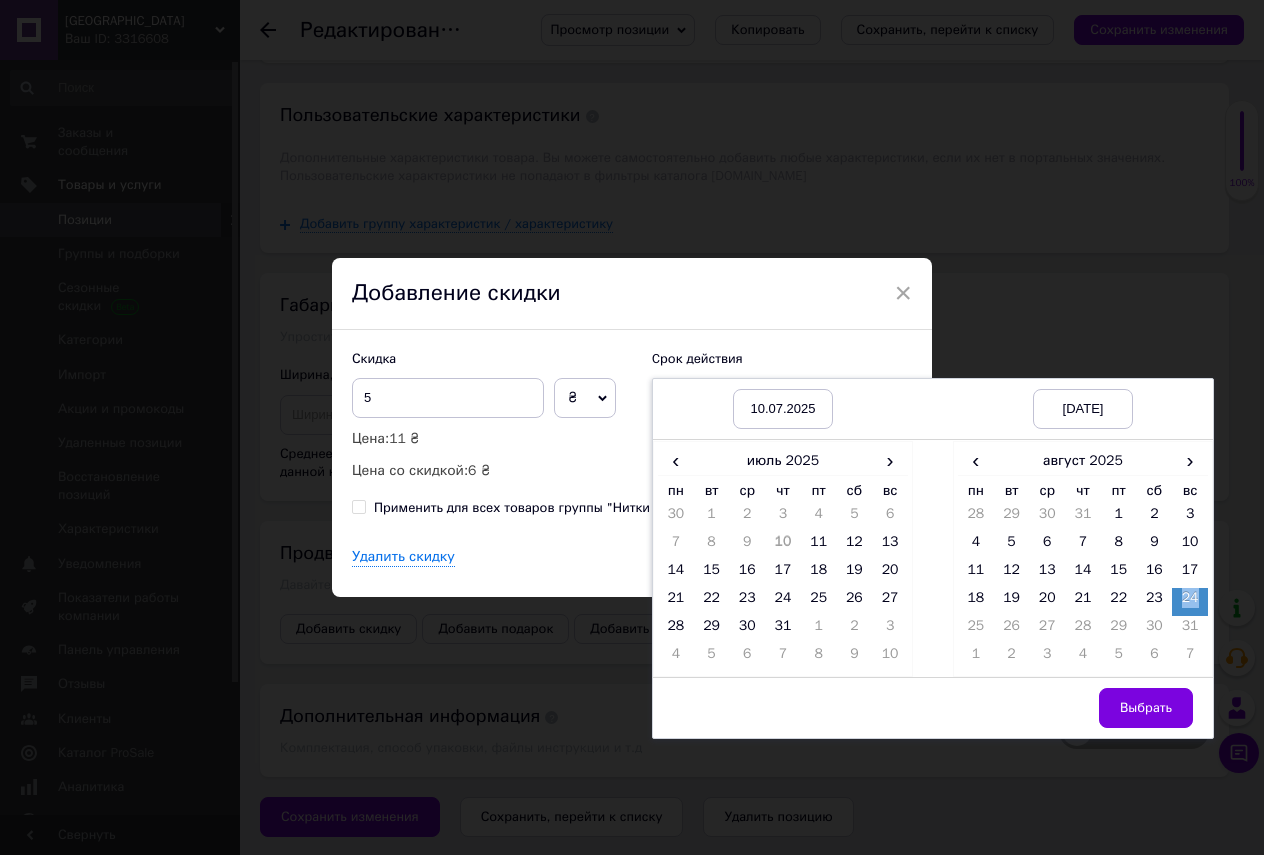click on "Выбрать" at bounding box center (1146, 708) 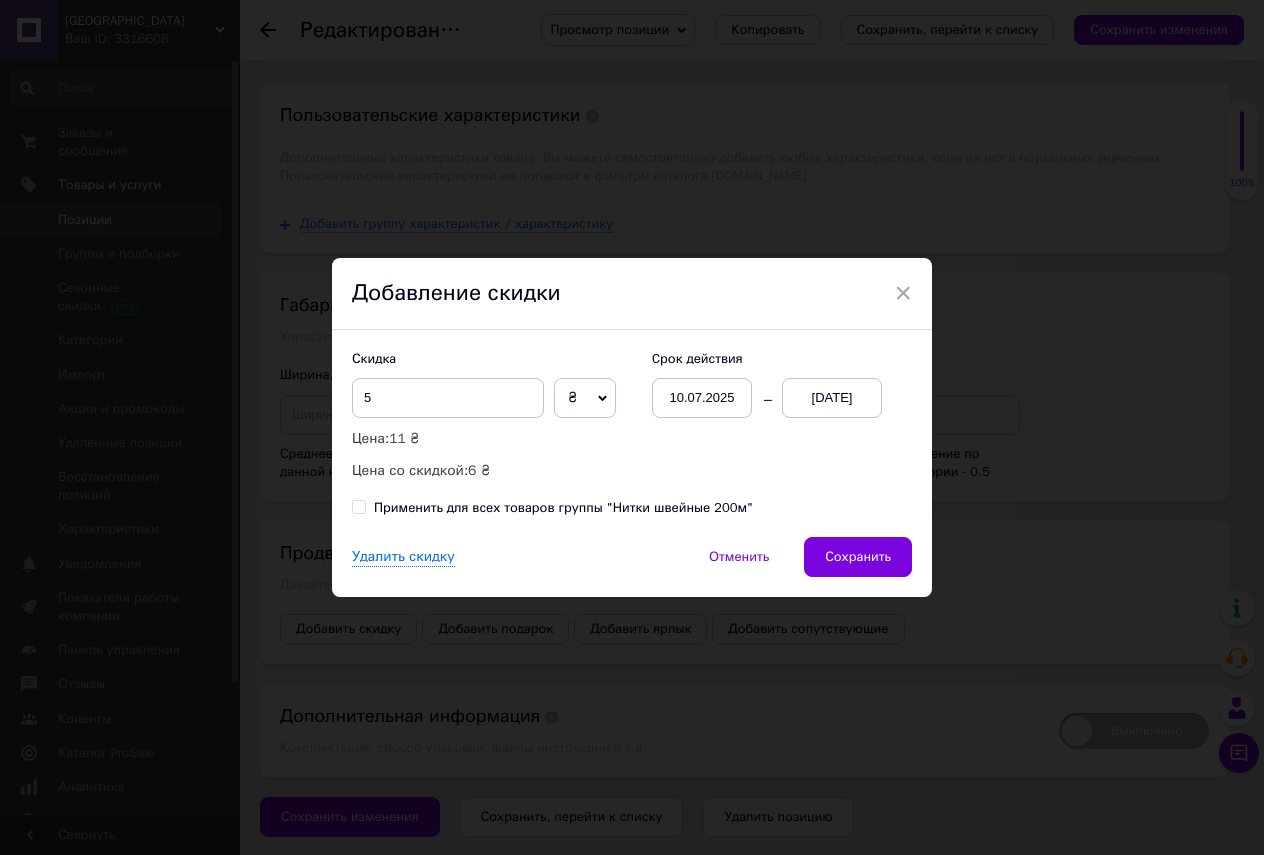 click on "Применить для всех товаров группы "Нитки швейные 200м"" at bounding box center [358, 506] 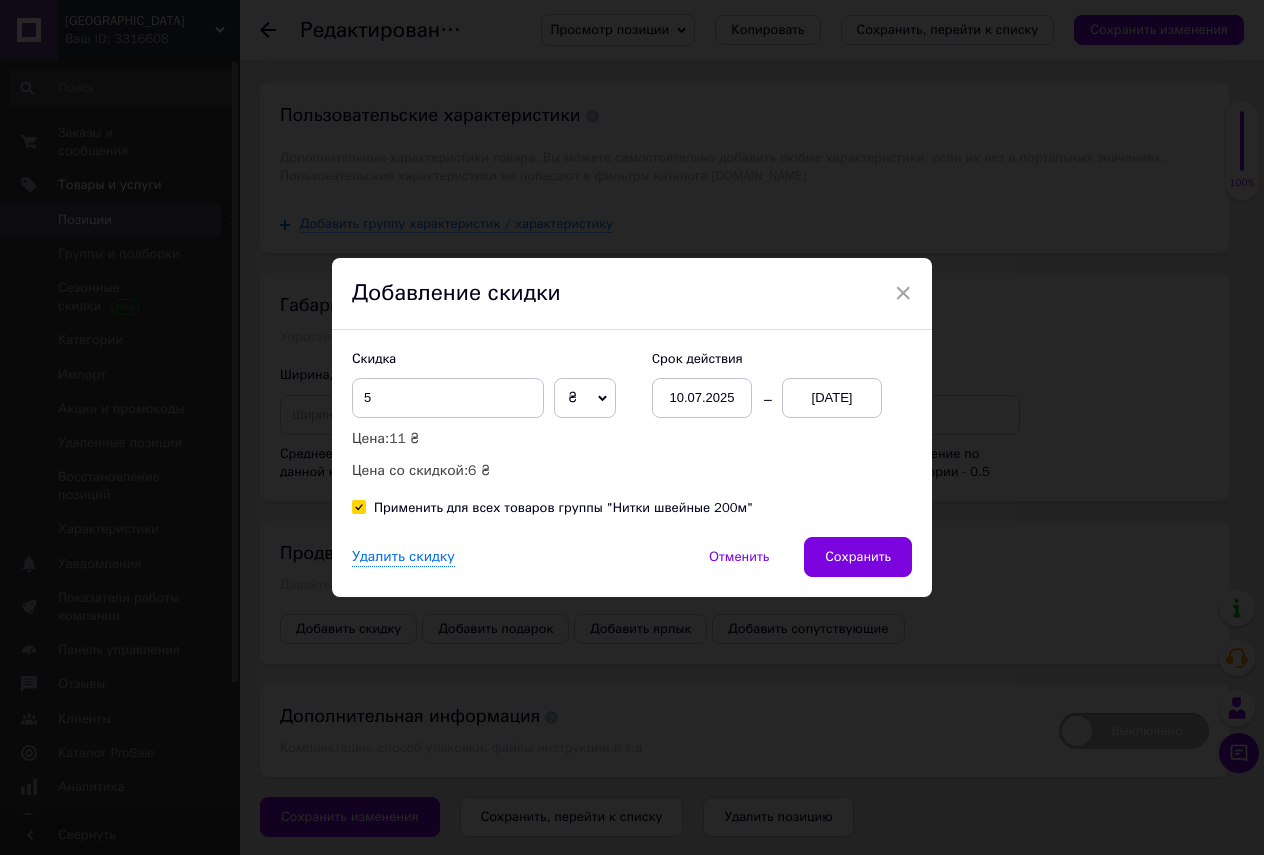 checkbox on "true" 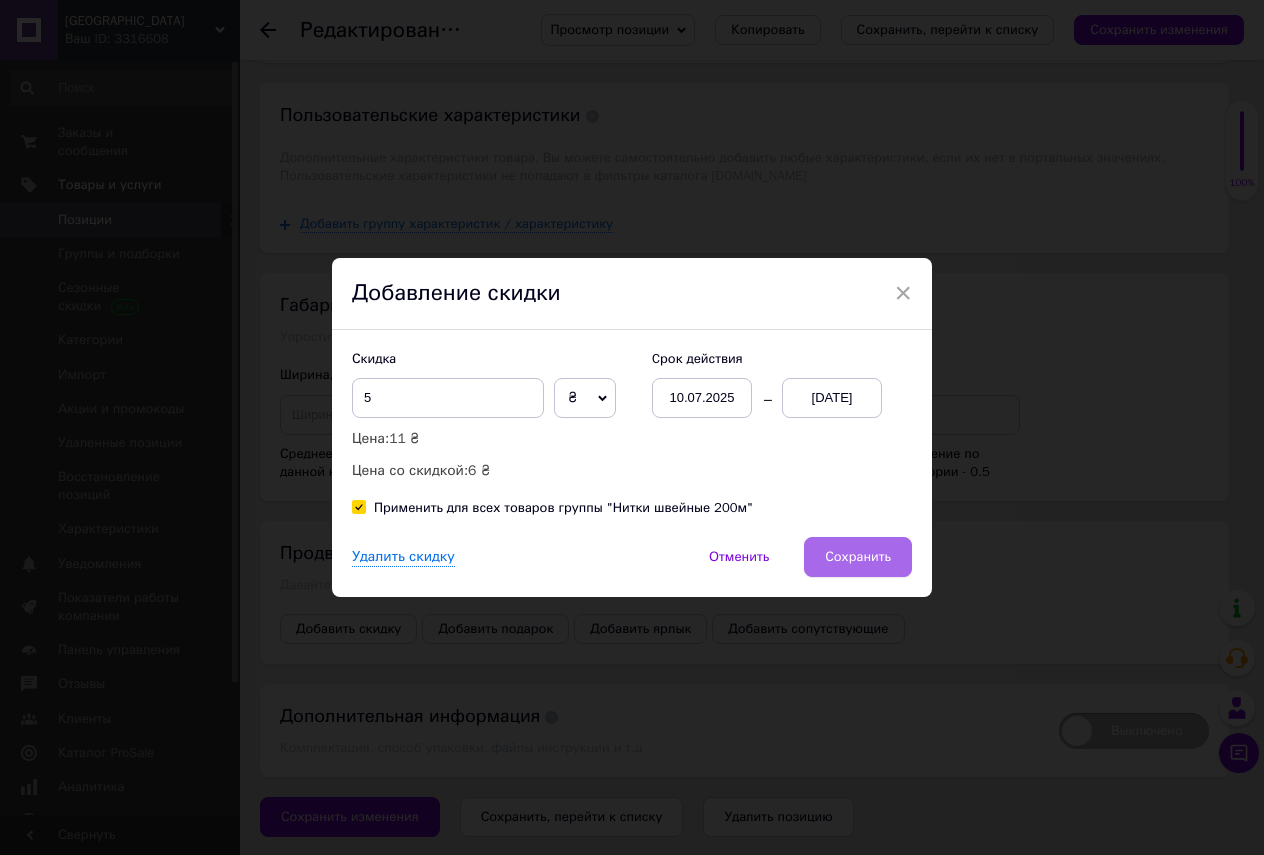 click on "Сохранить" at bounding box center [858, 557] 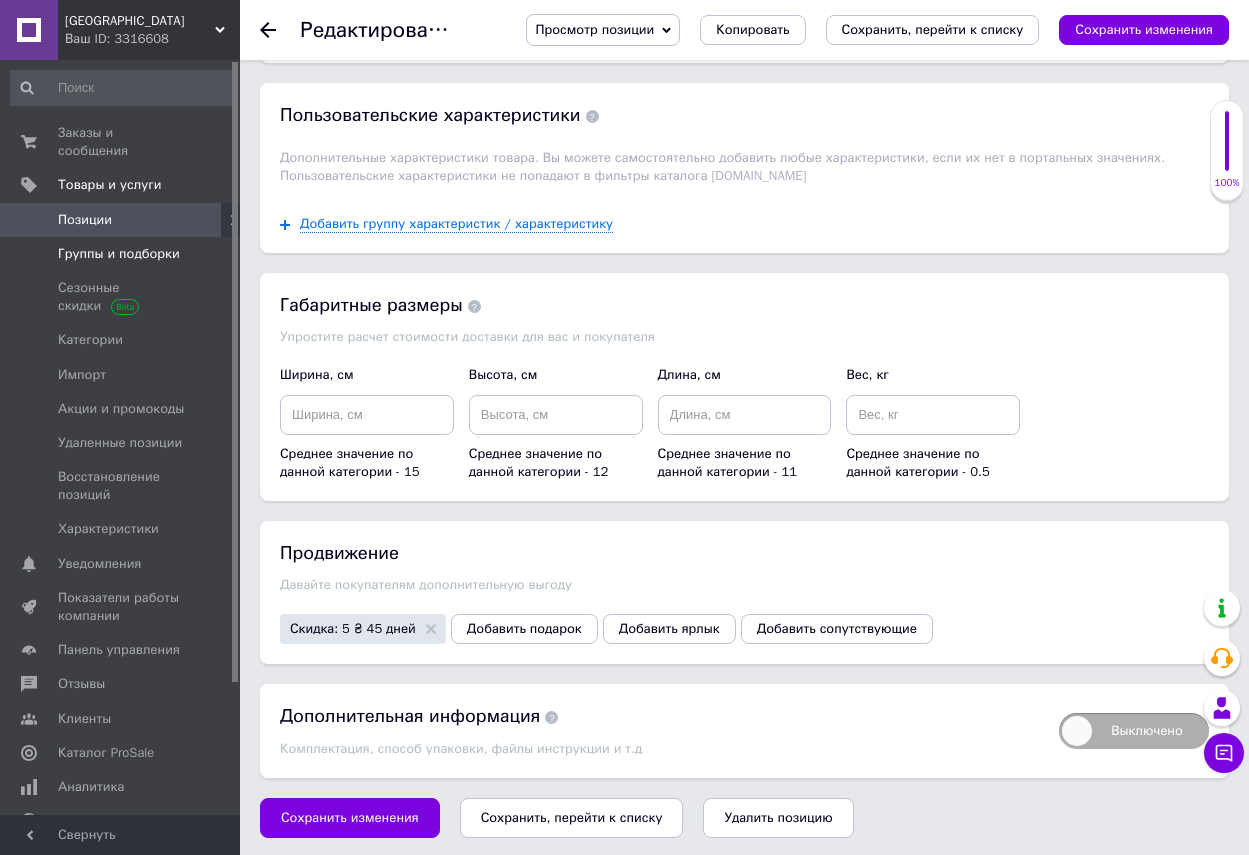 click on "Группы и подборки" at bounding box center [119, 254] 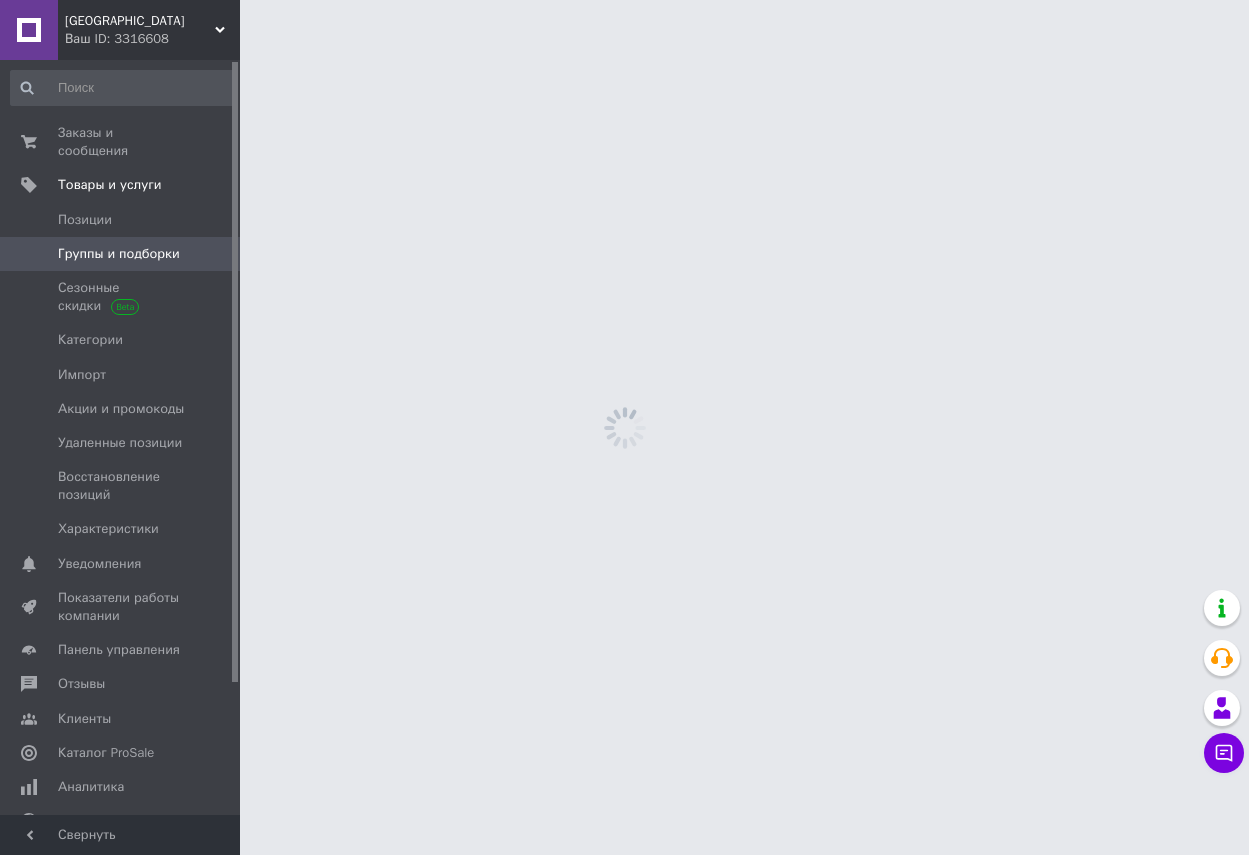scroll, scrollTop: 0, scrollLeft: 0, axis: both 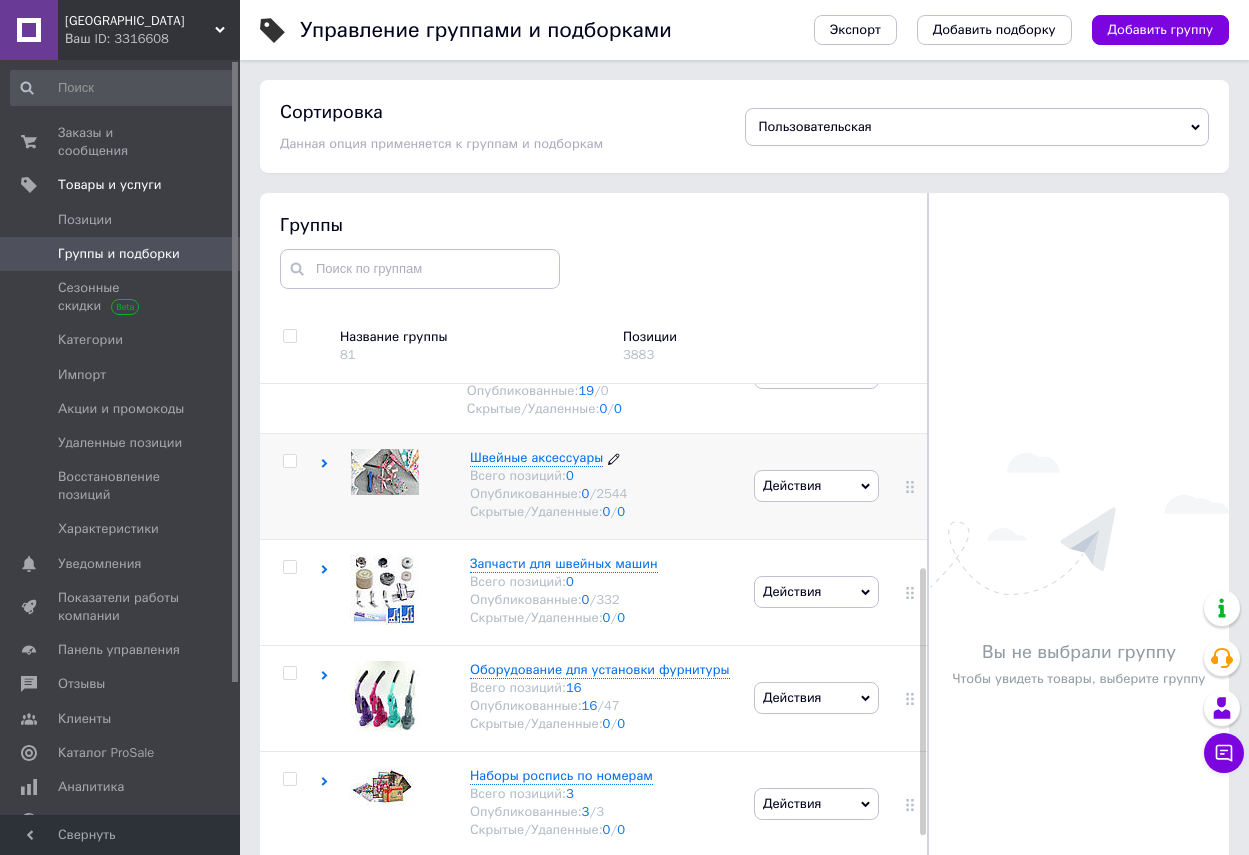 click on "Швейные аксессуары" at bounding box center [536, 457] 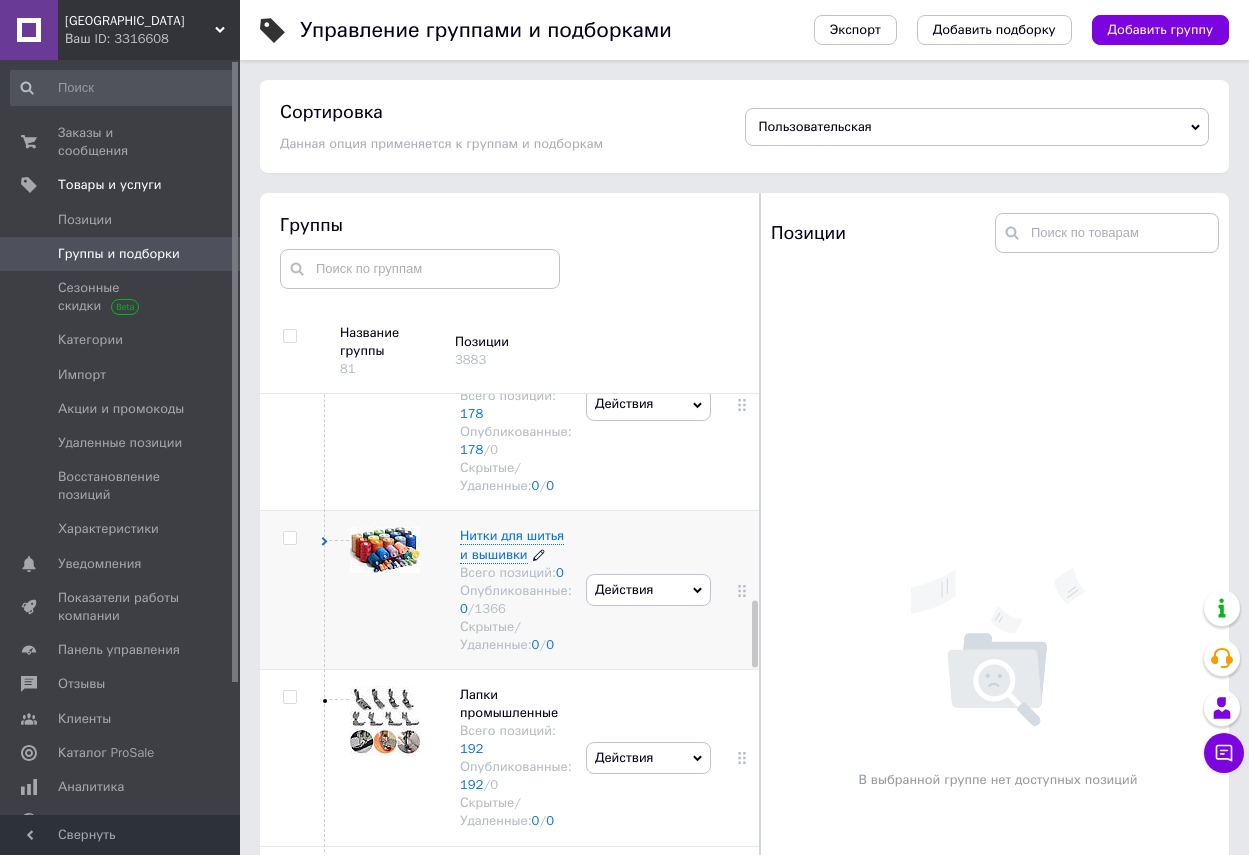 scroll, scrollTop: 1718, scrollLeft: 0, axis: vertical 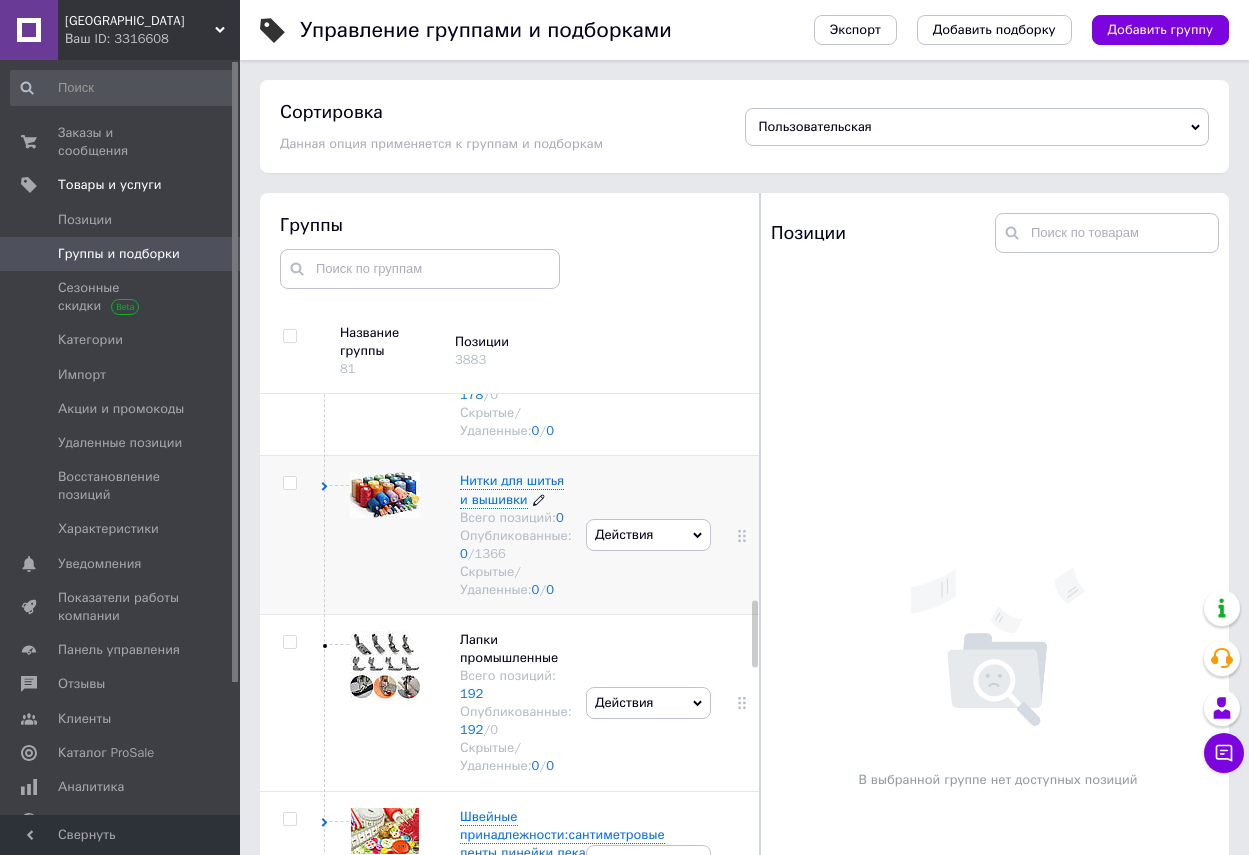 click on "Нитки для шитья и вышивки" at bounding box center [512, 489] 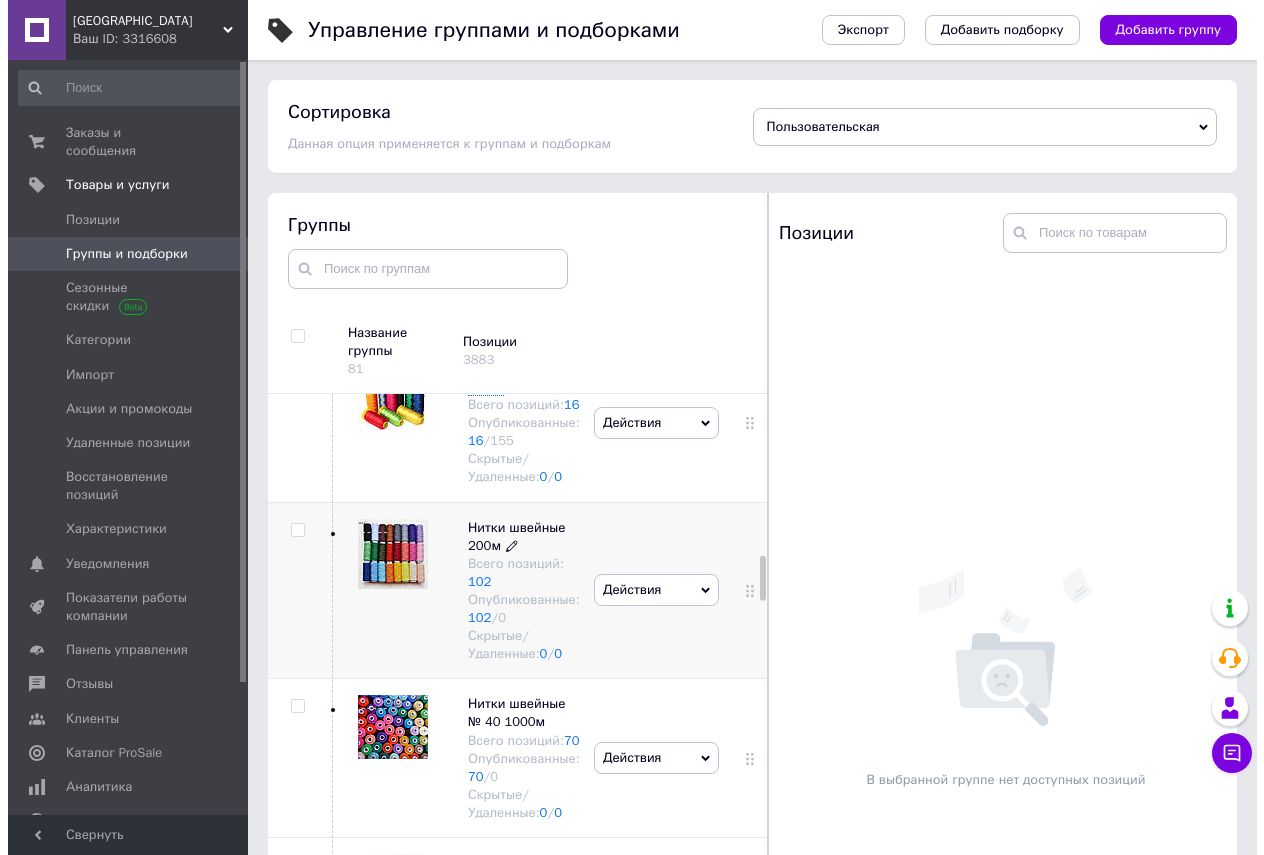 scroll, scrollTop: 2018, scrollLeft: 0, axis: vertical 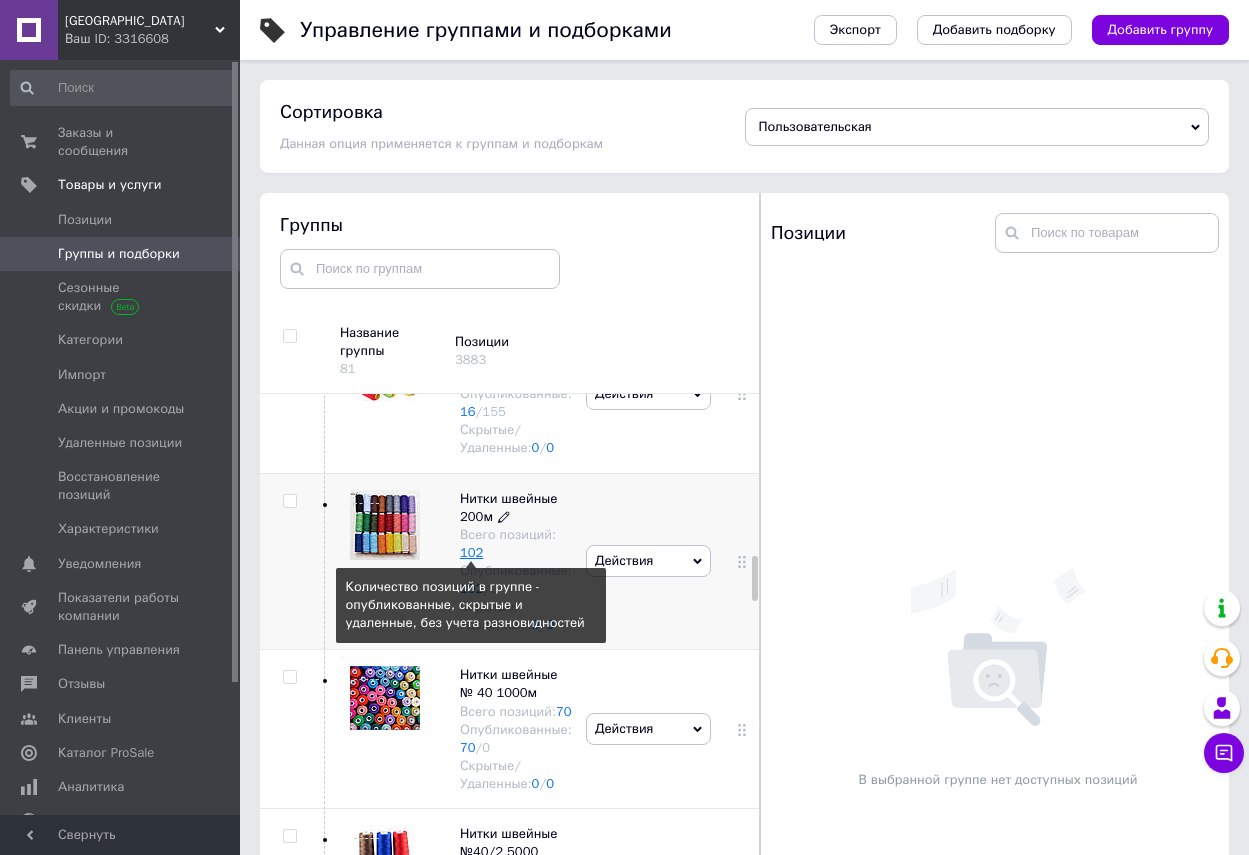 click on "102" at bounding box center [471, 552] 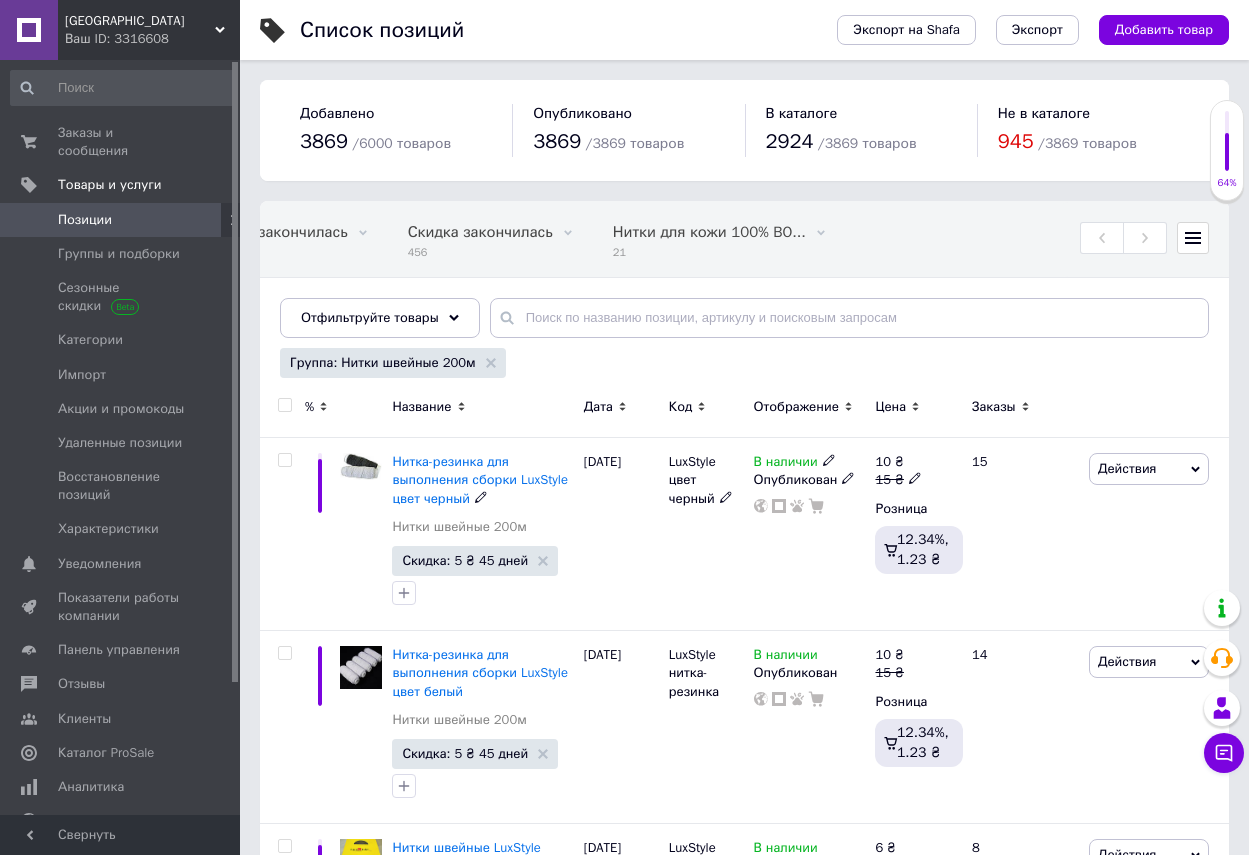 scroll, scrollTop: 0, scrollLeft: 1271, axis: horizontal 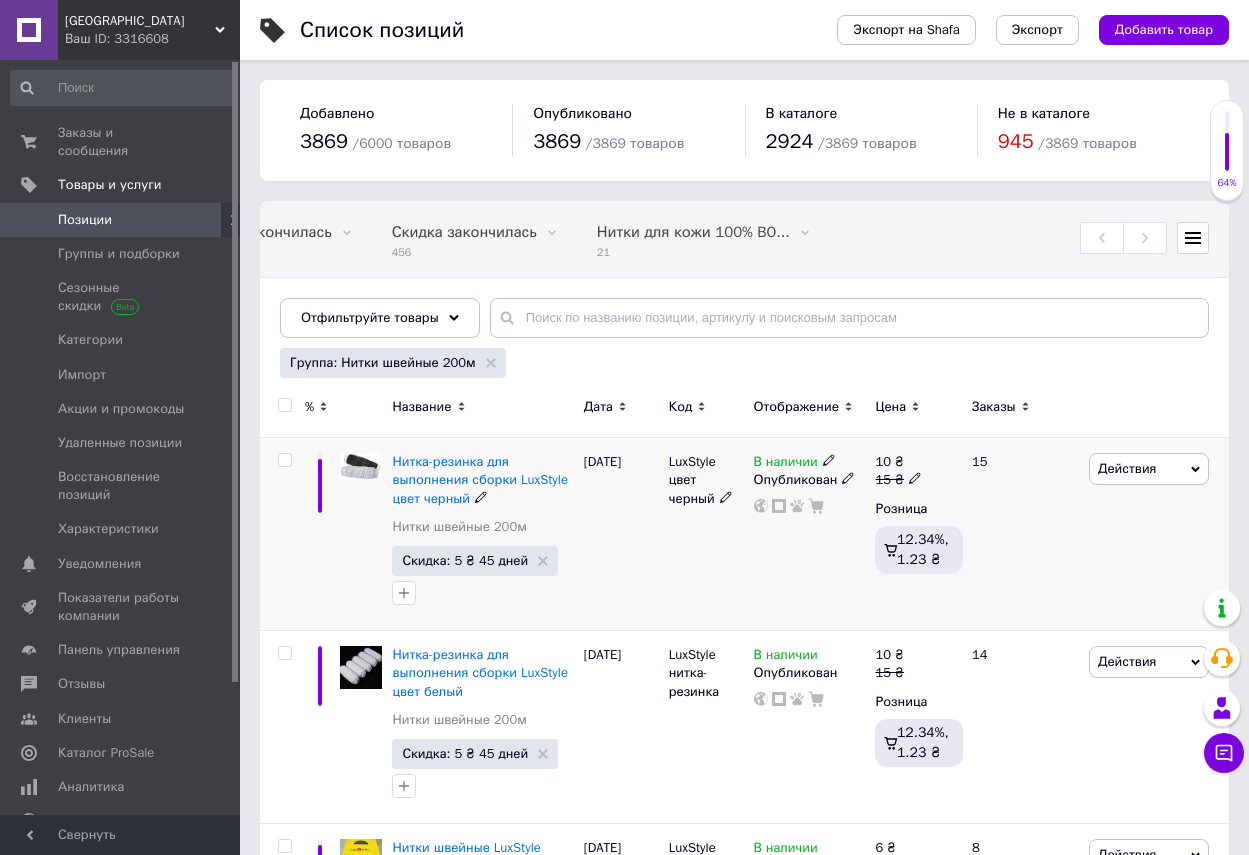 click on "Скидка: 5 ₴ 45 дней" at bounding box center [475, 561] 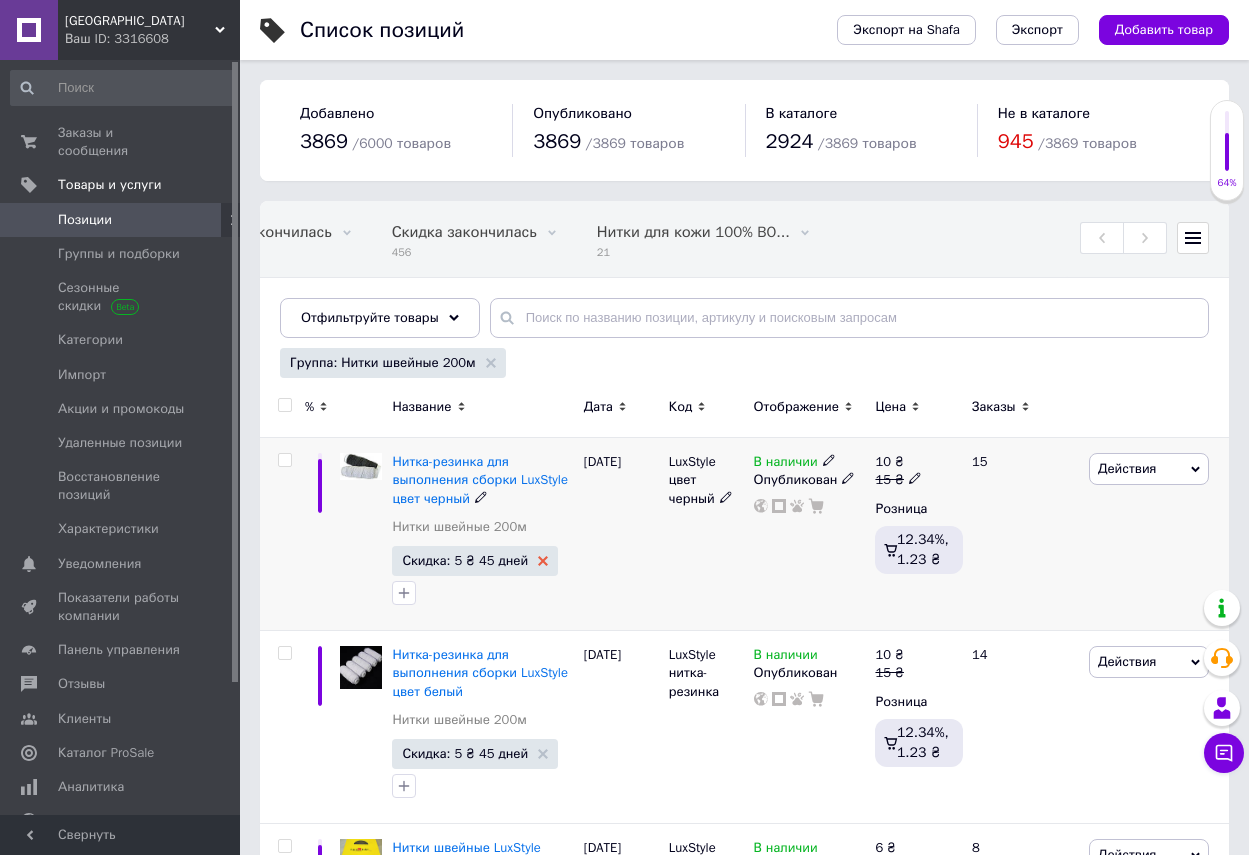 click 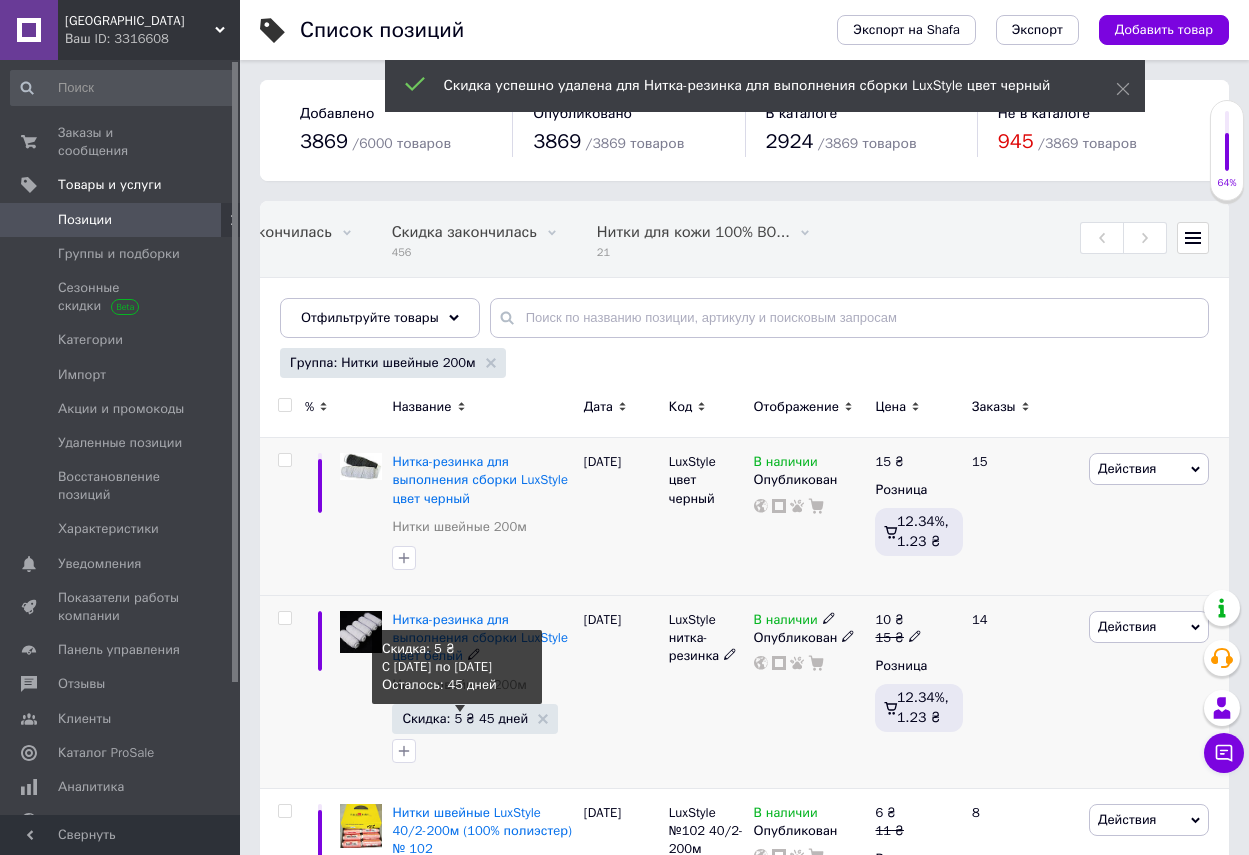 click on "Скидка: 5 ₴ 45 дней" at bounding box center (475, 718) 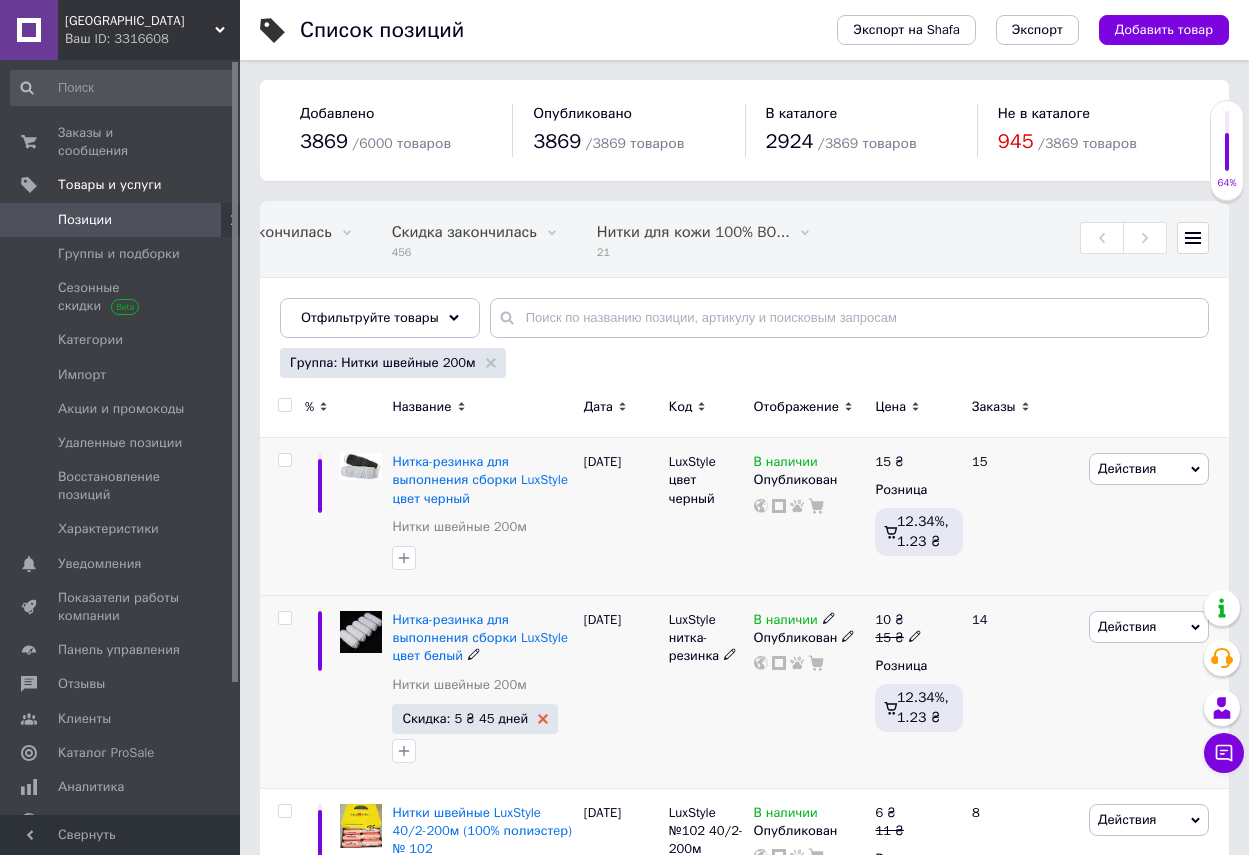 click 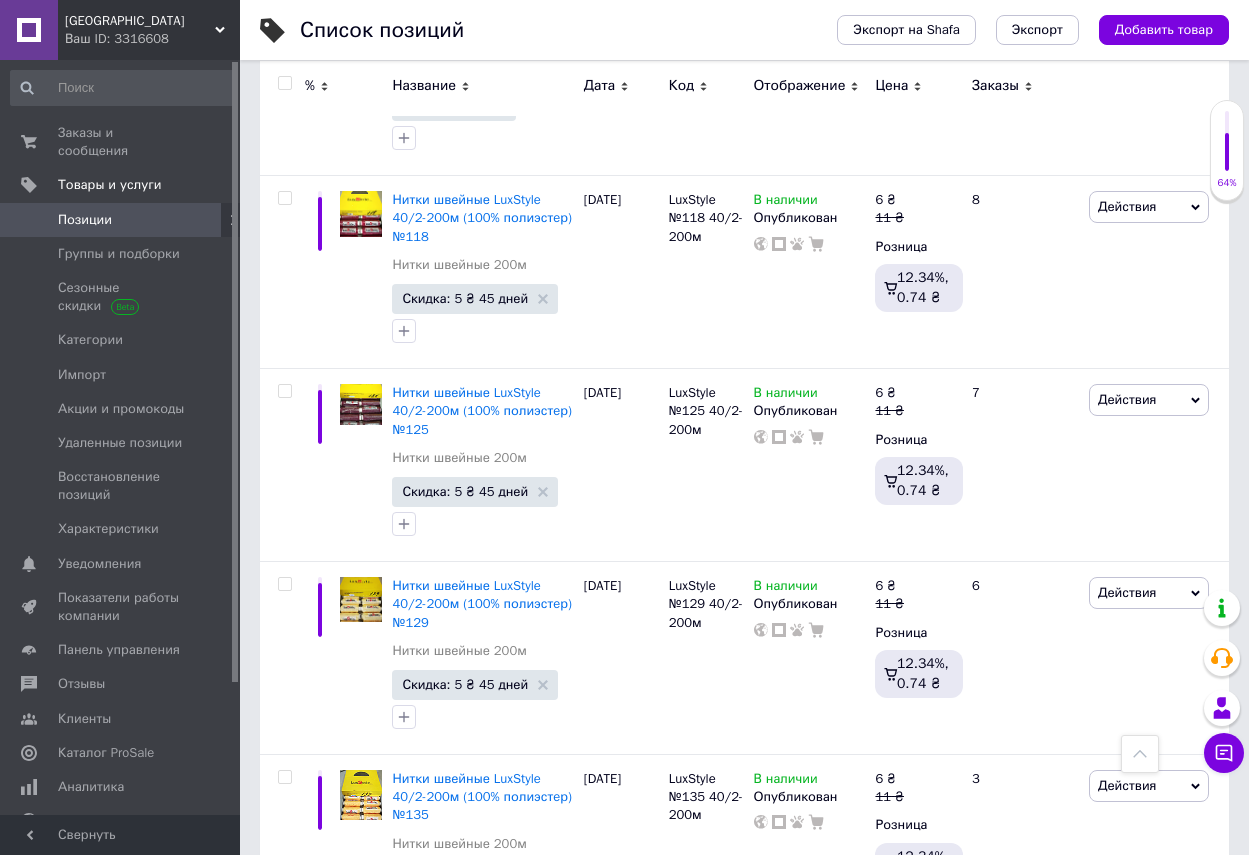 scroll, scrollTop: 1700, scrollLeft: 0, axis: vertical 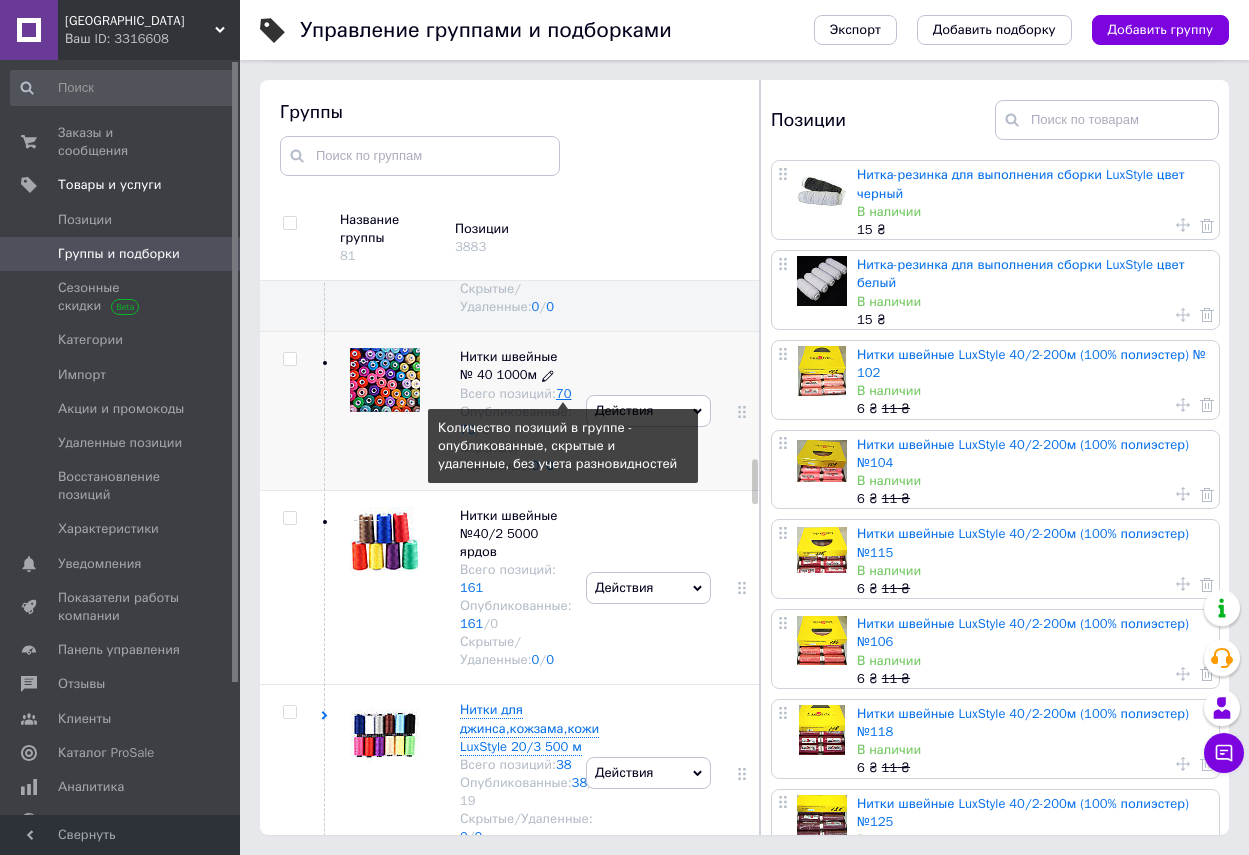 click on "70" at bounding box center [564, 393] 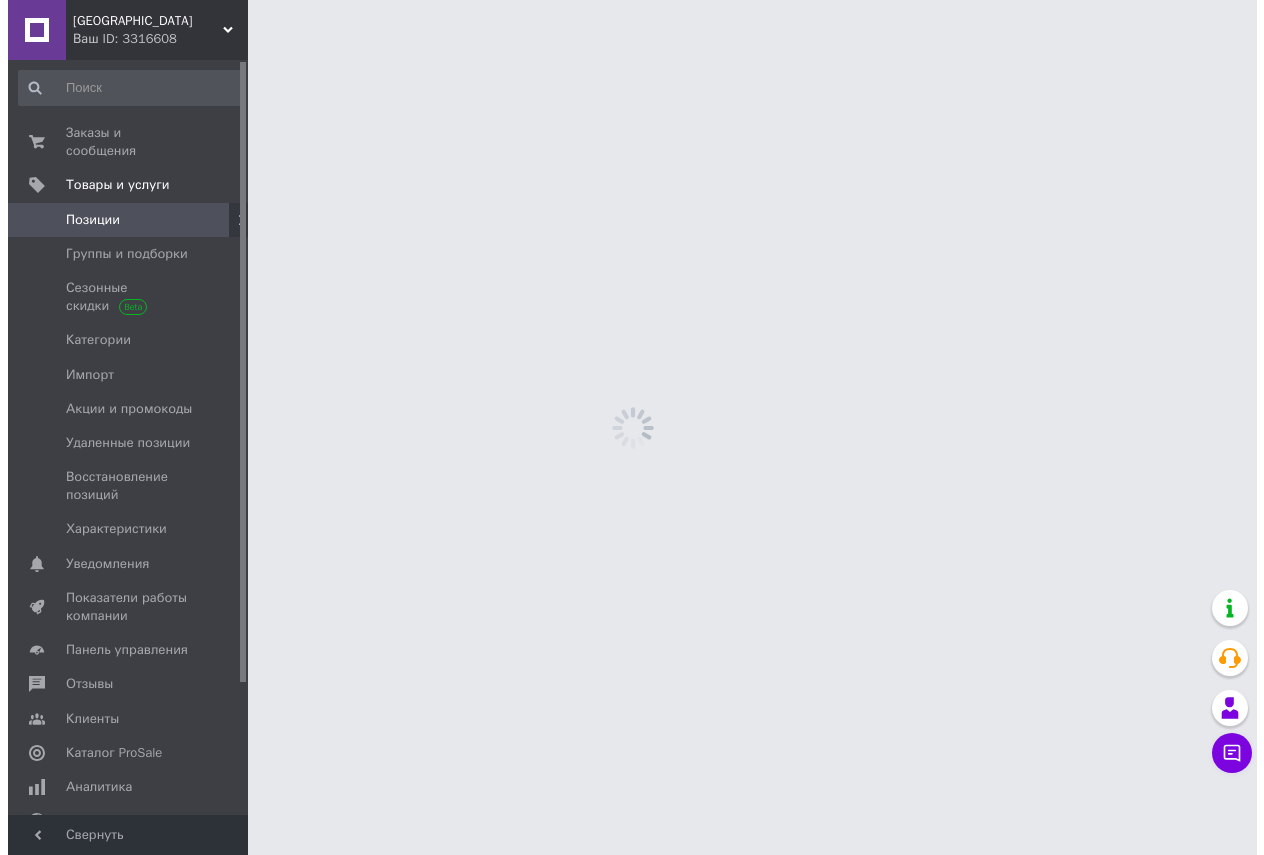 scroll, scrollTop: 0, scrollLeft: 0, axis: both 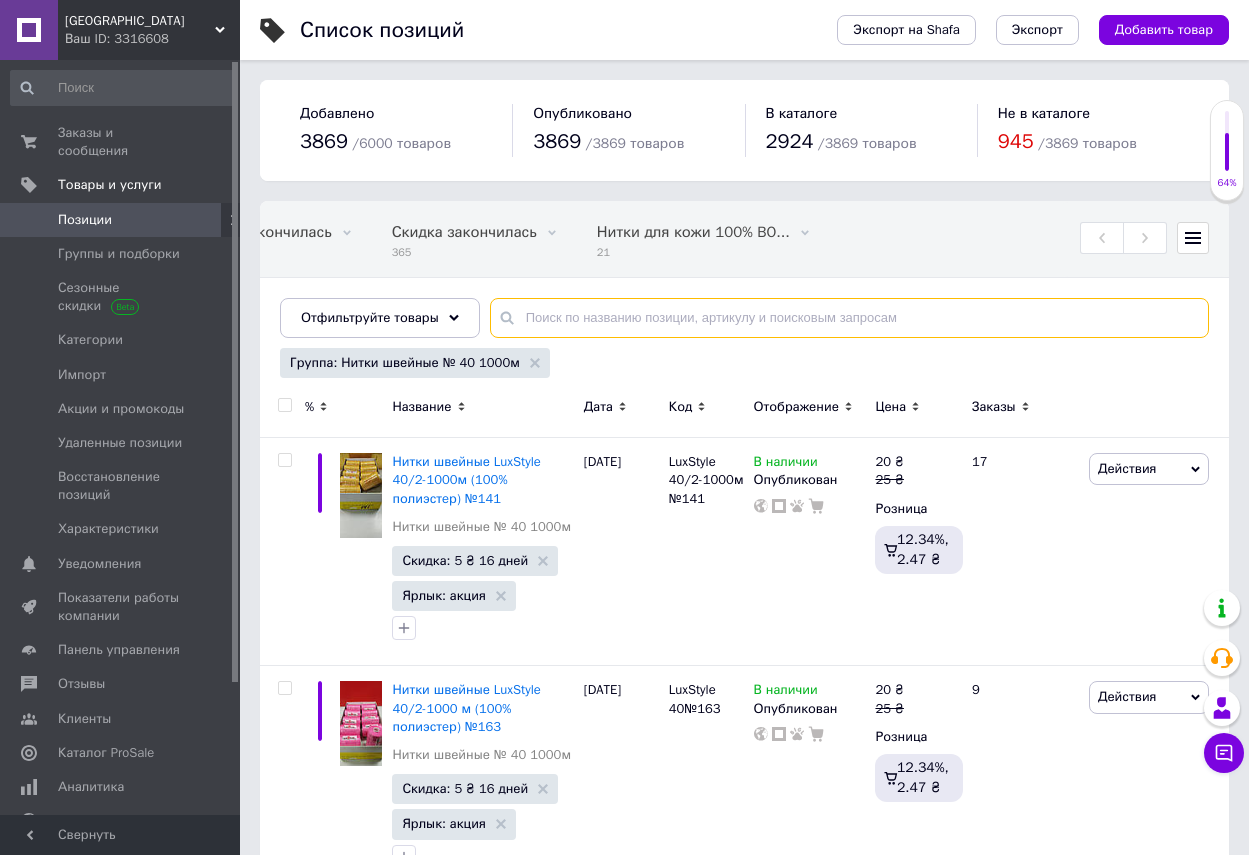 click at bounding box center (849, 318) 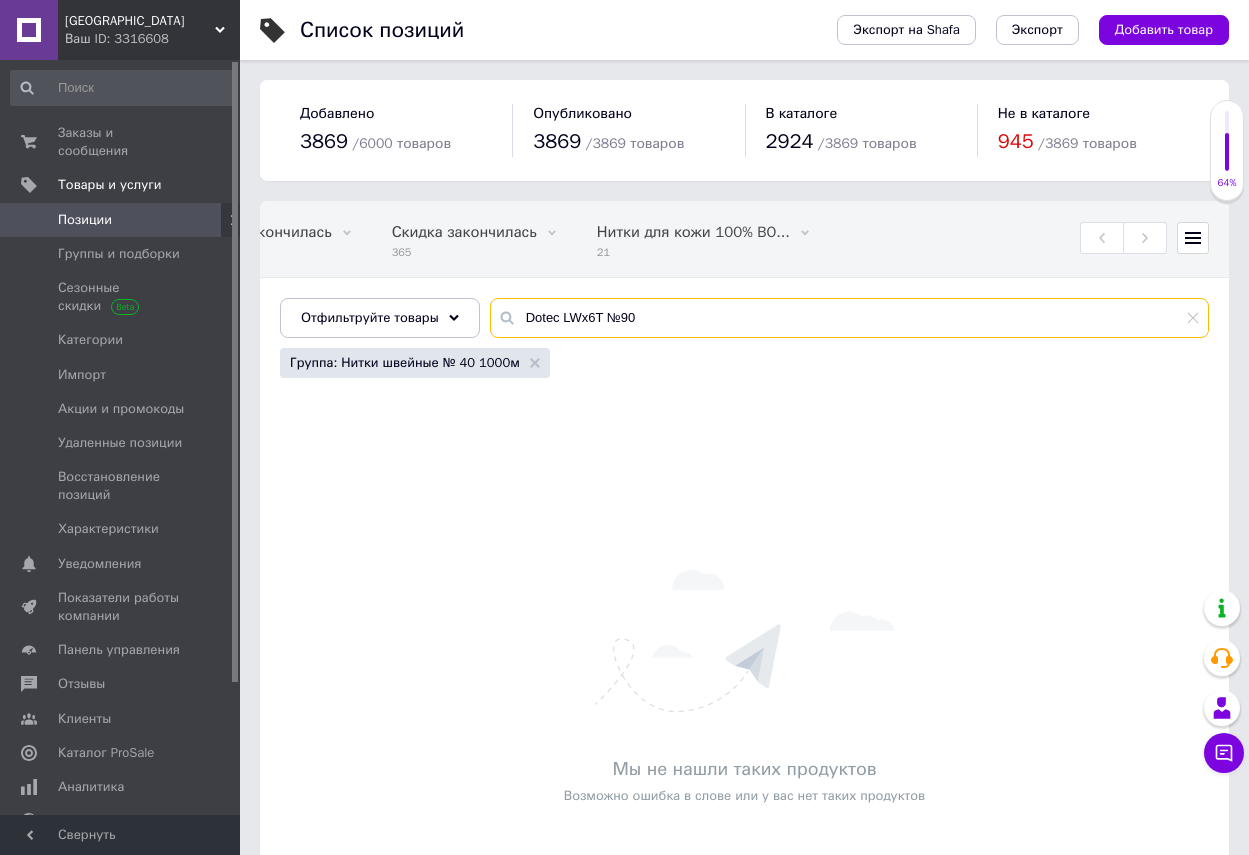 type on "Dotec LWx6T №90" 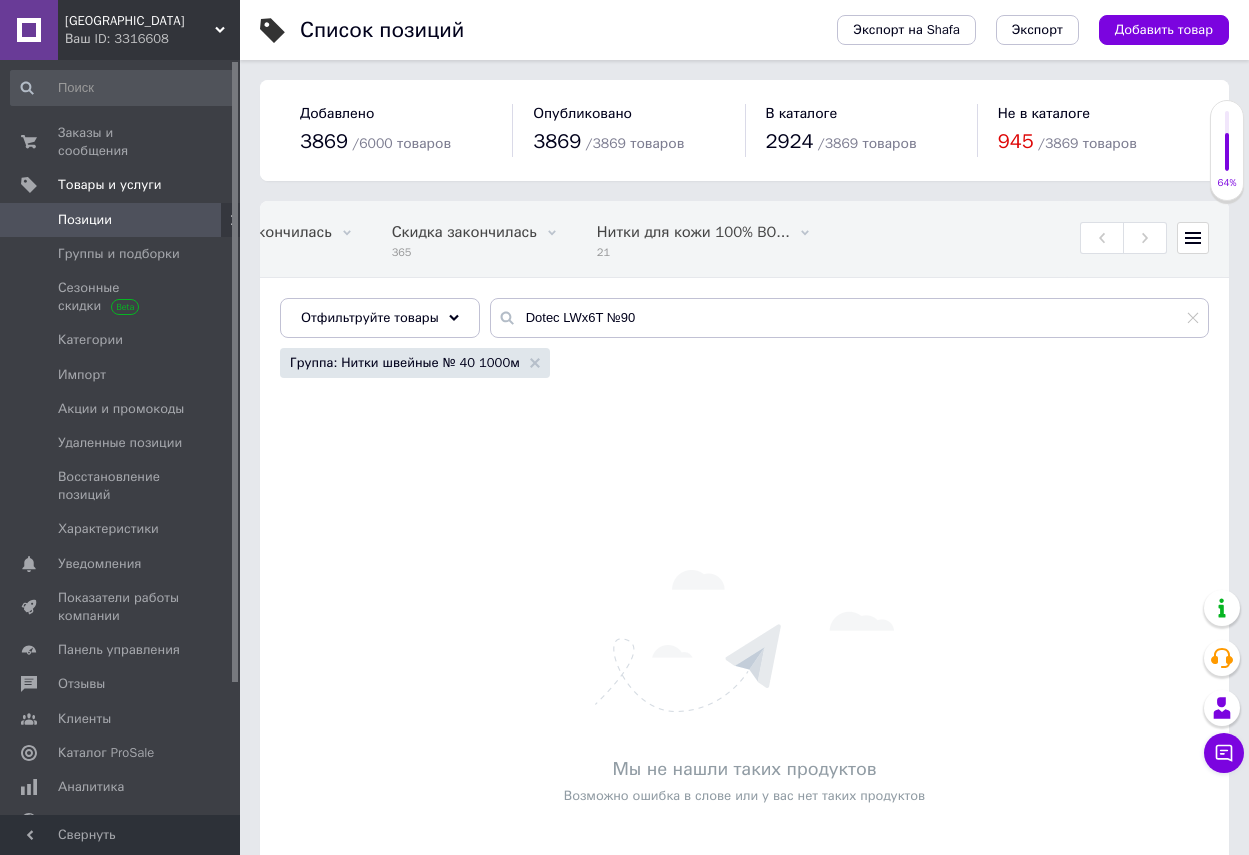 click on "Позиции" at bounding box center (85, 220) 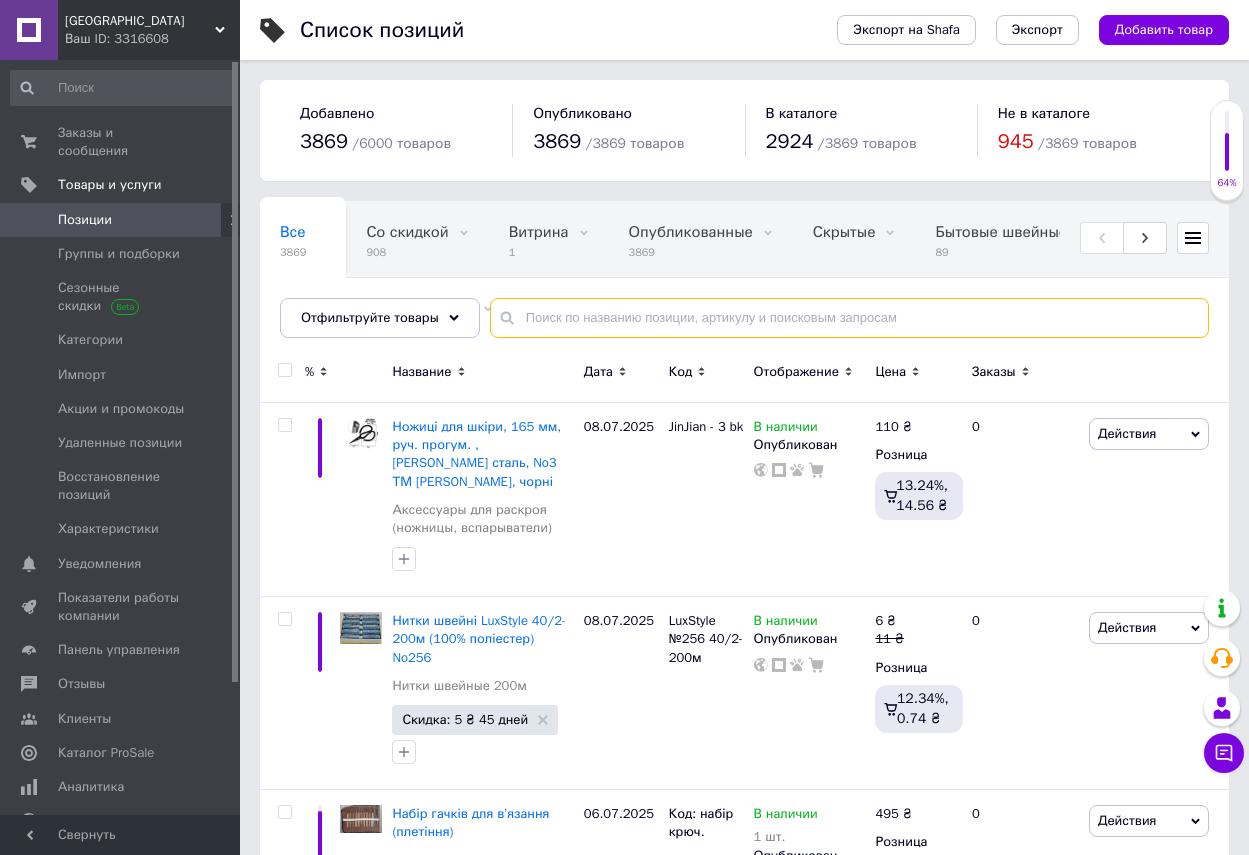 click at bounding box center [849, 318] 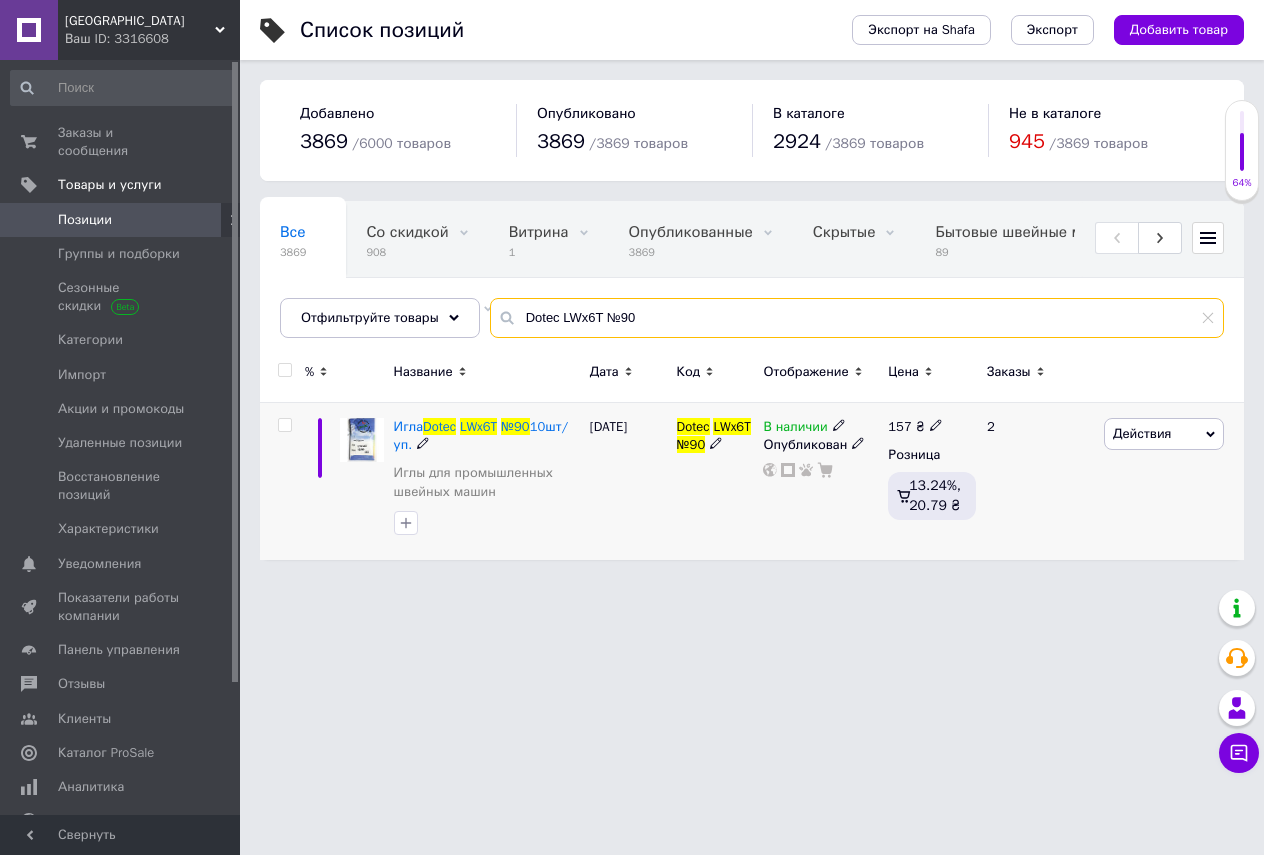 type on "Dotec LWx6T №90" 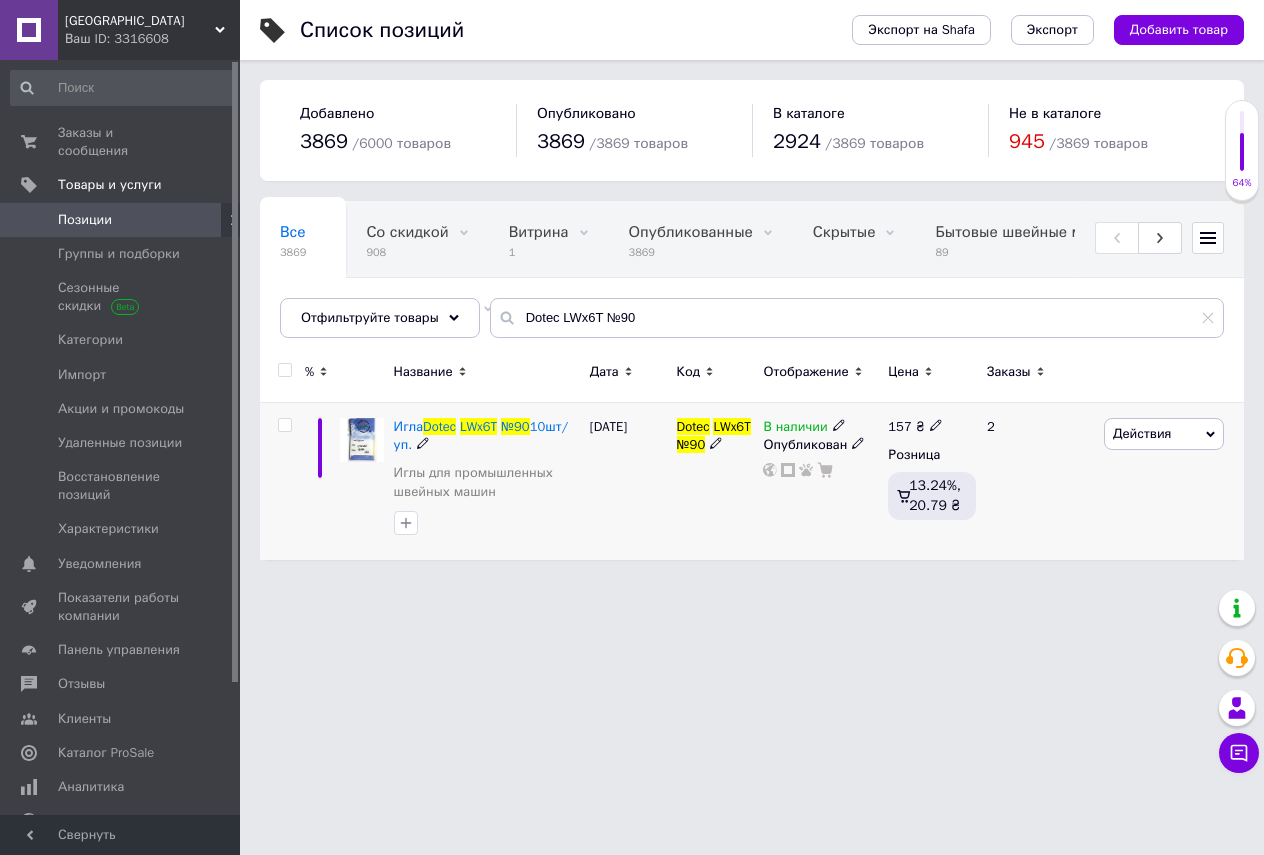 click 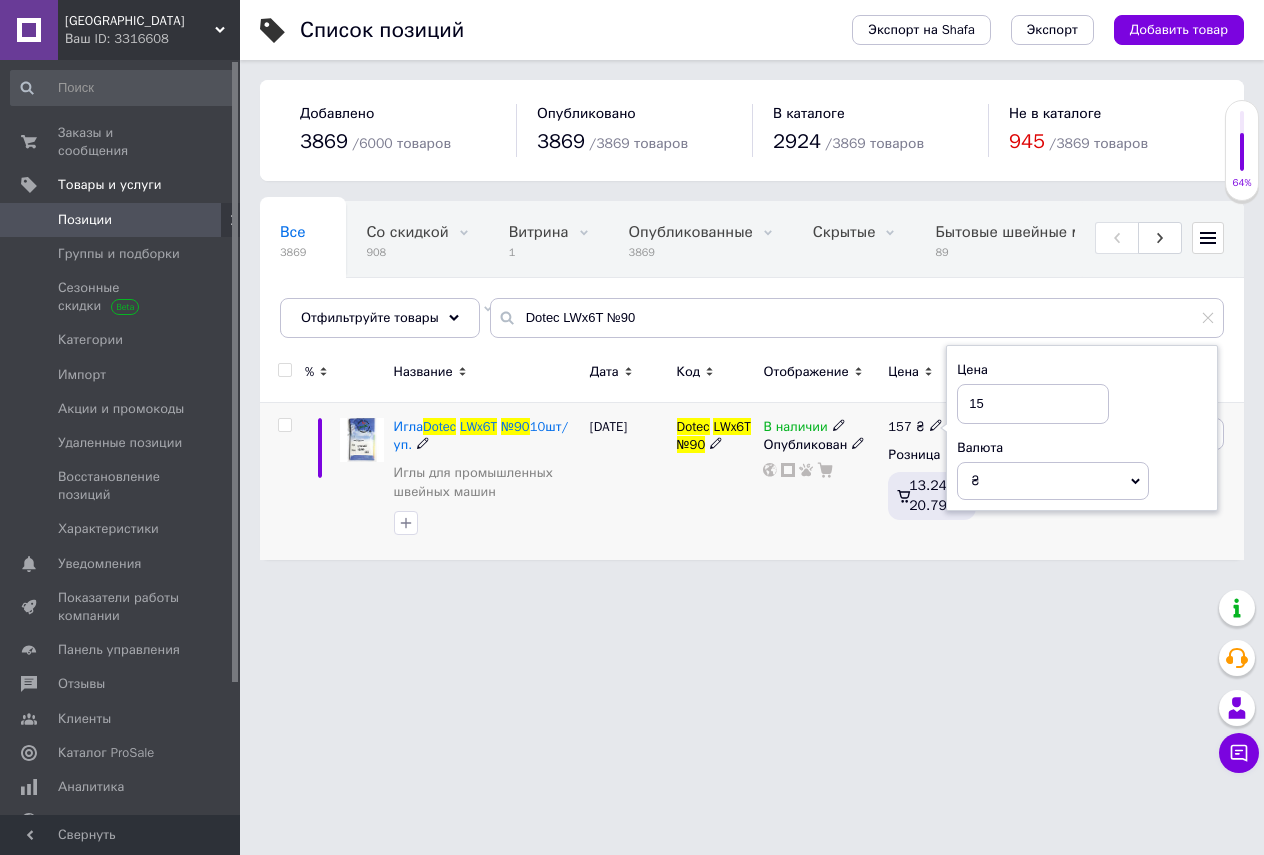 type on "1" 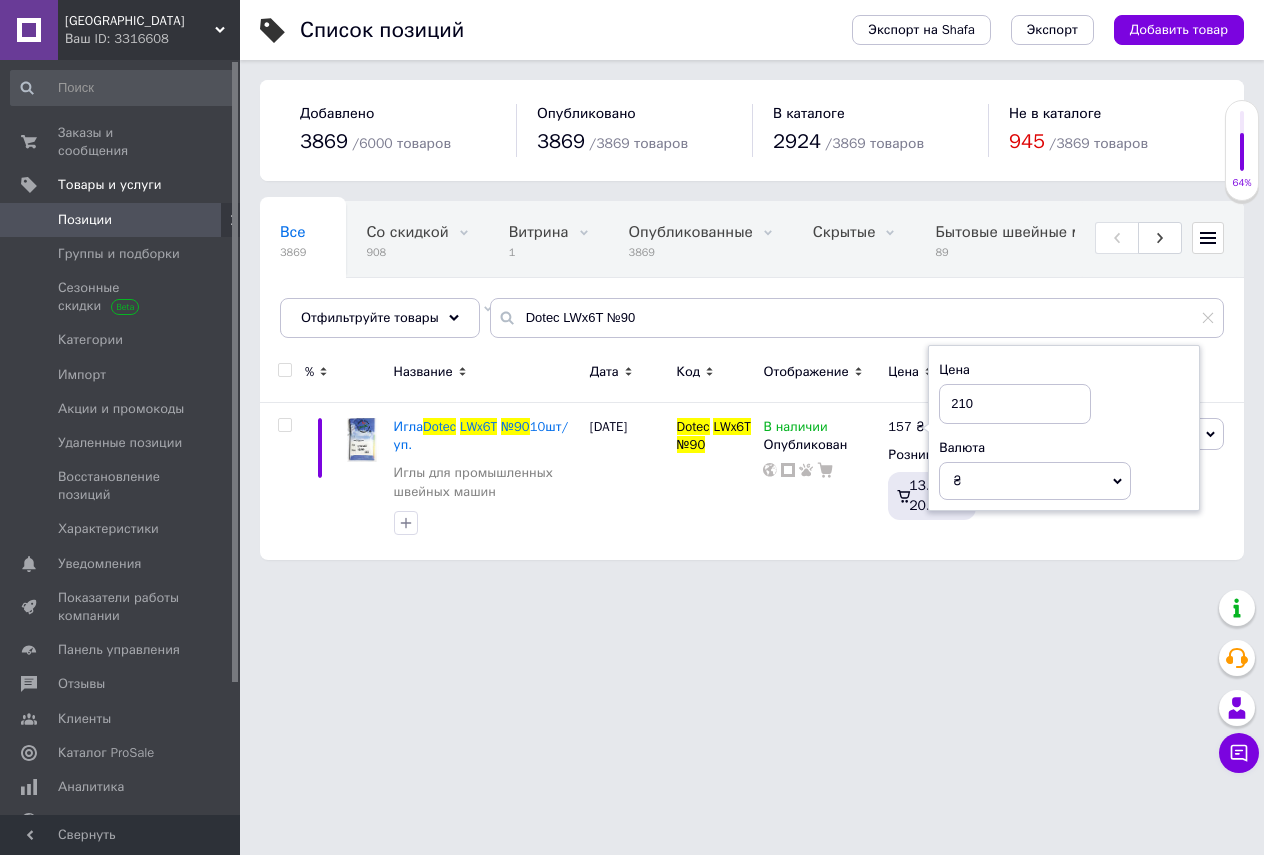 type on "210" 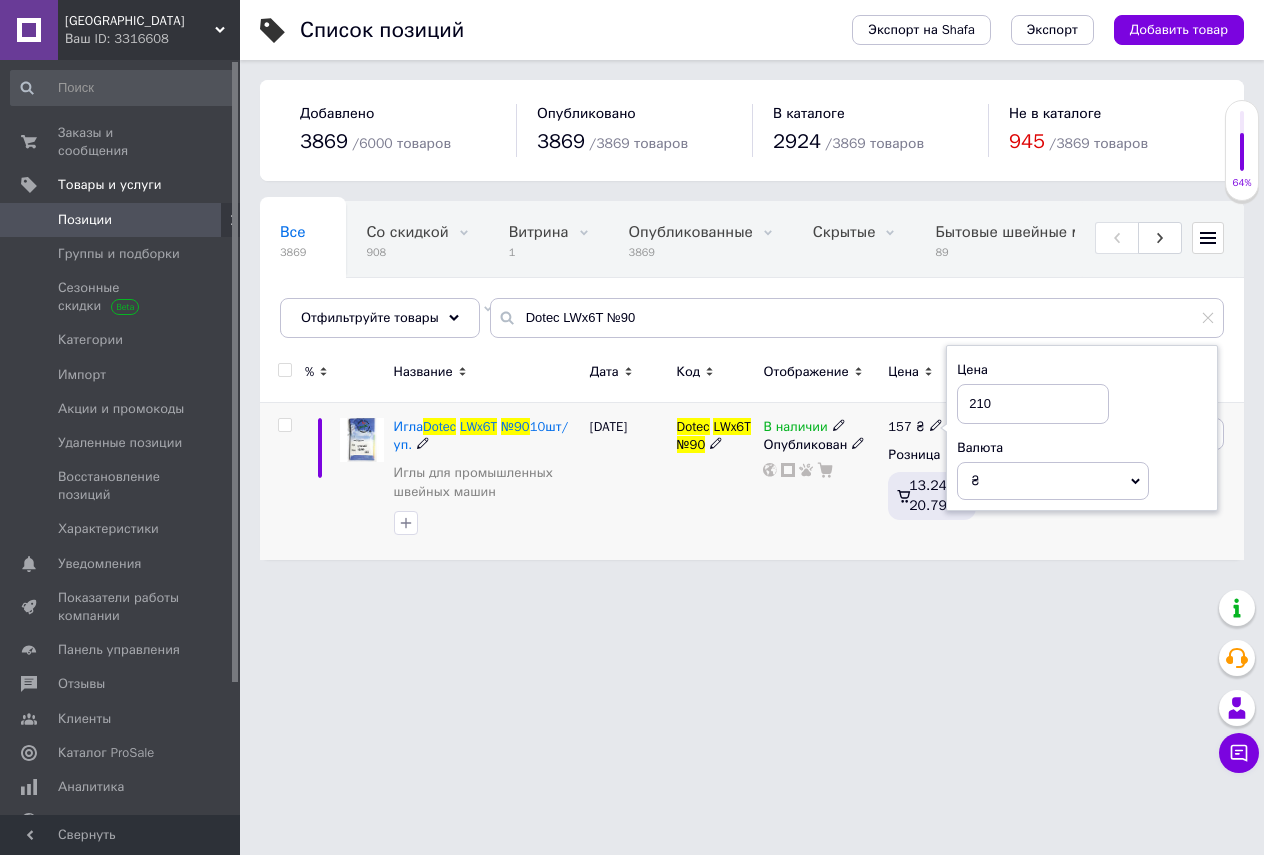 click on "[DATE]" at bounding box center (628, 481) 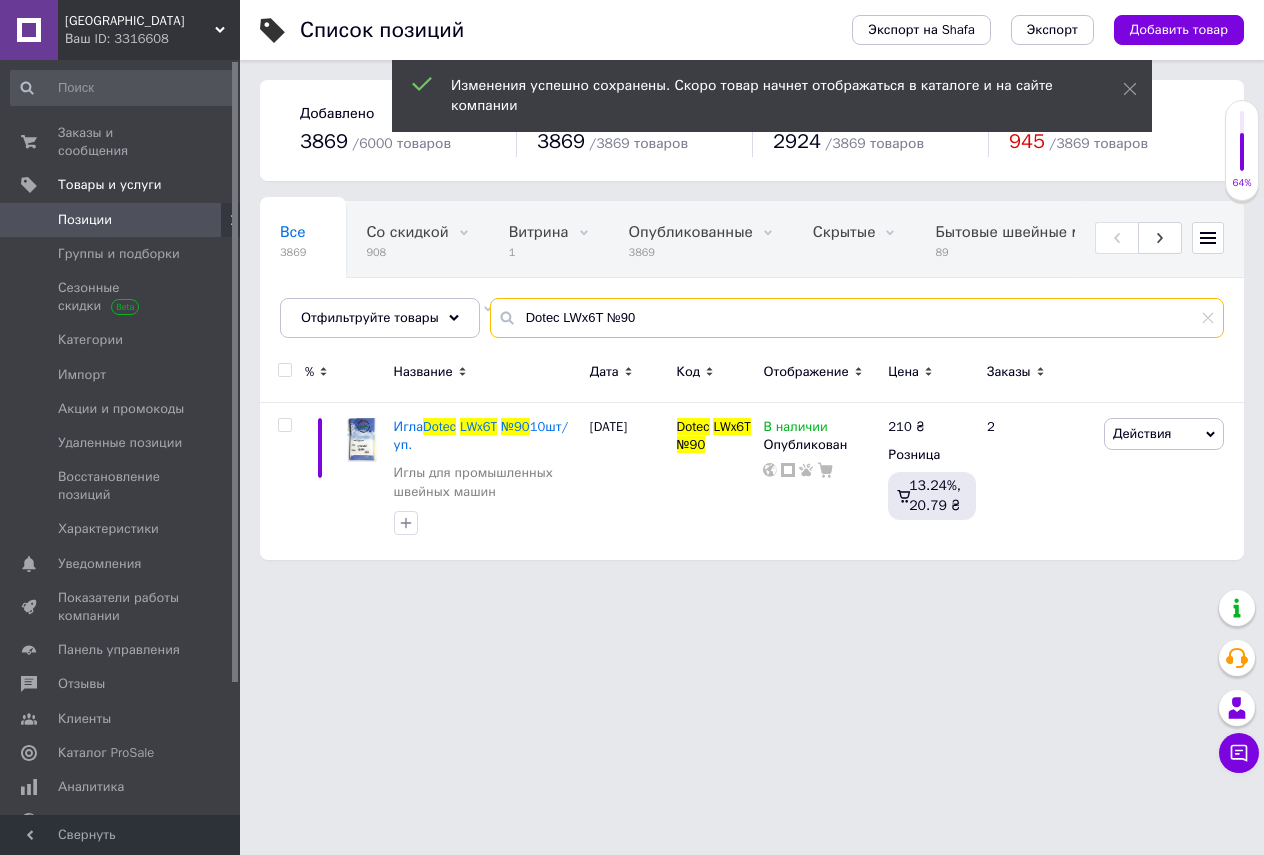 drag, startPoint x: 511, startPoint y: 314, endPoint x: 678, endPoint y: 333, distance: 168.07736 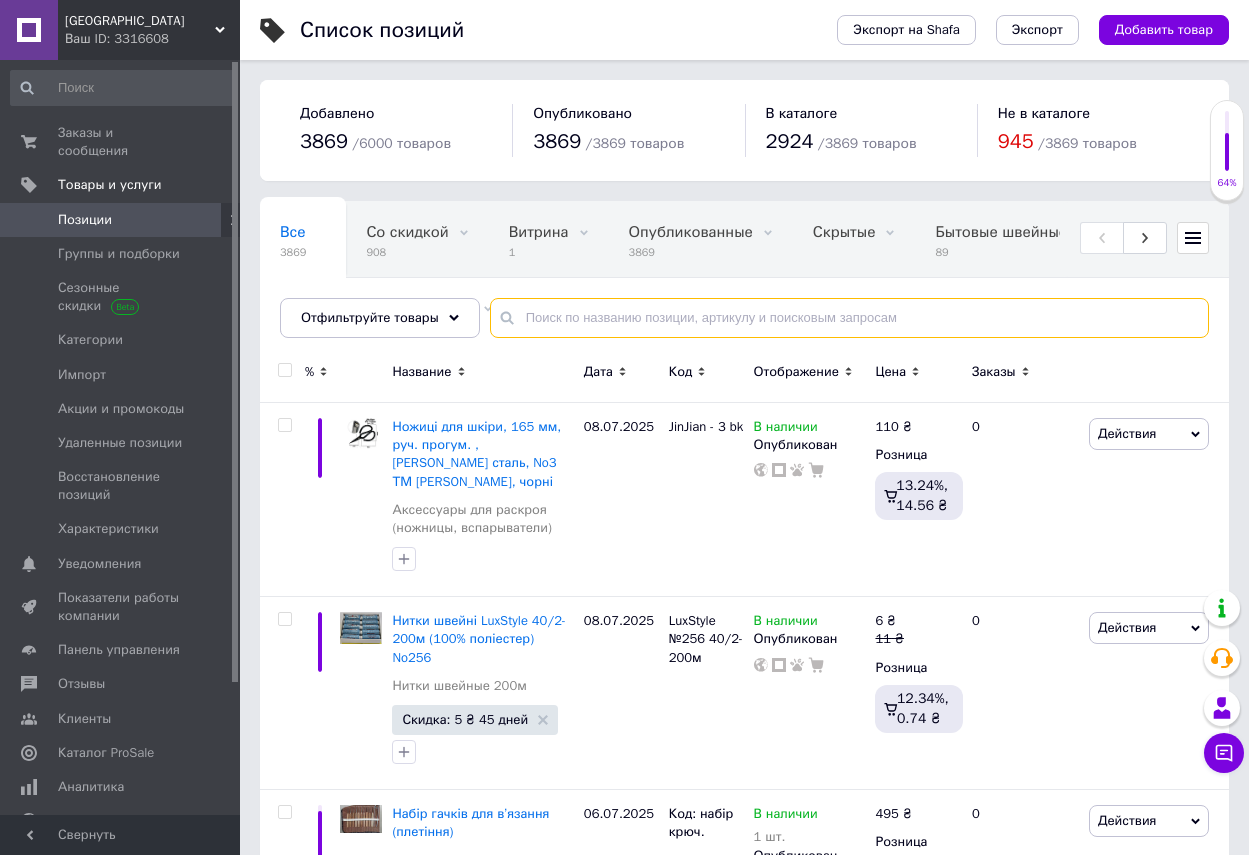 click at bounding box center [849, 318] 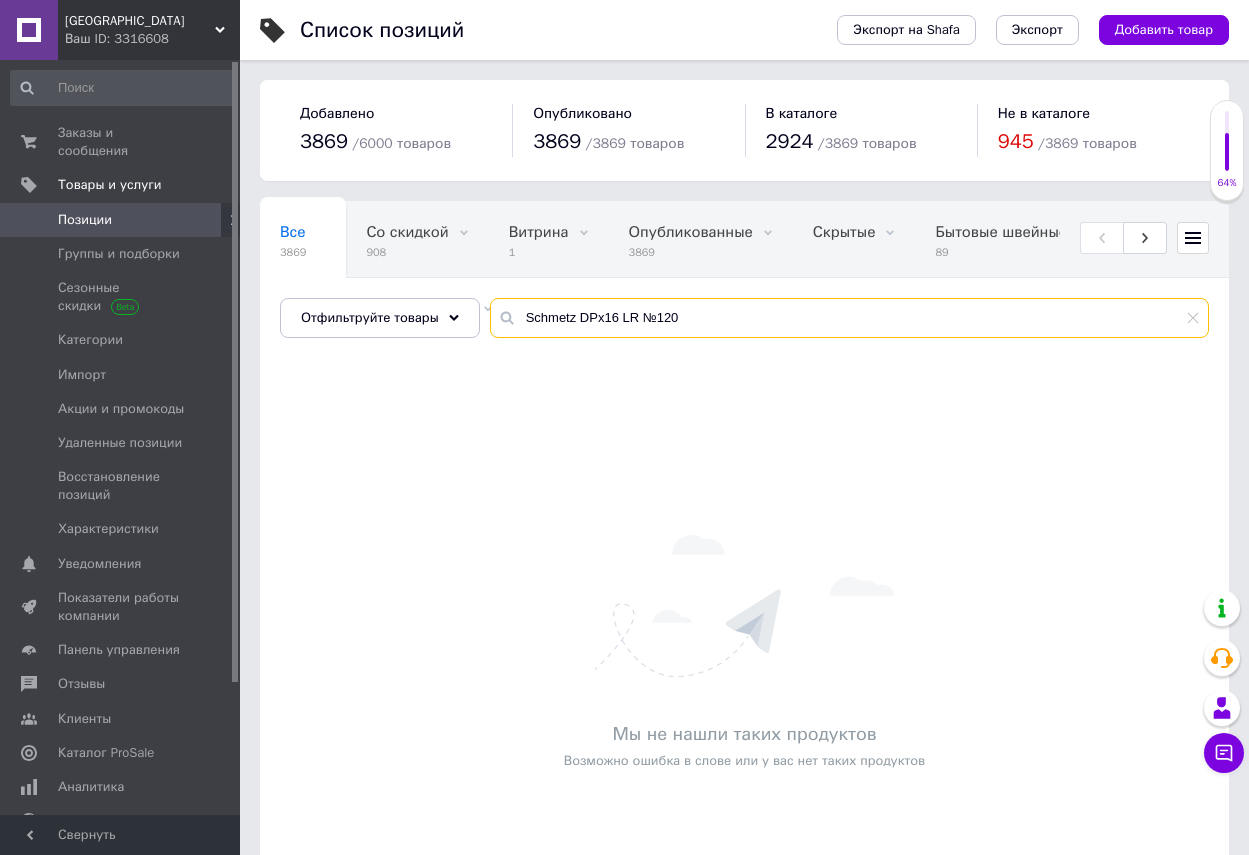 type on "Schmetz DPx16 LR №120" 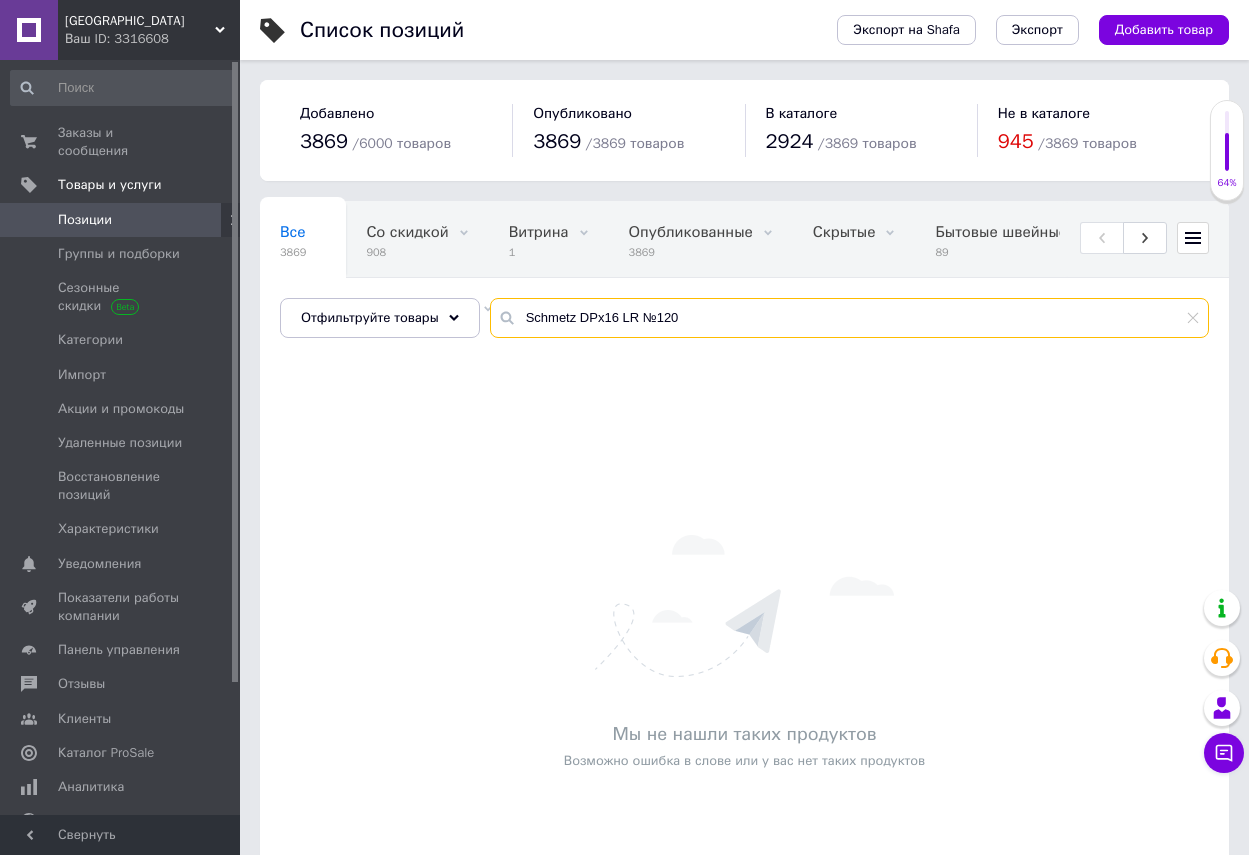 drag, startPoint x: 517, startPoint y: 311, endPoint x: 708, endPoint y: 306, distance: 191.06543 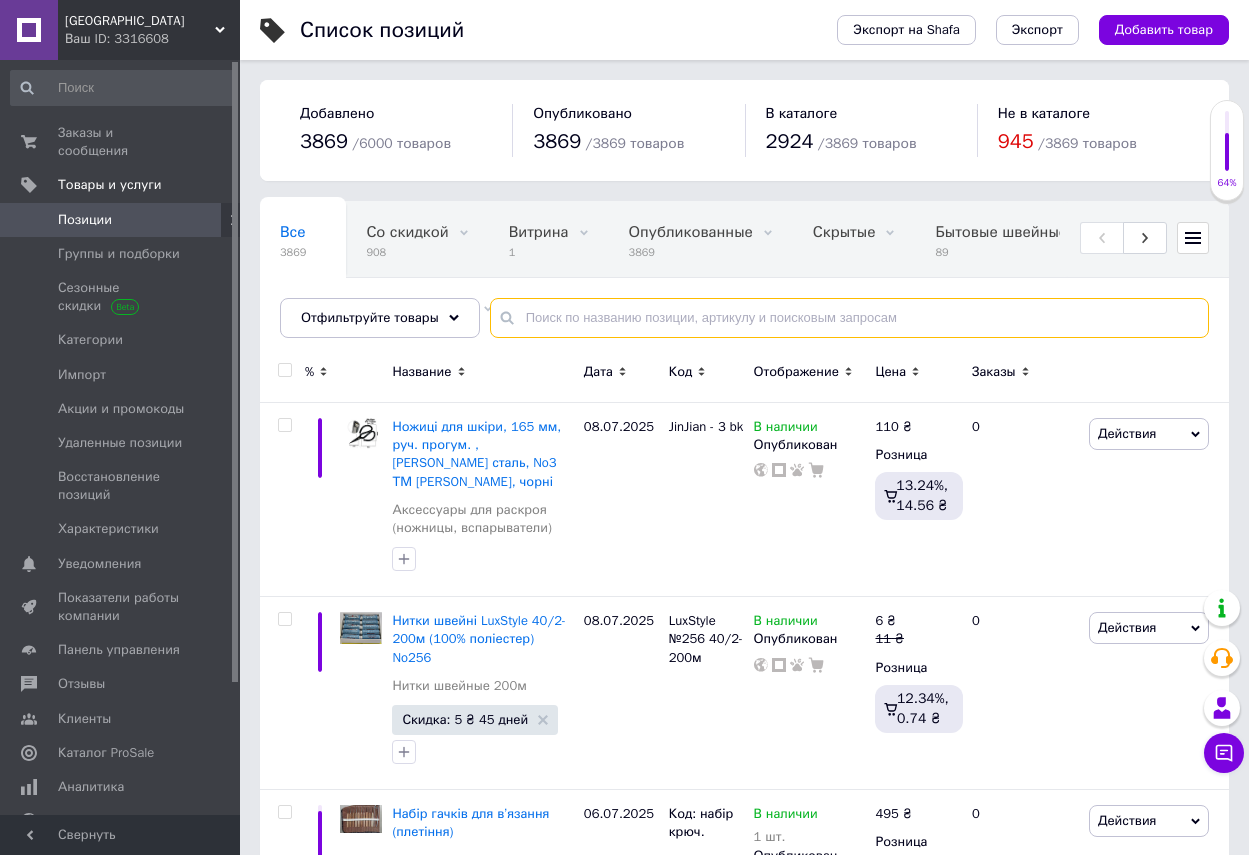drag, startPoint x: 518, startPoint y: 313, endPoint x: 1025, endPoint y: 306, distance: 507.0483 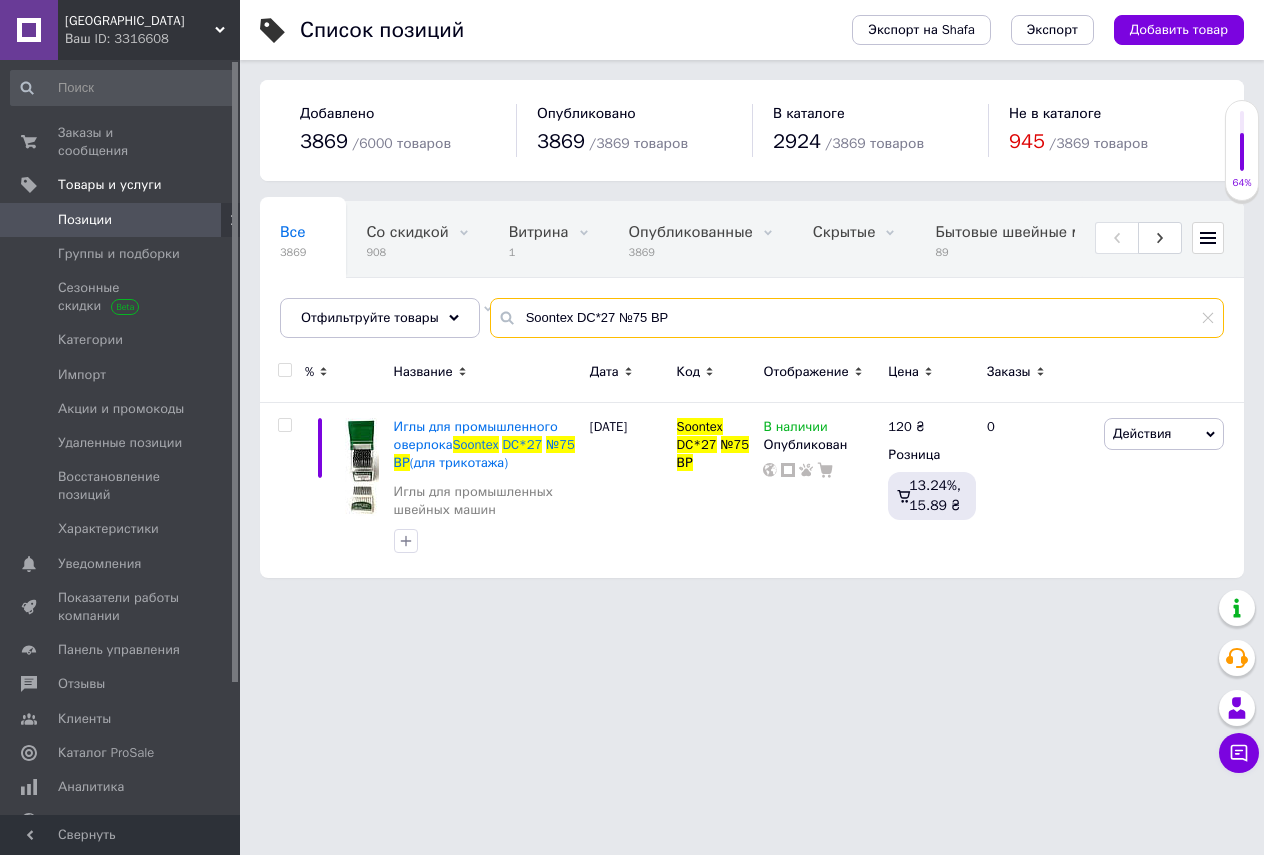type on "Soontex DC*27 №75 ВР" 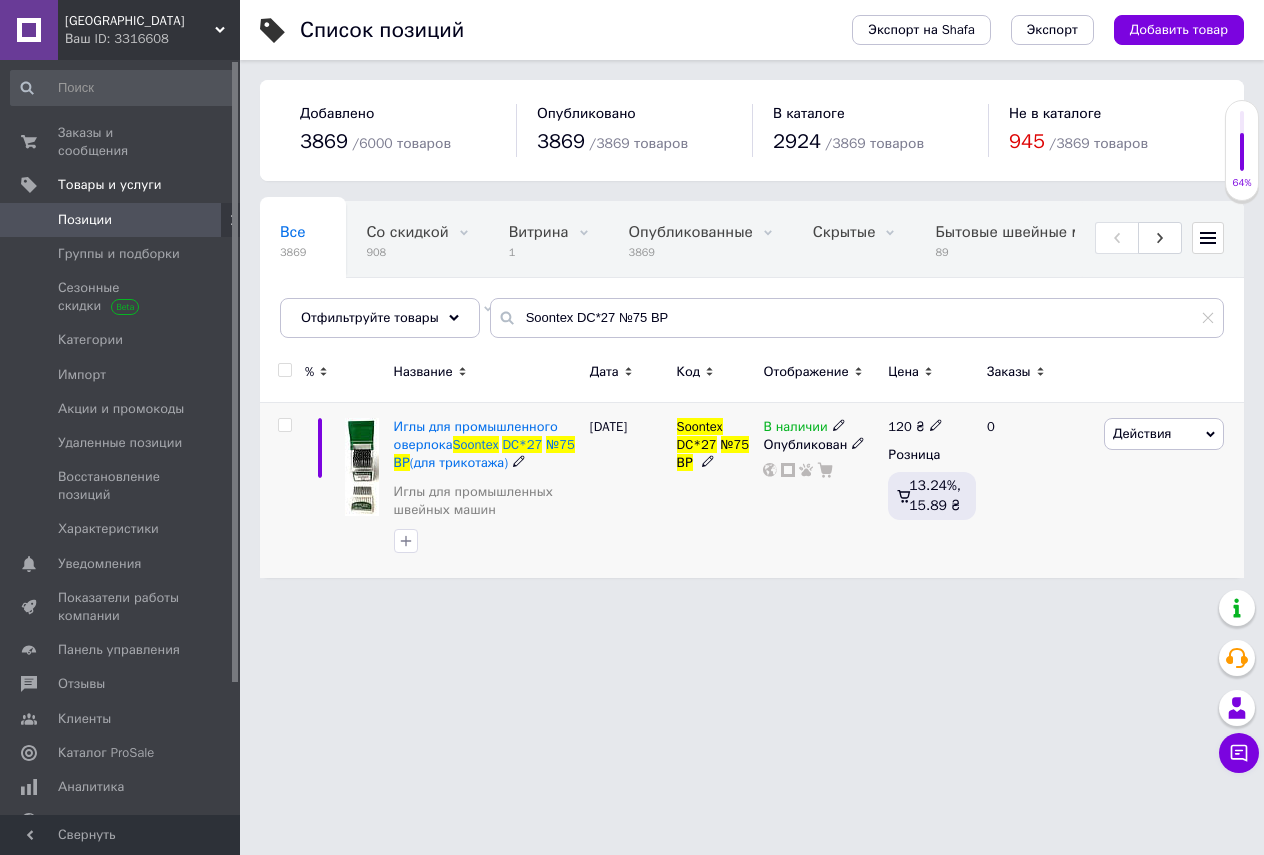 click at bounding box center [936, 424] 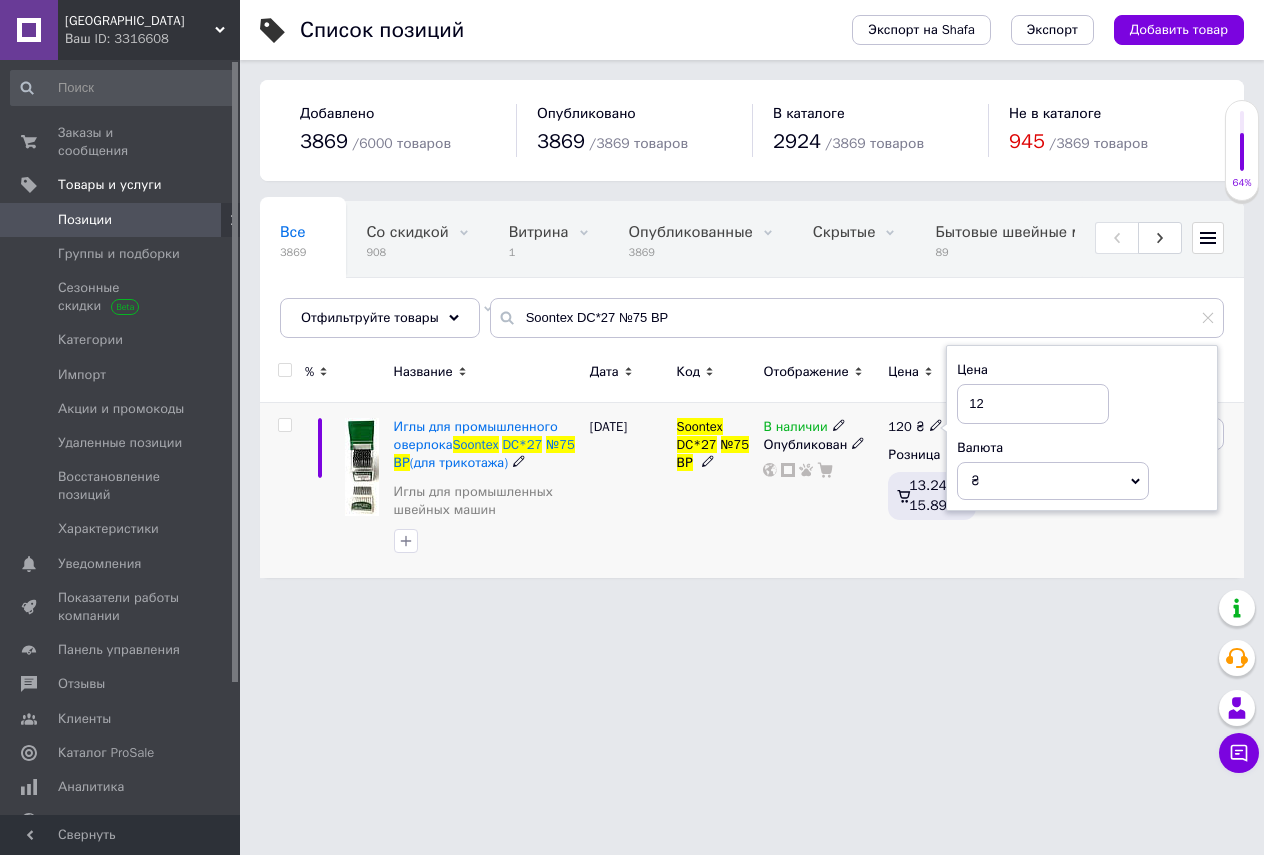 type on "1" 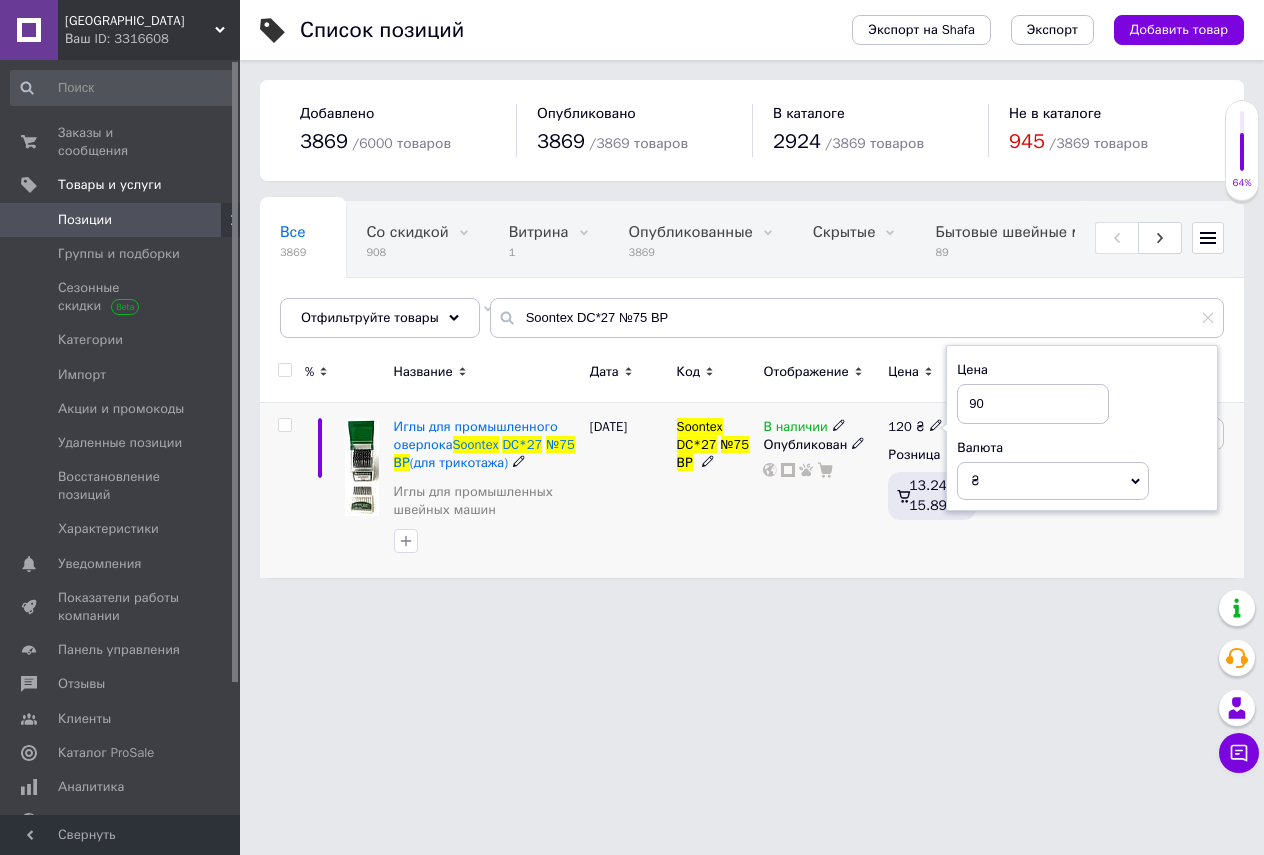 type on "90" 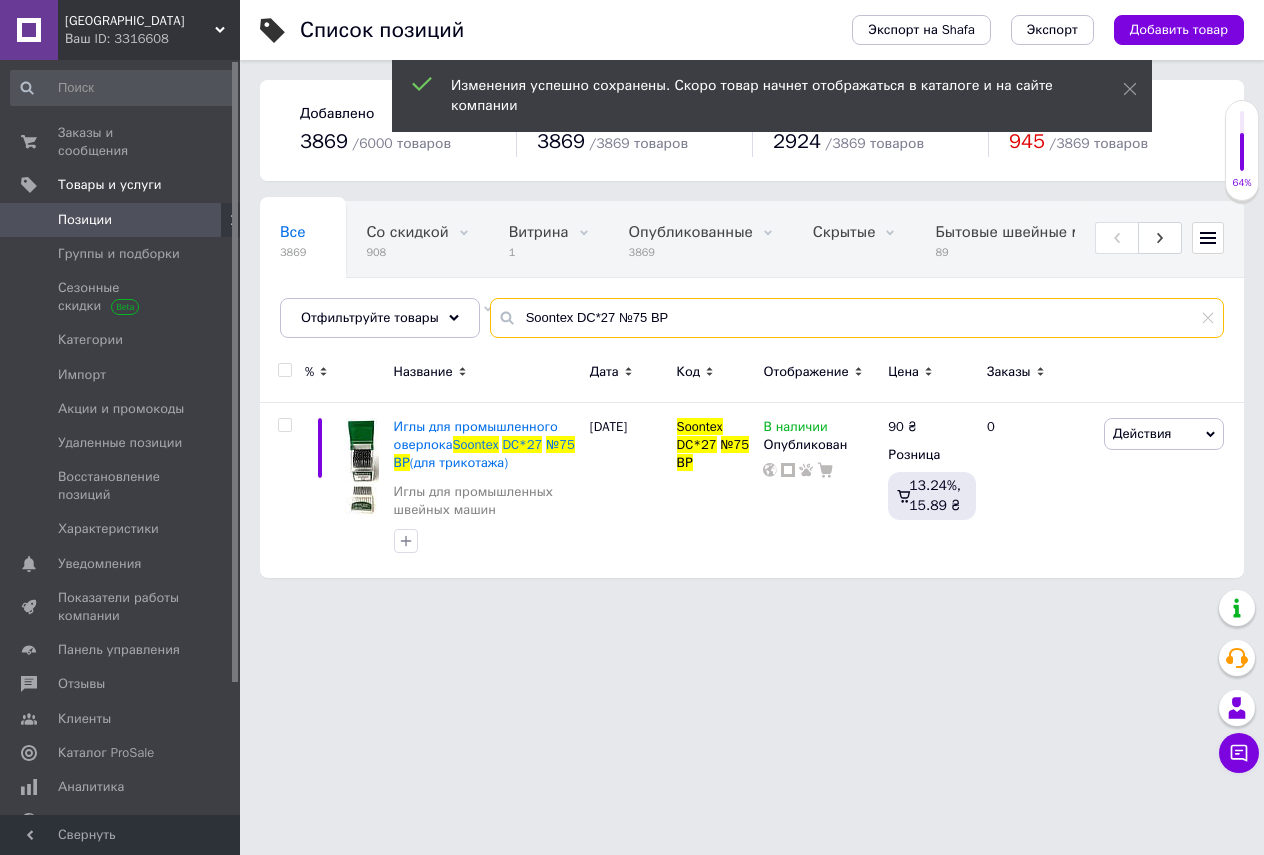 click on "Soontex DC*27 №75 ВР" at bounding box center (857, 318) 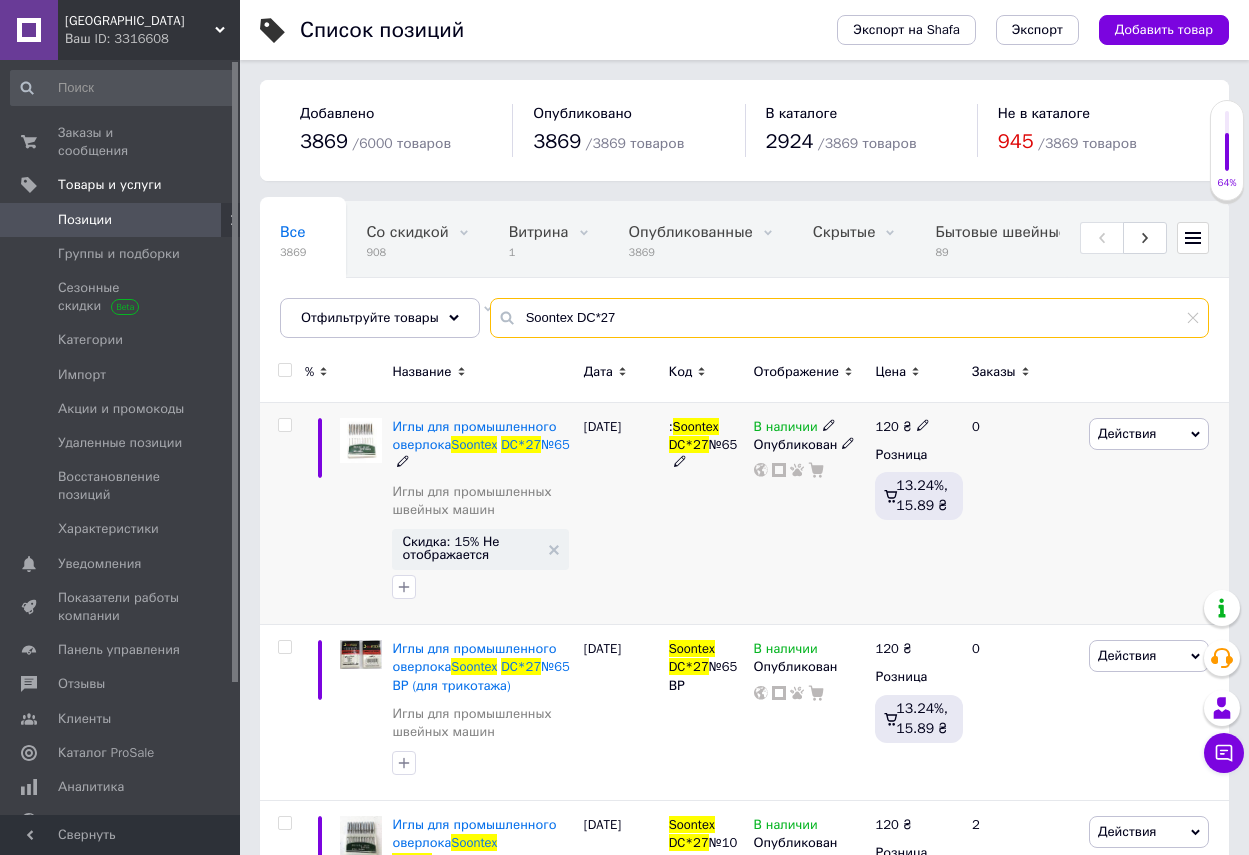 type on "Soontex DC*27" 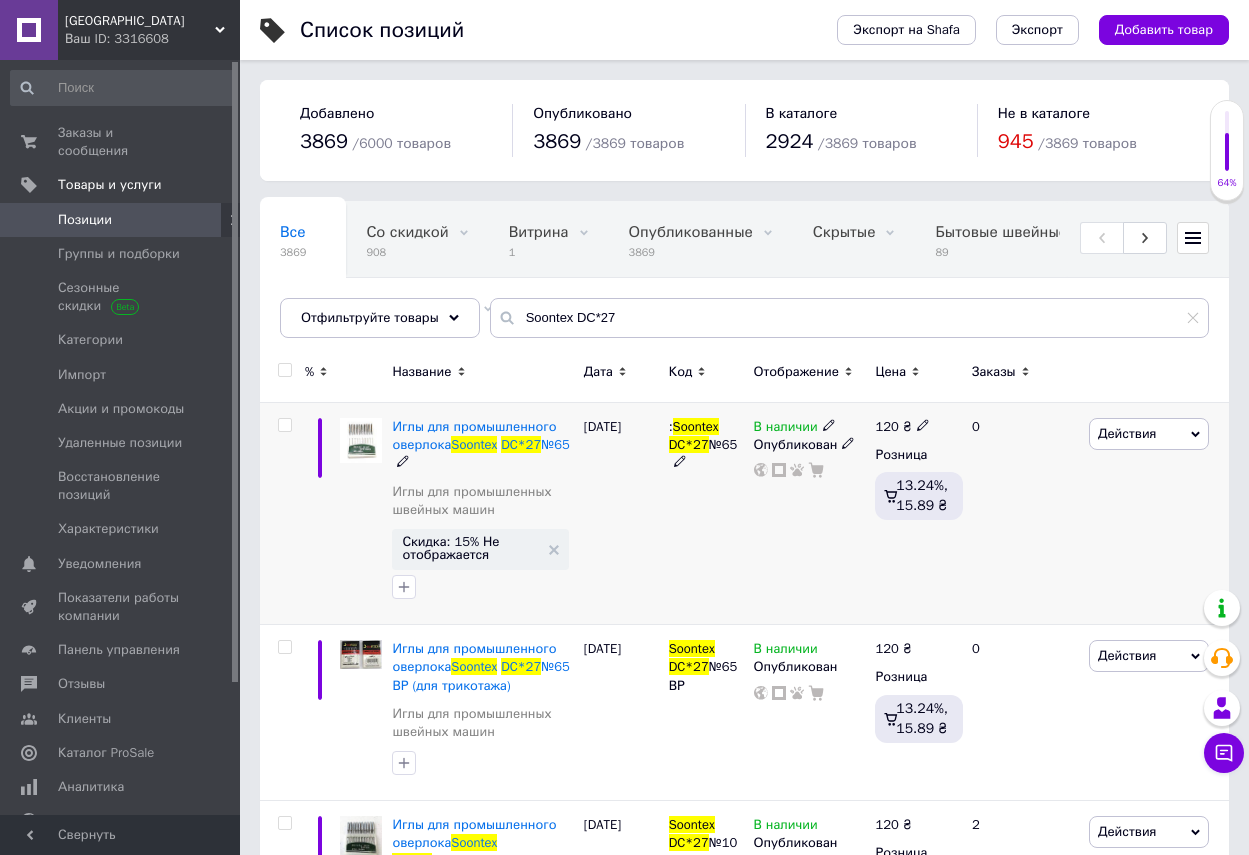 click 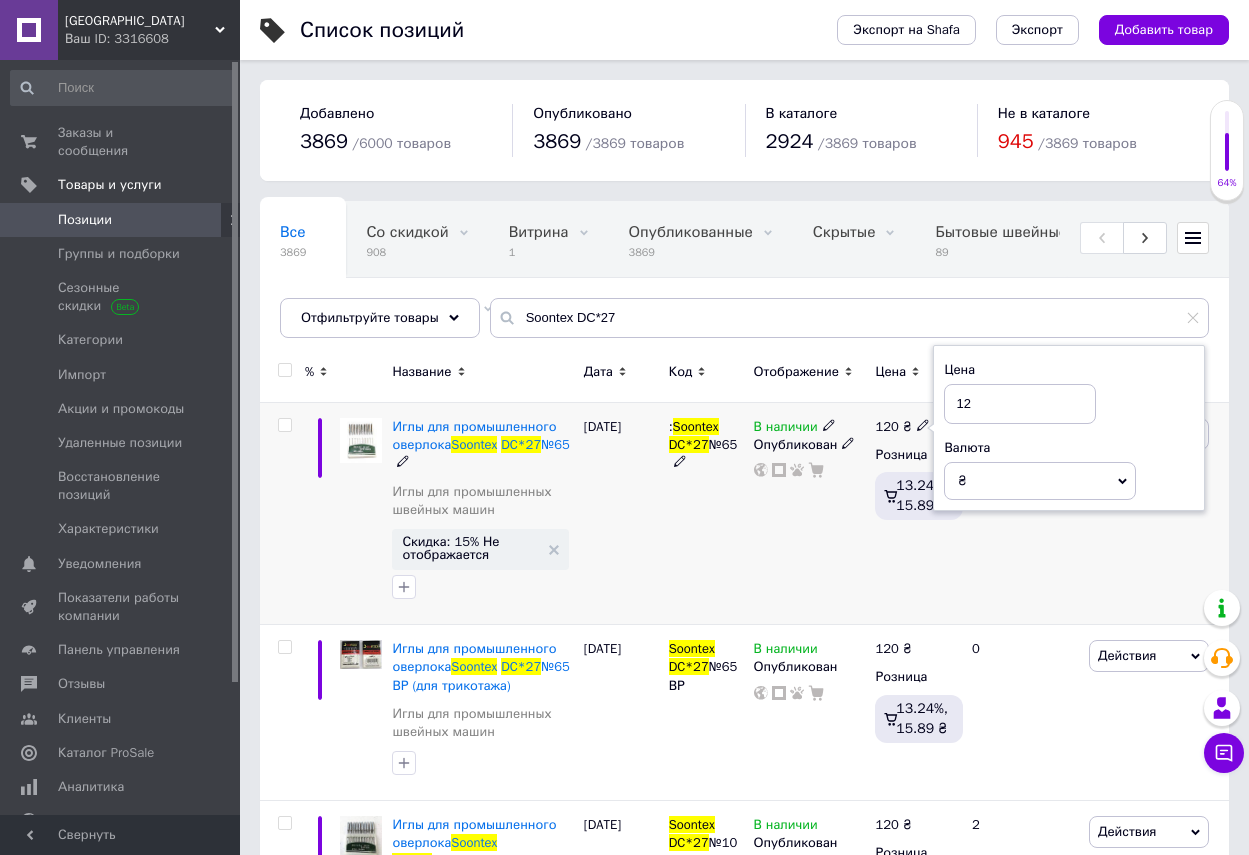 type on "1" 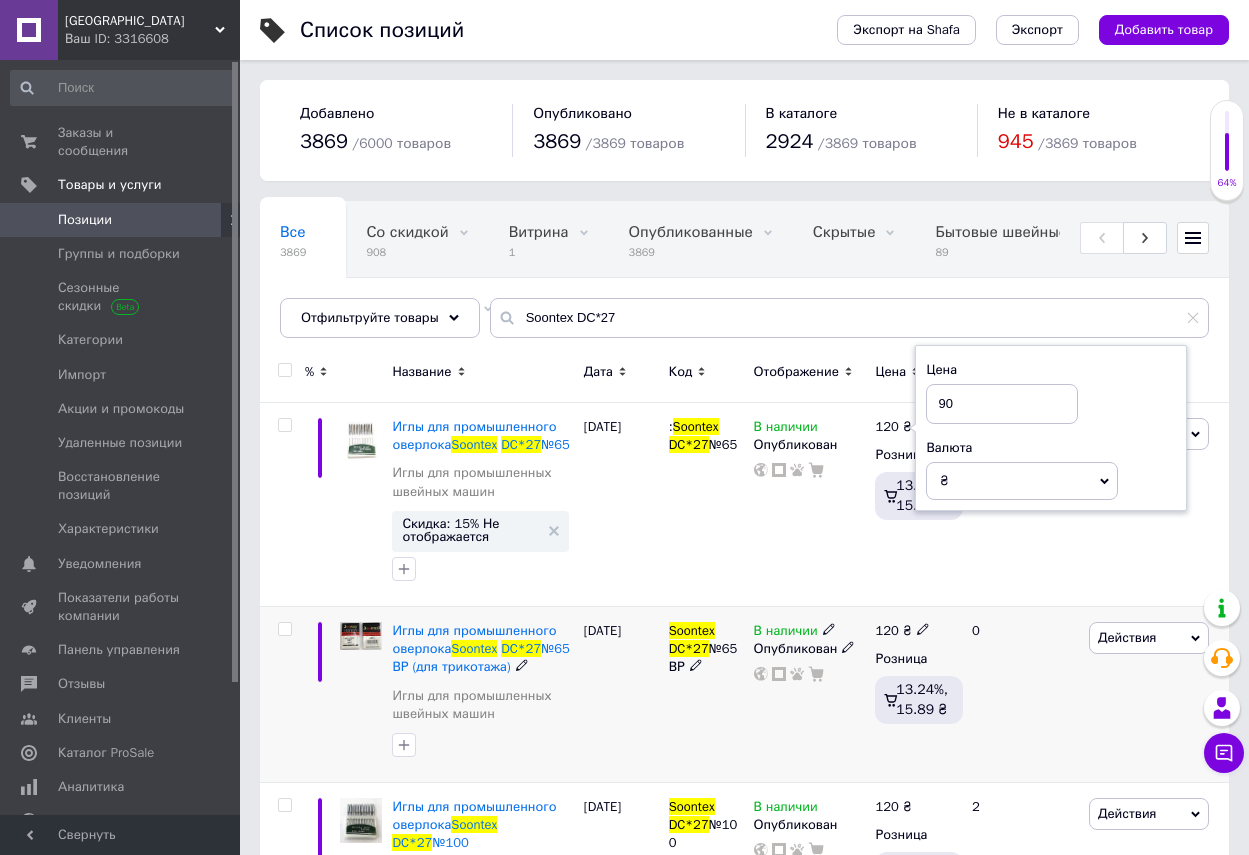 type on "90" 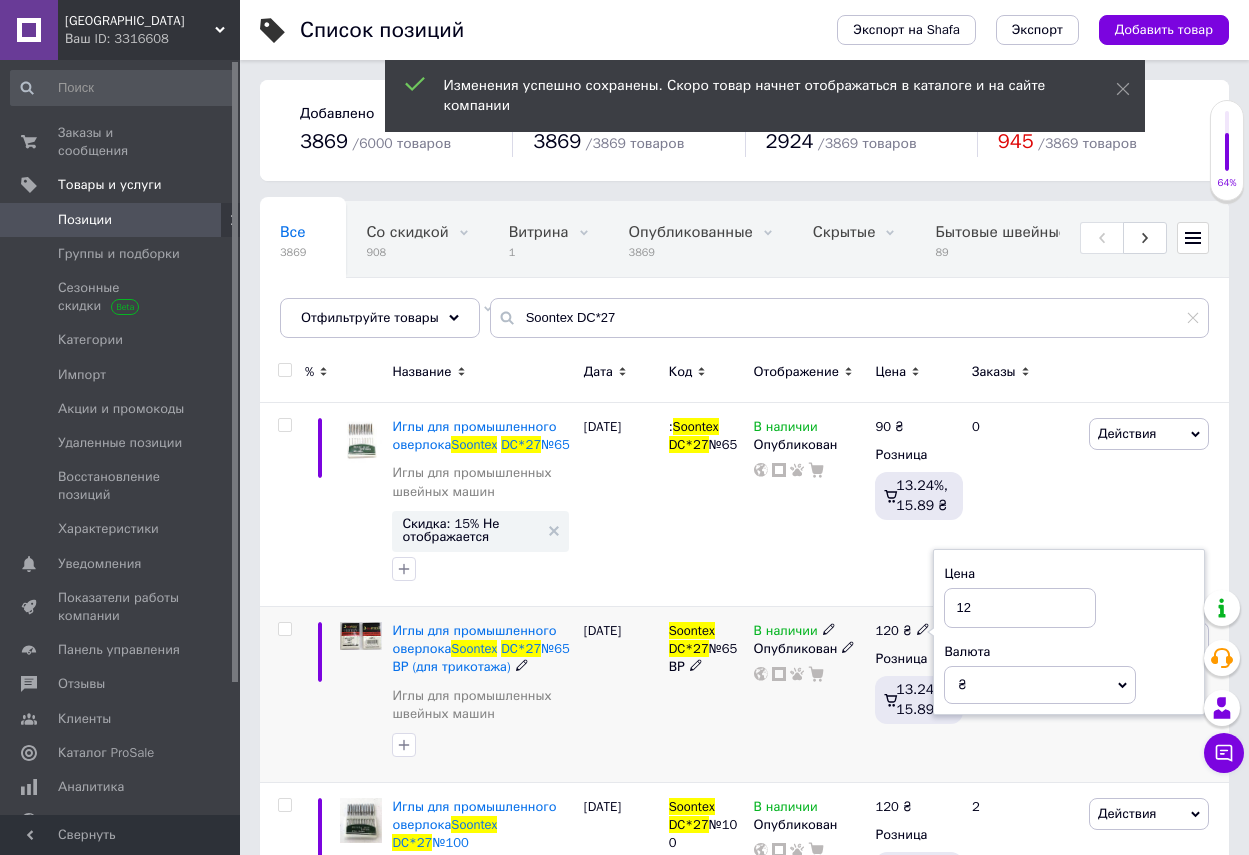 type on "1" 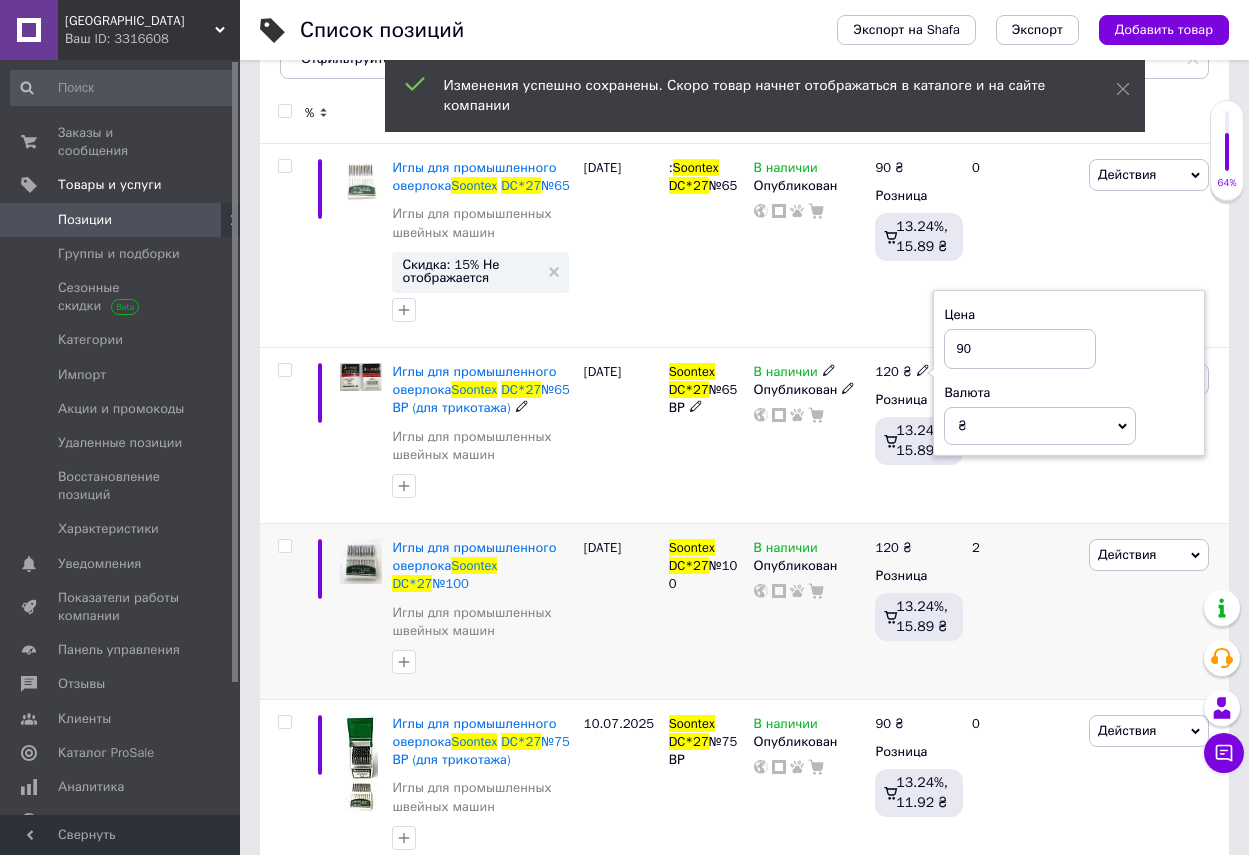 scroll, scrollTop: 299, scrollLeft: 0, axis: vertical 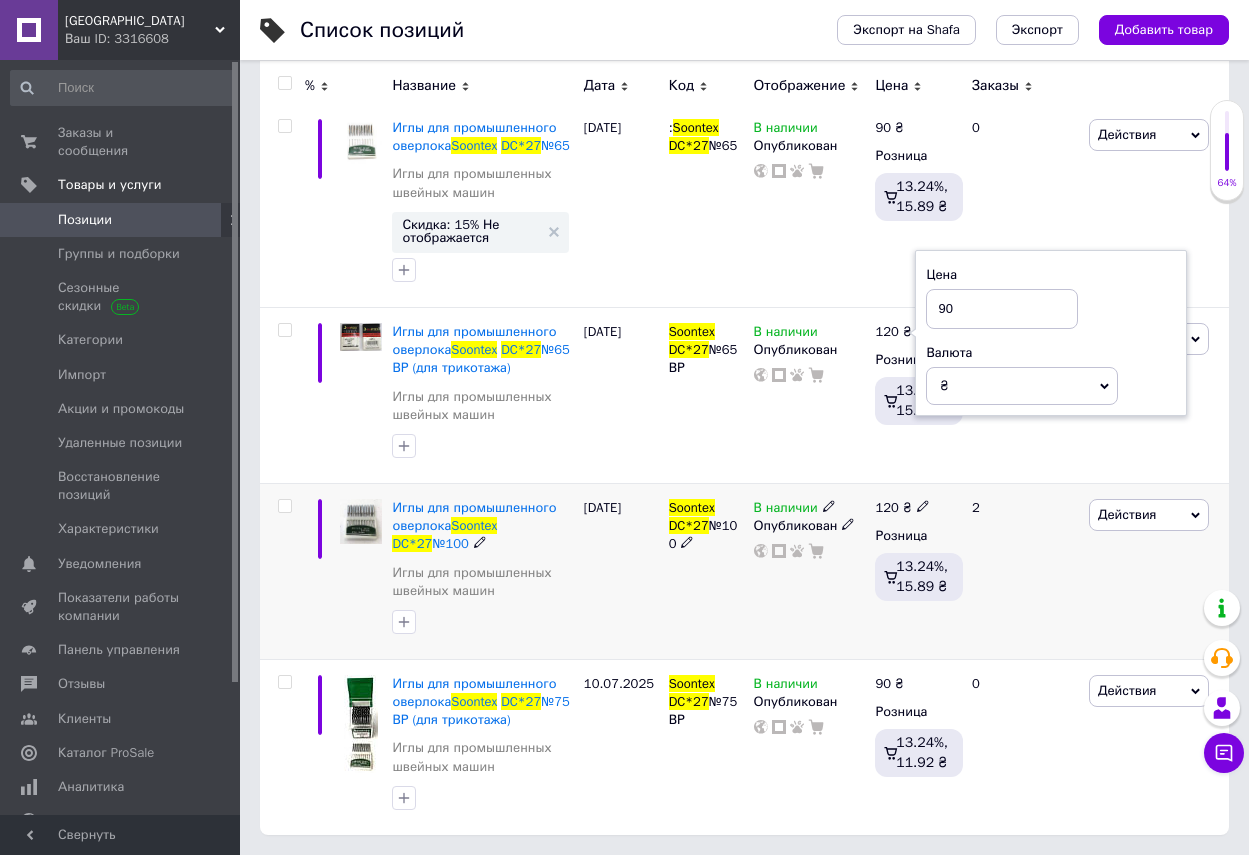 type on "90" 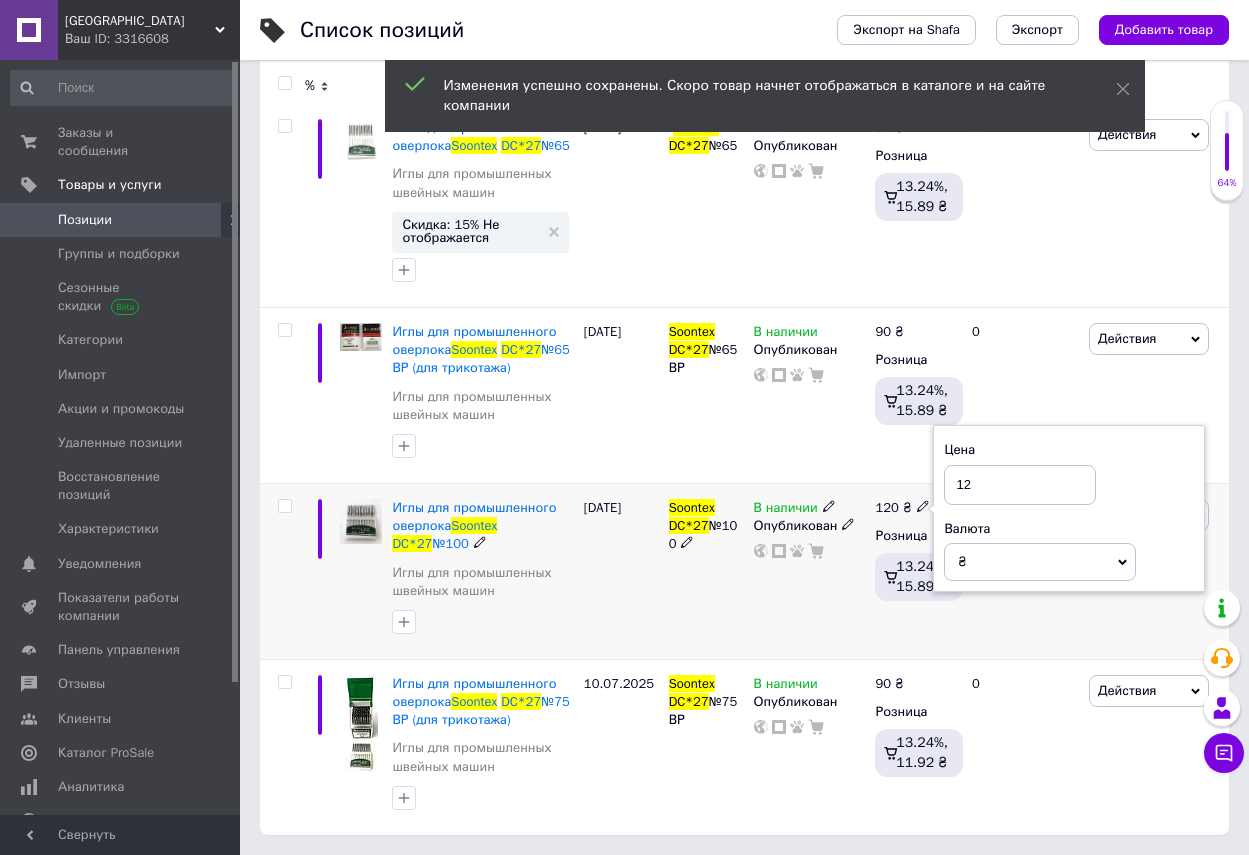 type on "1" 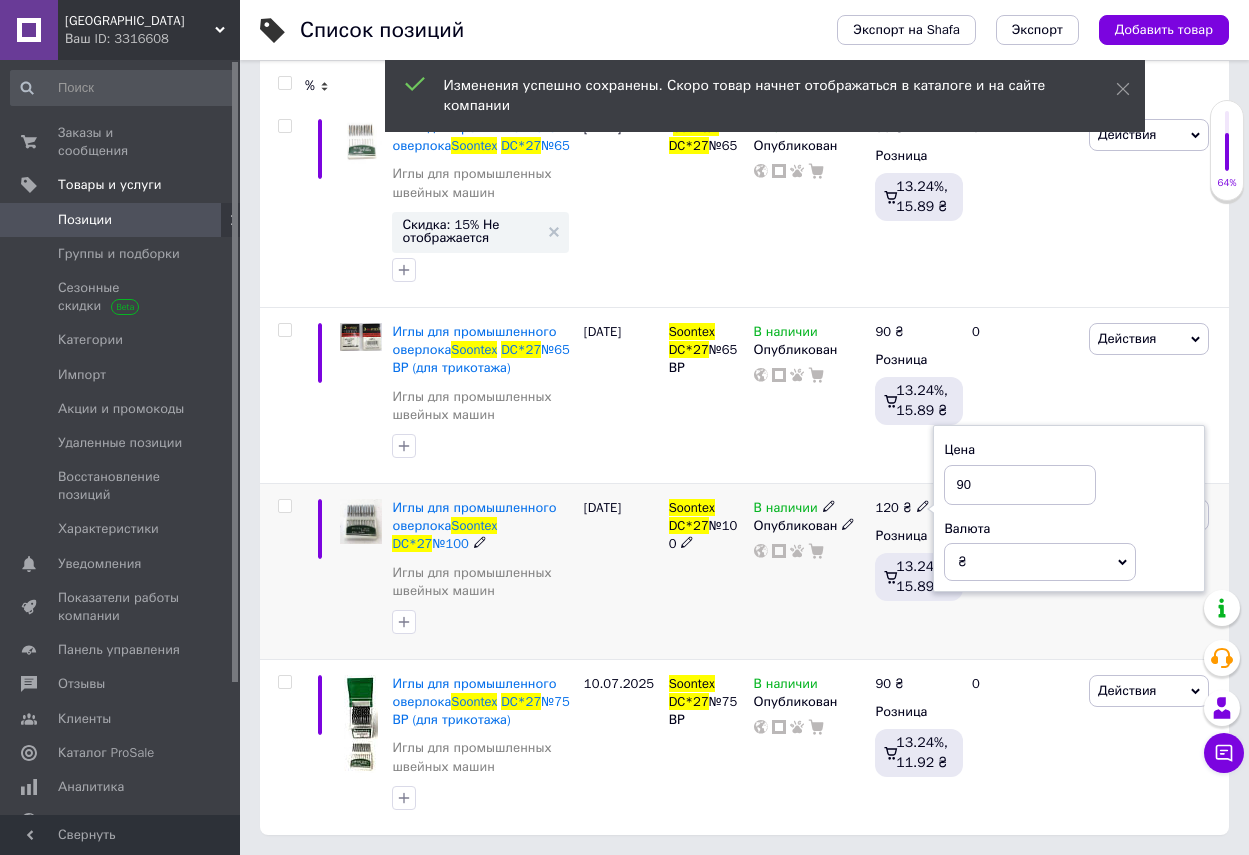 type on "90" 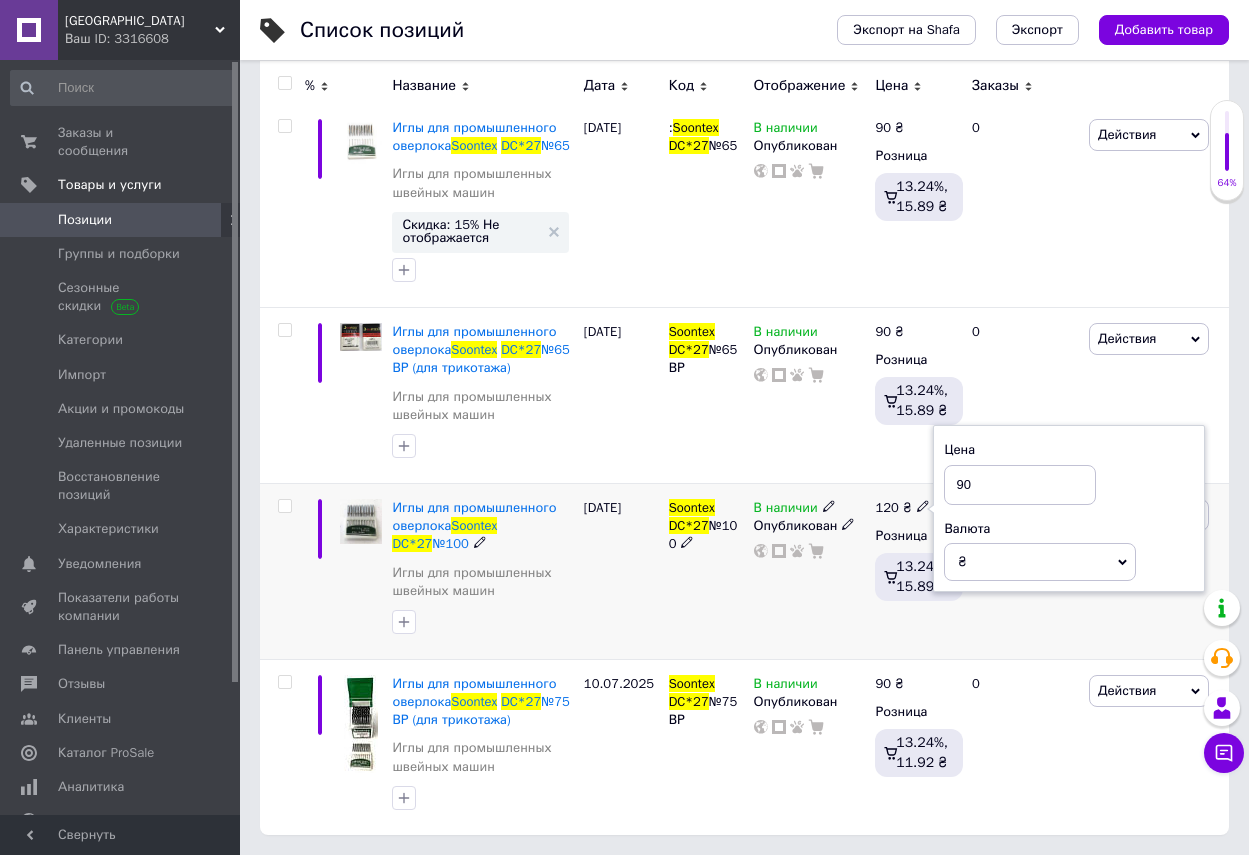 click on "В наличии Опубликован" at bounding box center (810, 571) 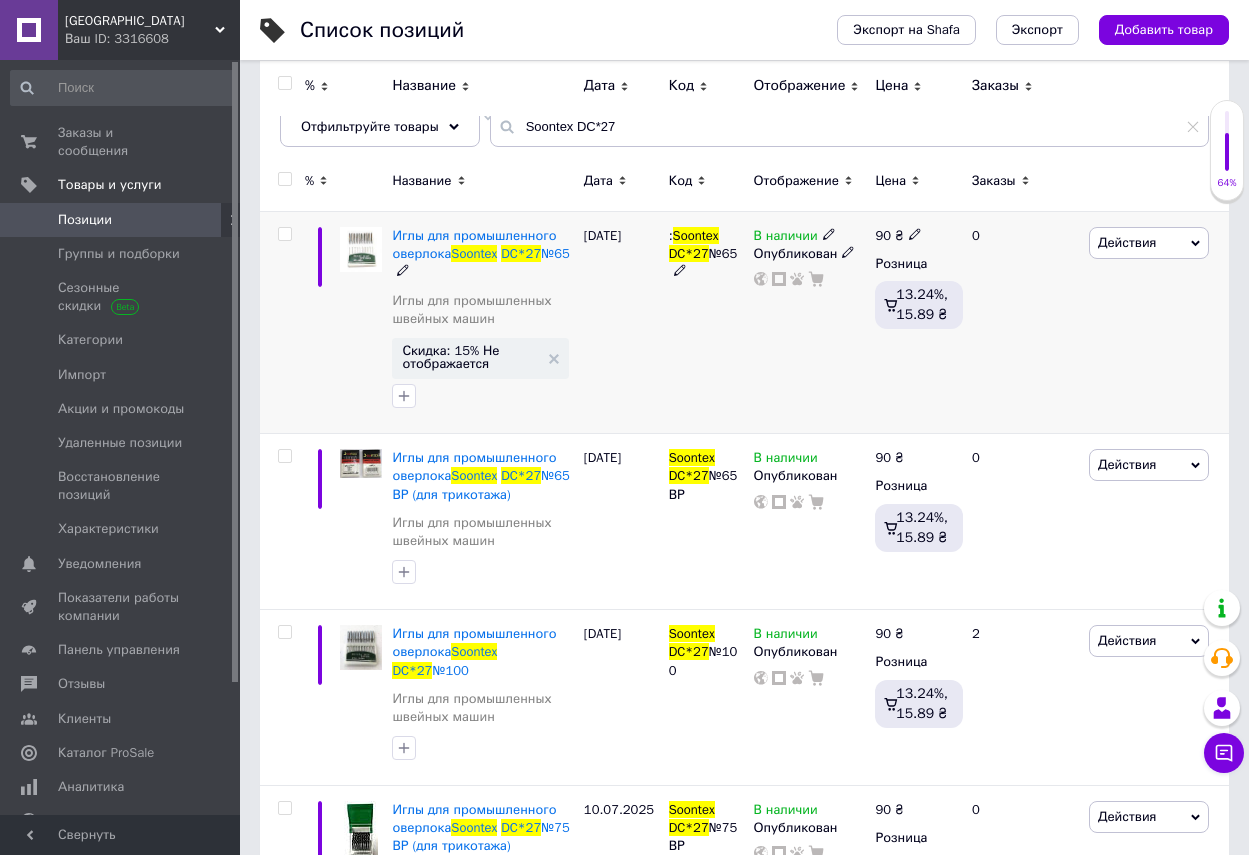 scroll, scrollTop: 0, scrollLeft: 0, axis: both 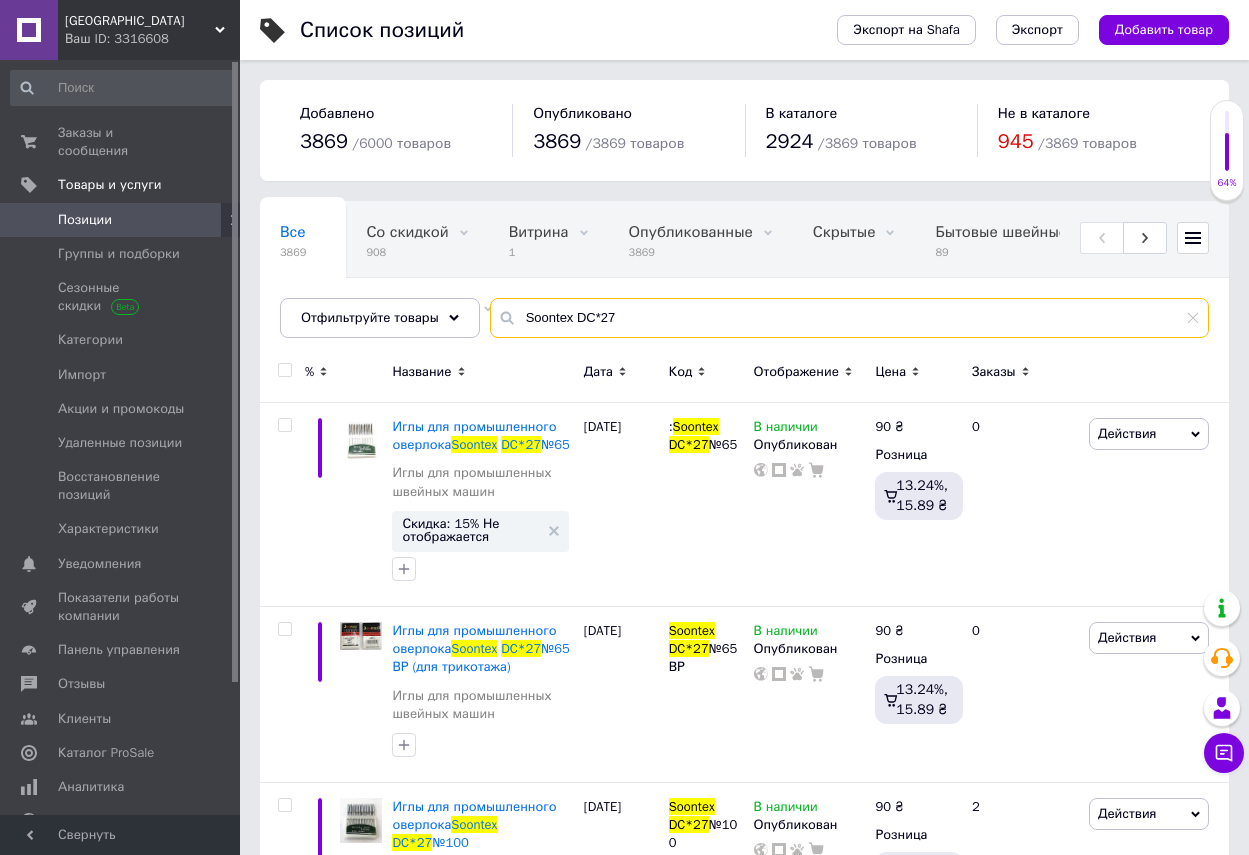 drag, startPoint x: 510, startPoint y: 314, endPoint x: 622, endPoint y: 314, distance: 112 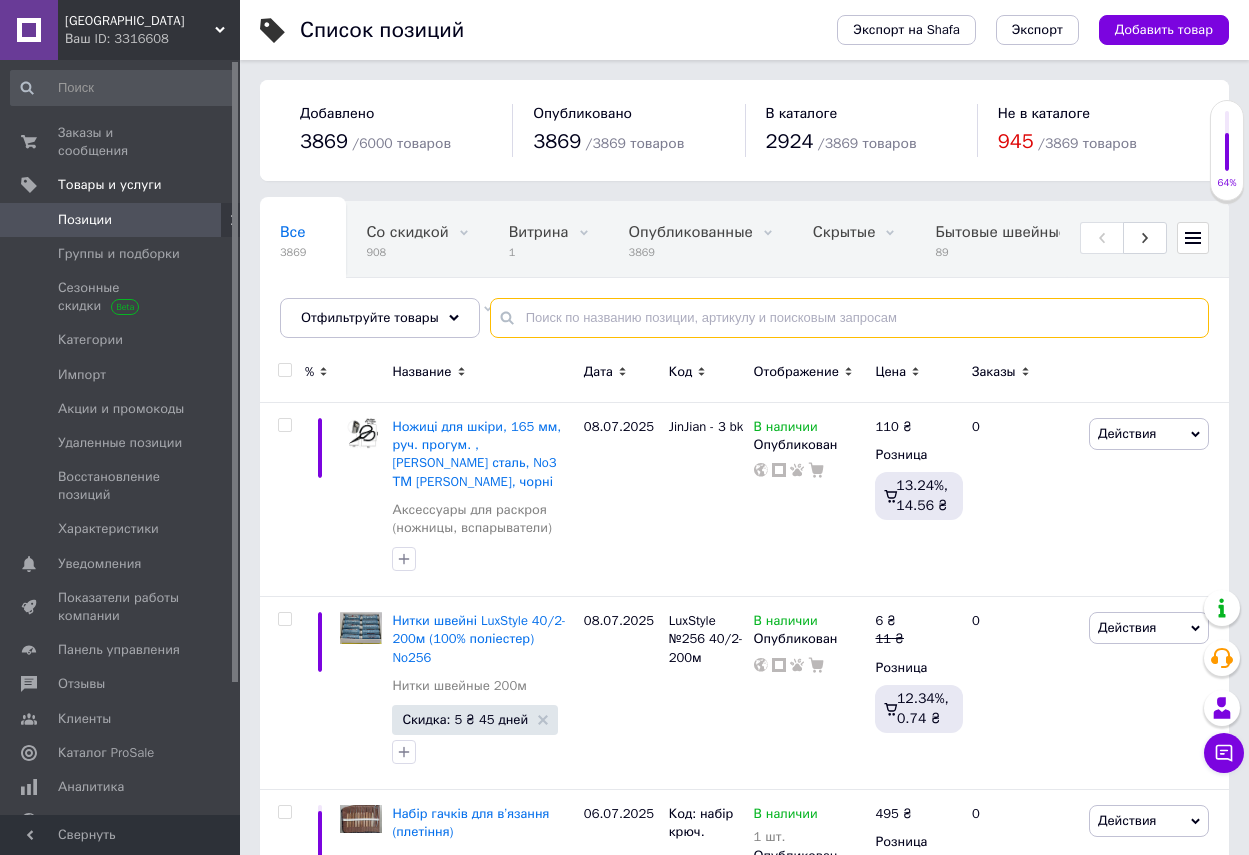 click at bounding box center [849, 318] 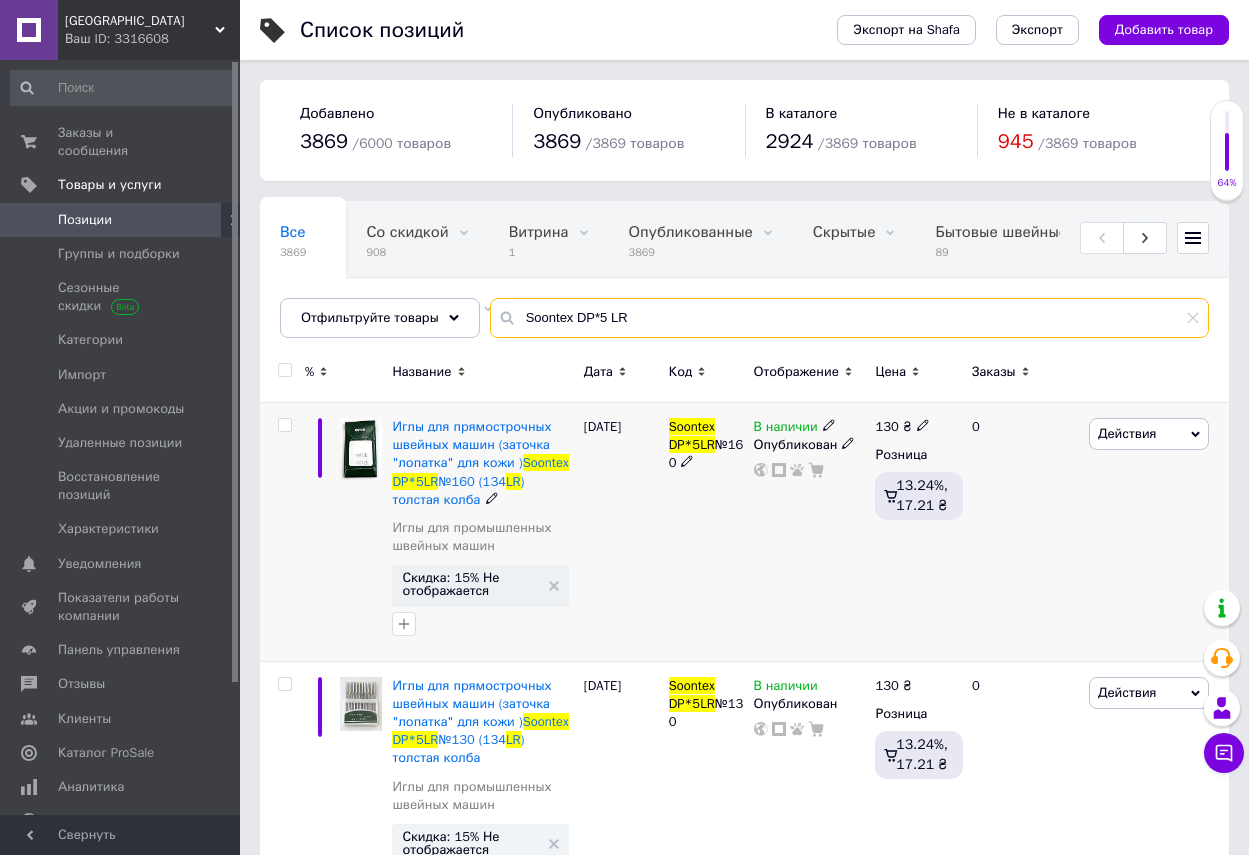 type on "Soontex DP*5 LR" 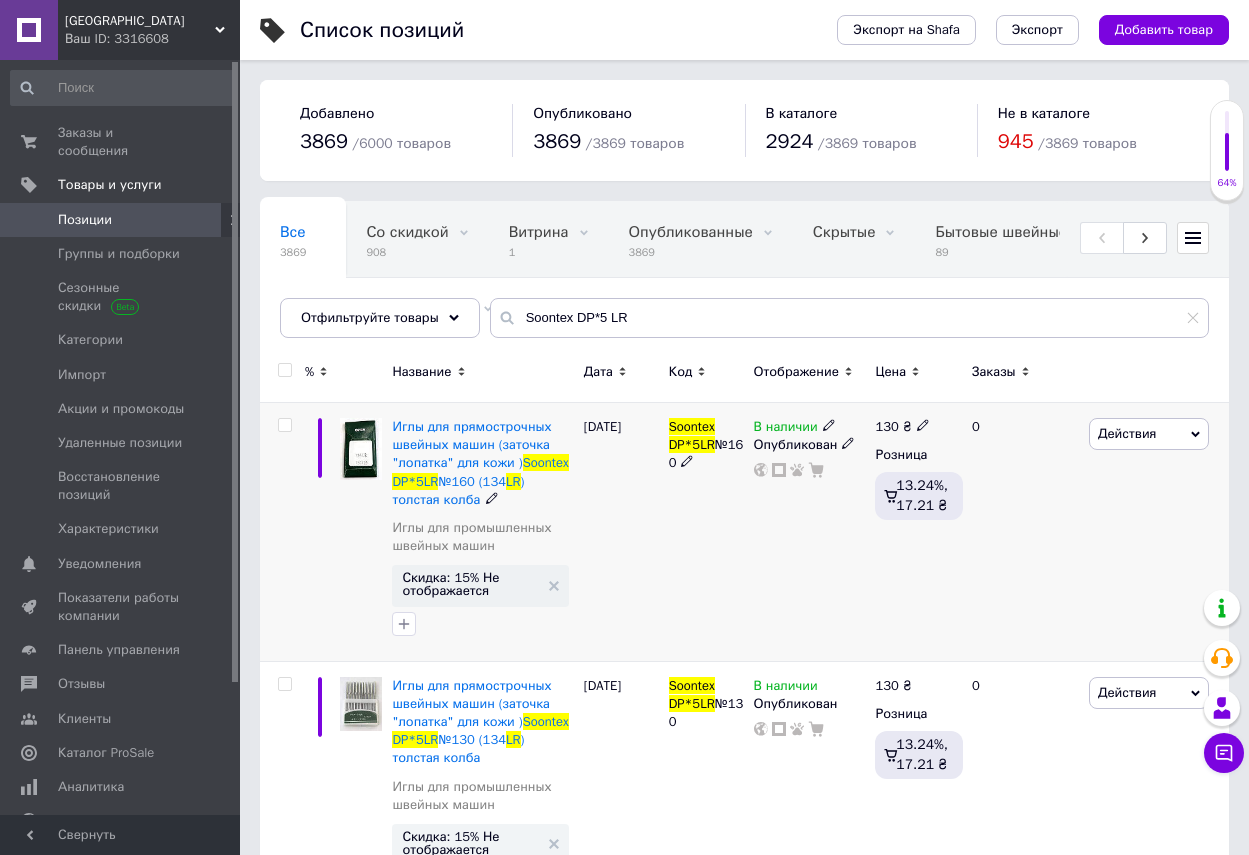 click 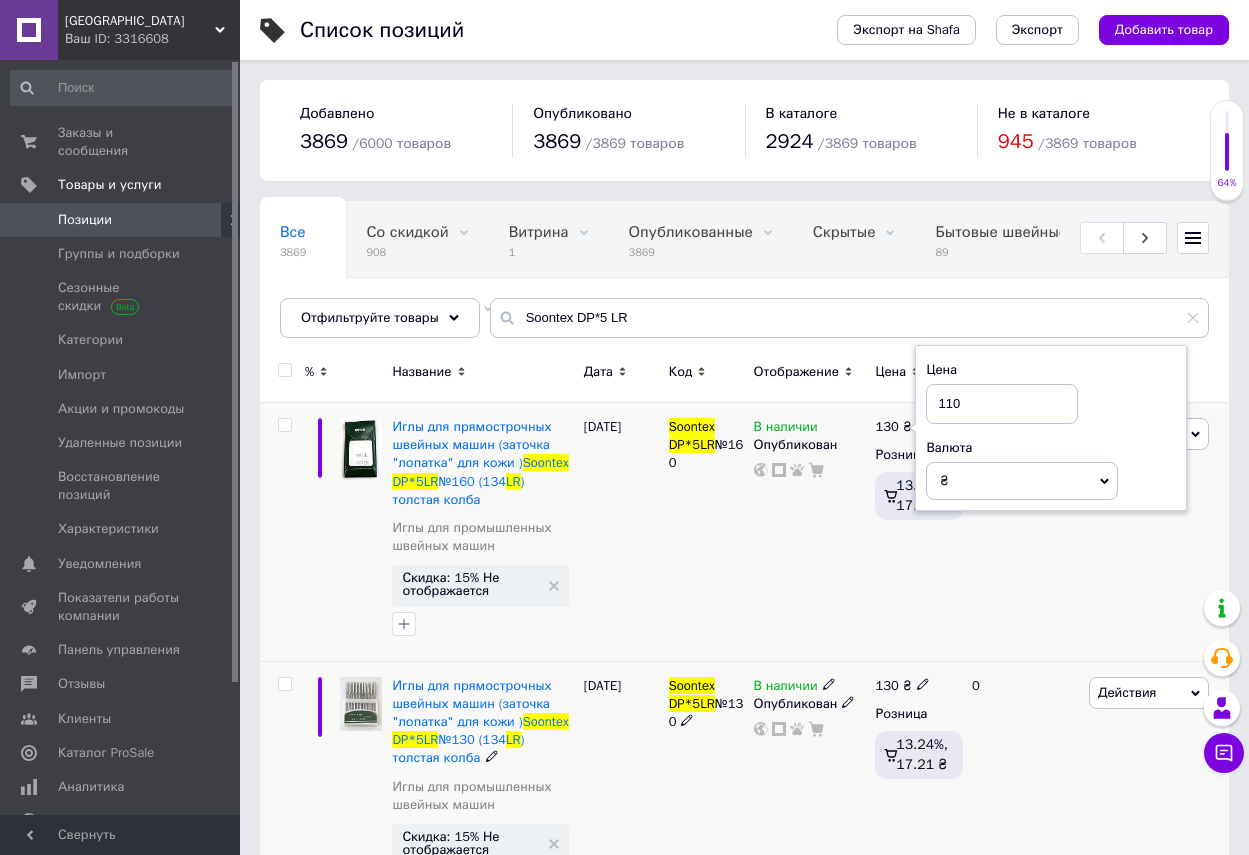 type on "110" 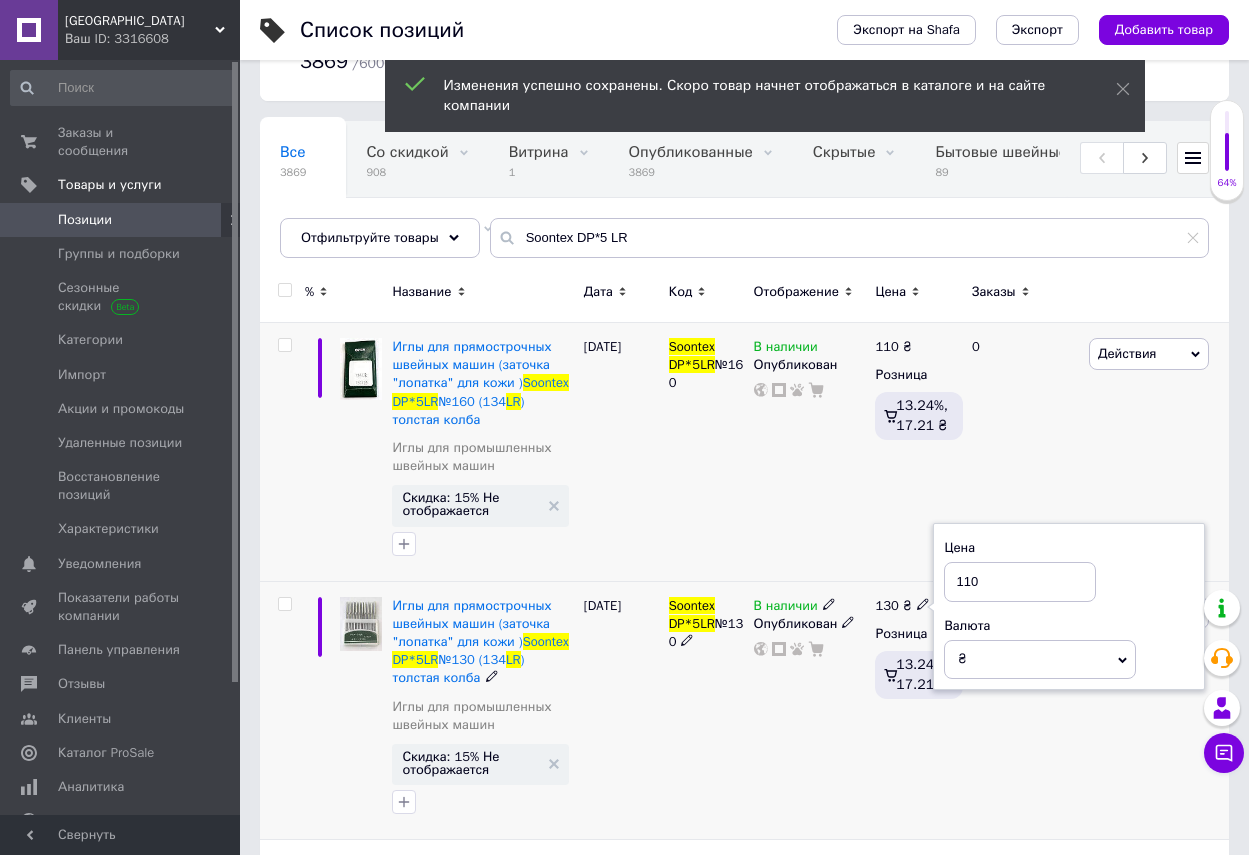 scroll, scrollTop: 200, scrollLeft: 0, axis: vertical 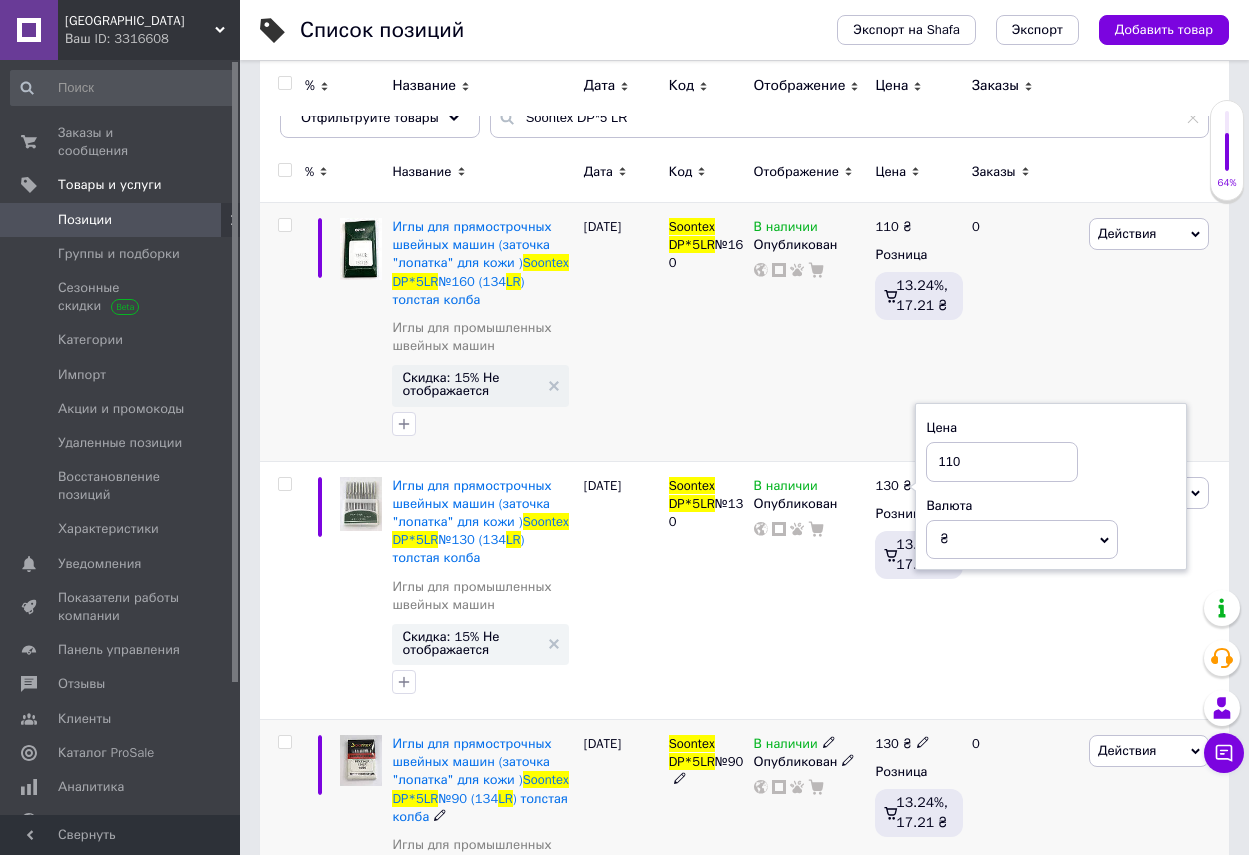type on "110" 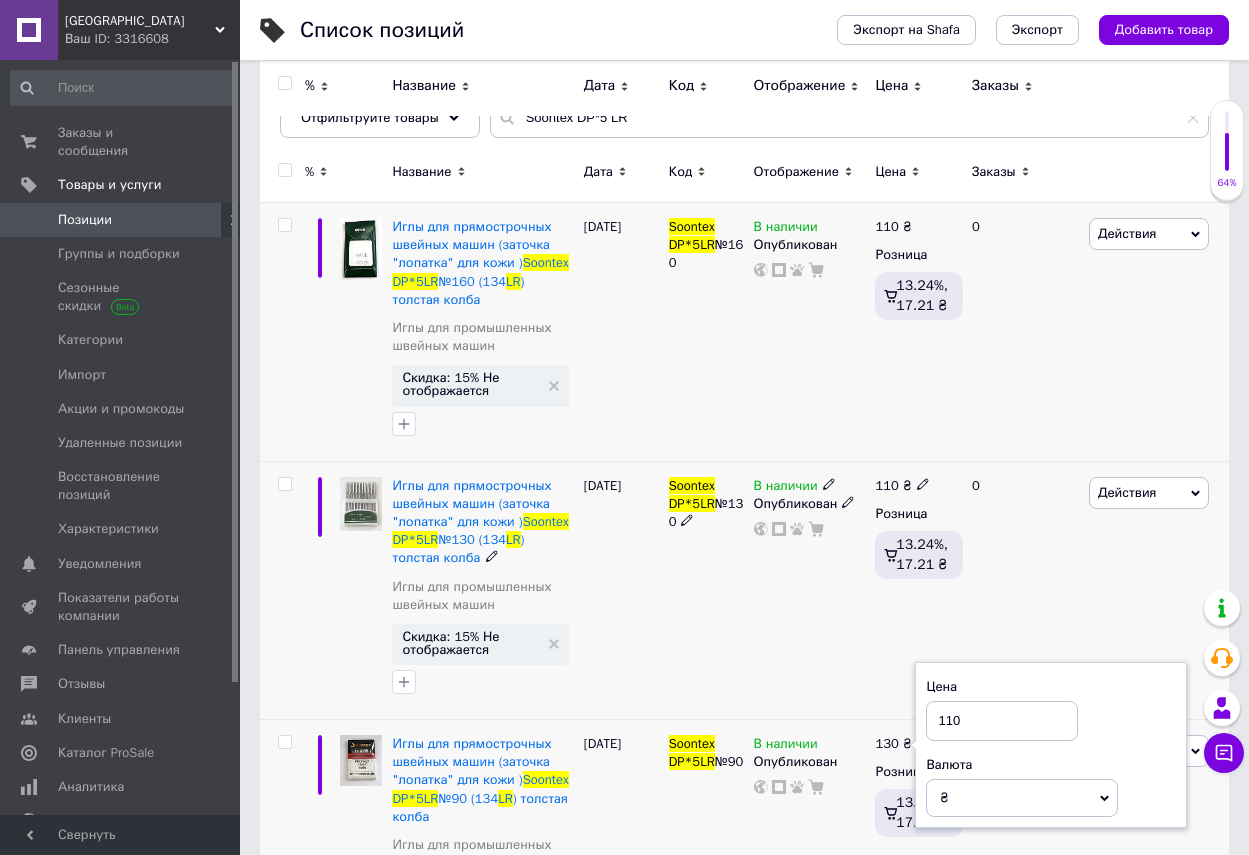 type on "110" 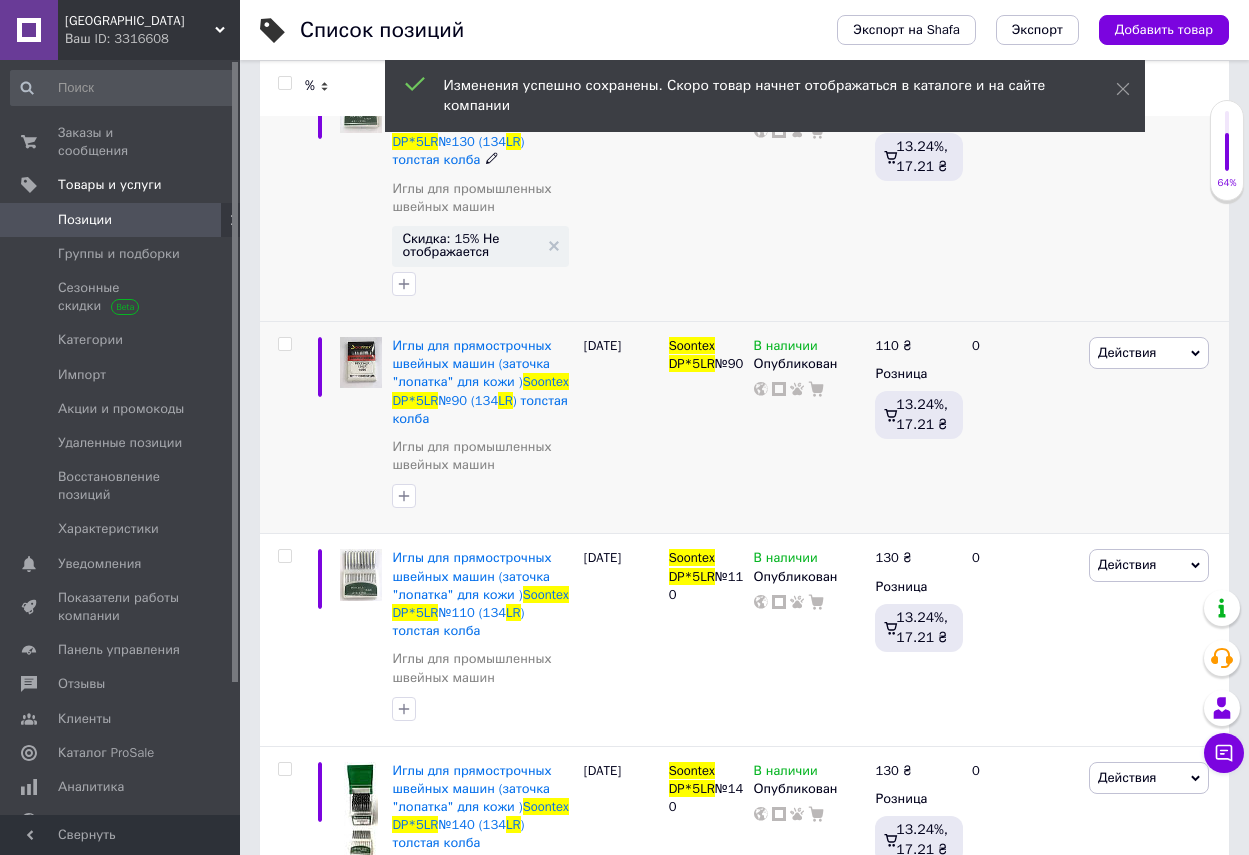 scroll, scrollTop: 600, scrollLeft: 0, axis: vertical 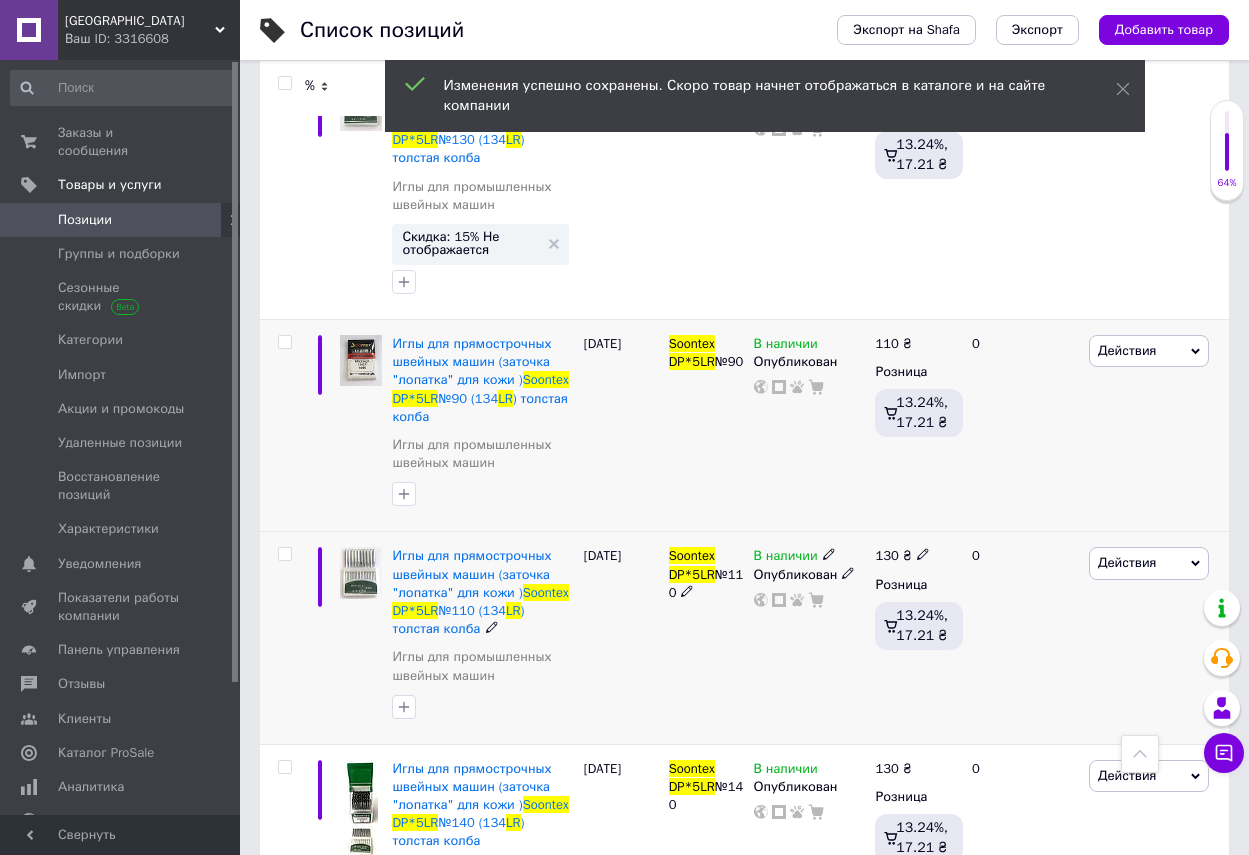 click 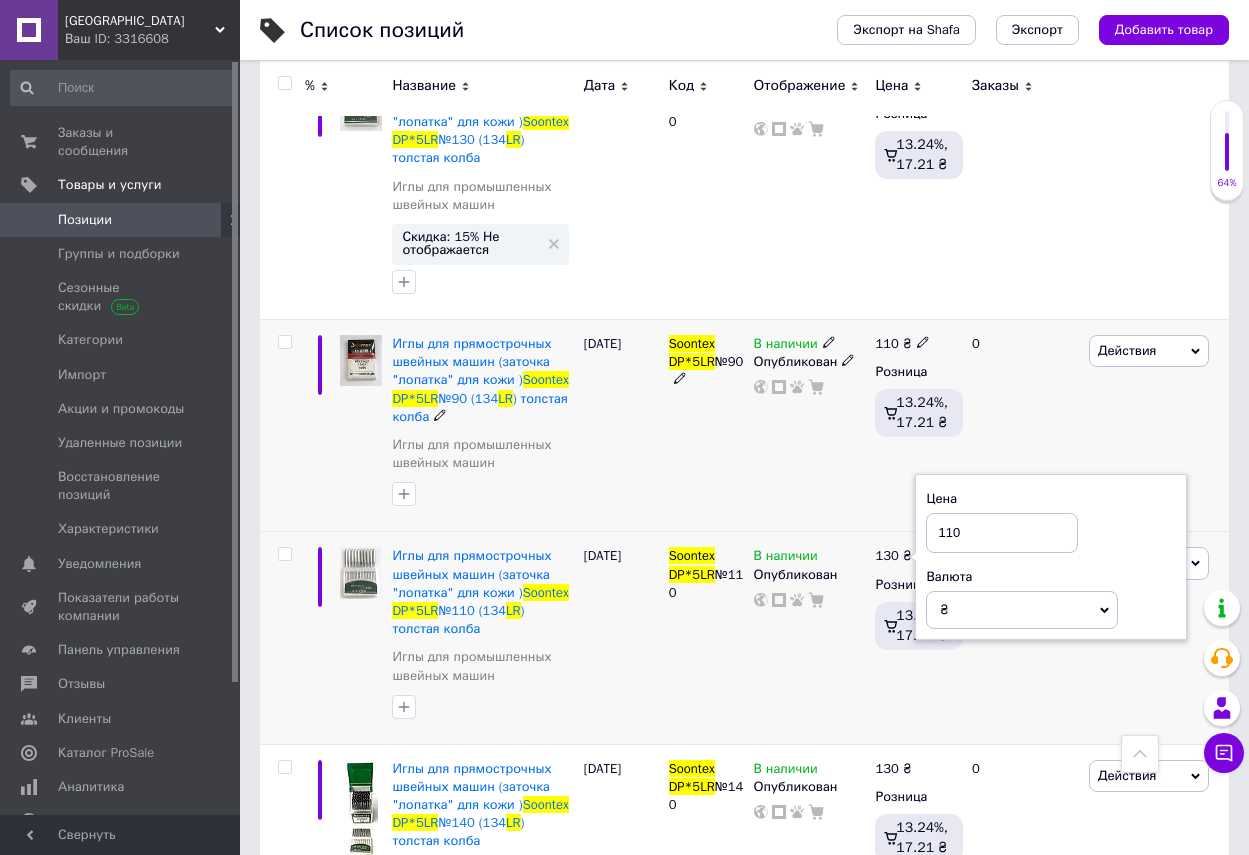 type on "110" 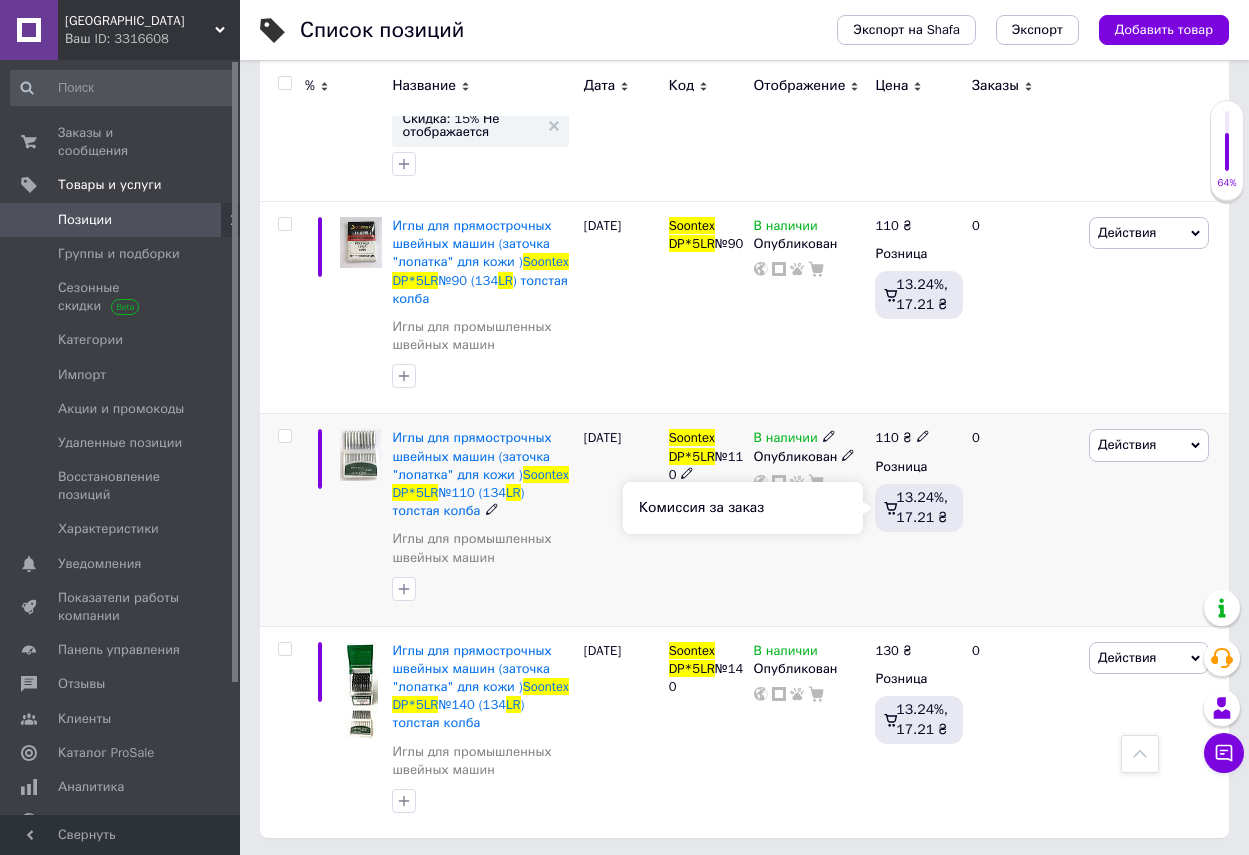 scroll, scrollTop: 721, scrollLeft: 0, axis: vertical 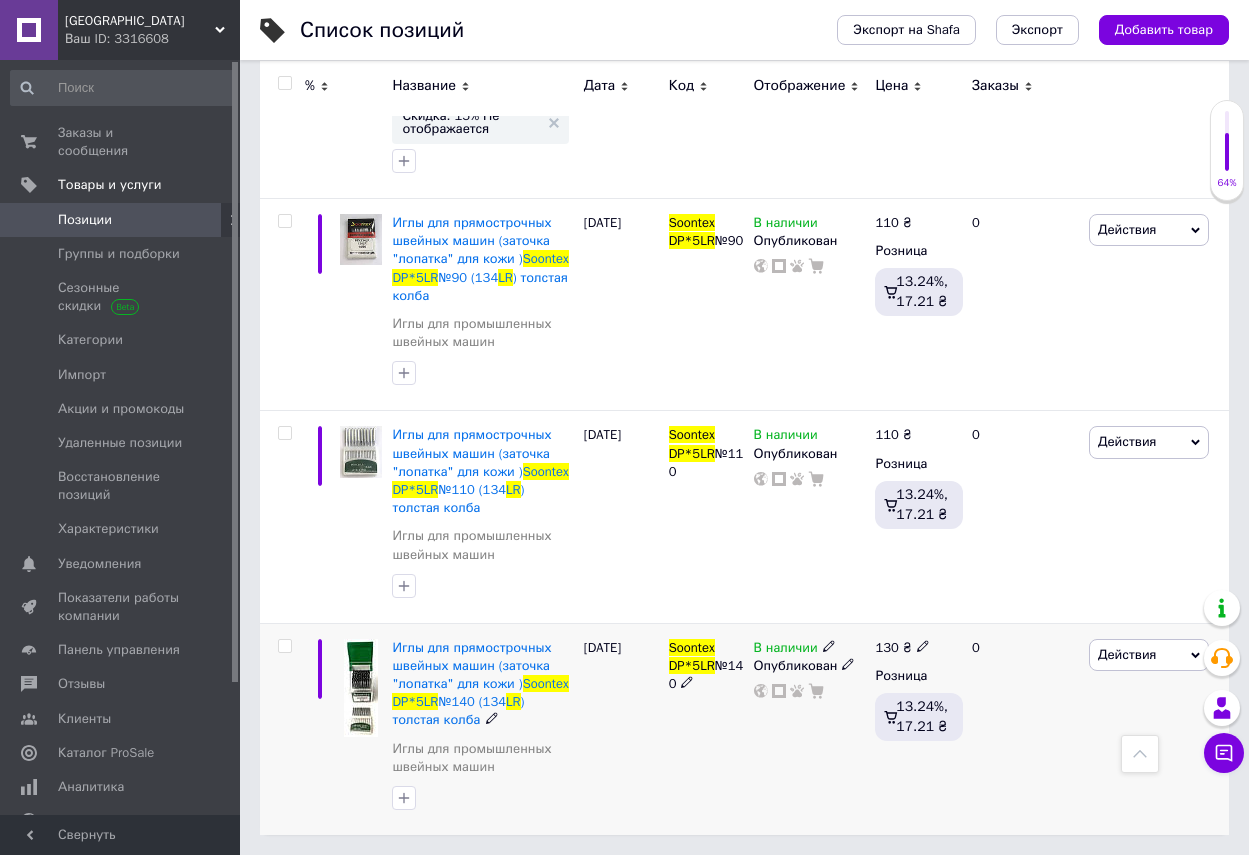 click 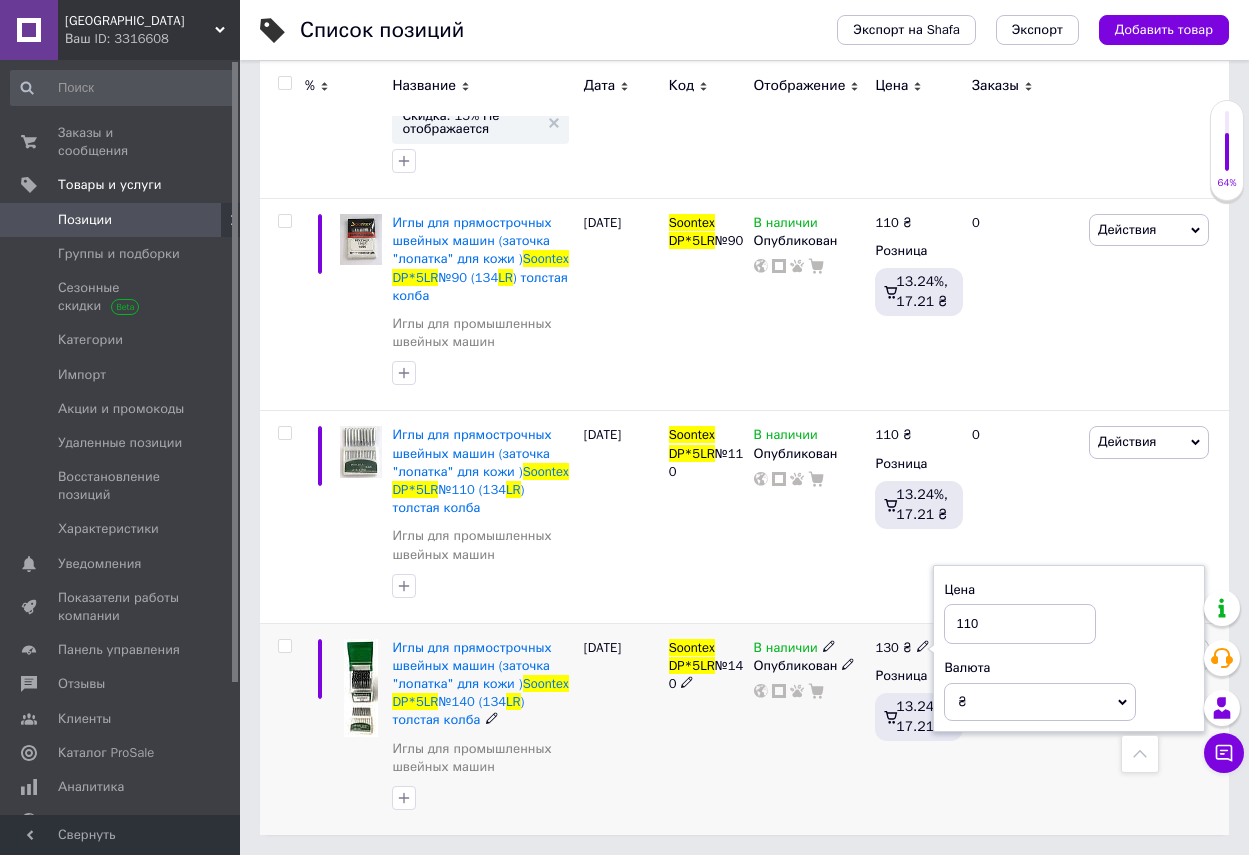 type on "110" 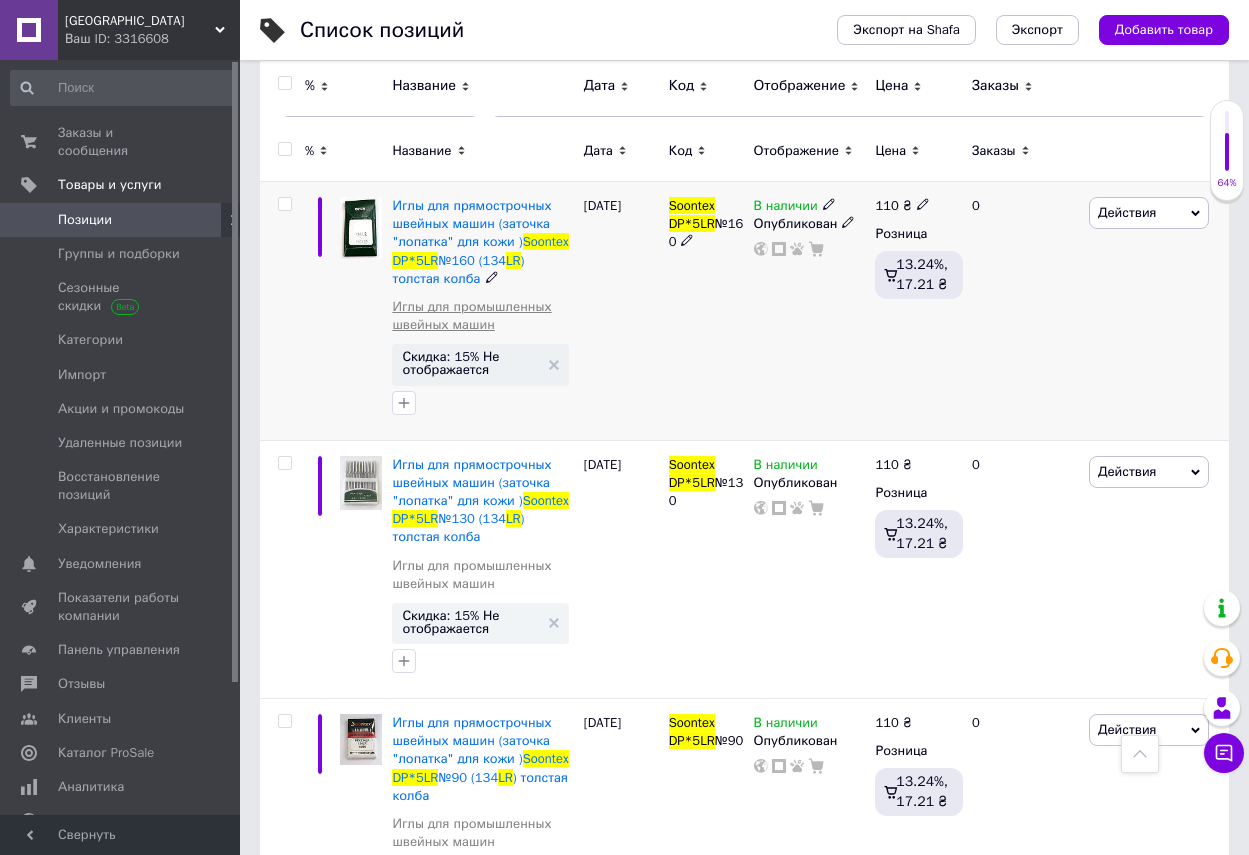 scroll, scrollTop: 0, scrollLeft: 0, axis: both 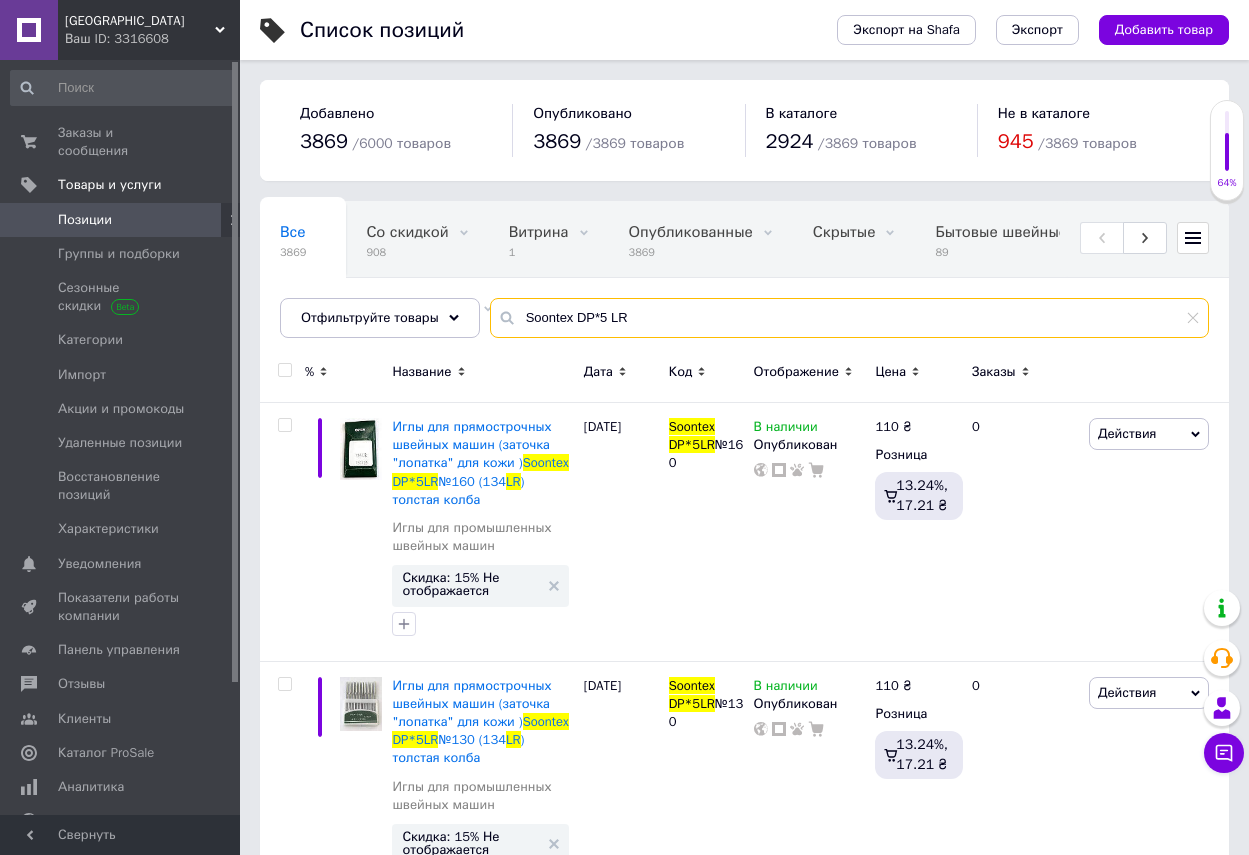 click on "Soontex DP*5 LR" at bounding box center (849, 318) 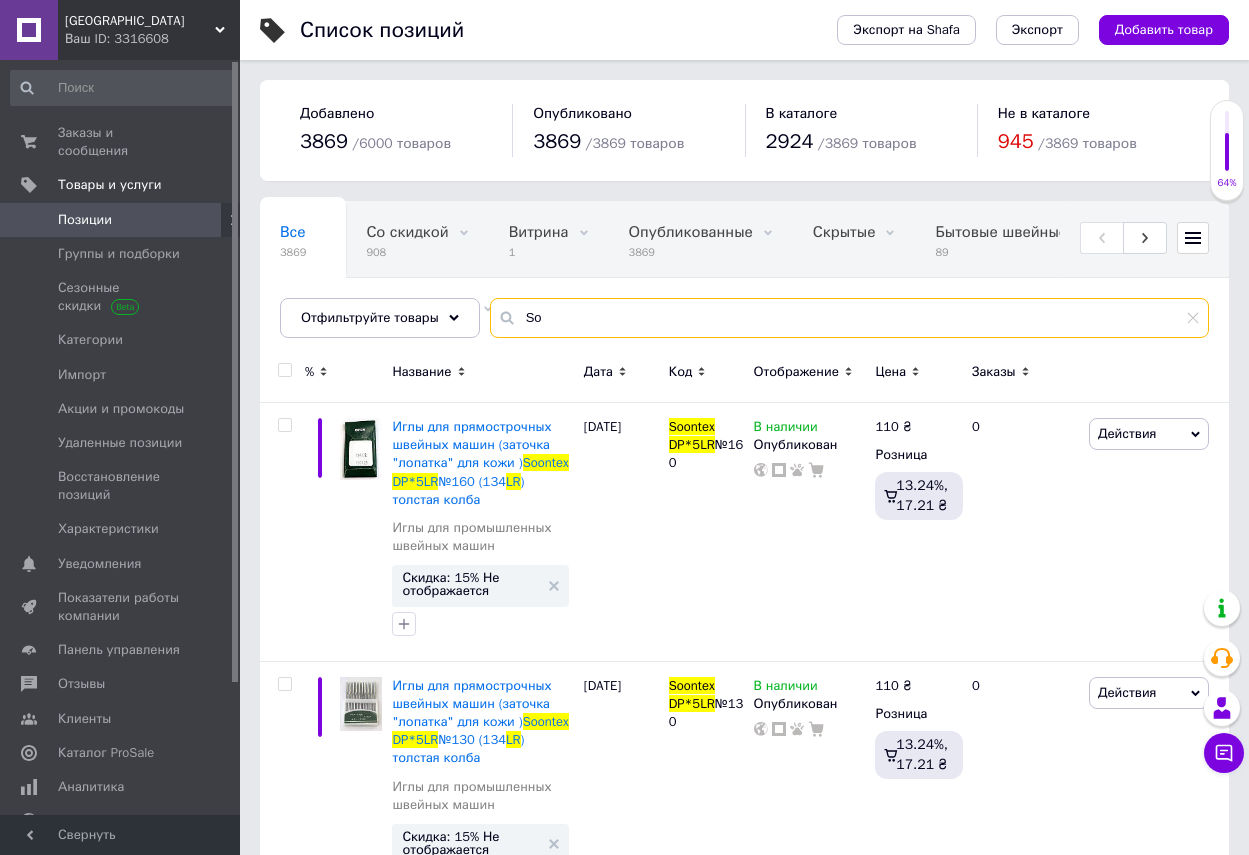 type on "S" 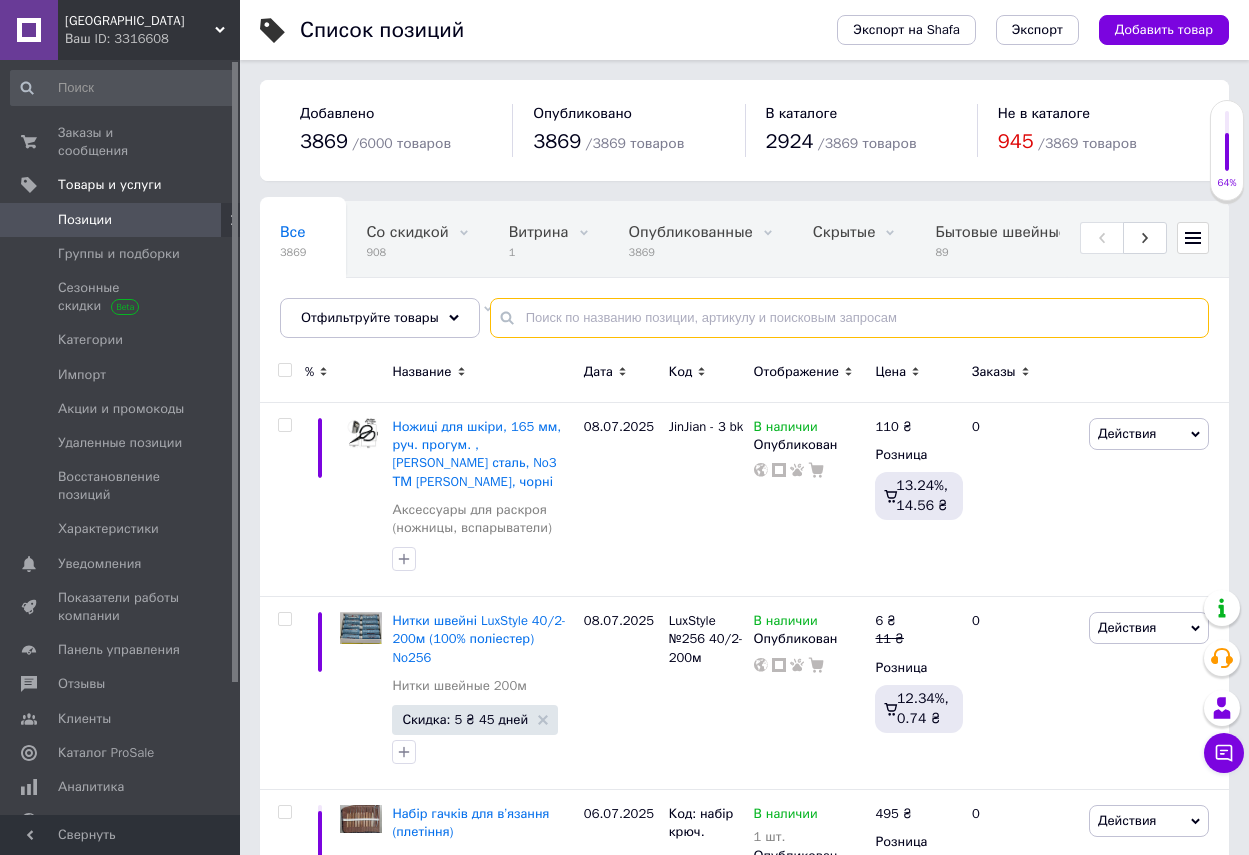 click at bounding box center (849, 318) 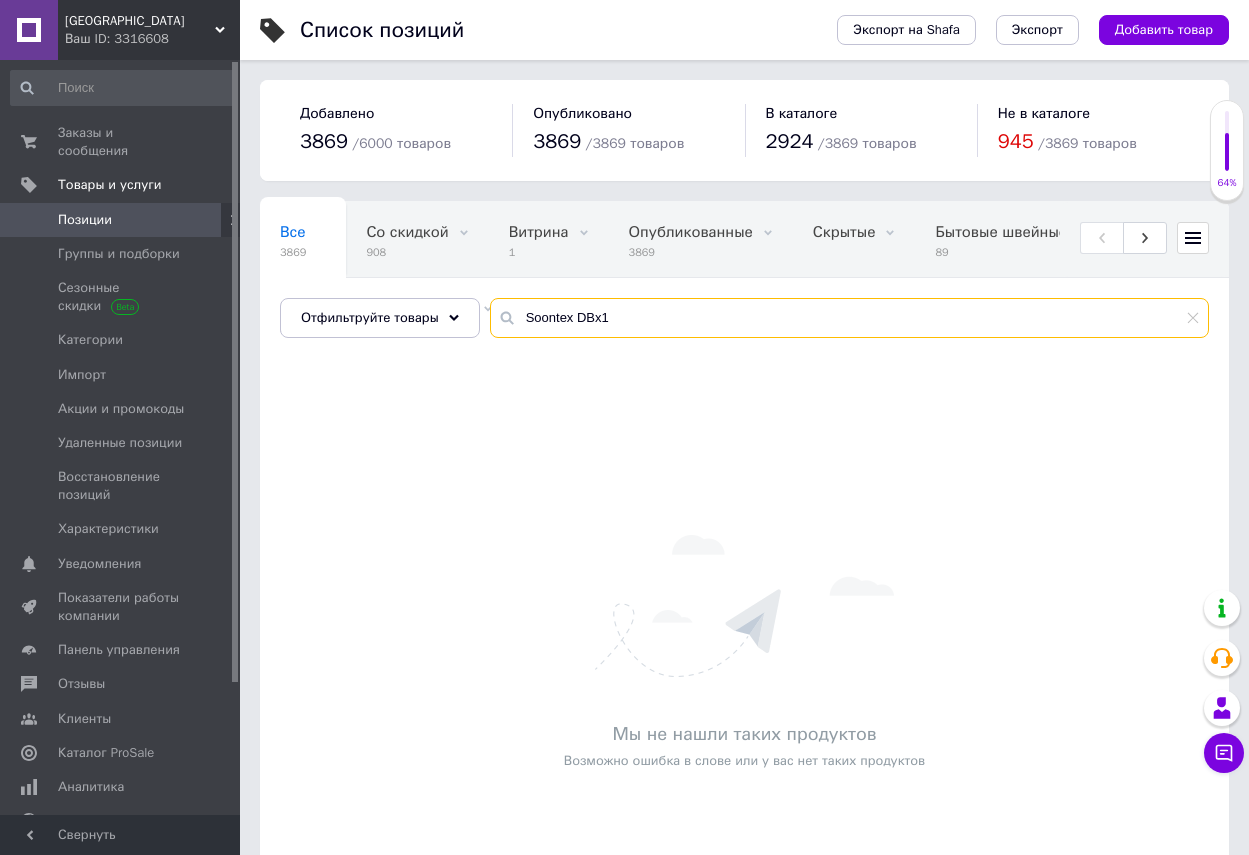 type on "Soontex DBх1" 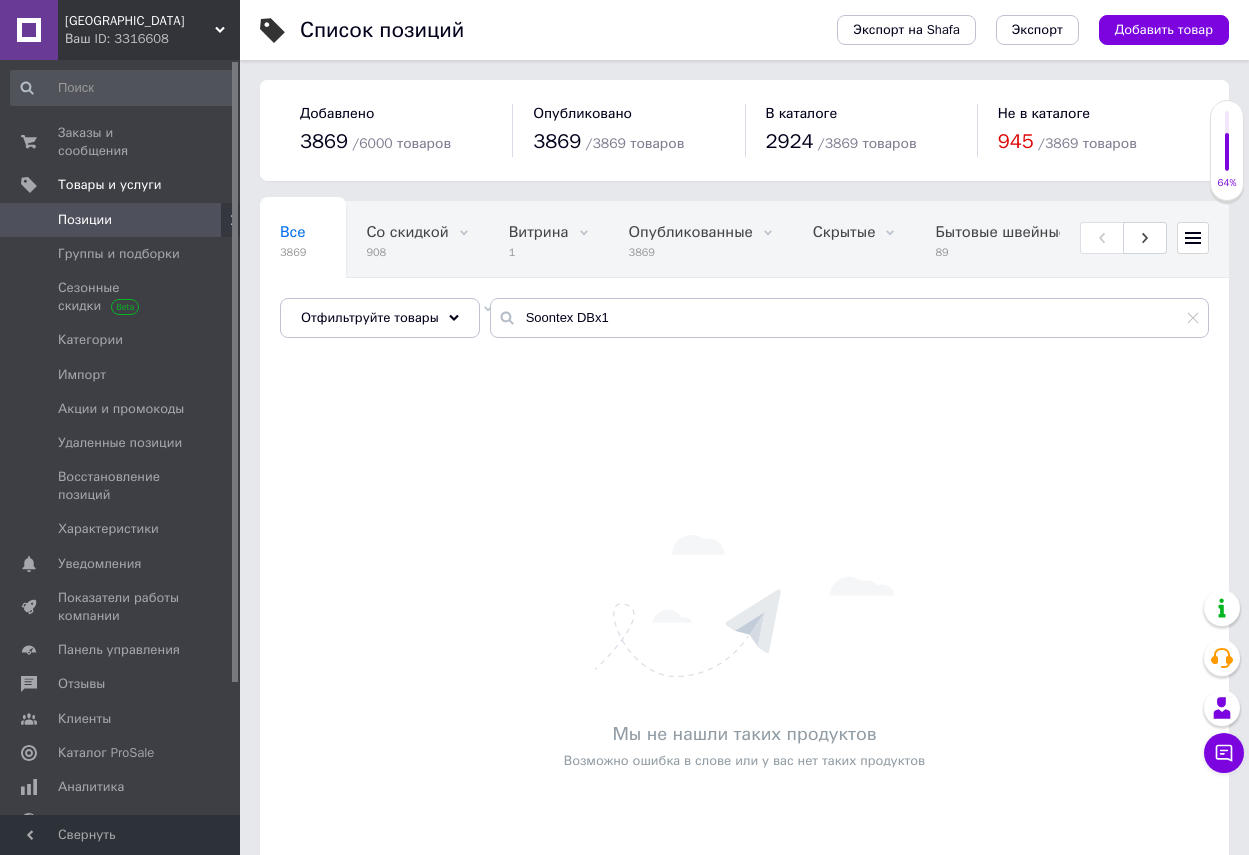 click 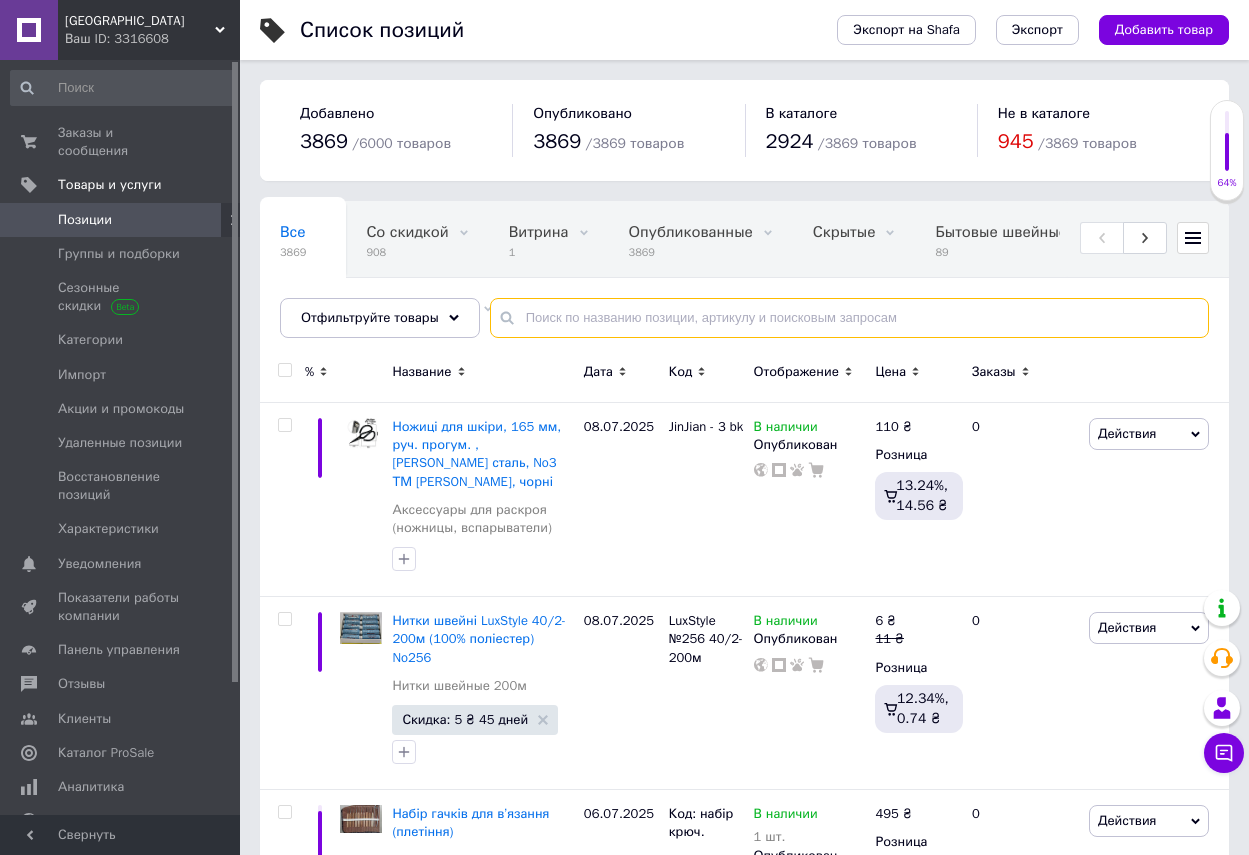click at bounding box center (849, 318) 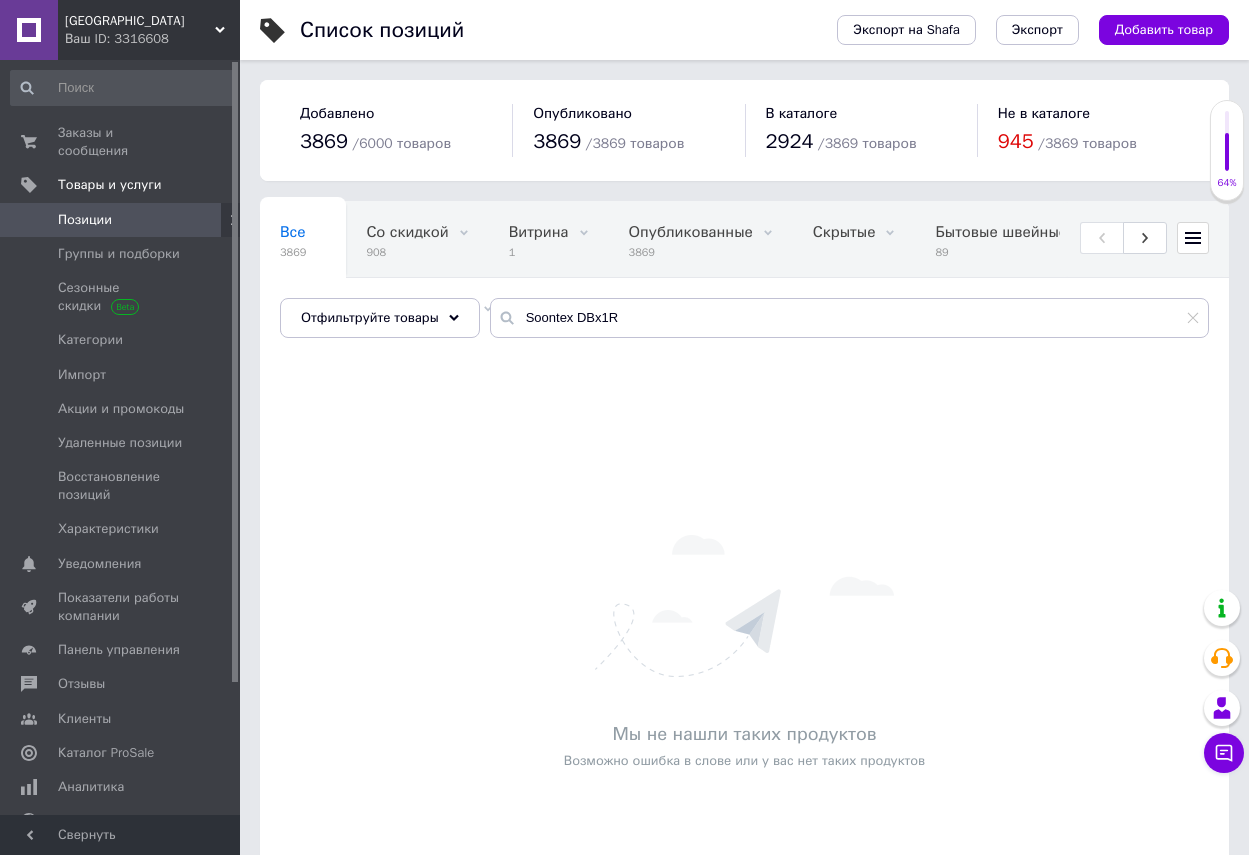 click 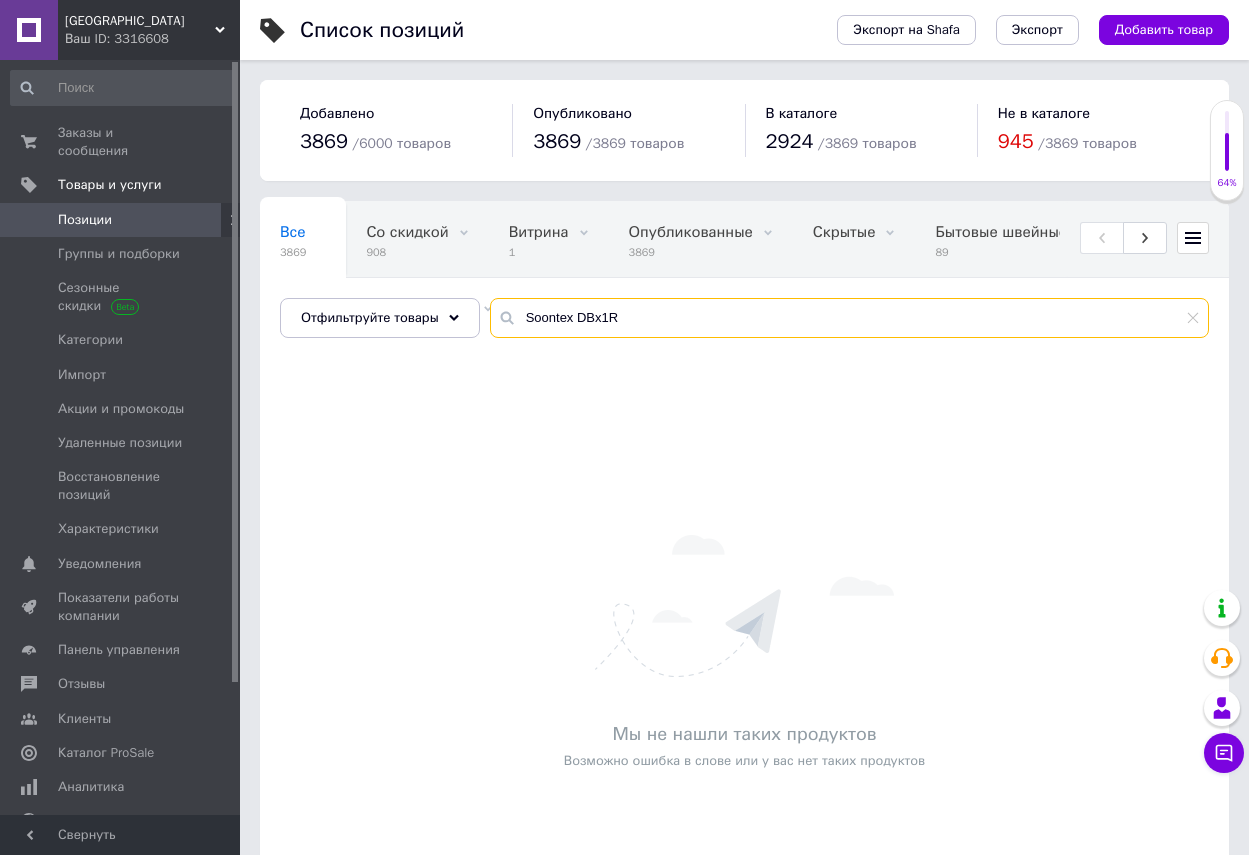 click on "Soontex DBх1R" at bounding box center (849, 318) 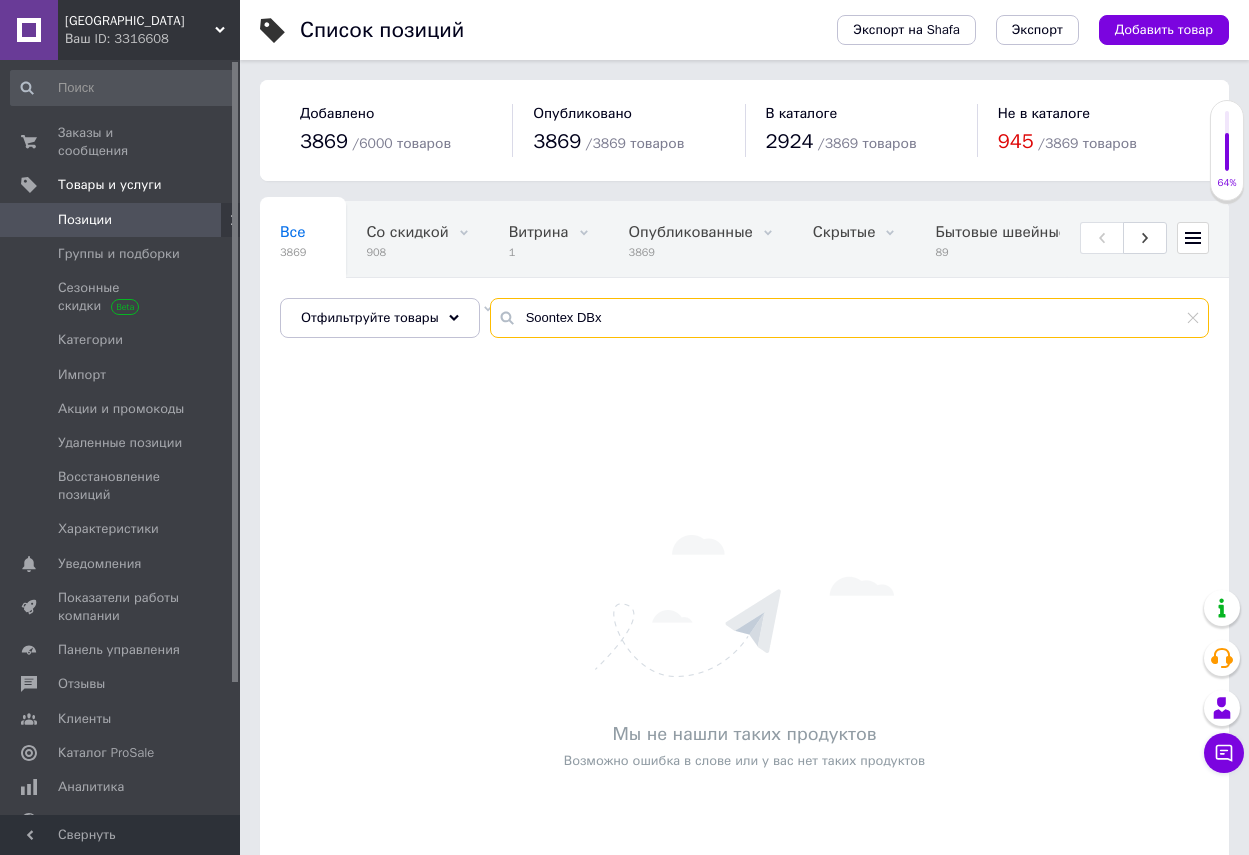 type on "Soontex DBх" 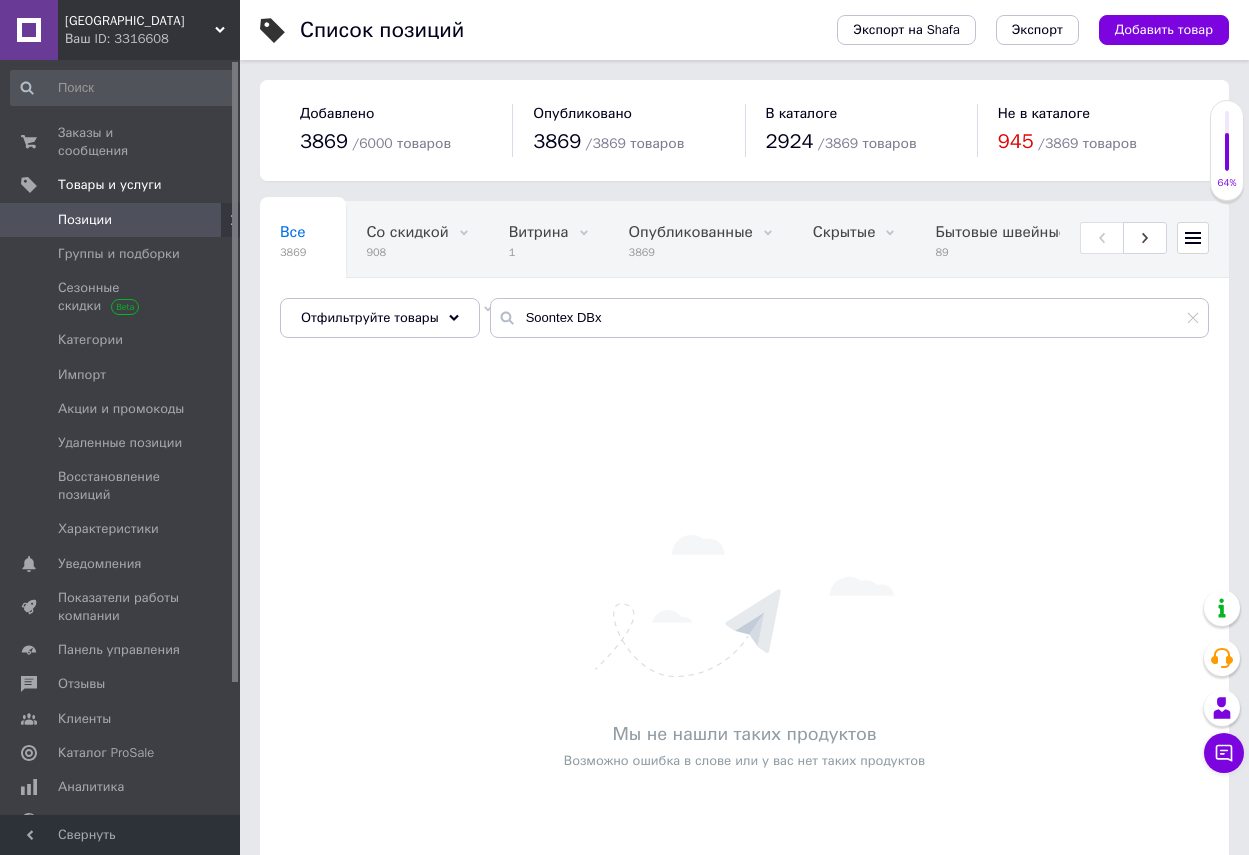 click 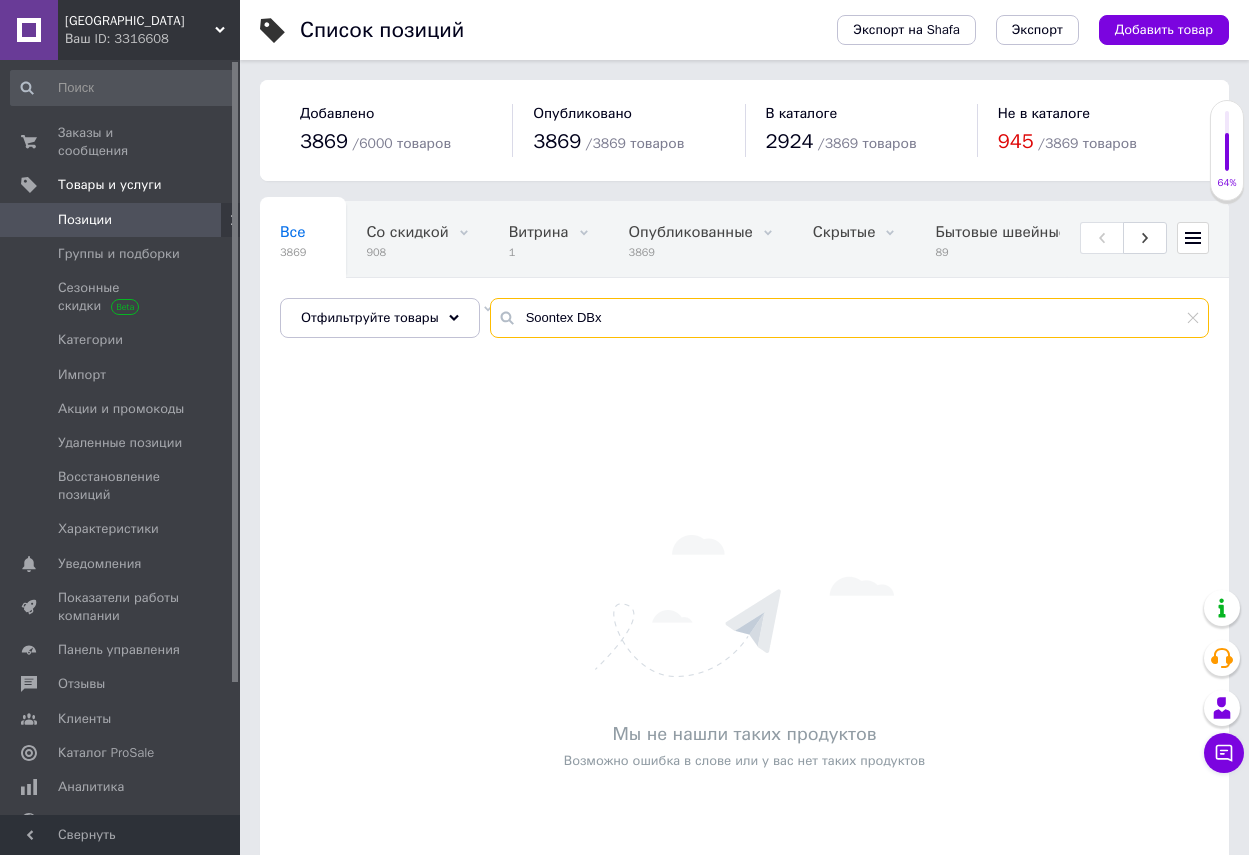 drag, startPoint x: 513, startPoint y: 312, endPoint x: 604, endPoint y: 316, distance: 91.08787 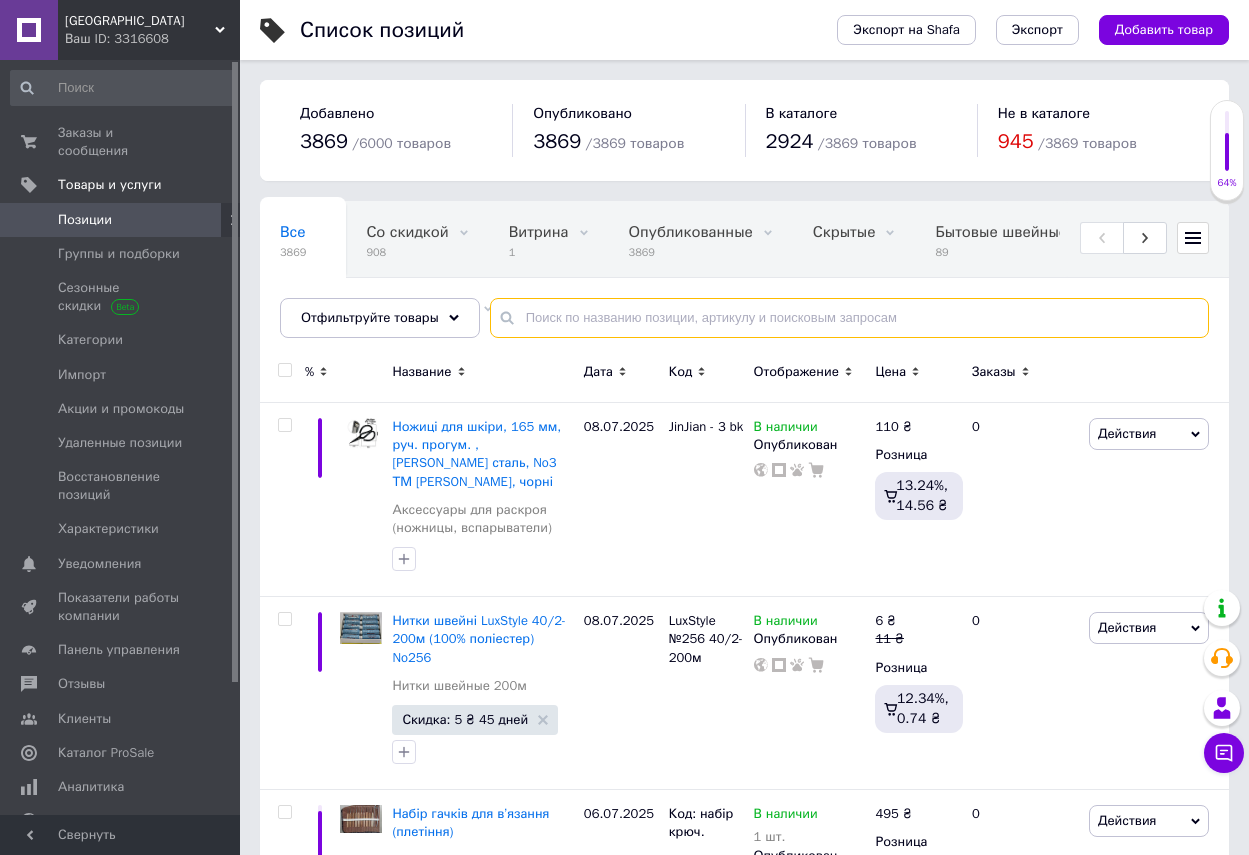 click at bounding box center (849, 318) 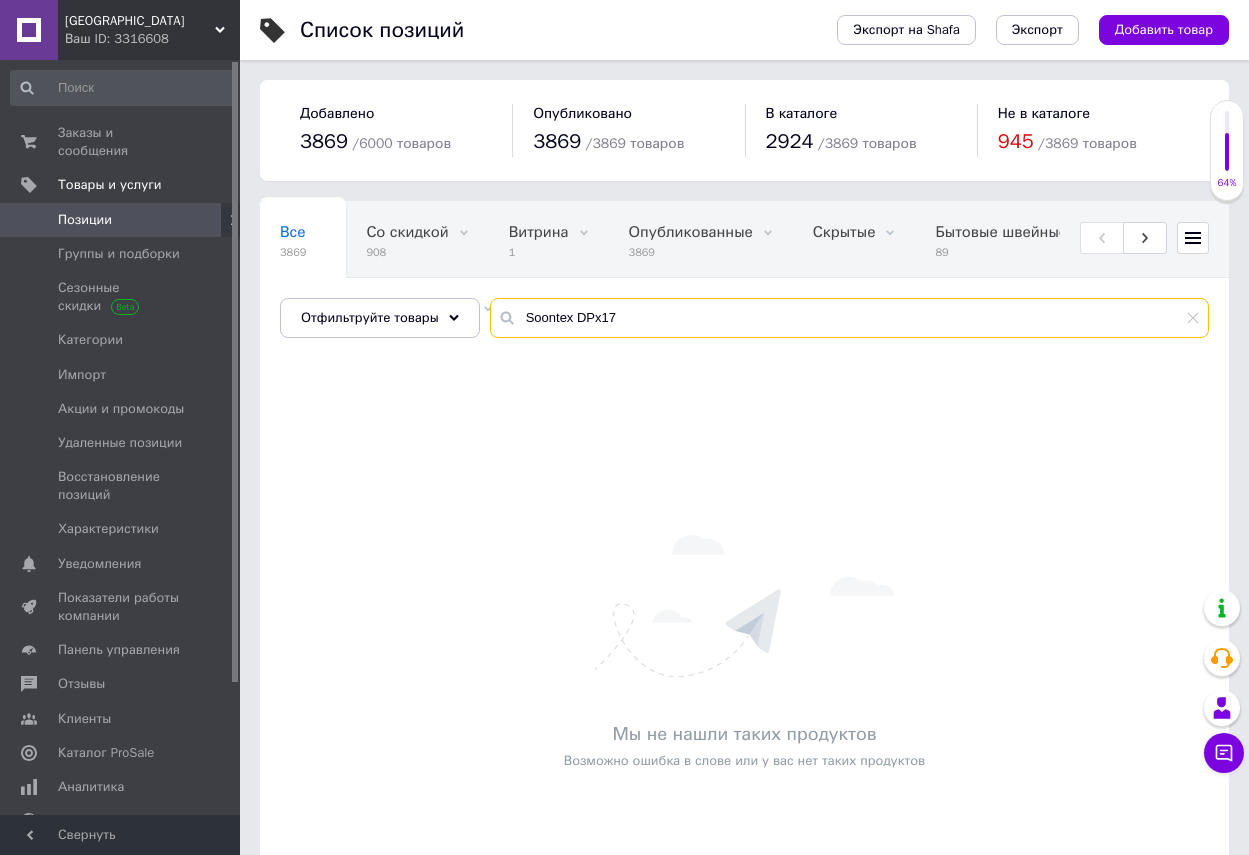 type on "Soontex DPx17" 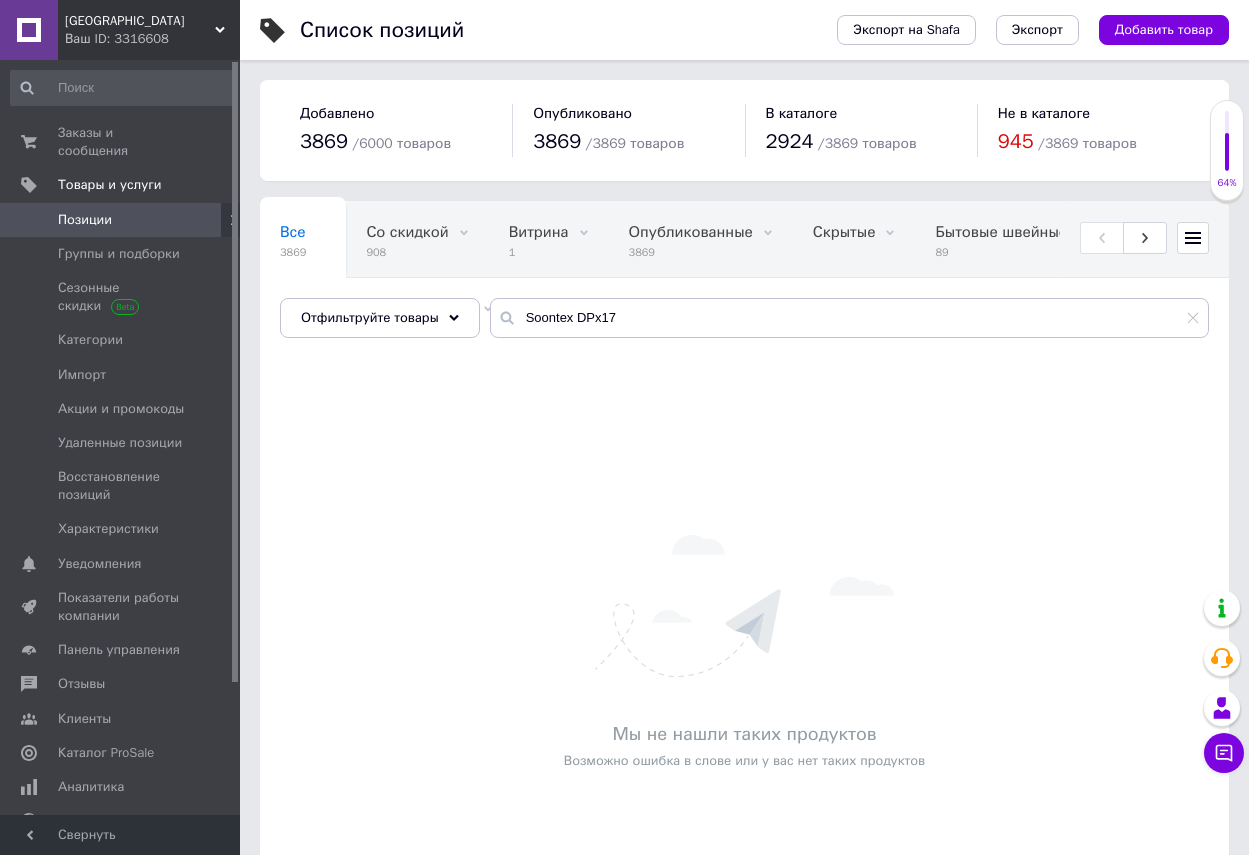 click on "Позиции" at bounding box center (123, 220) 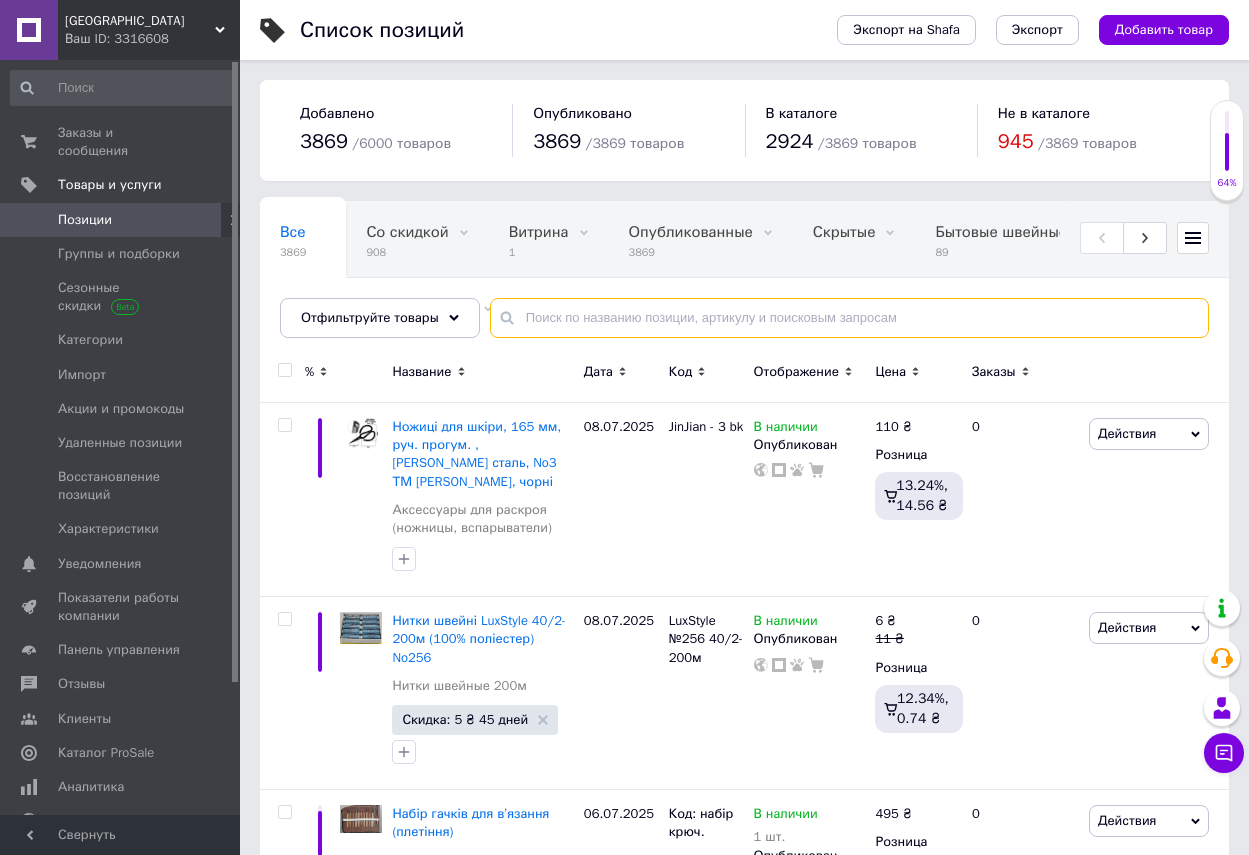 click at bounding box center (849, 318) 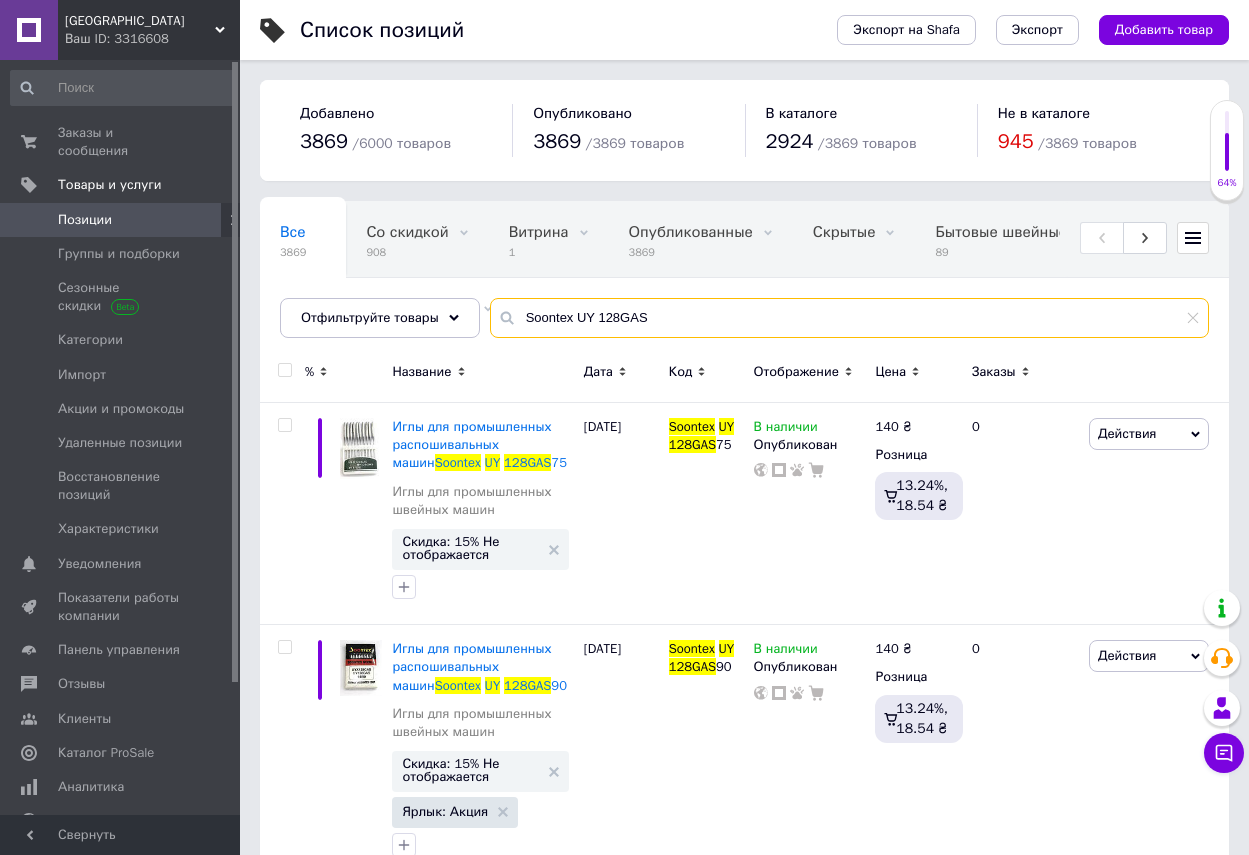 type on "Soontex UY 128GAS" 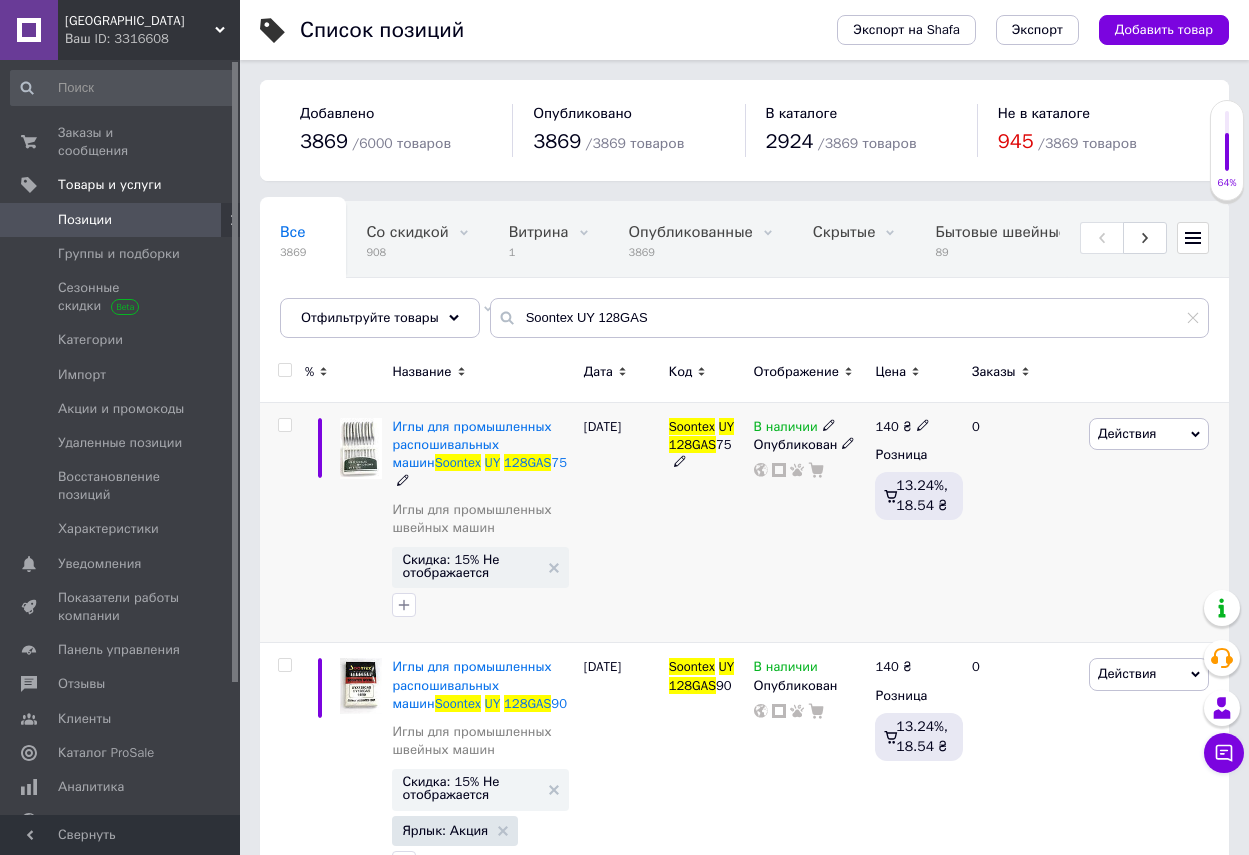 click 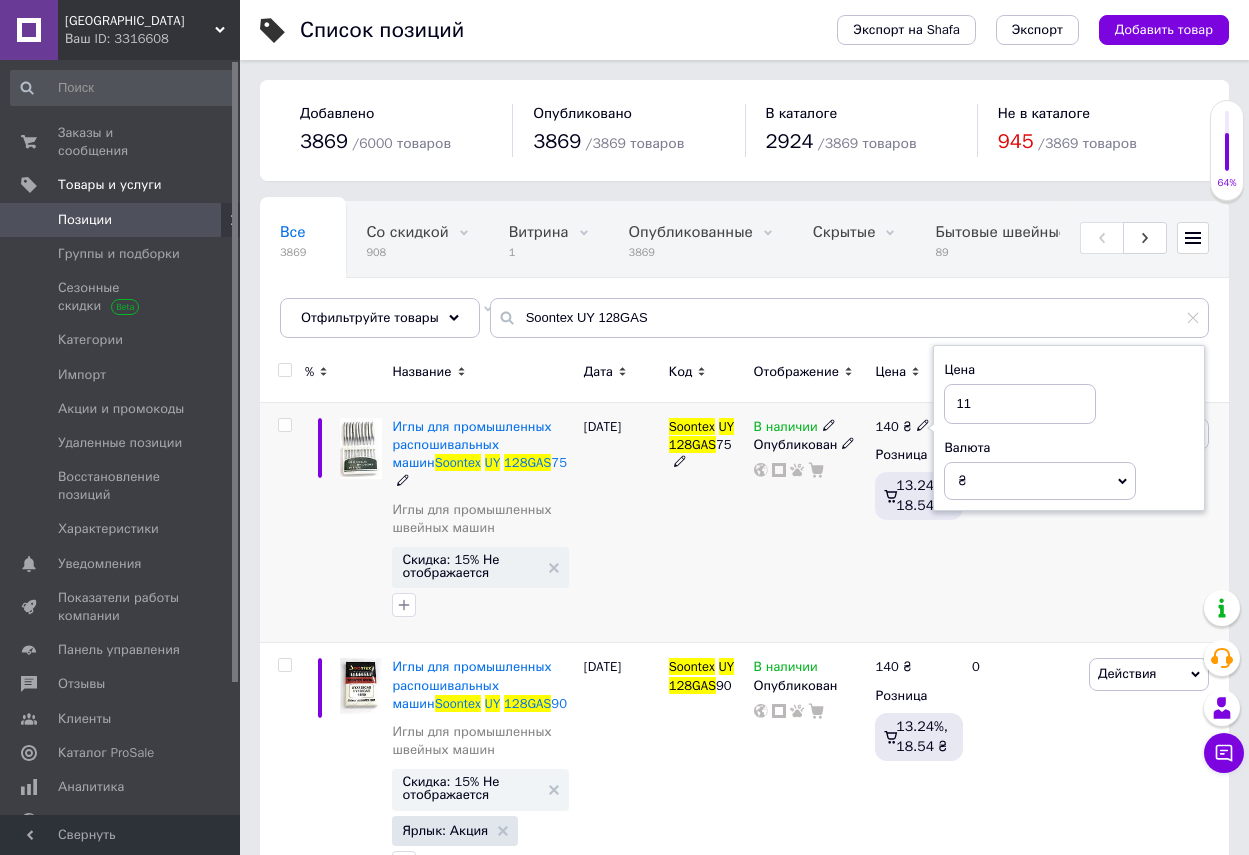type on "1" 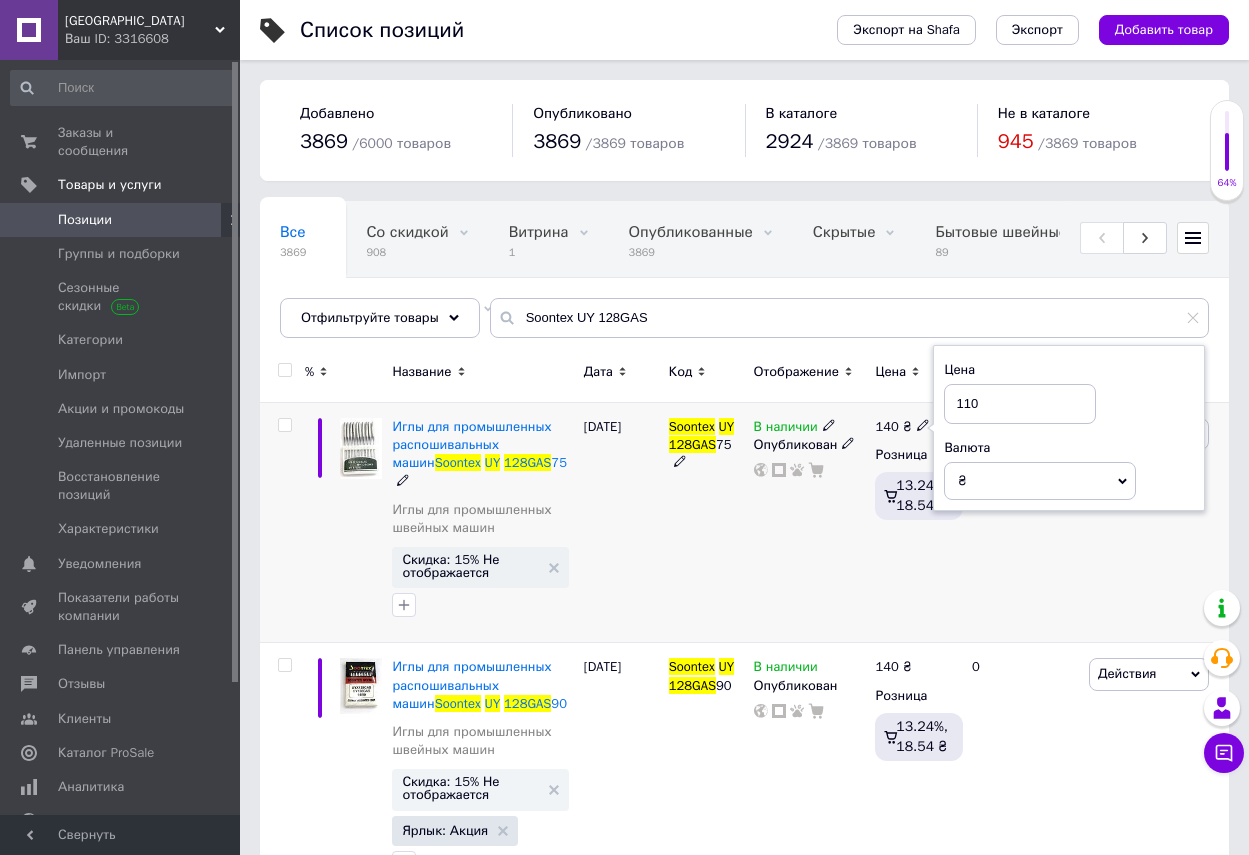 type on "110" 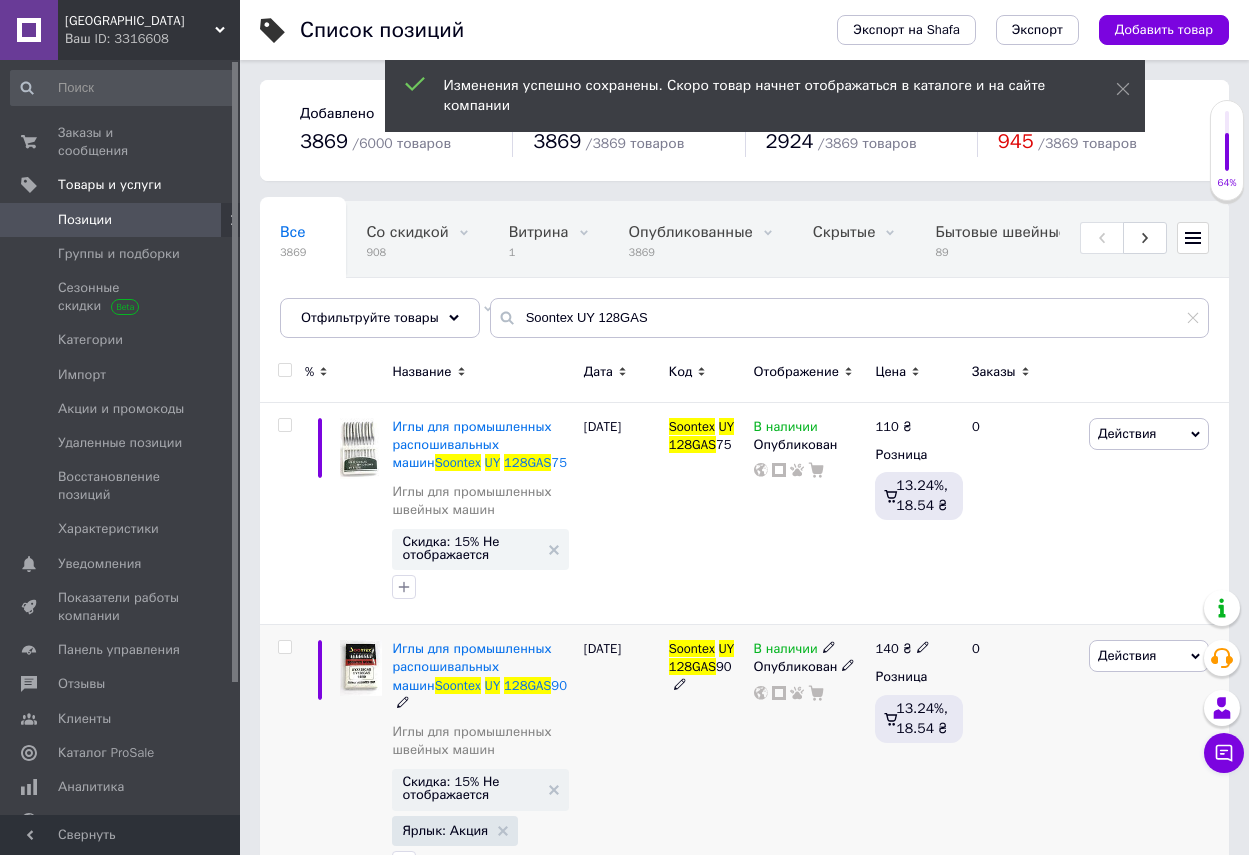click at bounding box center (923, 647) 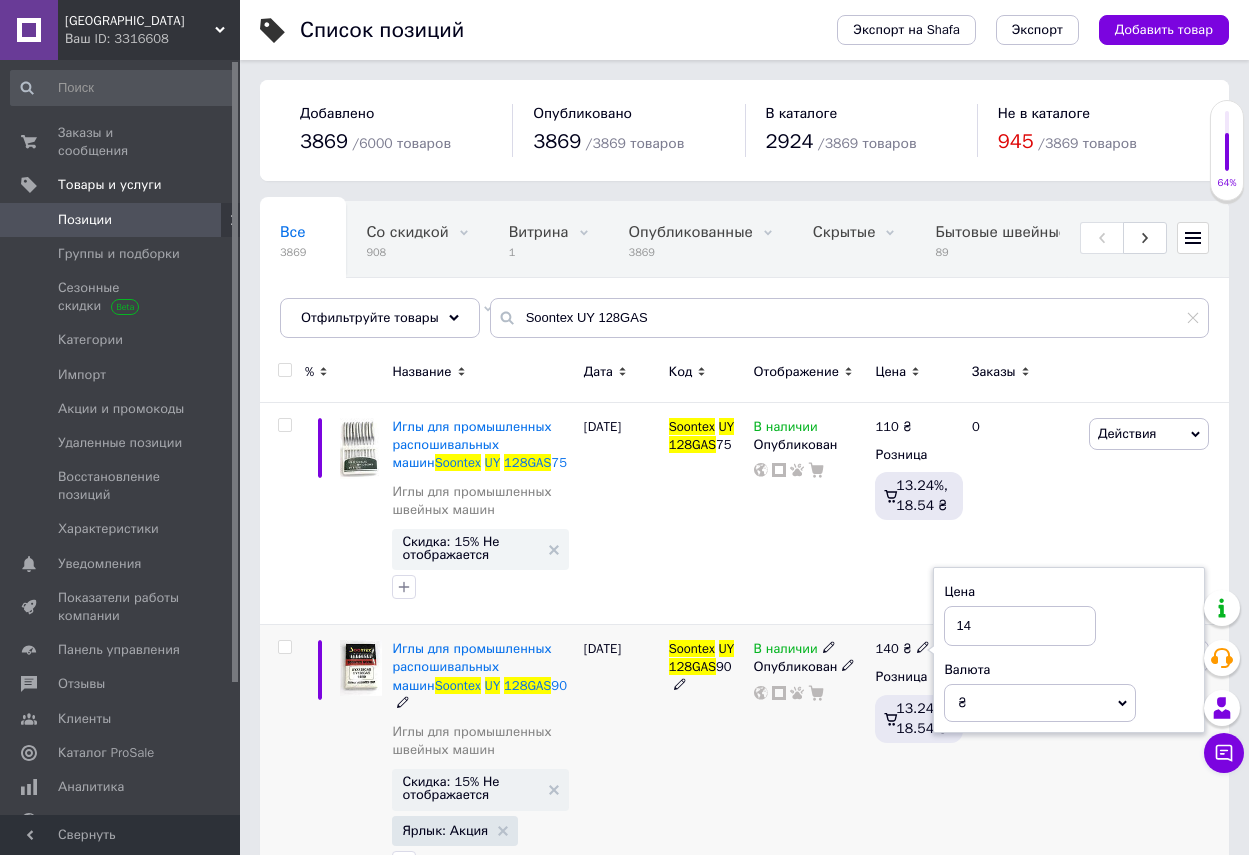 type on "1" 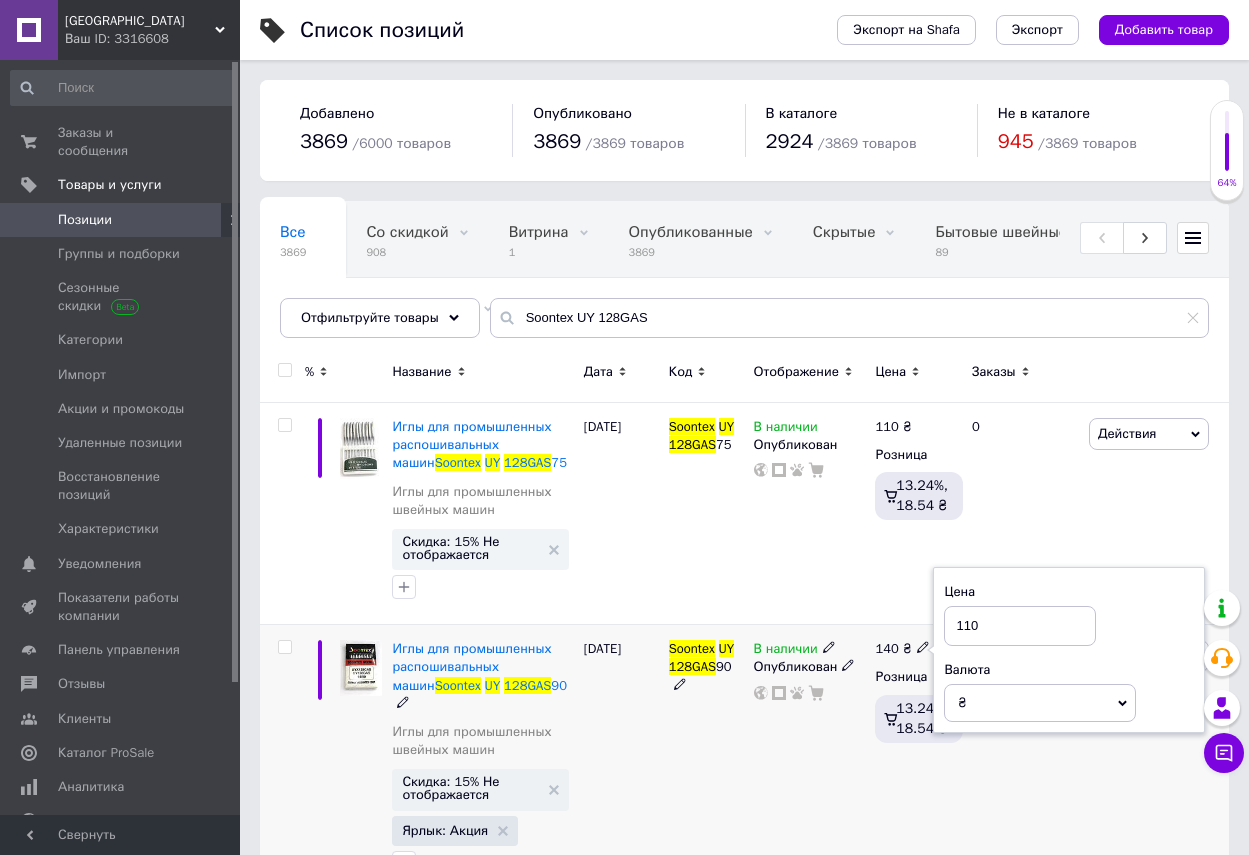 type on "110" 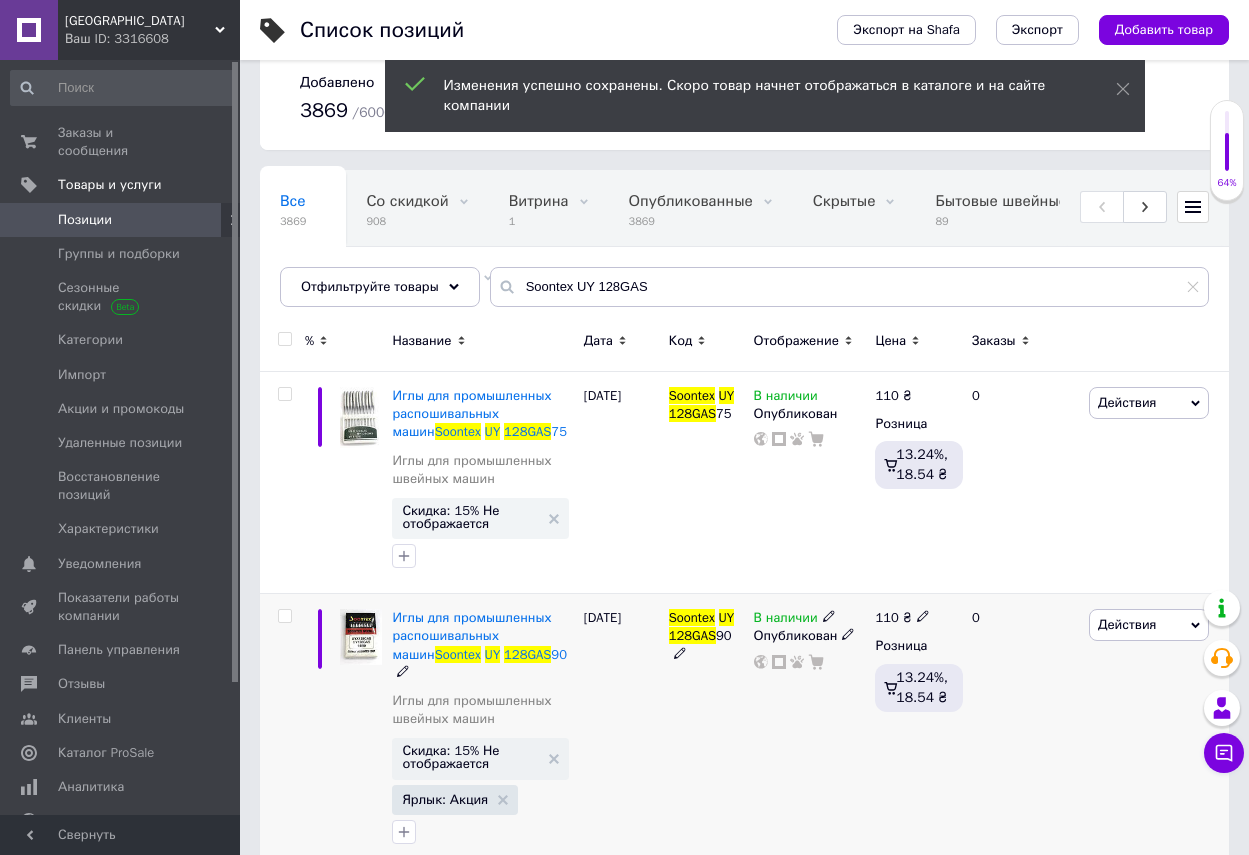 scroll, scrollTop: 47, scrollLeft: 0, axis: vertical 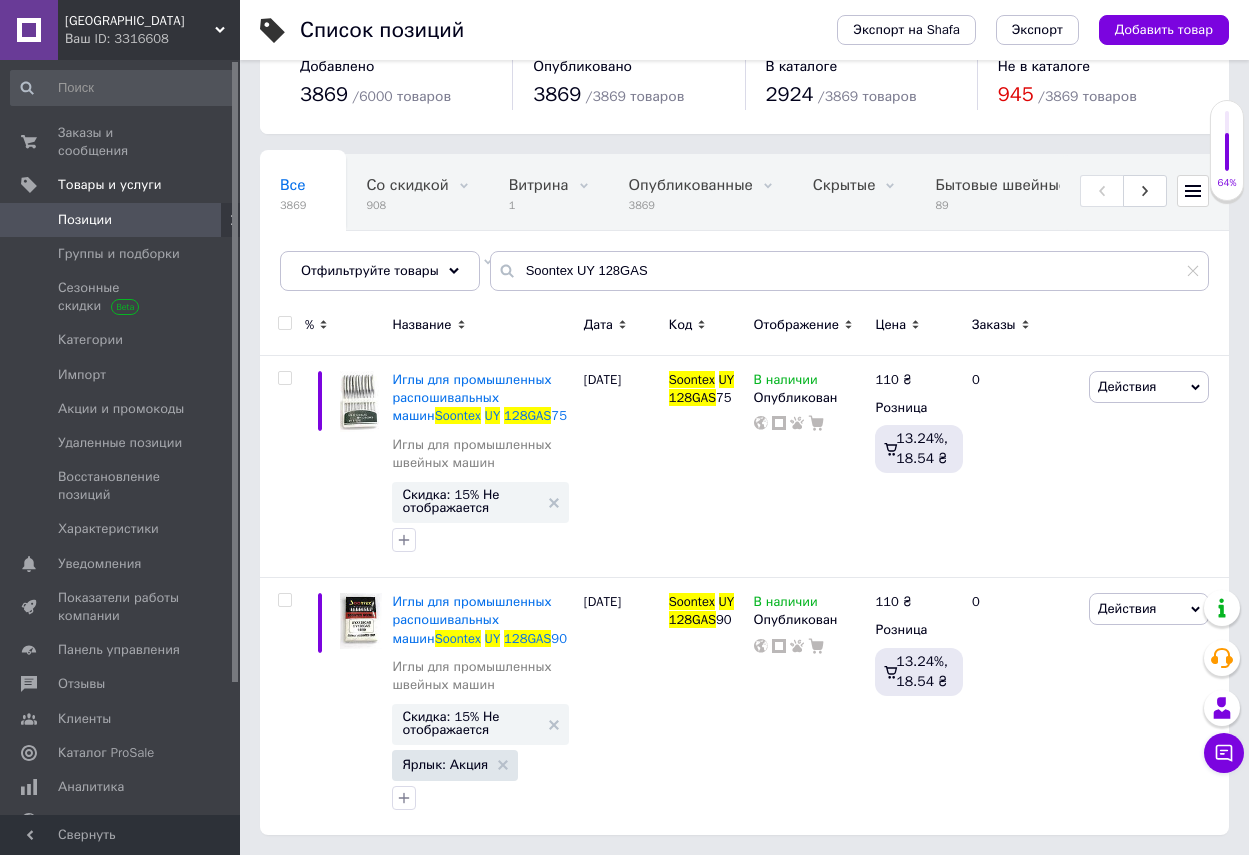 type on "Soontex UY 128GAS_90" 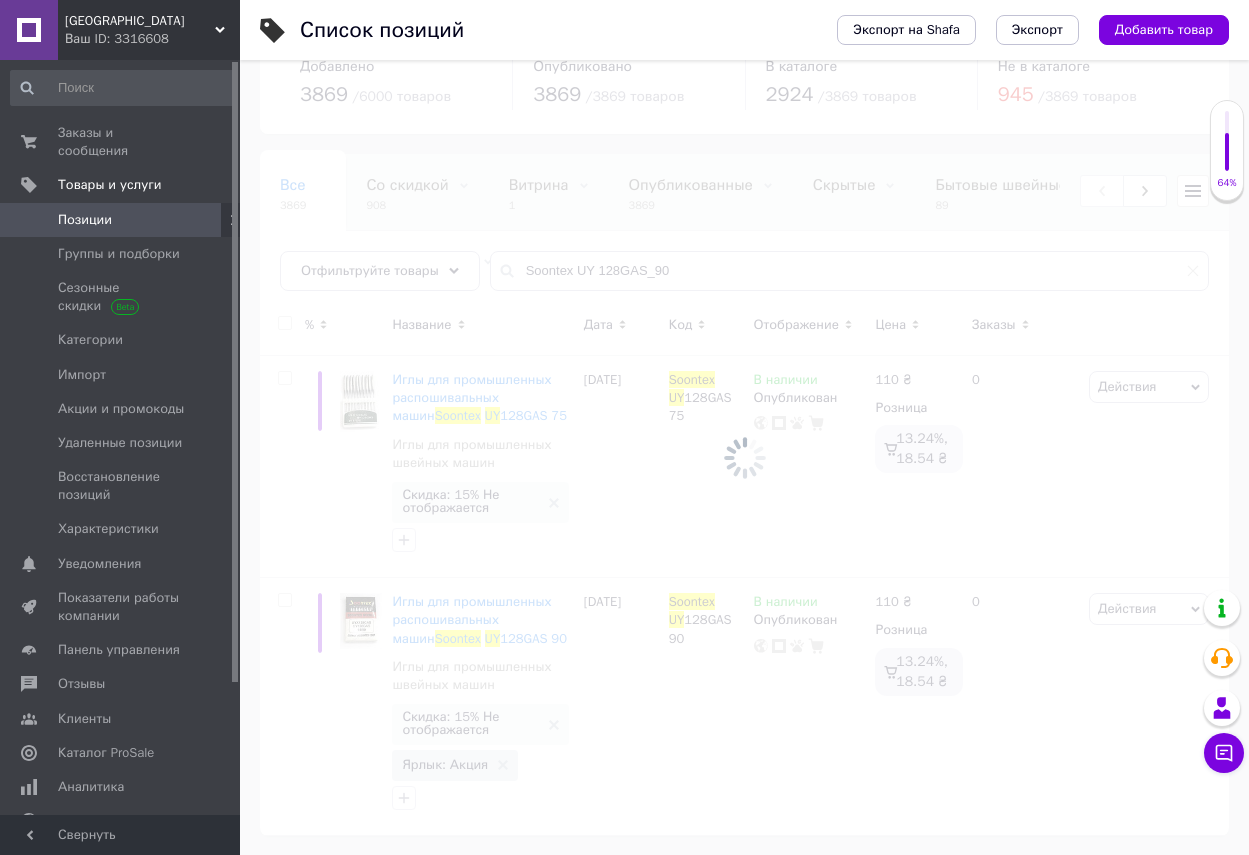 scroll, scrollTop: 0, scrollLeft: 0, axis: both 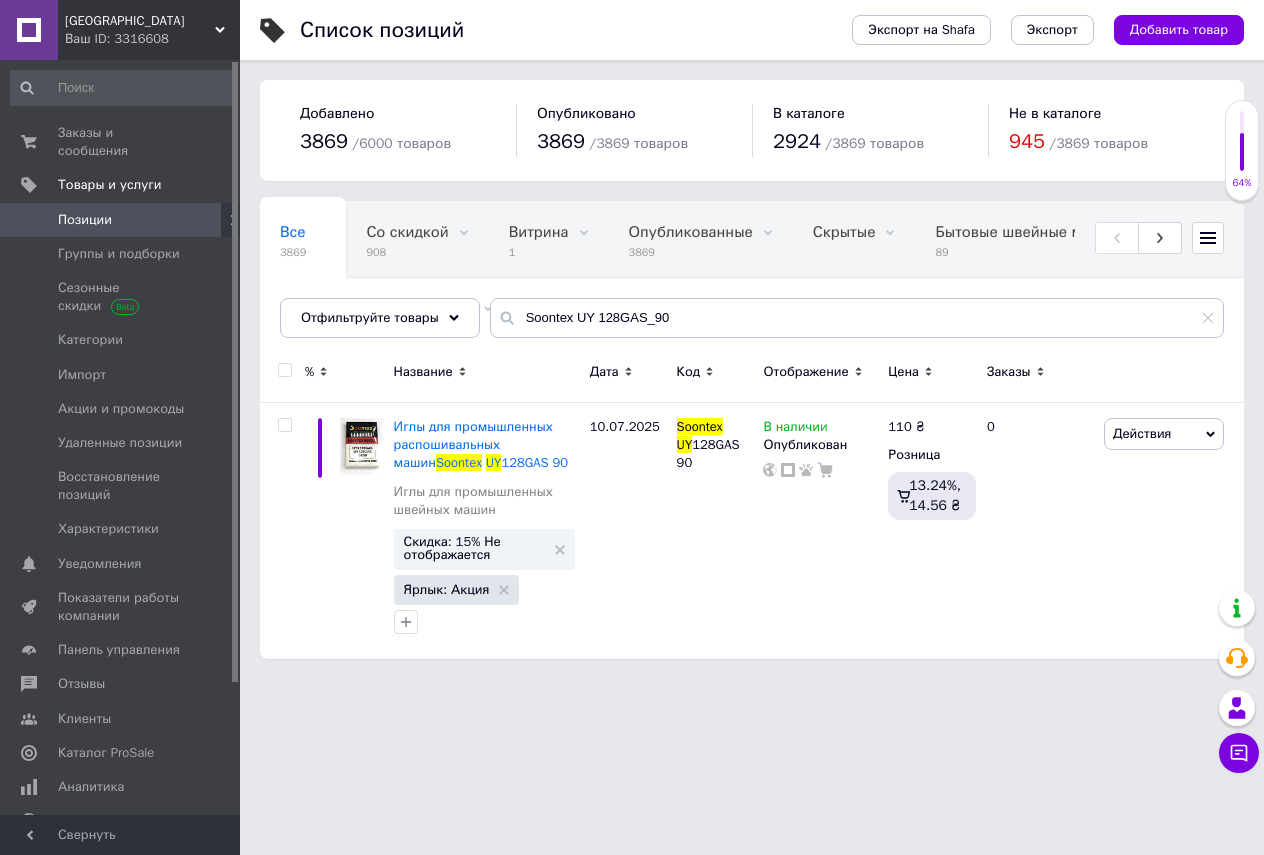 click on "Позиции" at bounding box center (123, 220) 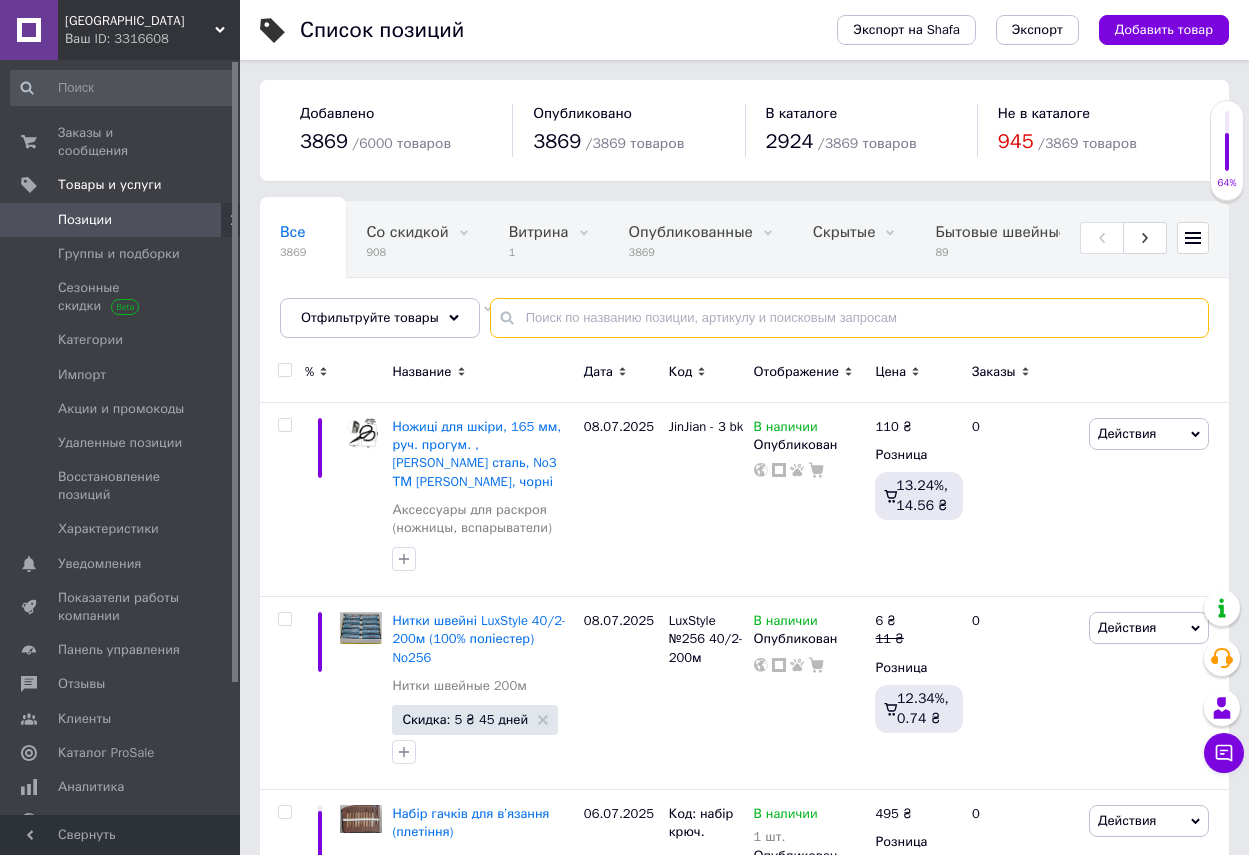 click at bounding box center [849, 318] 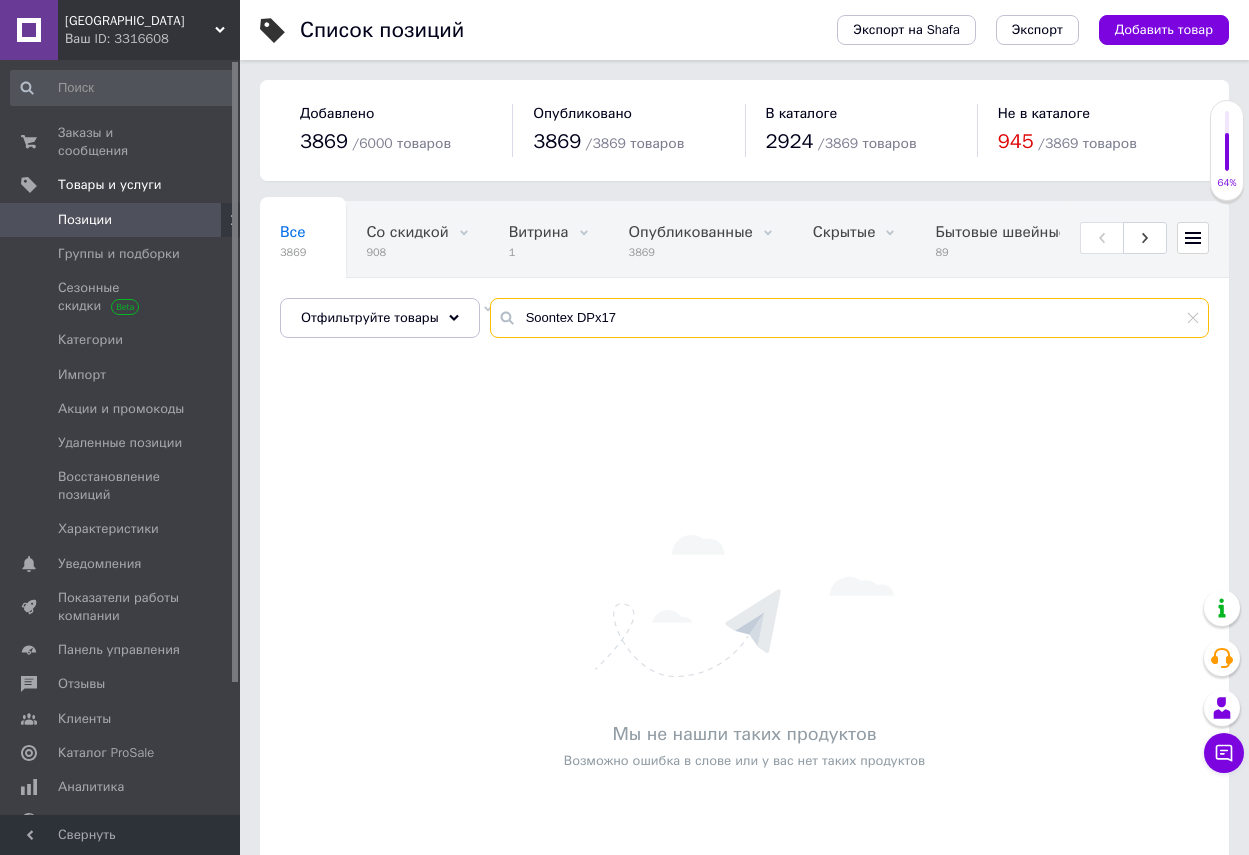 type on "Soontex DPx17" 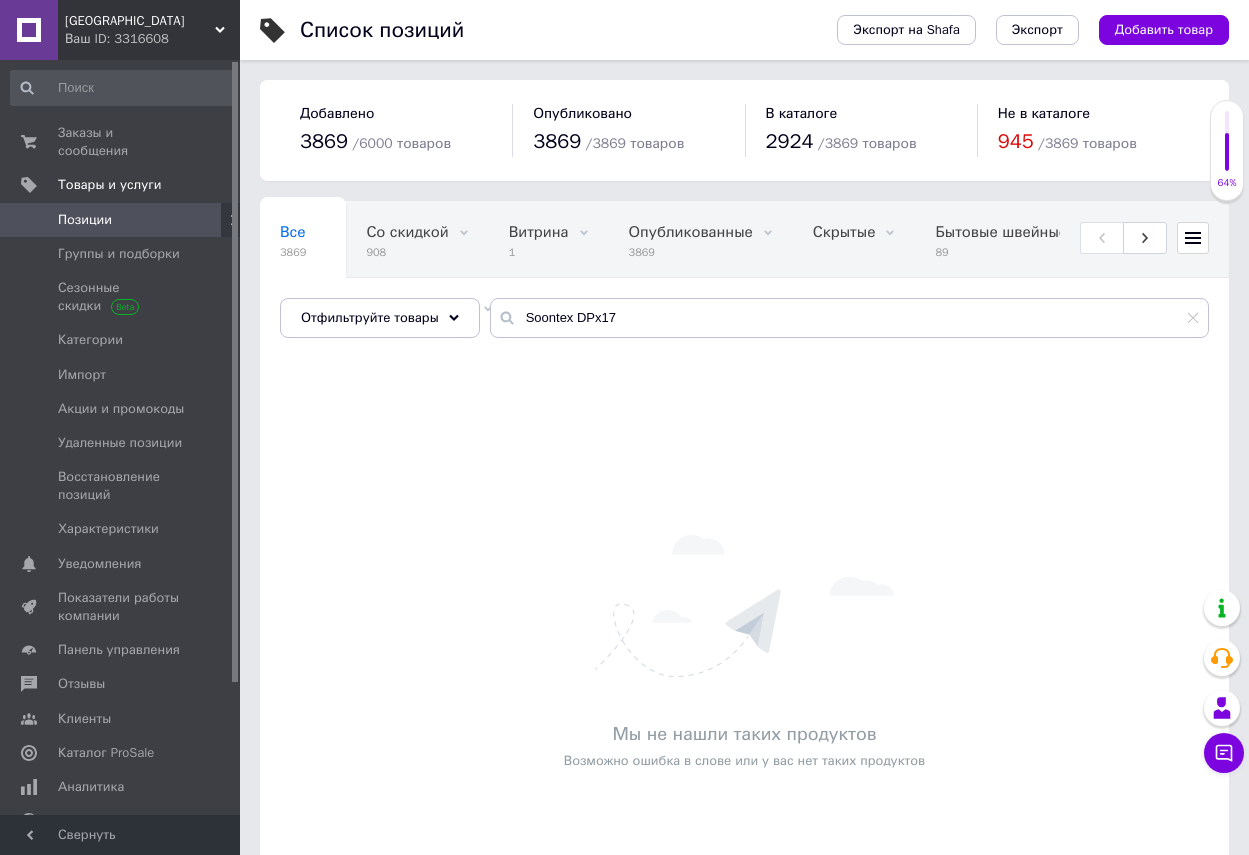 click on "Позиции" at bounding box center [123, 220] 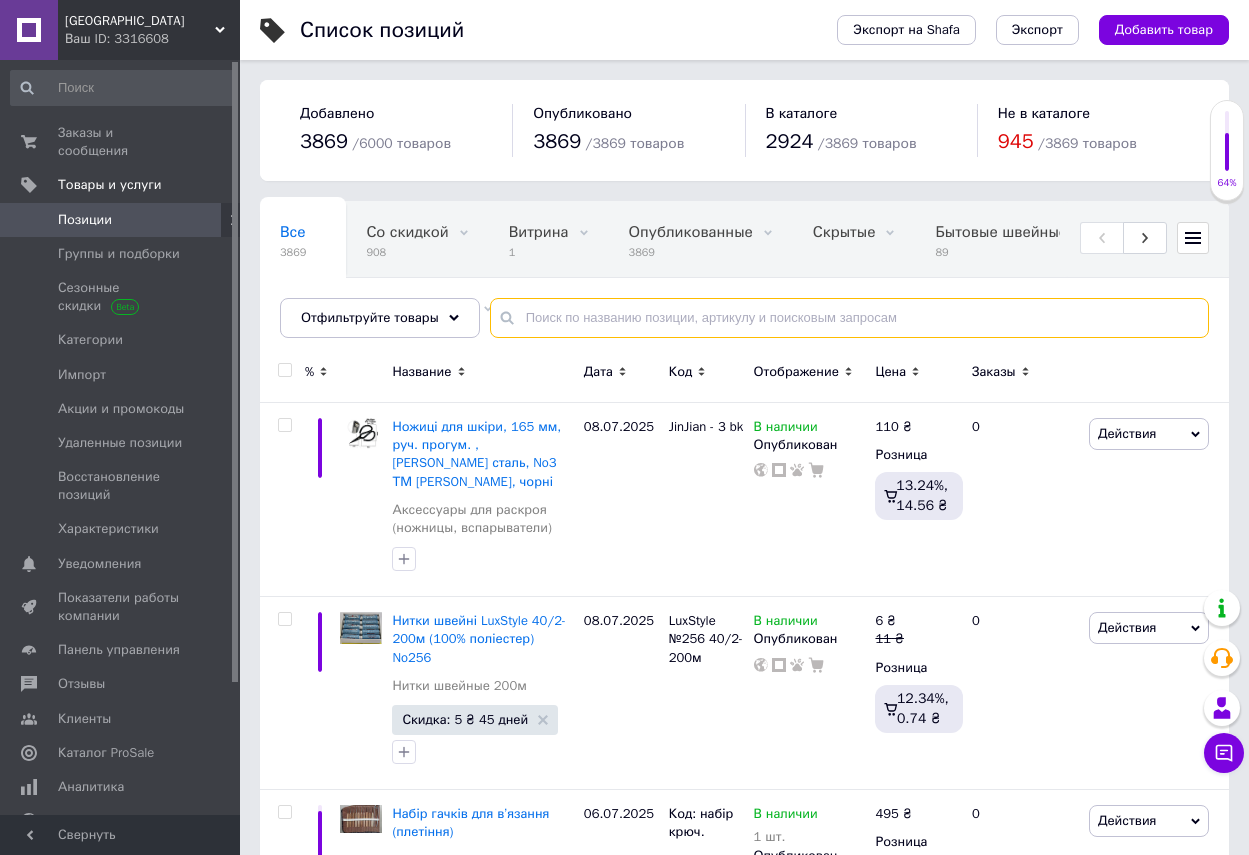 click at bounding box center (849, 318) 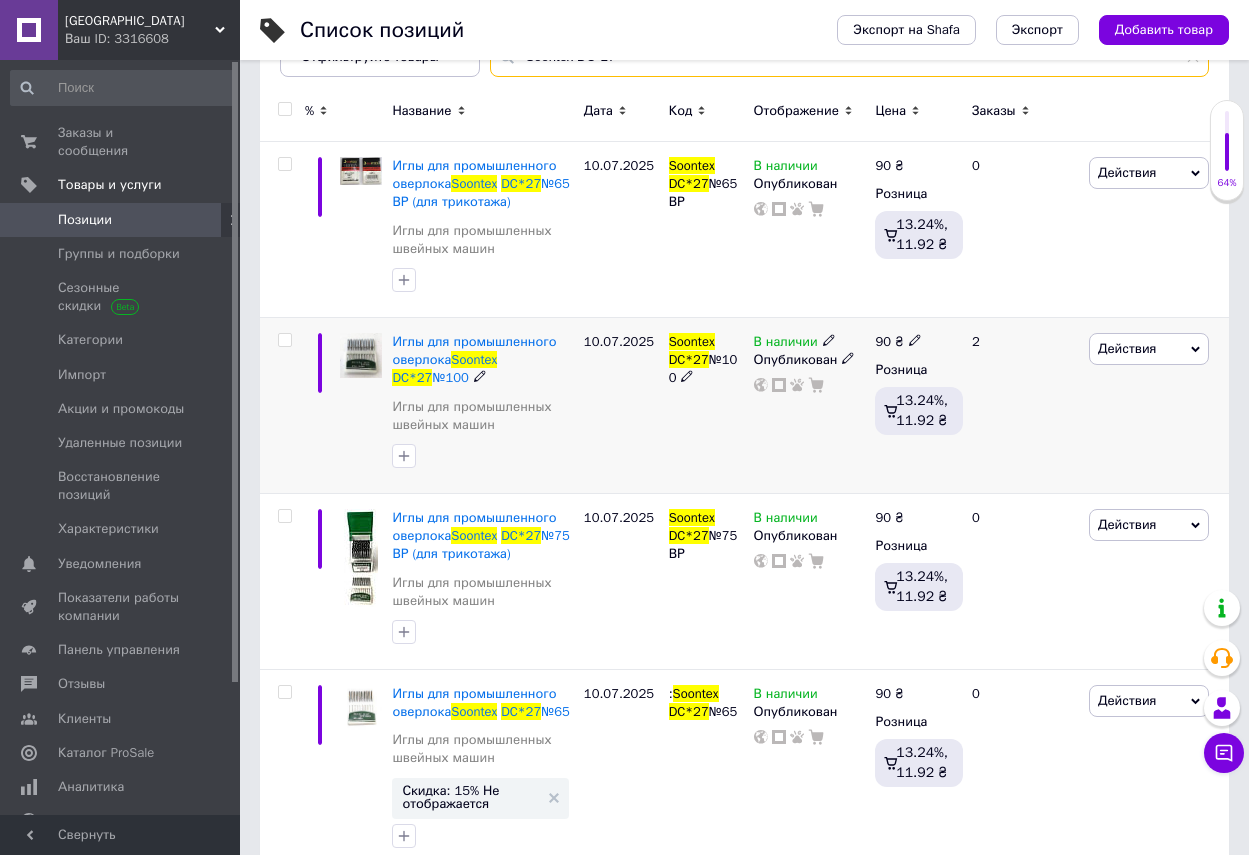 scroll, scrollTop: 299, scrollLeft: 0, axis: vertical 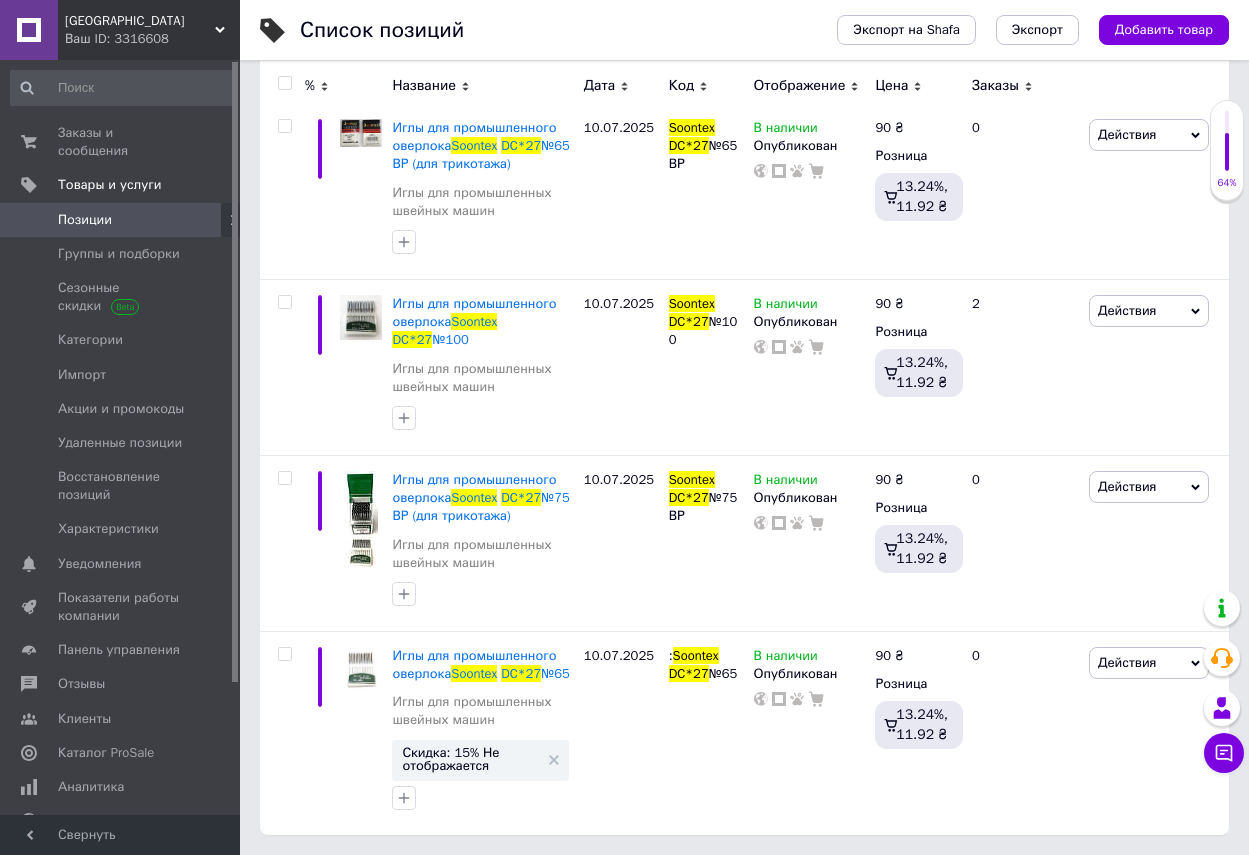type on "Soontex DC*27" 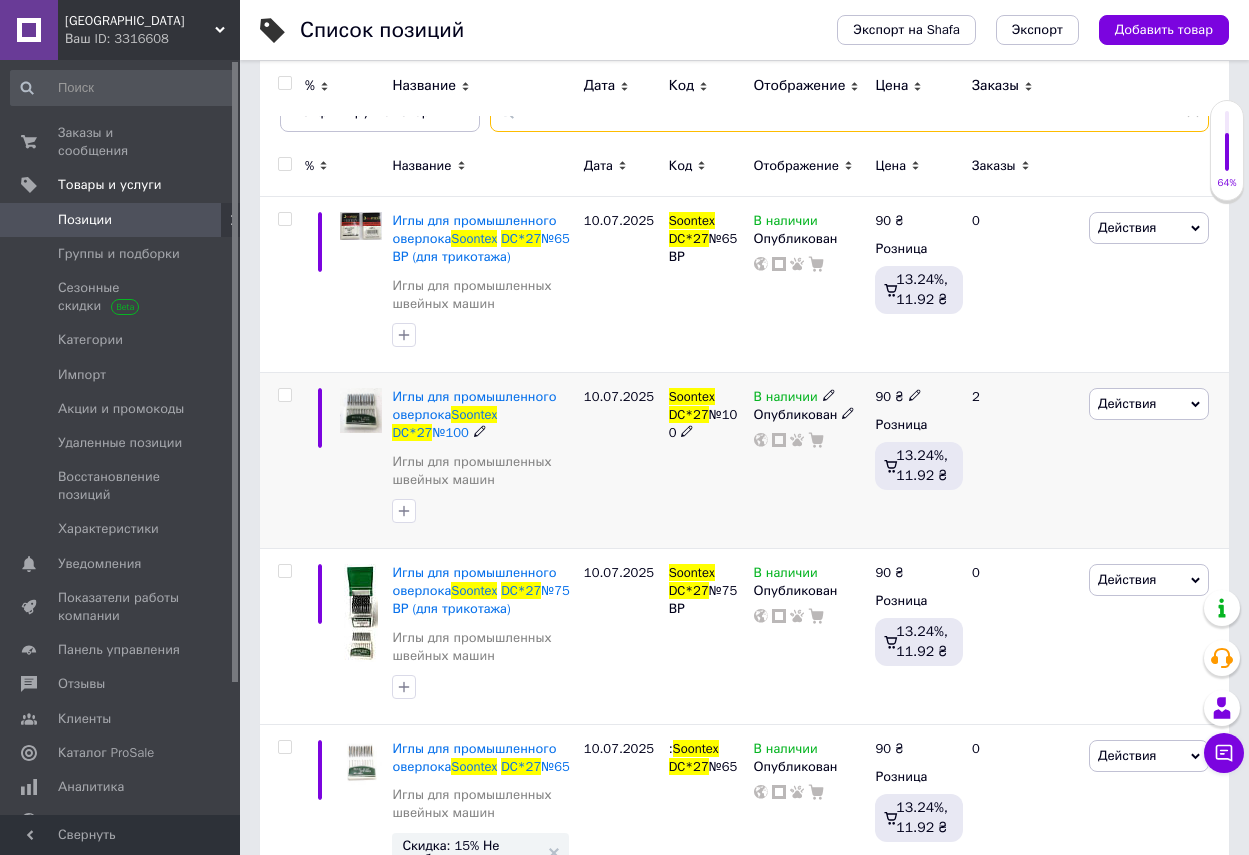 scroll, scrollTop: 99, scrollLeft: 0, axis: vertical 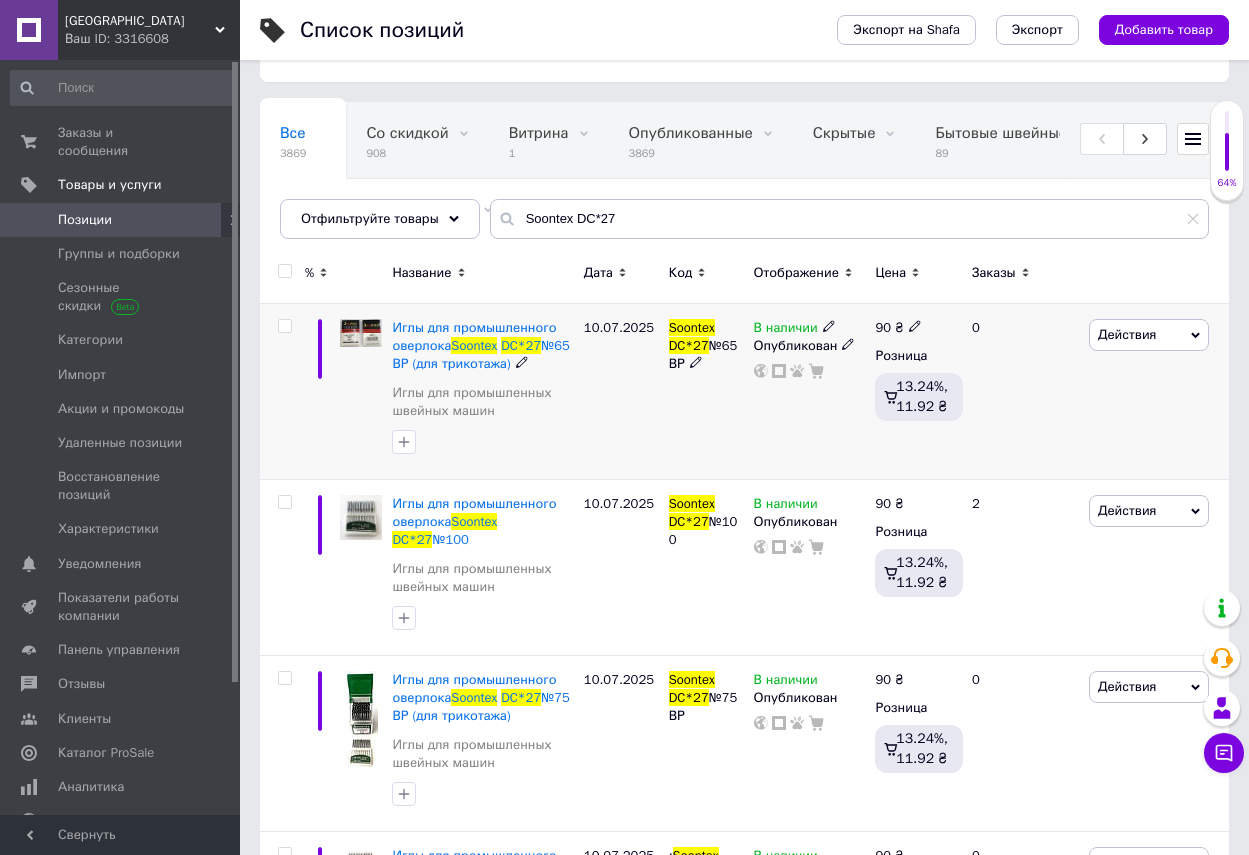 click 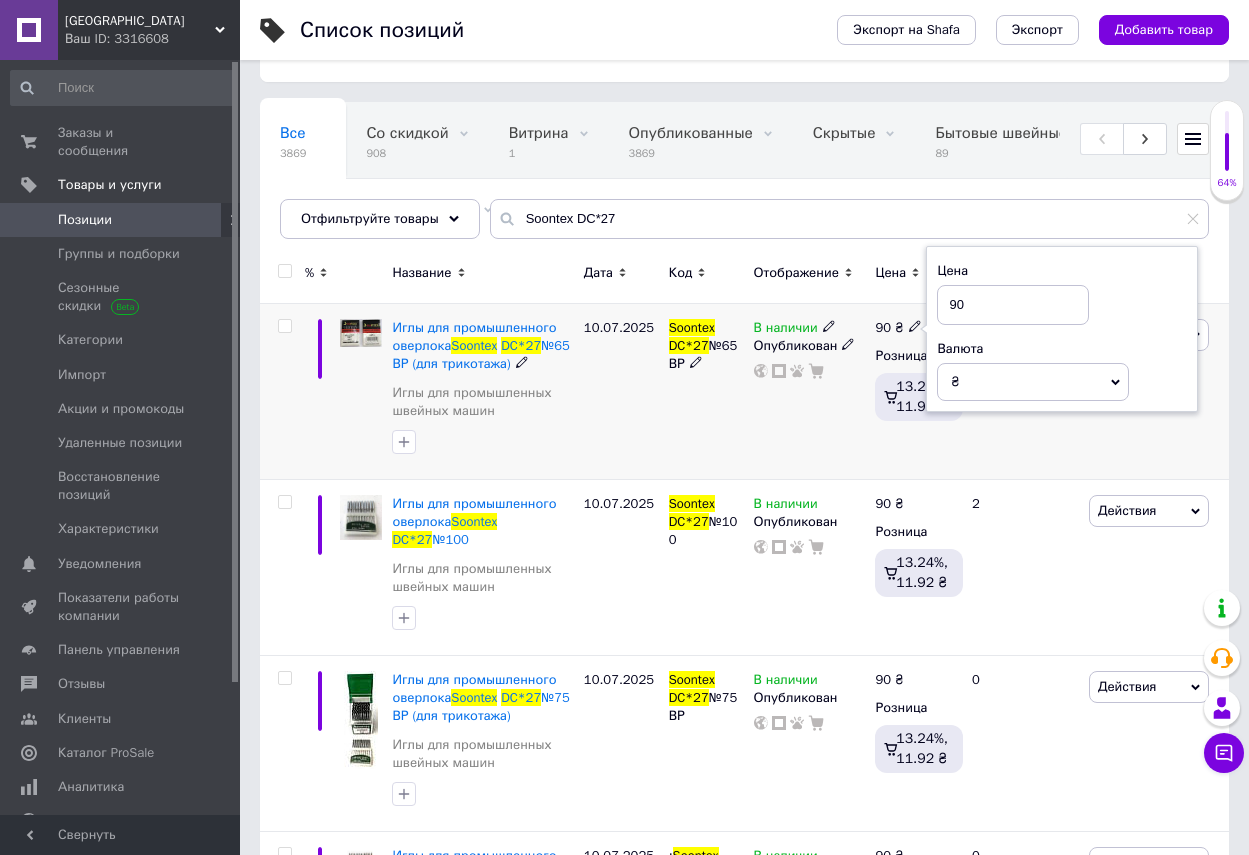 type on "9" 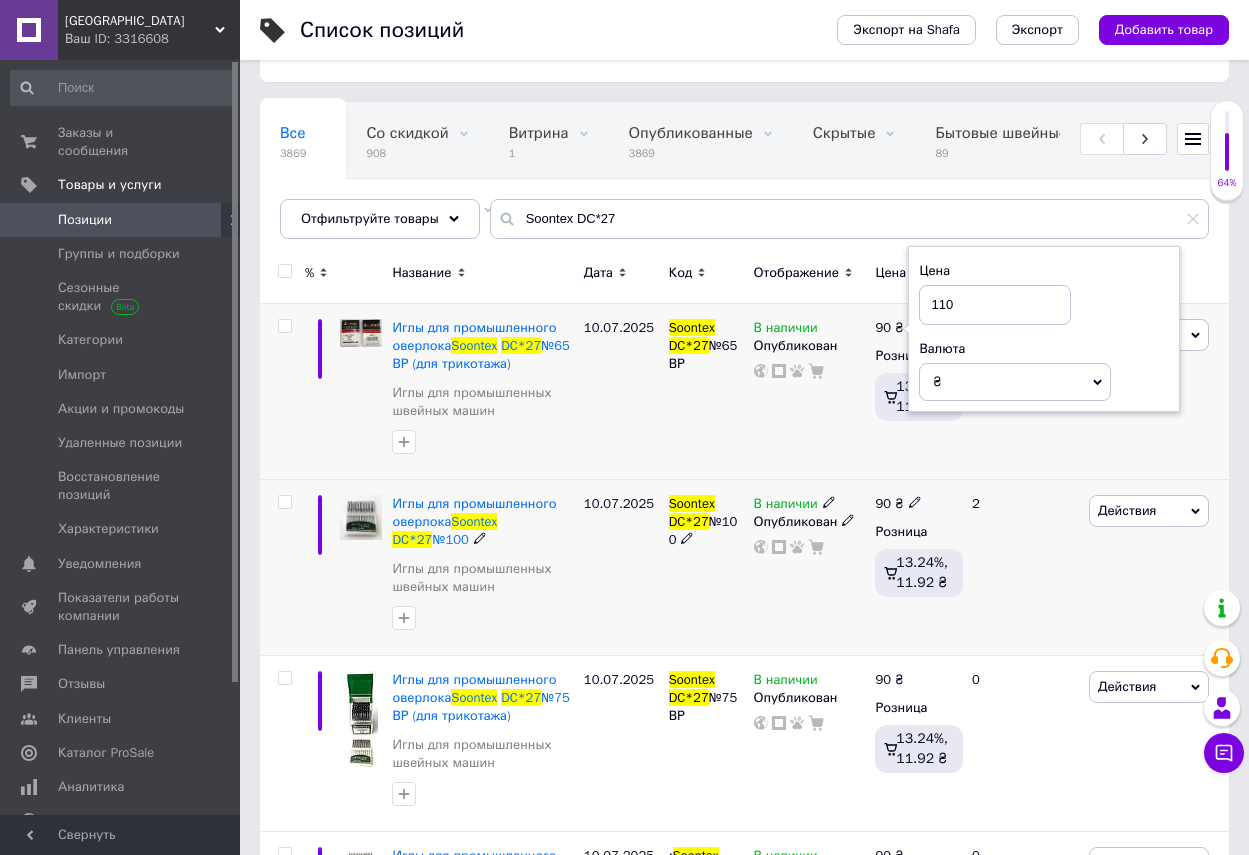 type on "110" 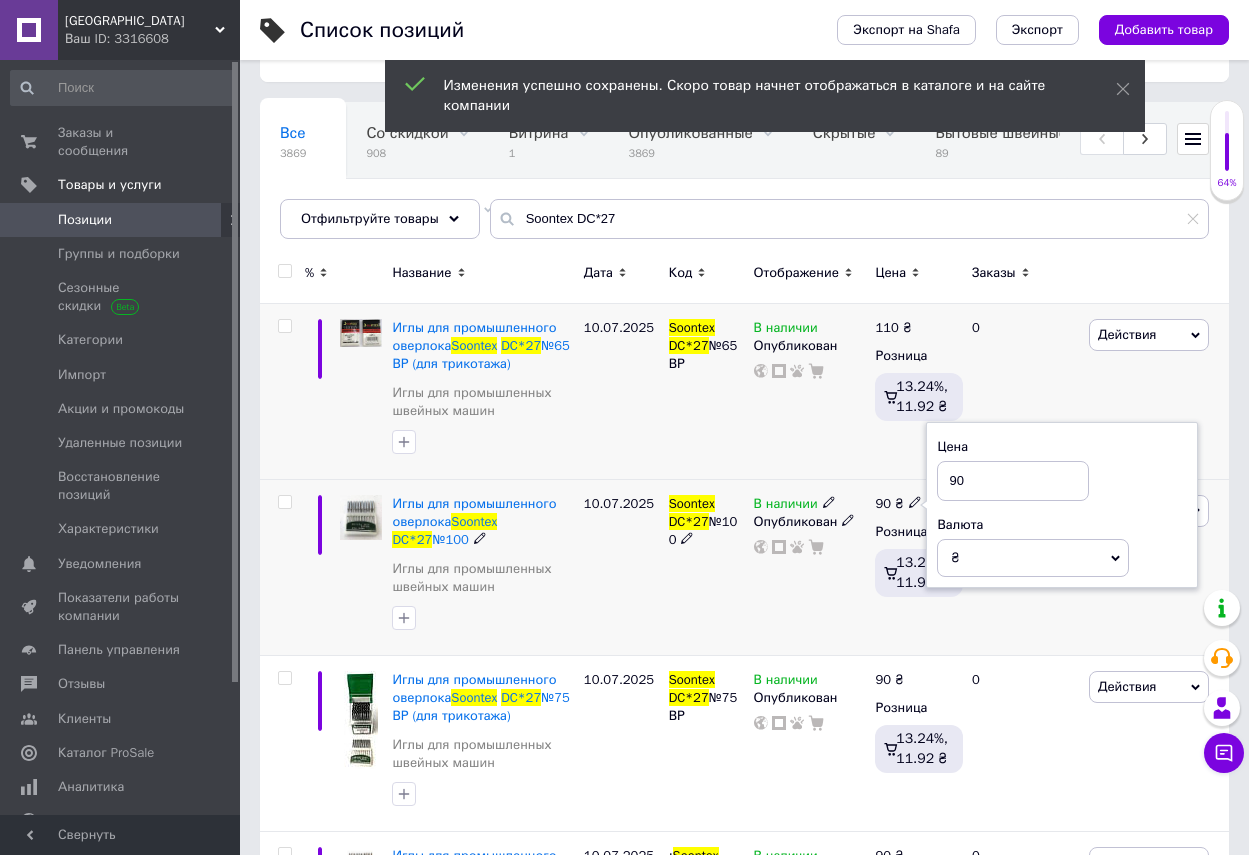 type on "9" 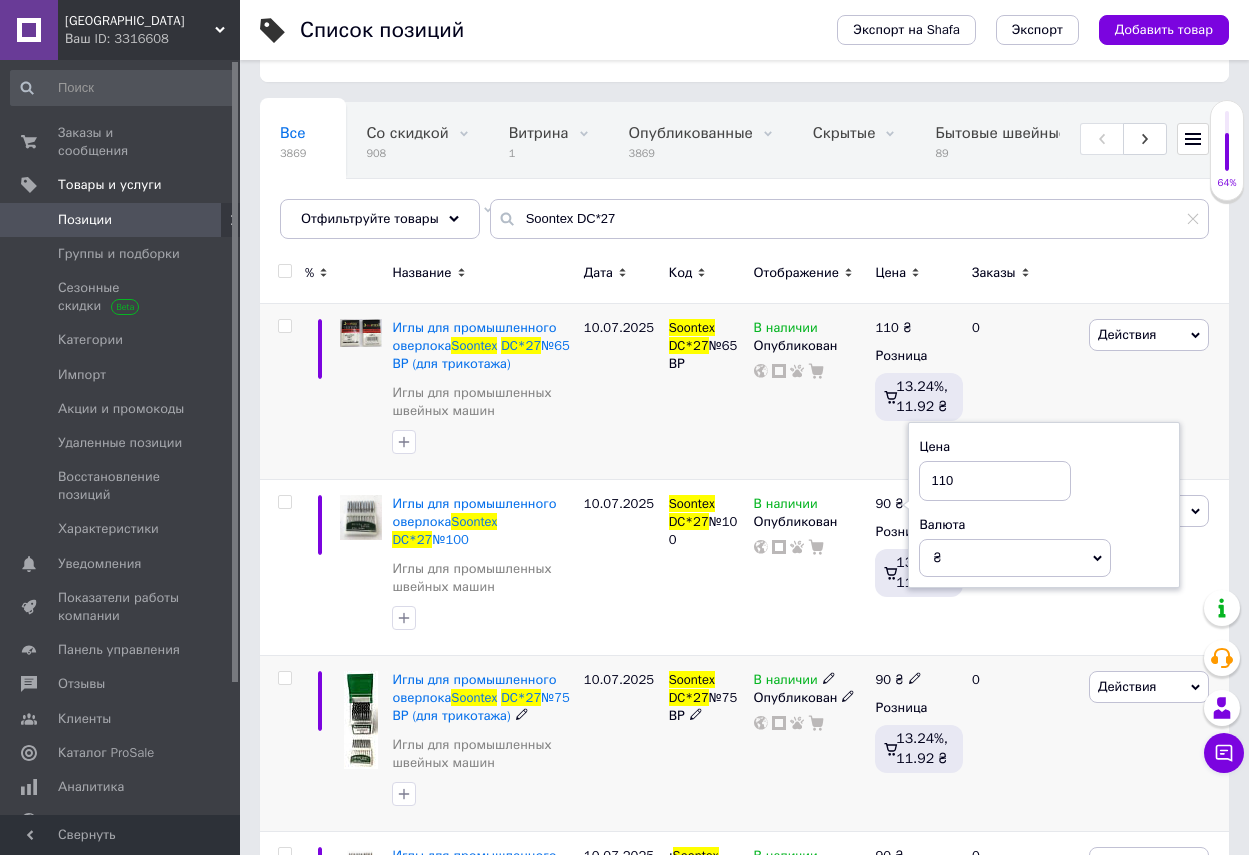 type on "110" 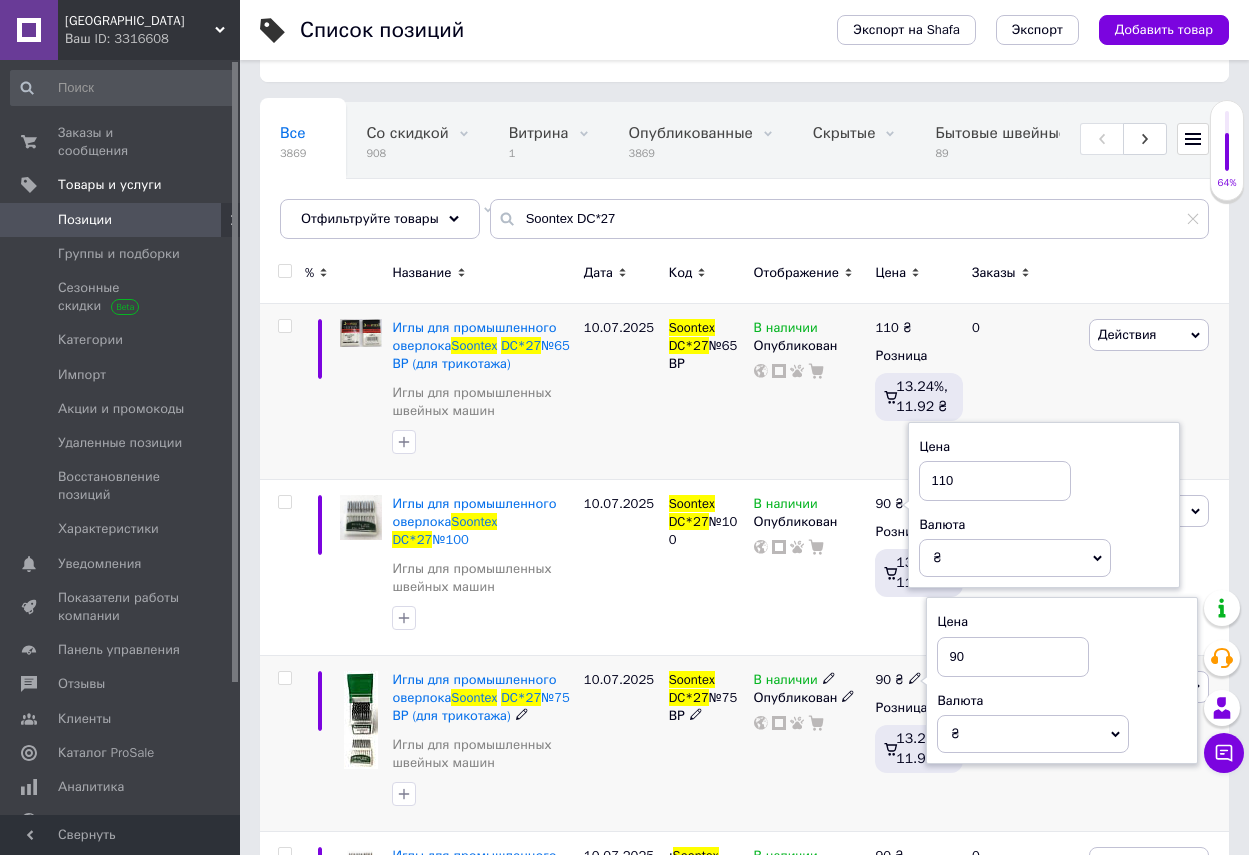 type on "9" 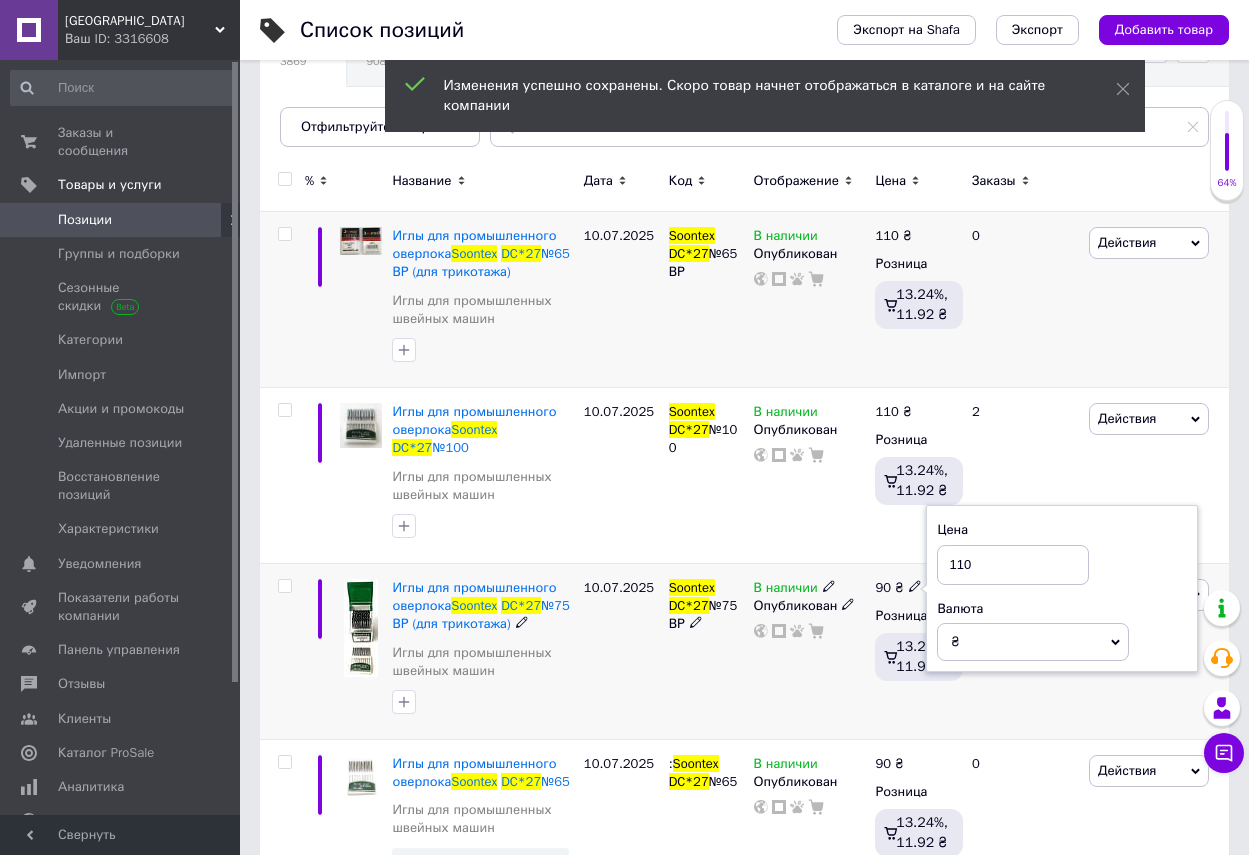 scroll, scrollTop: 299, scrollLeft: 0, axis: vertical 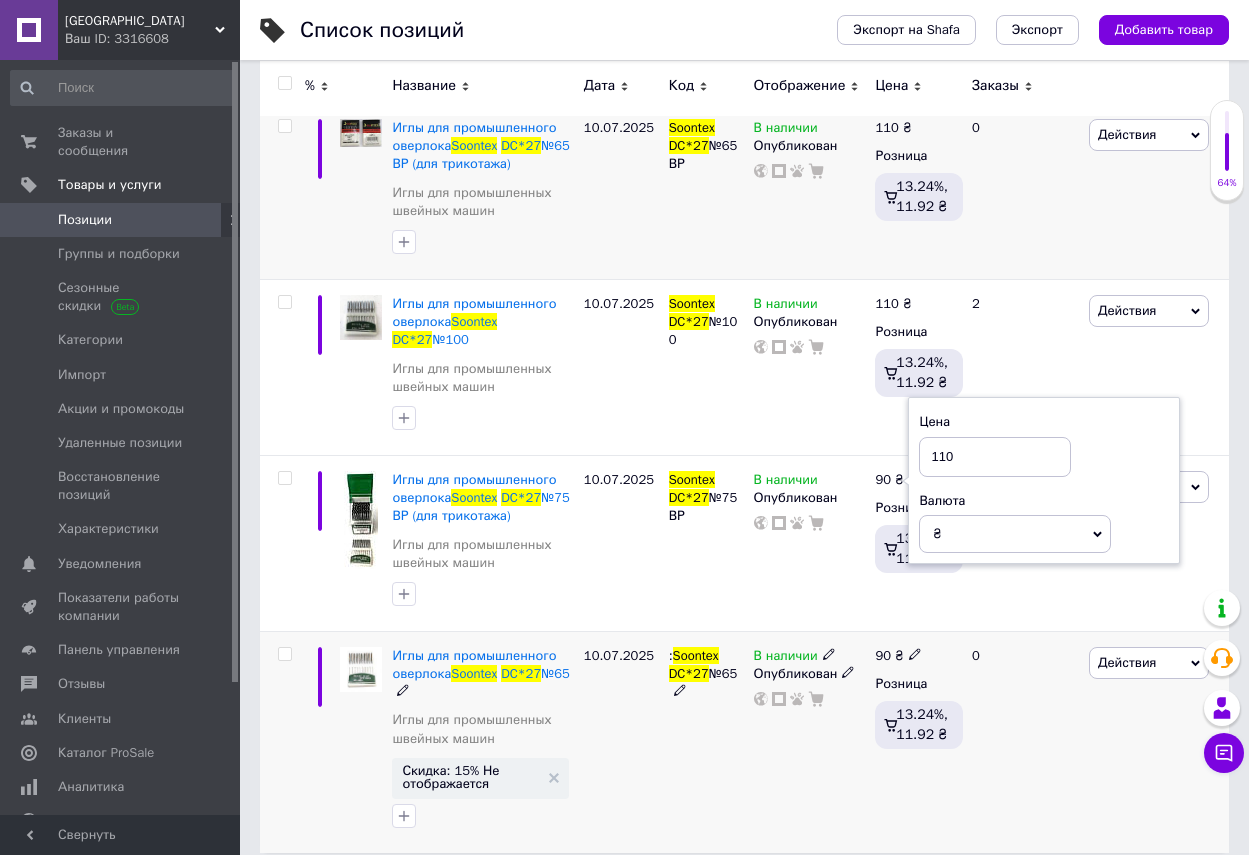 type on "110" 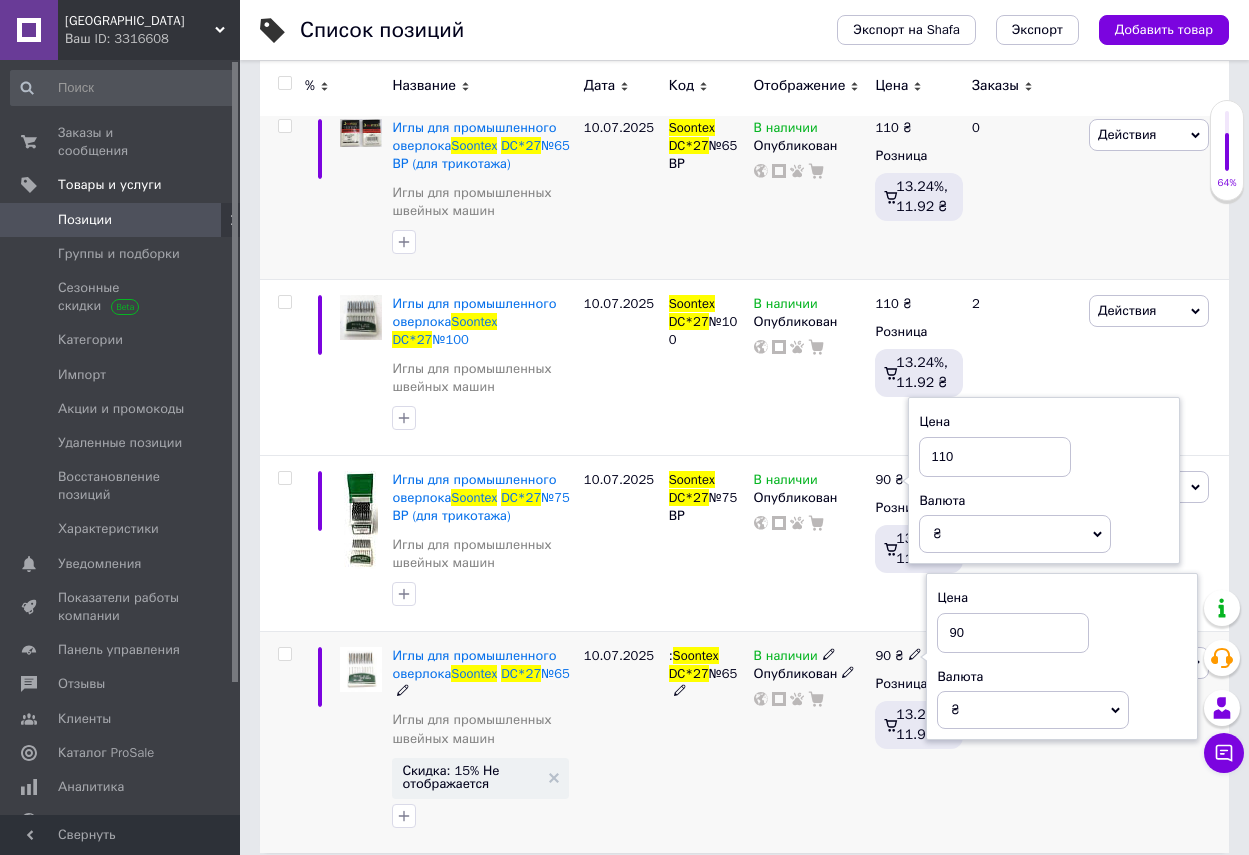 type on "9" 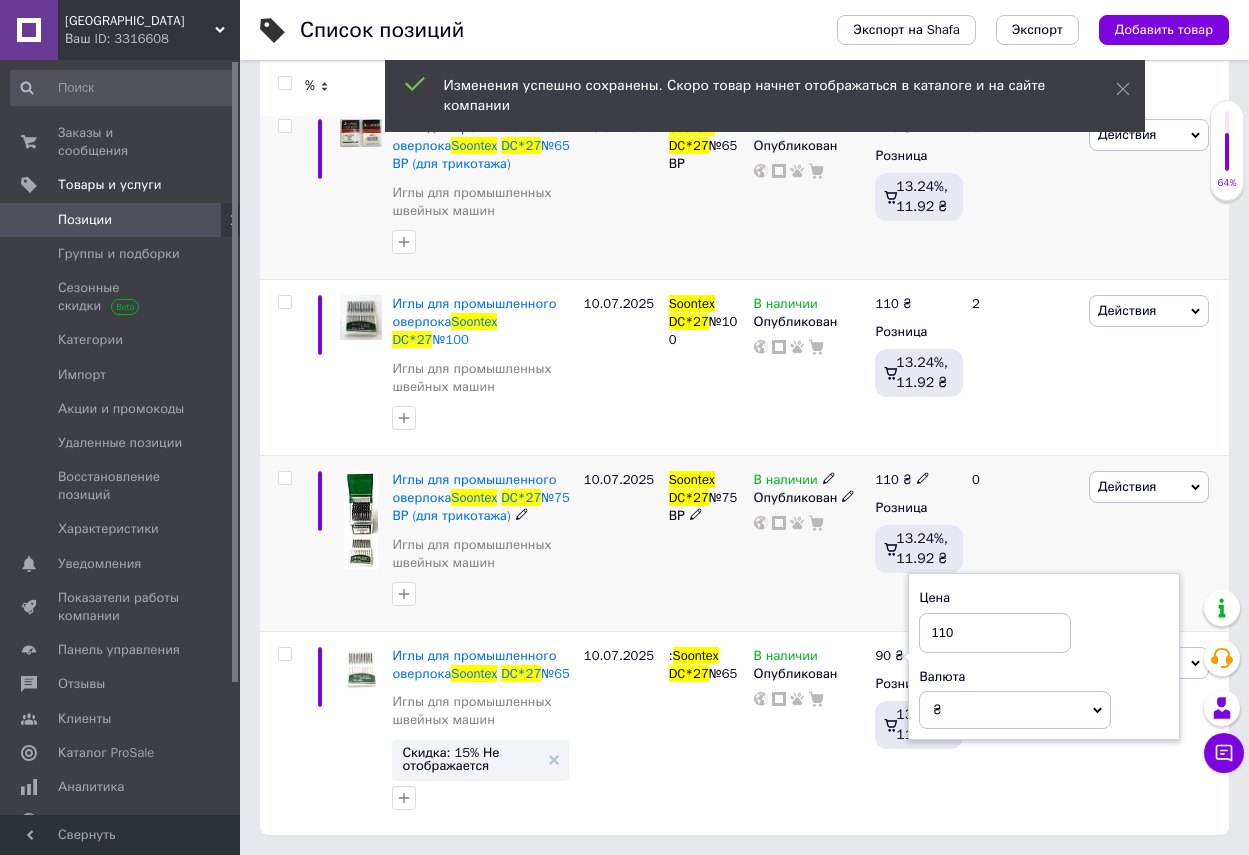 type on "110" 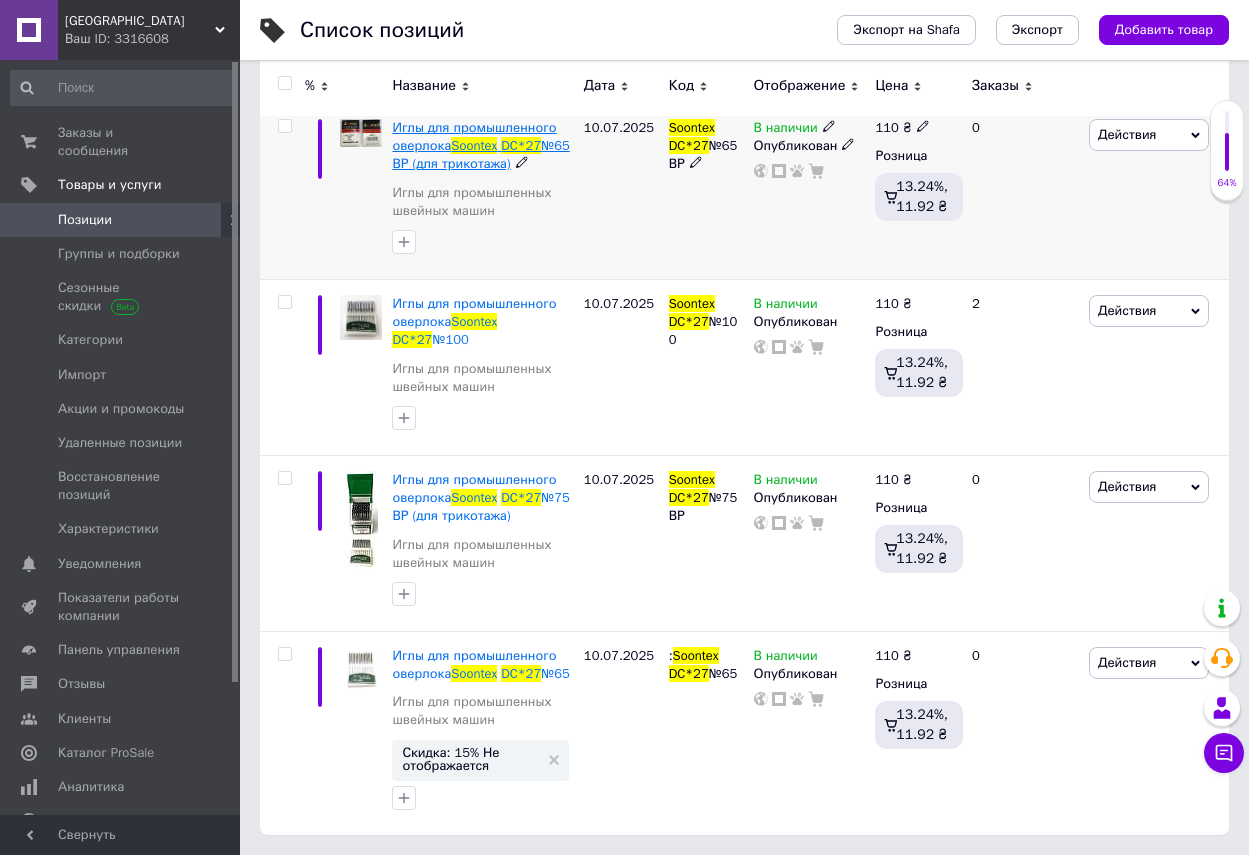scroll, scrollTop: 0, scrollLeft: 0, axis: both 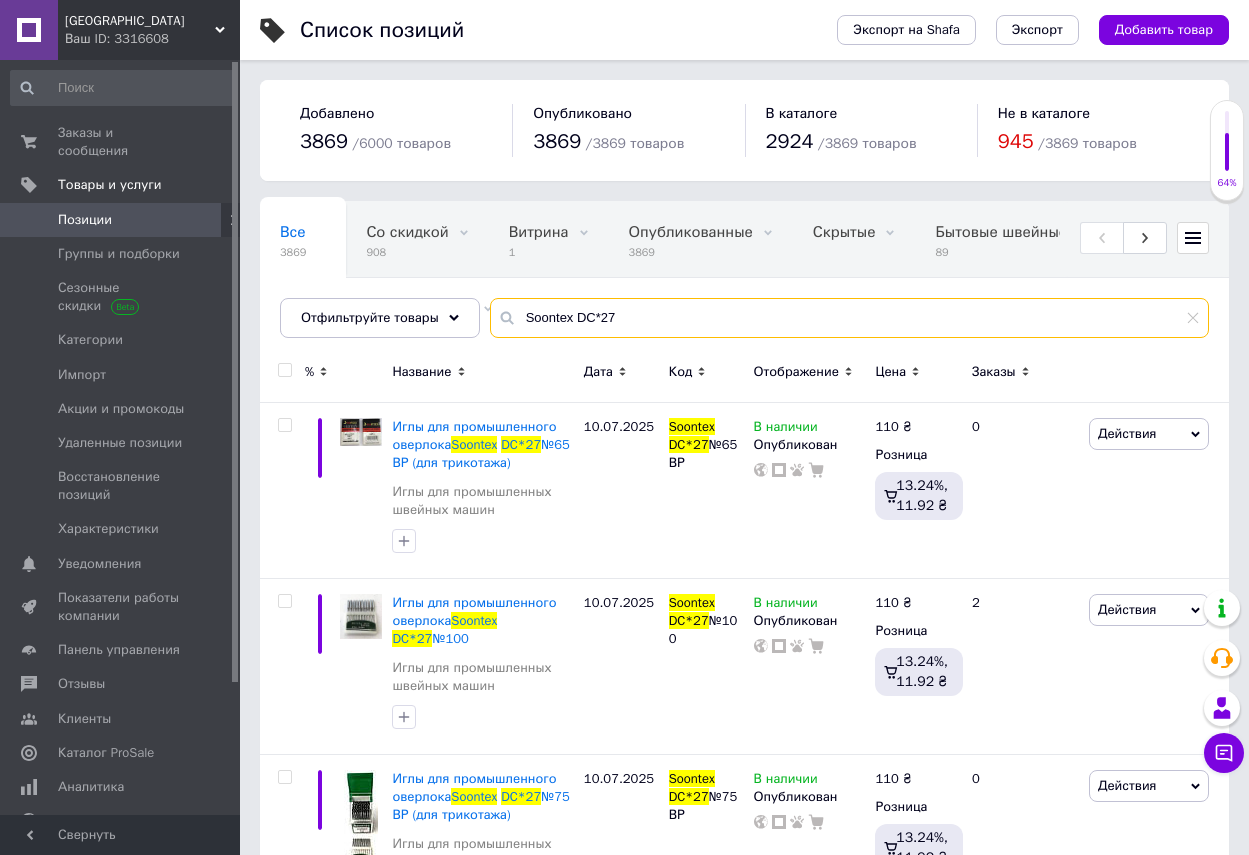 drag, startPoint x: 515, startPoint y: 315, endPoint x: 643, endPoint y: 315, distance: 128 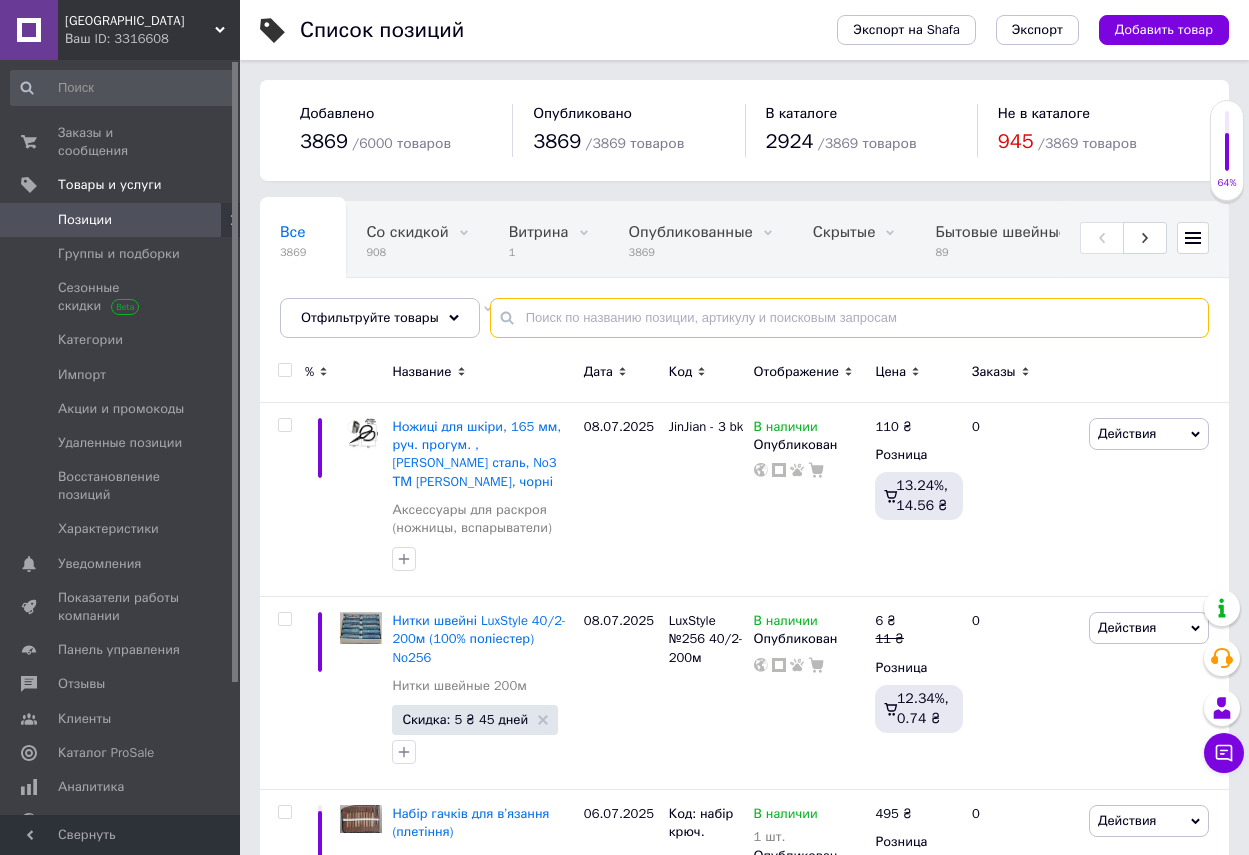 click at bounding box center [849, 318] 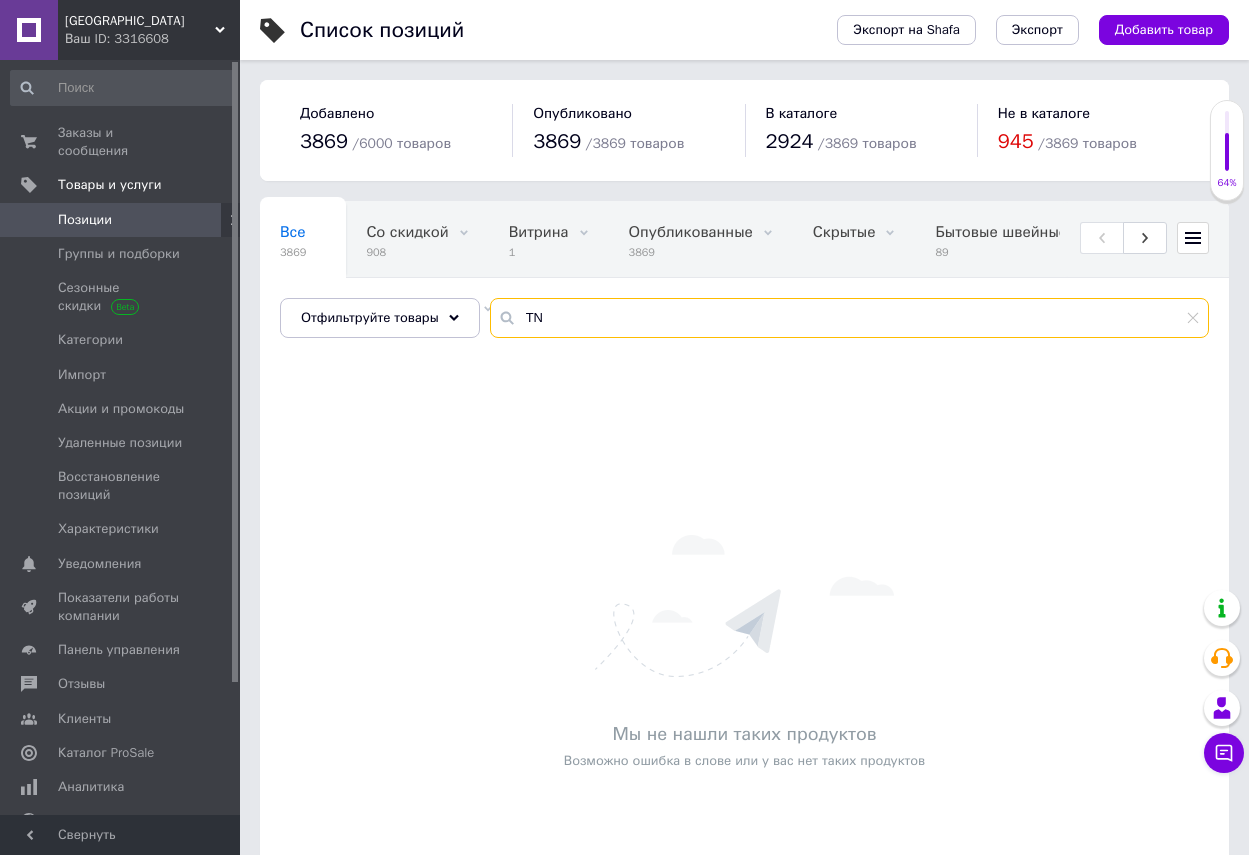 type on "T" 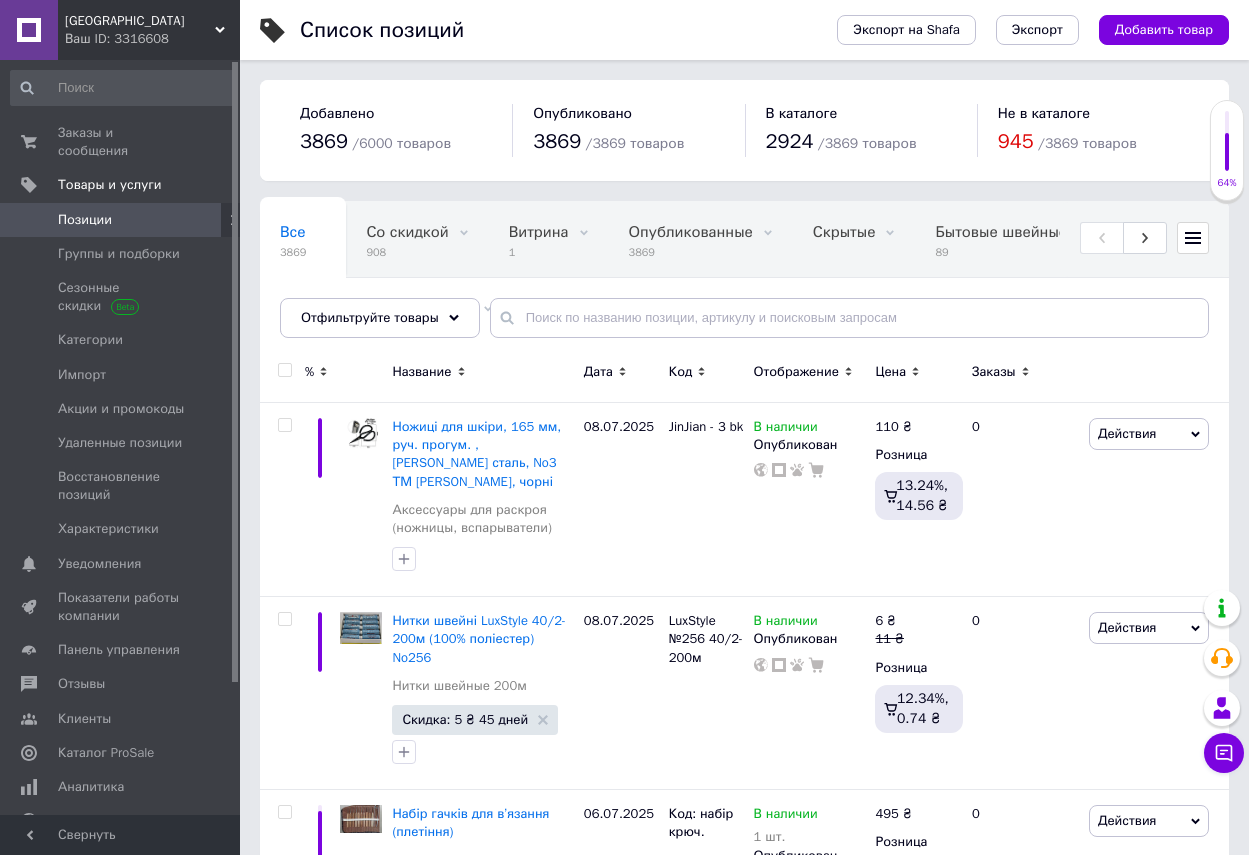 scroll, scrollTop: 0, scrollLeft: 0, axis: both 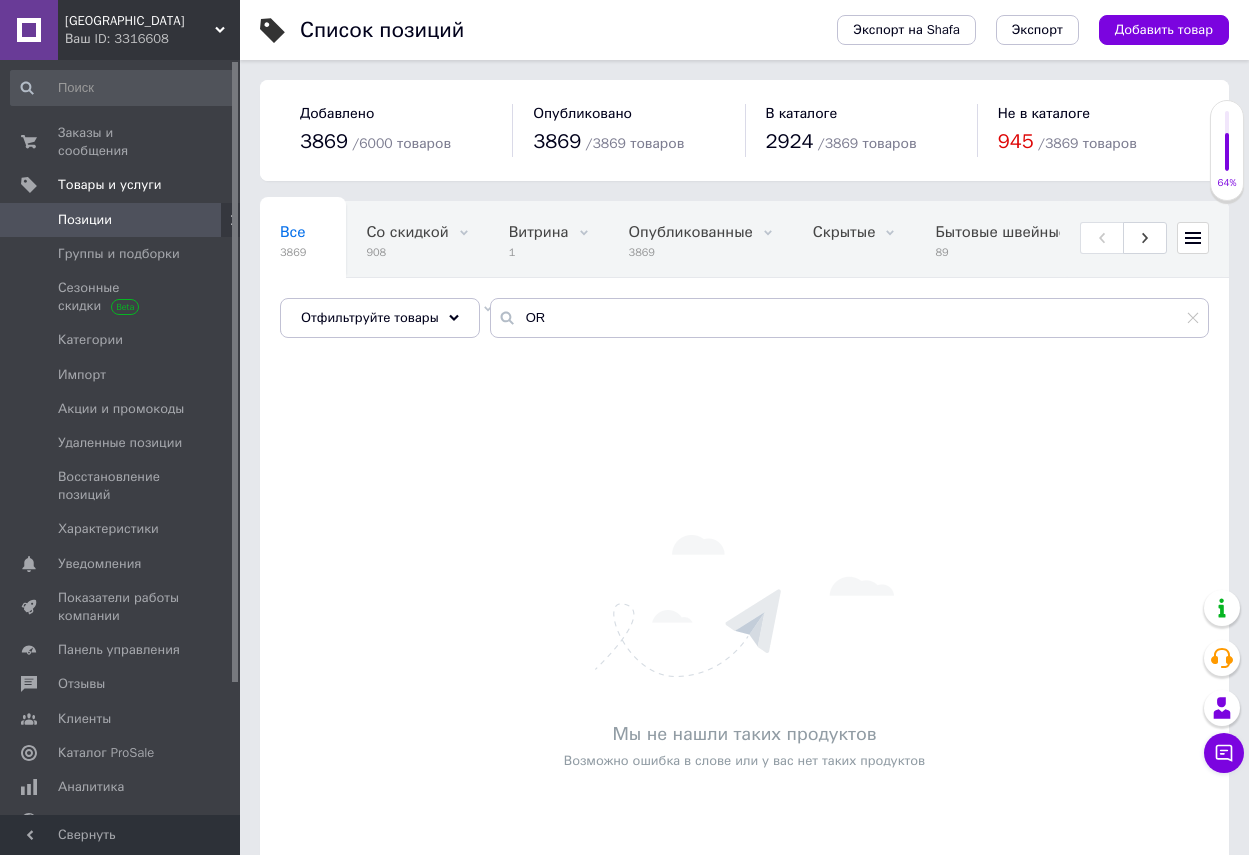 type on "O" 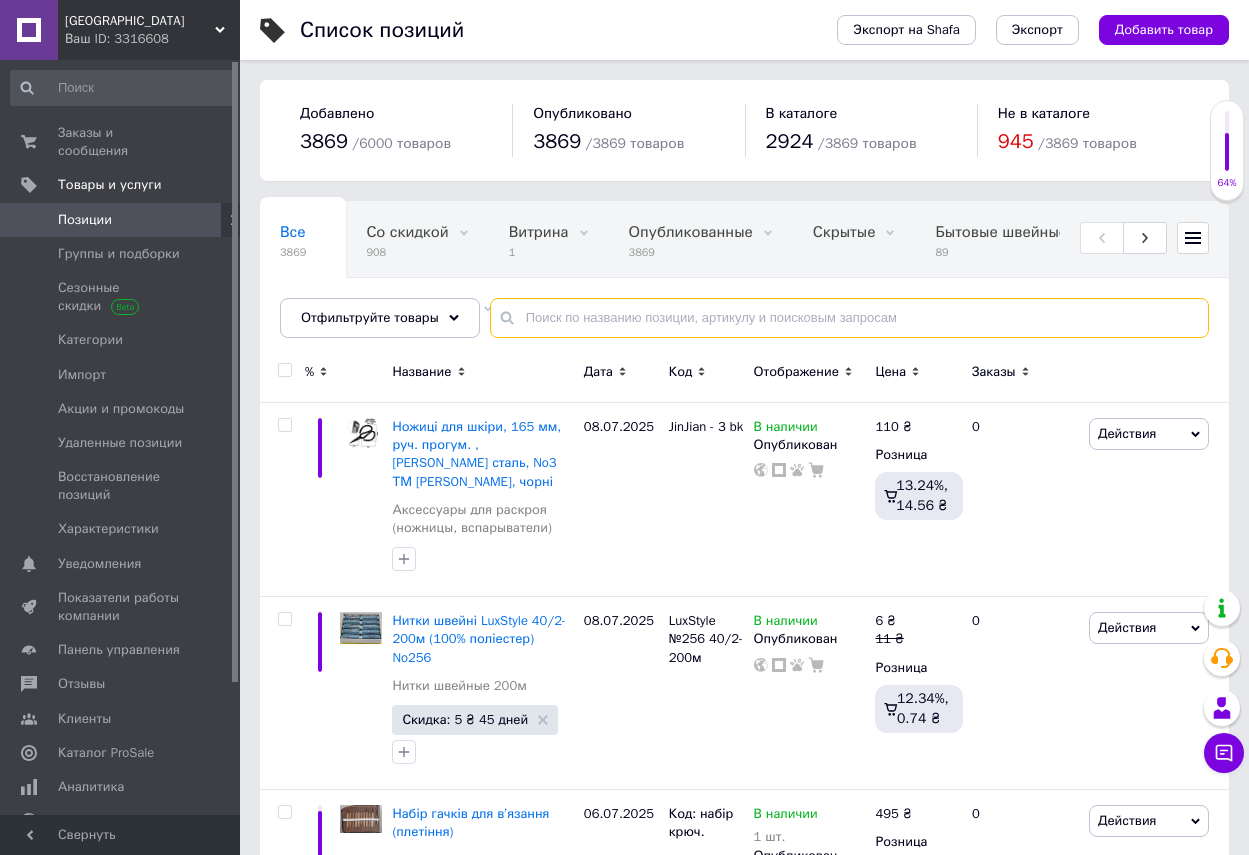 click at bounding box center (849, 318) 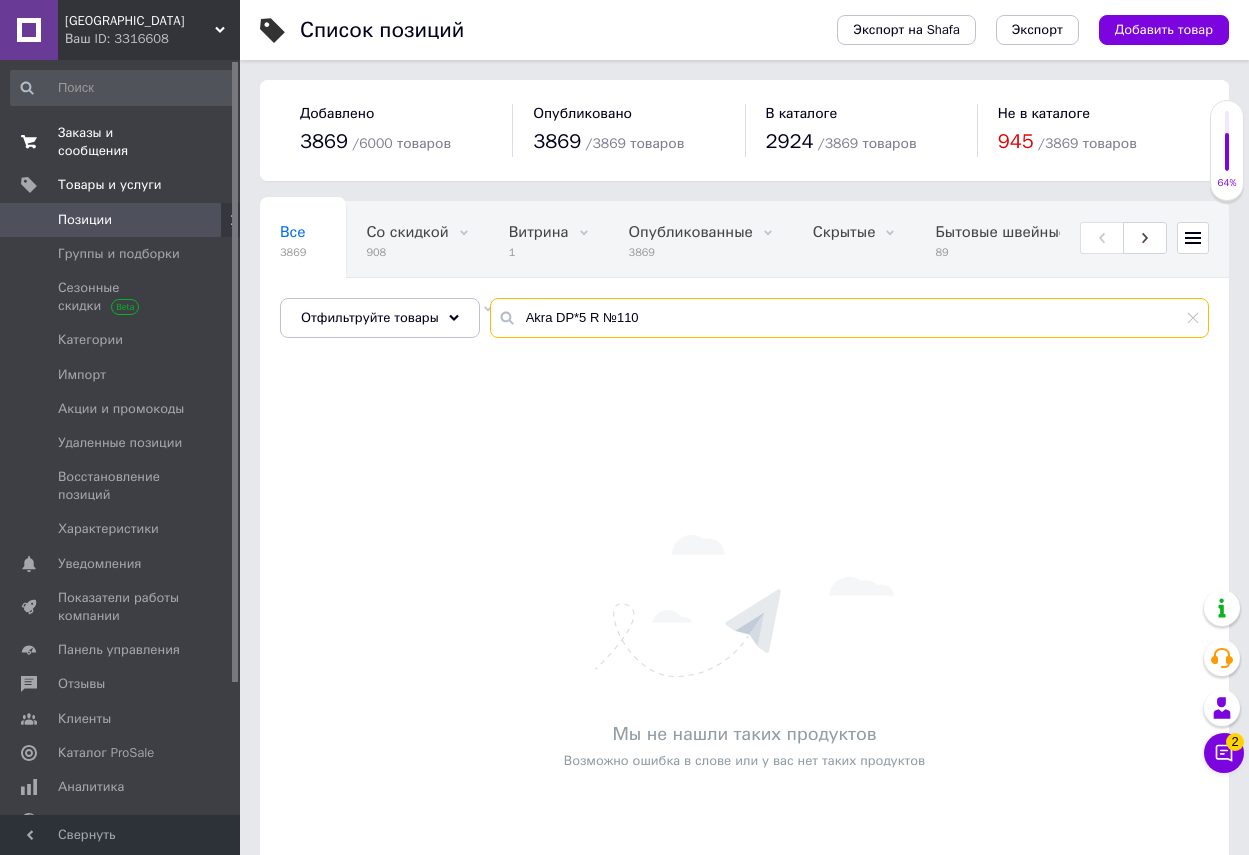 type on "Akra DP*5 R №110" 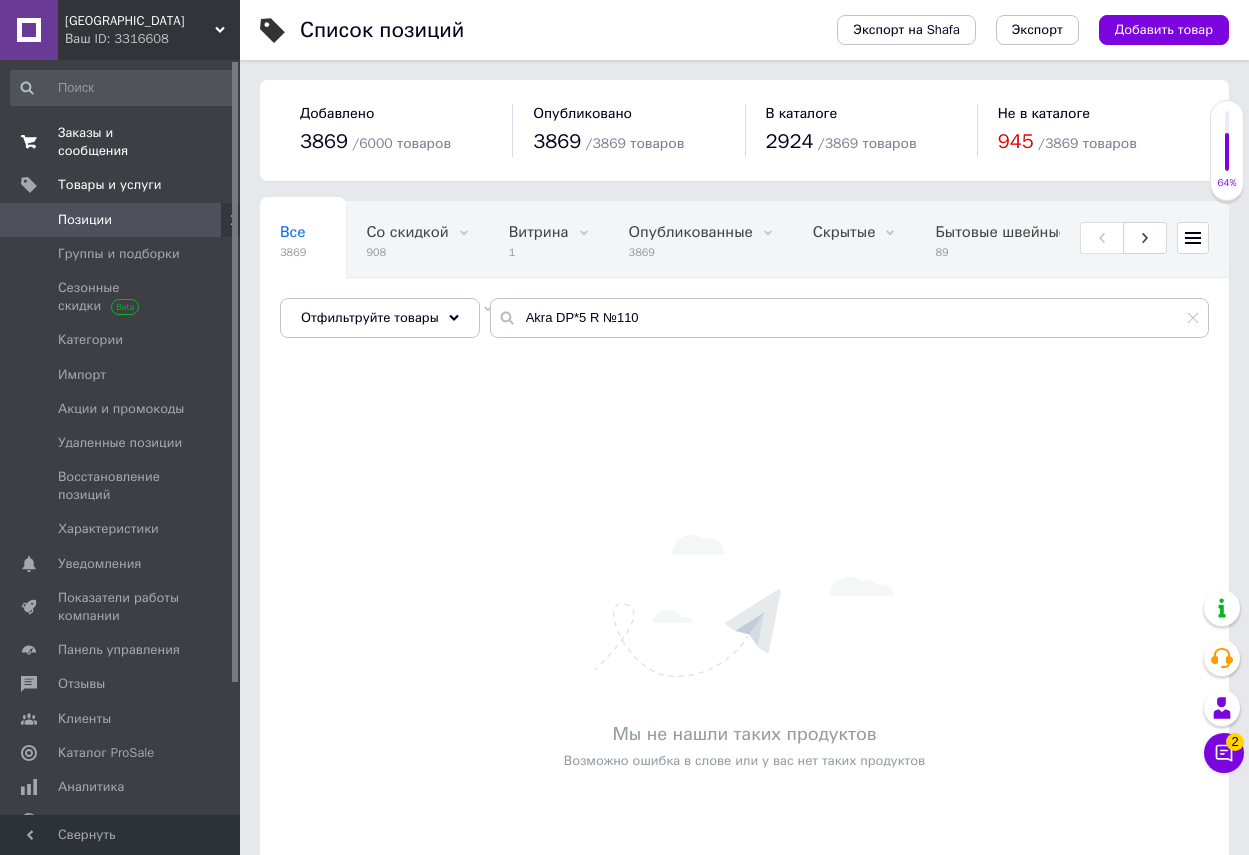 click on "Заказы и сообщения" at bounding box center [121, 142] 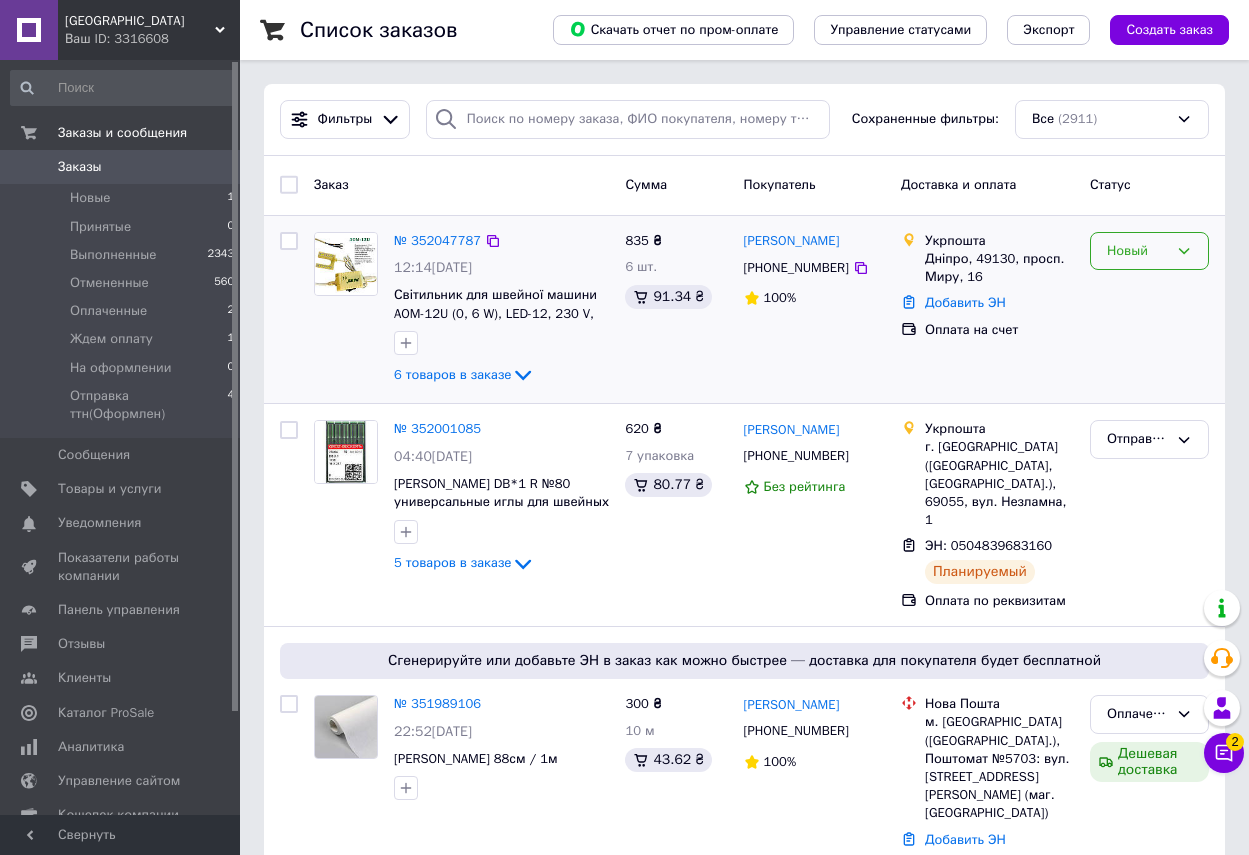 click 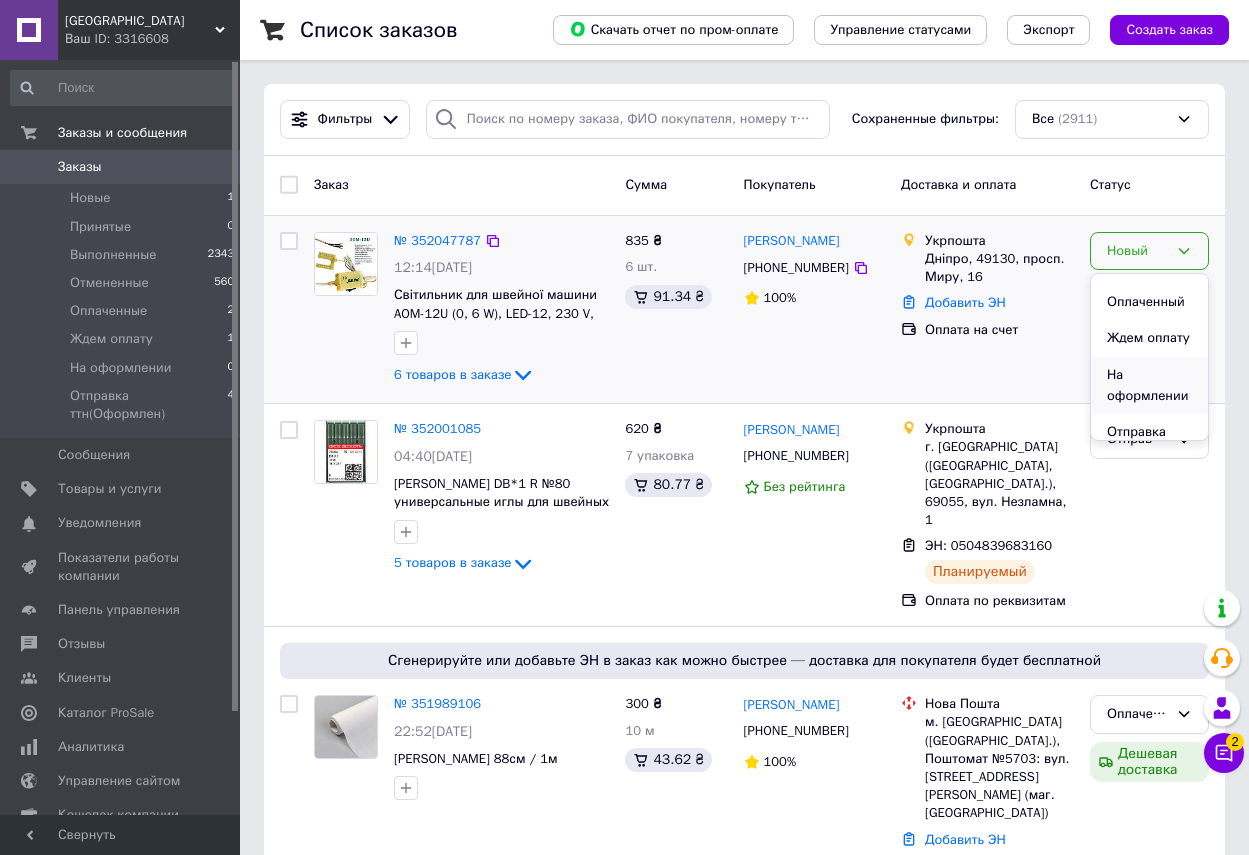 scroll, scrollTop: 0, scrollLeft: 0, axis: both 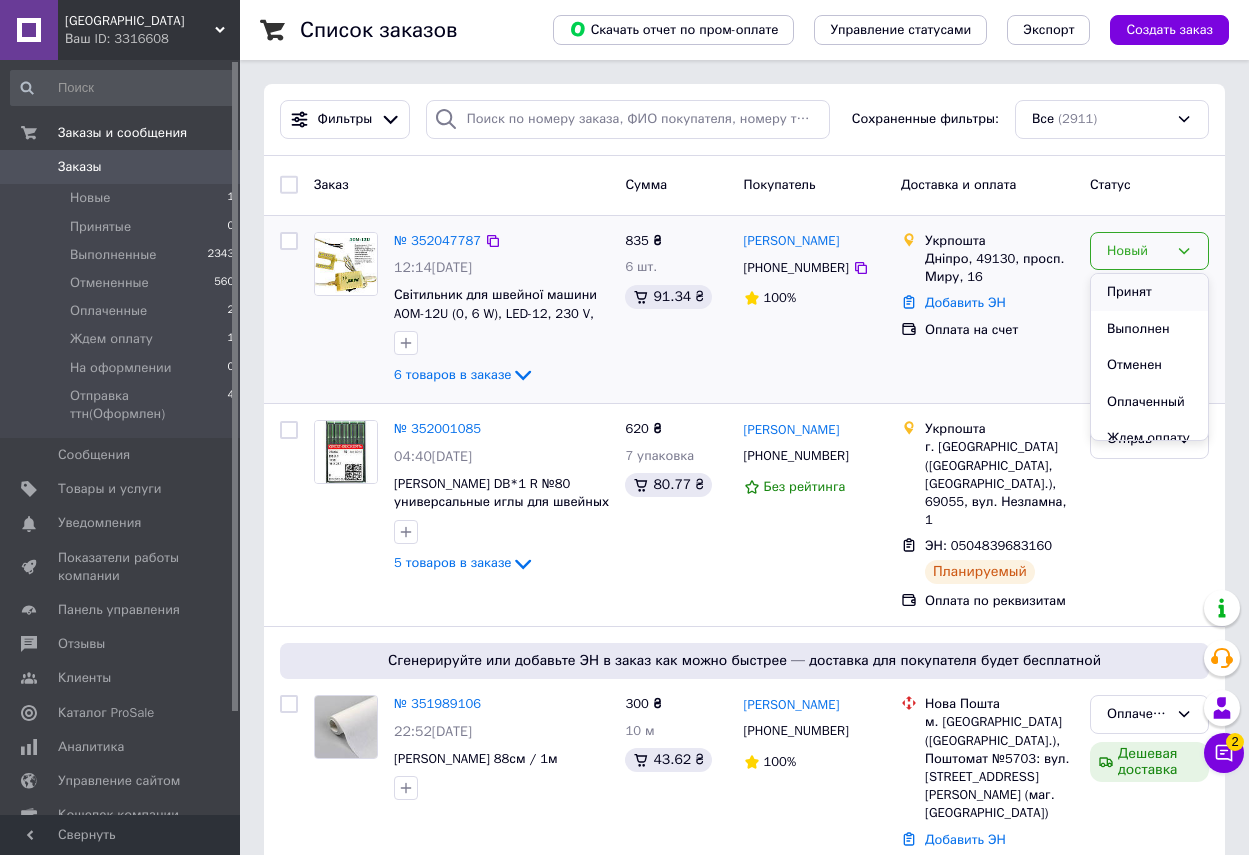 click on "Принят" at bounding box center [1149, 292] 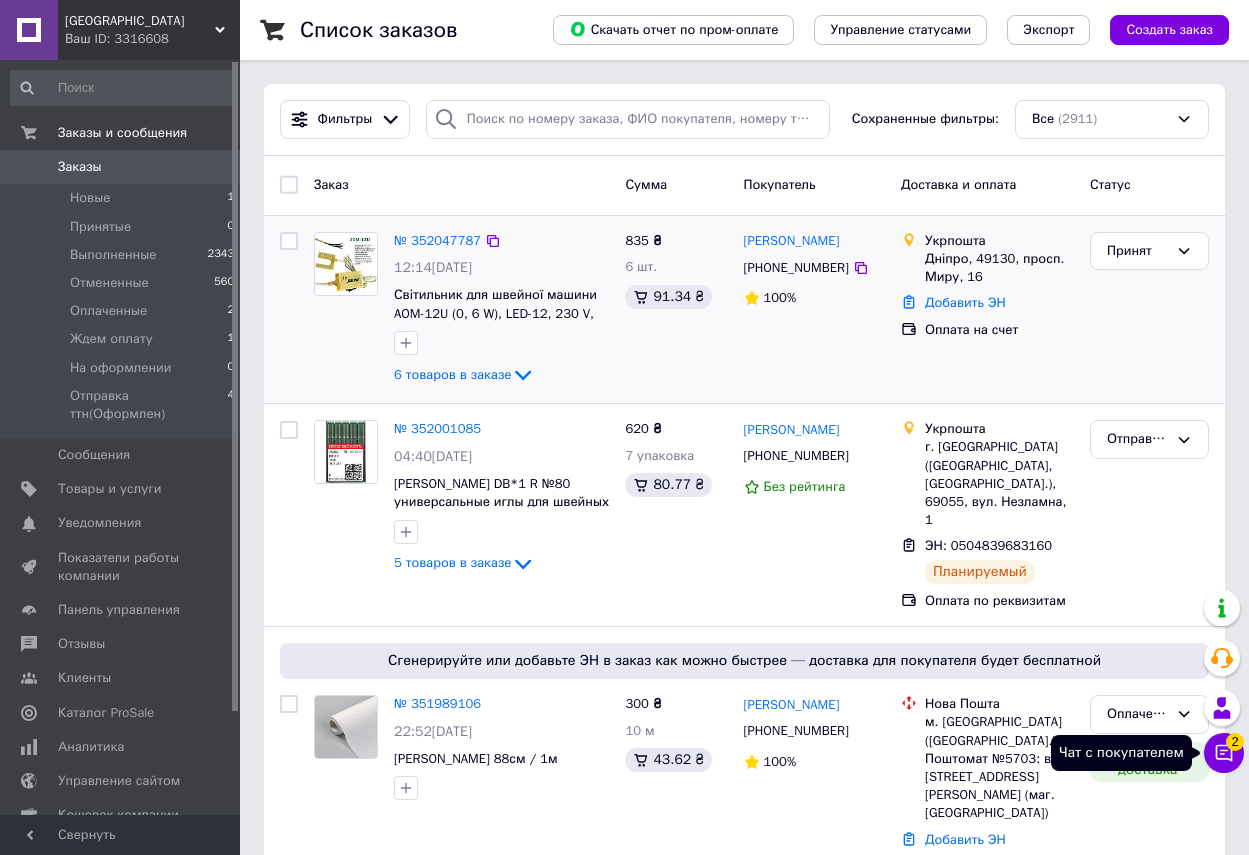 click 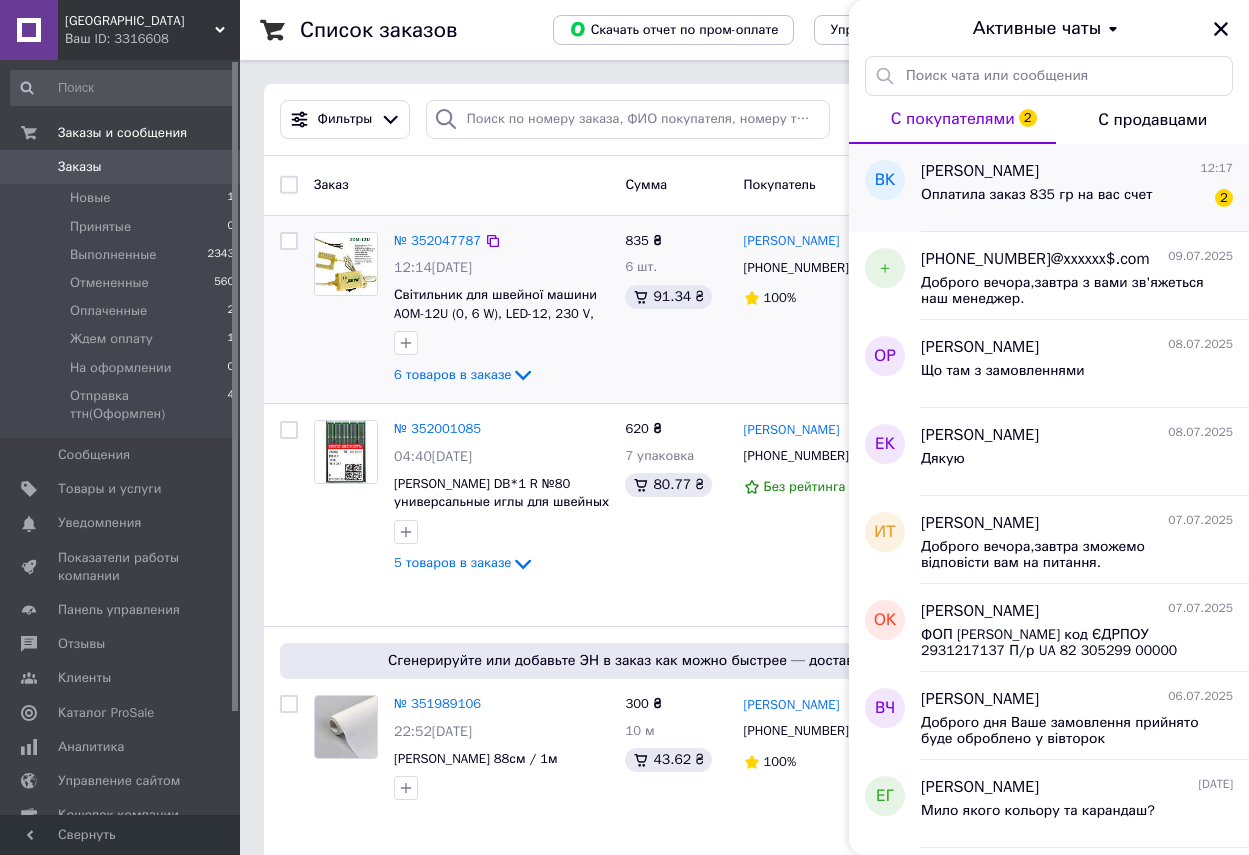 click on "Виктория Корнюша" at bounding box center (980, 171) 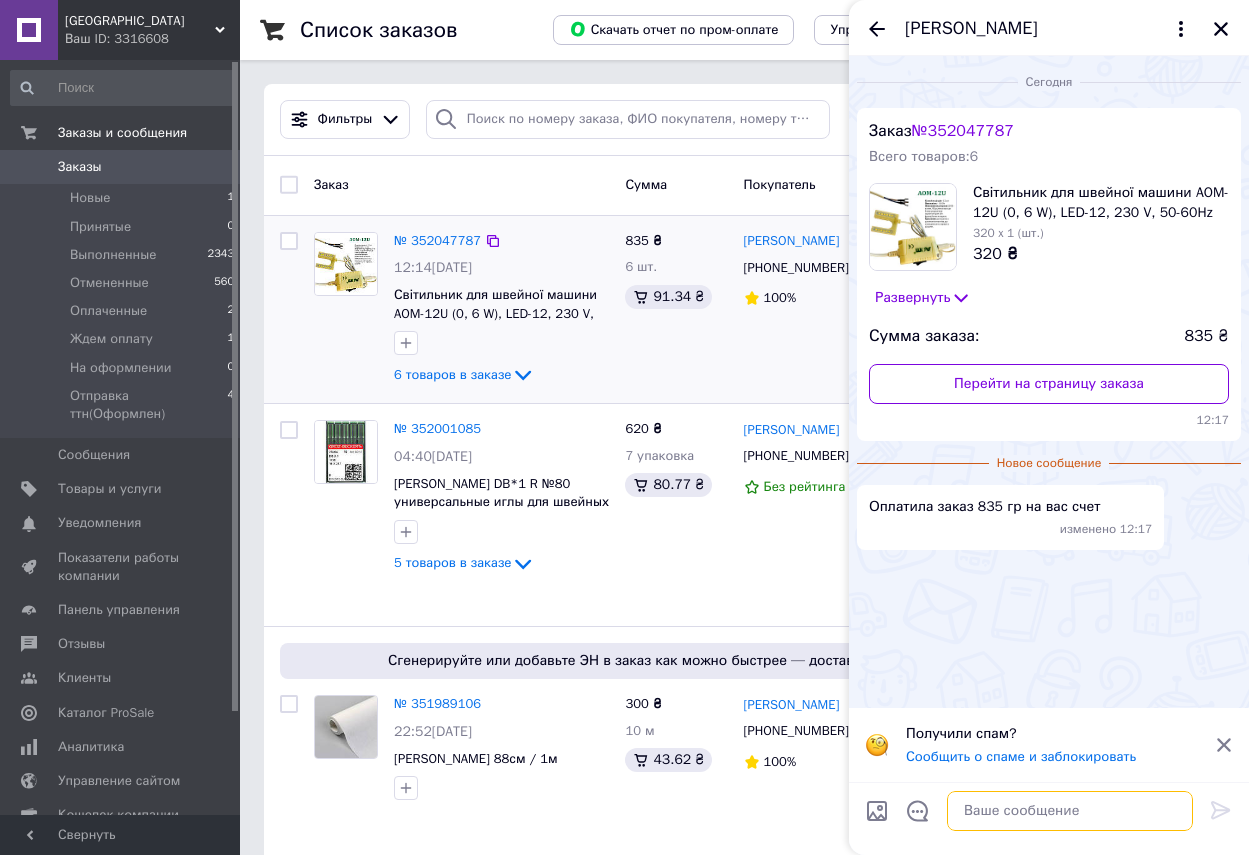 click at bounding box center [1070, 811] 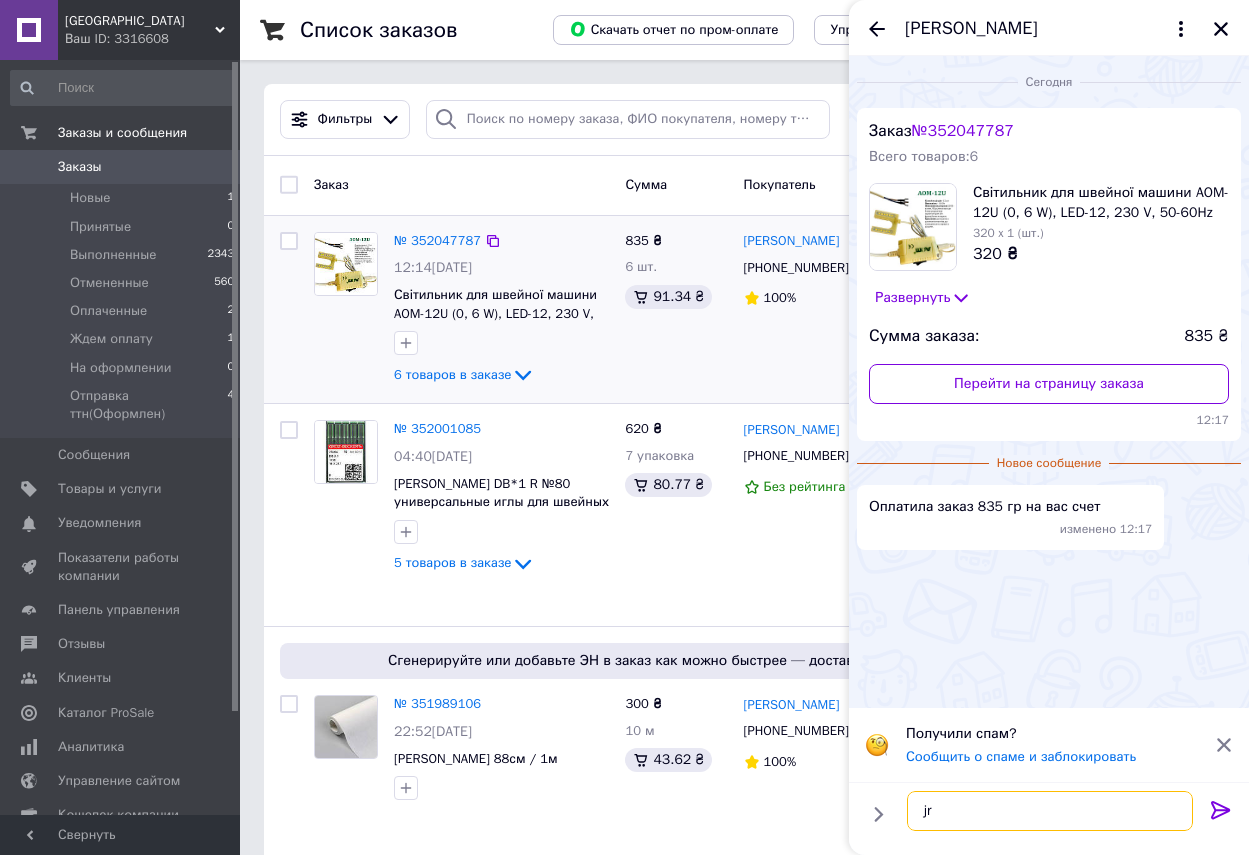 type on "j" 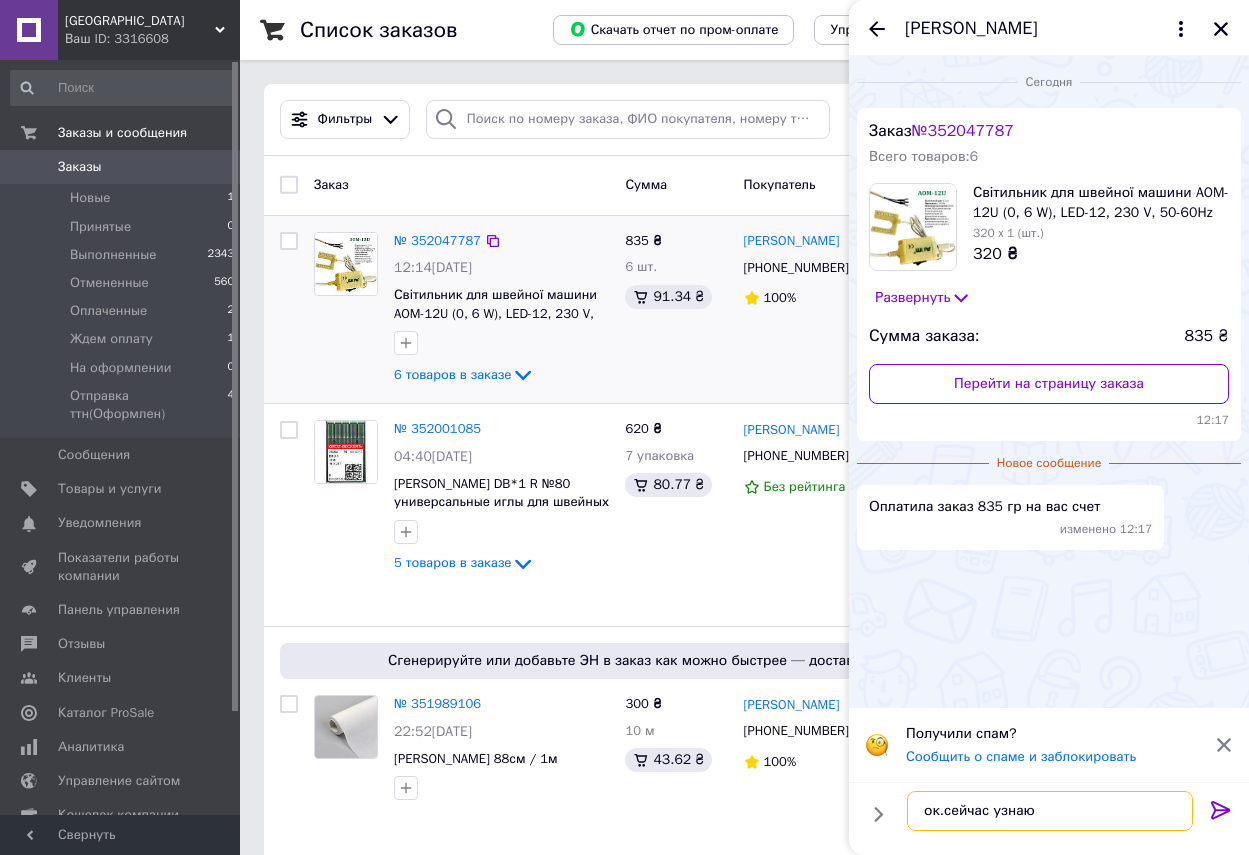 type on "ок.сейчас узнаю" 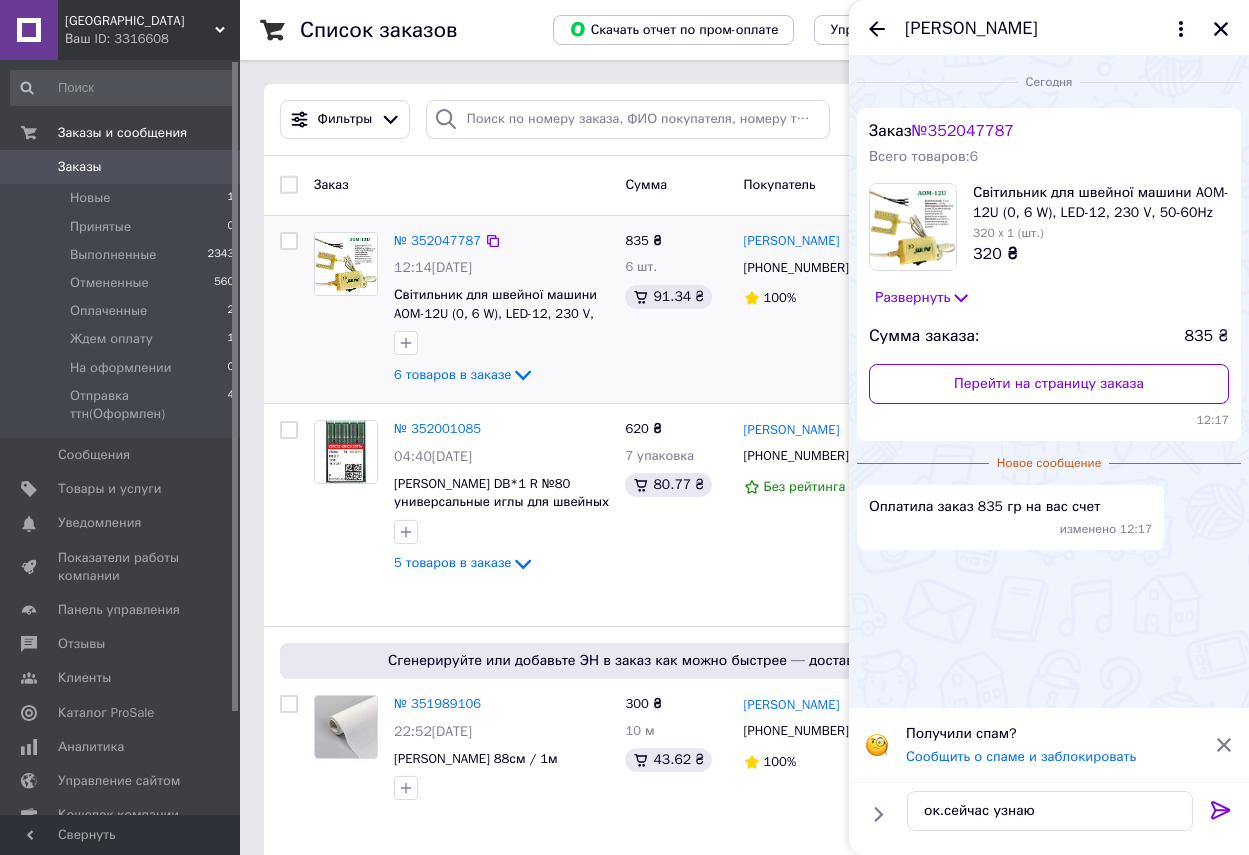click 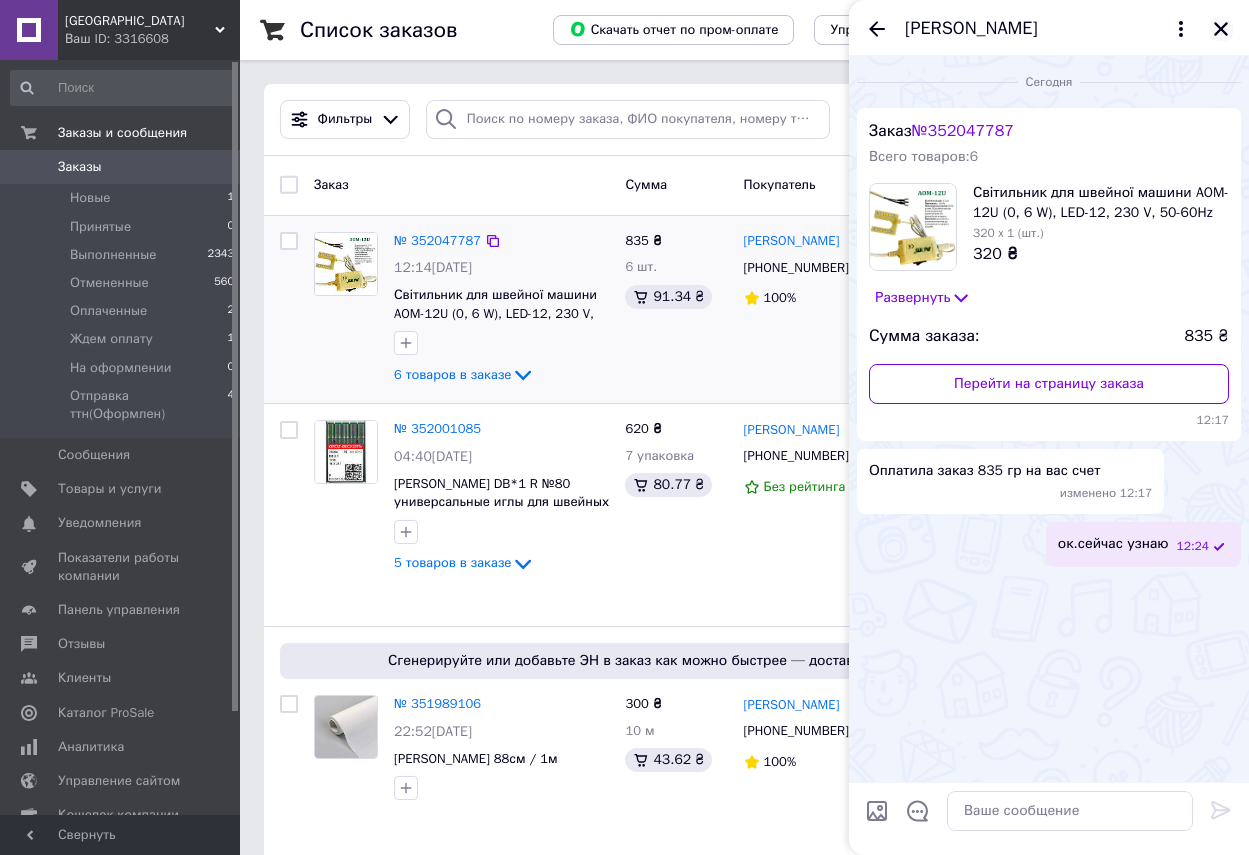 click 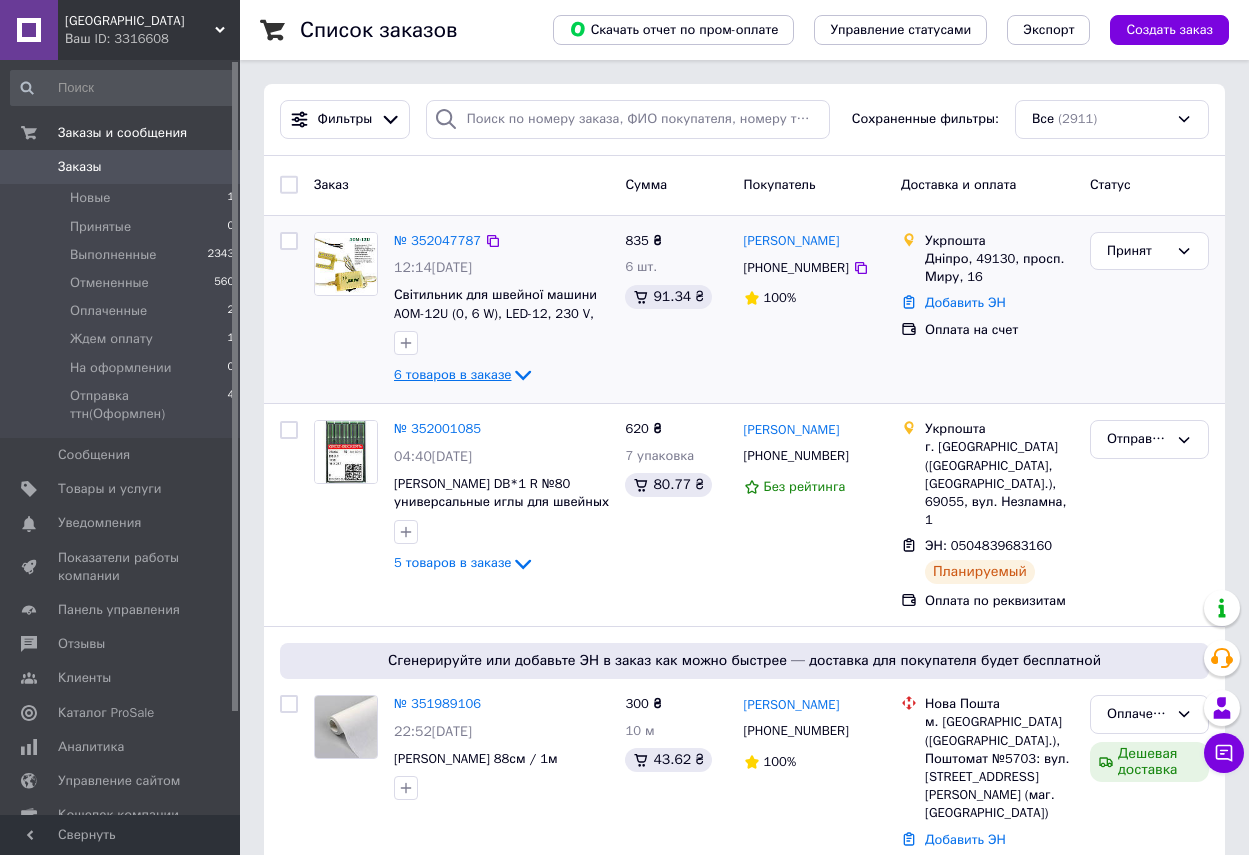 click on "6 товаров в заказе" at bounding box center (452, 374) 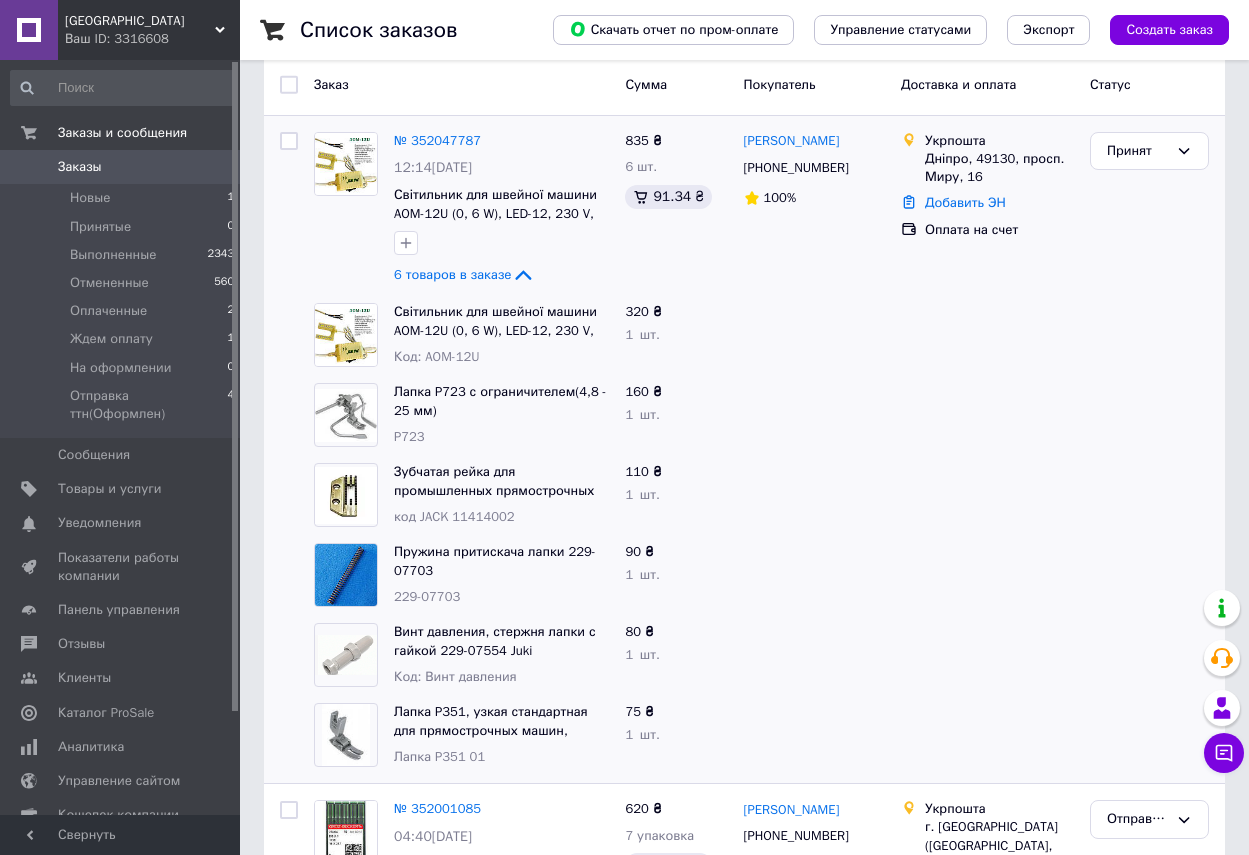scroll, scrollTop: 0, scrollLeft: 0, axis: both 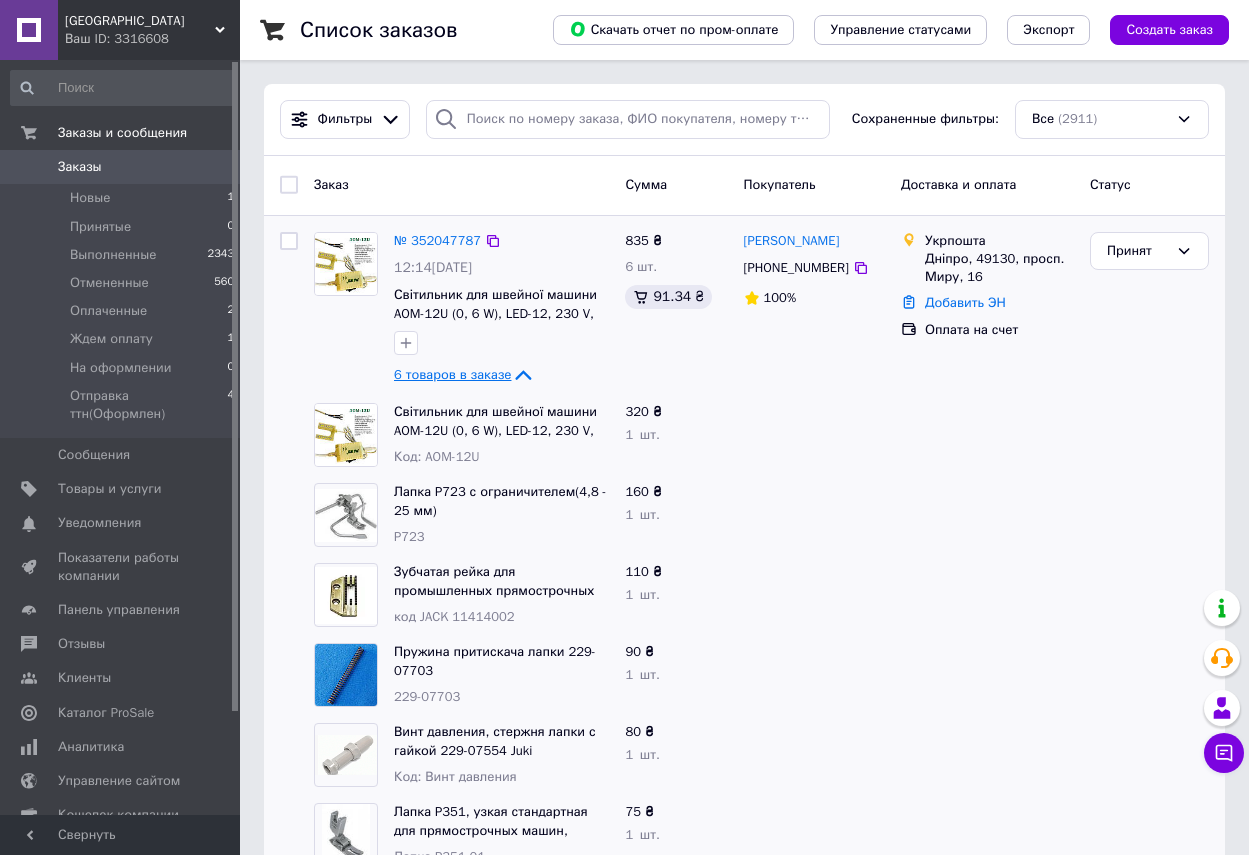 click 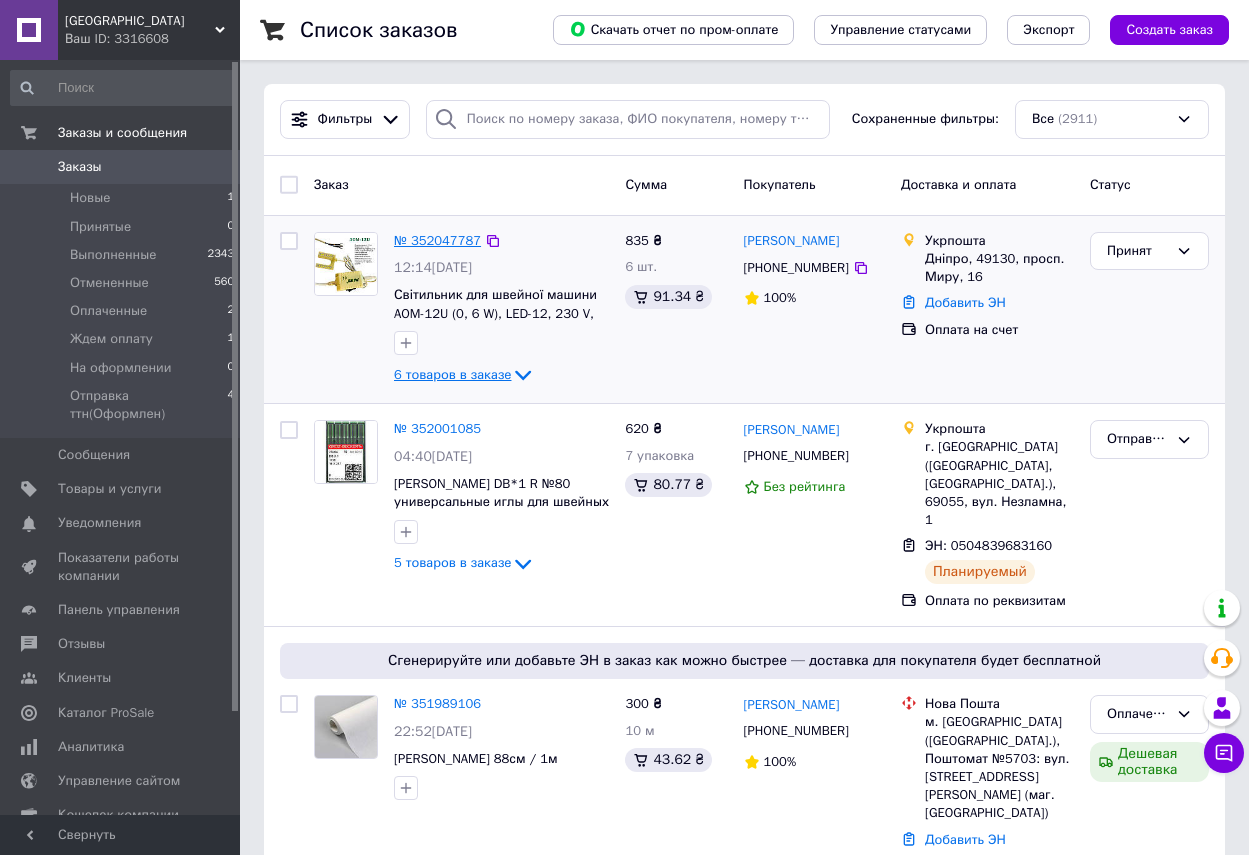 click on "№ 352047787" at bounding box center [437, 240] 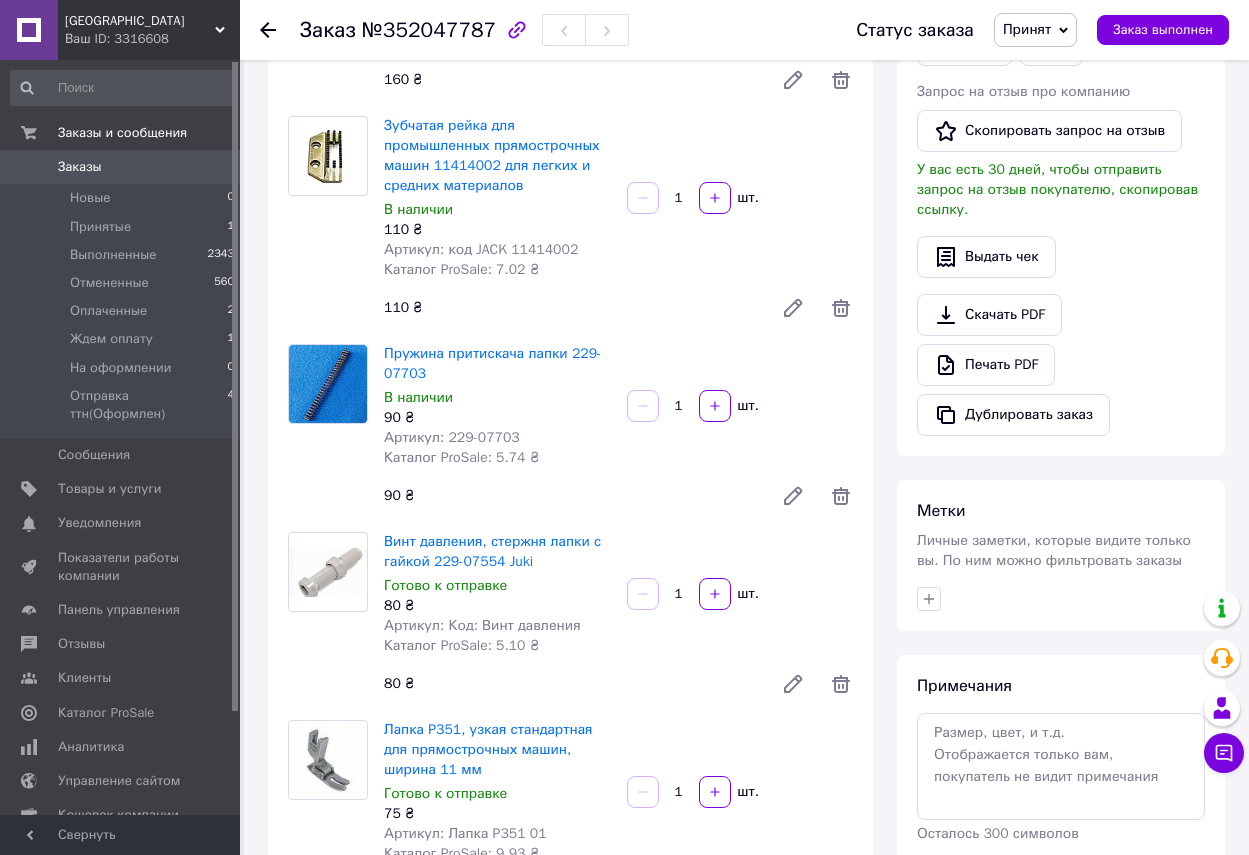 scroll, scrollTop: 500, scrollLeft: 0, axis: vertical 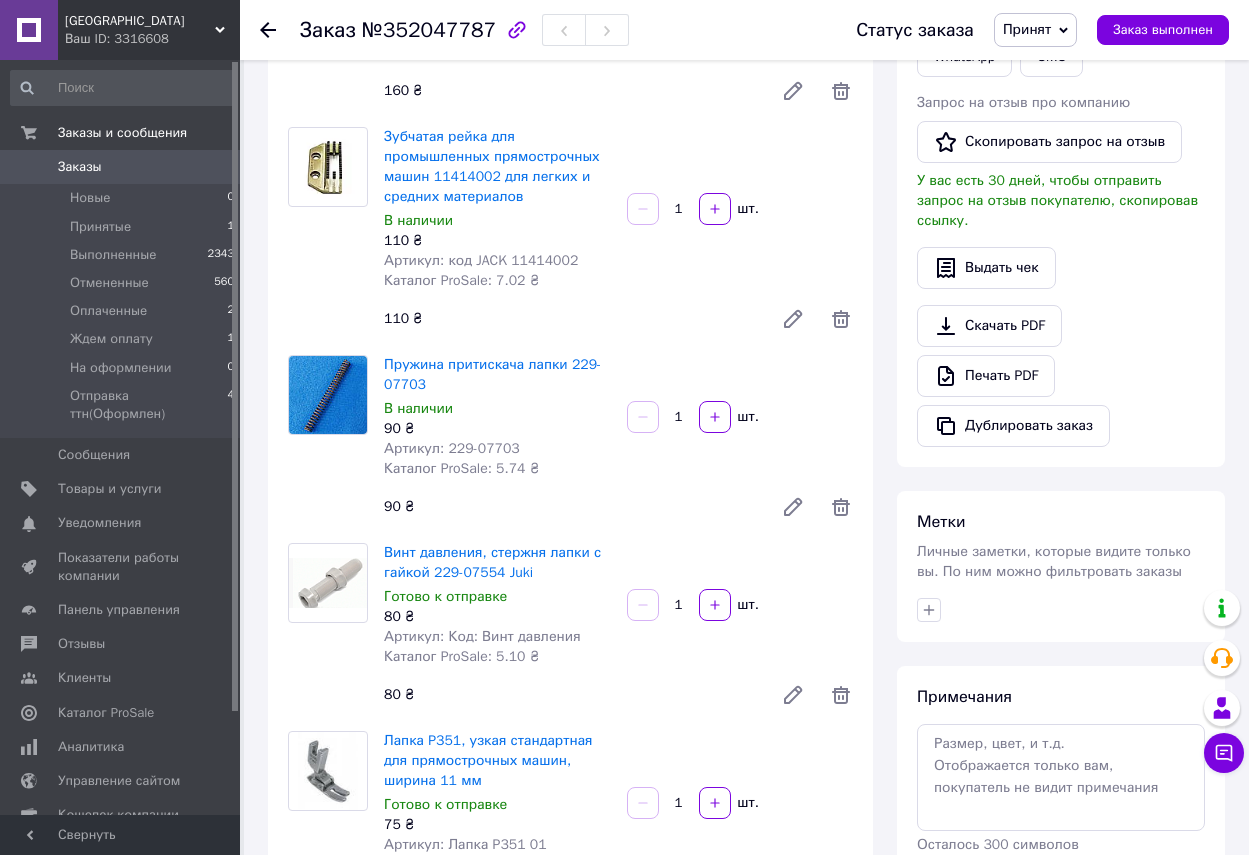 click 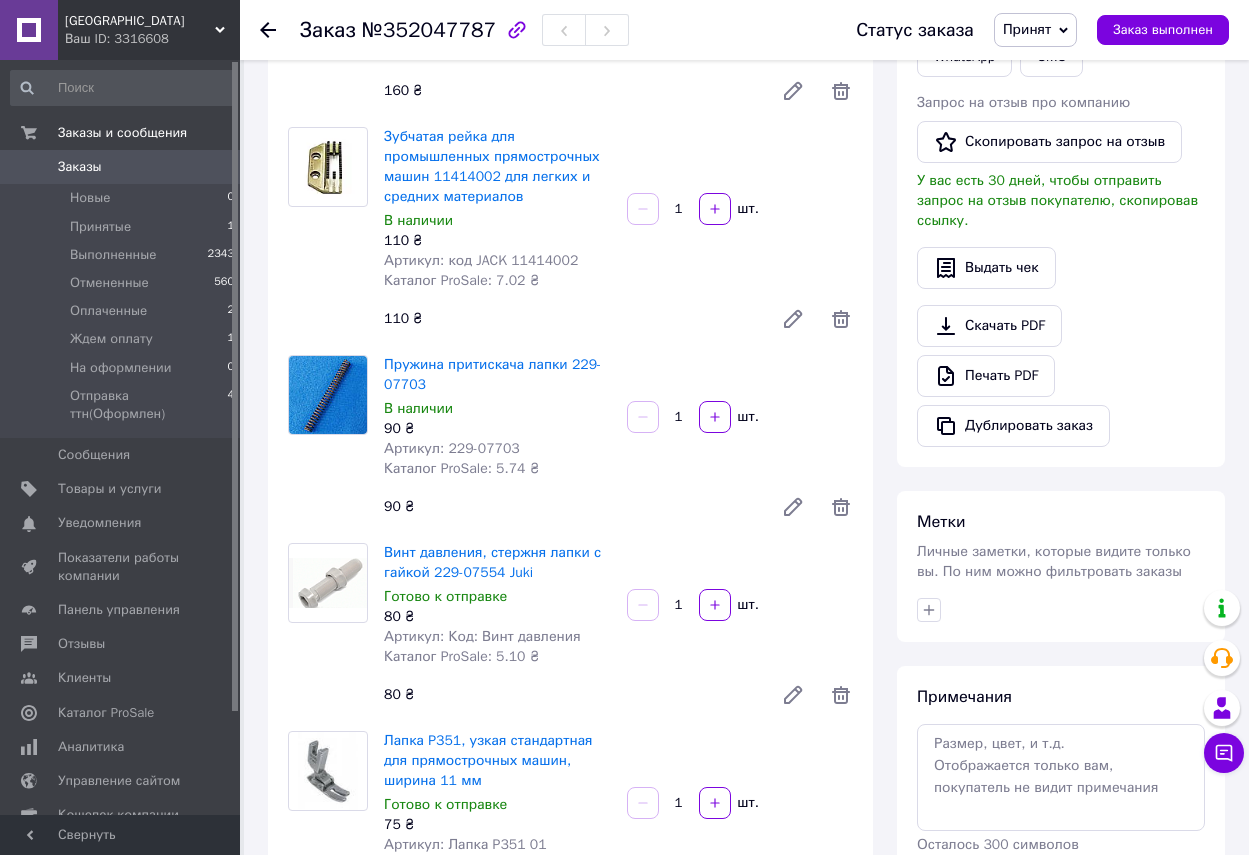 click at bounding box center [268, 30] 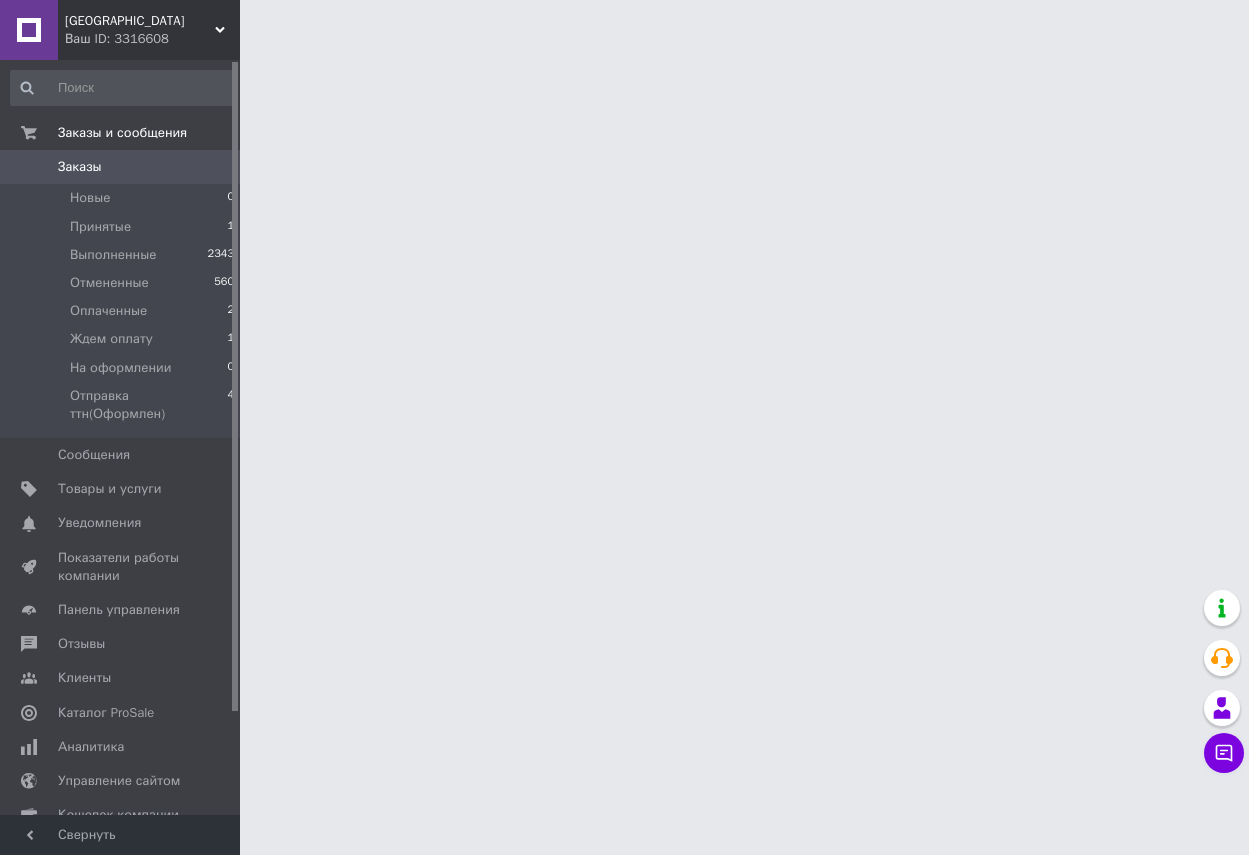 scroll, scrollTop: 0, scrollLeft: 0, axis: both 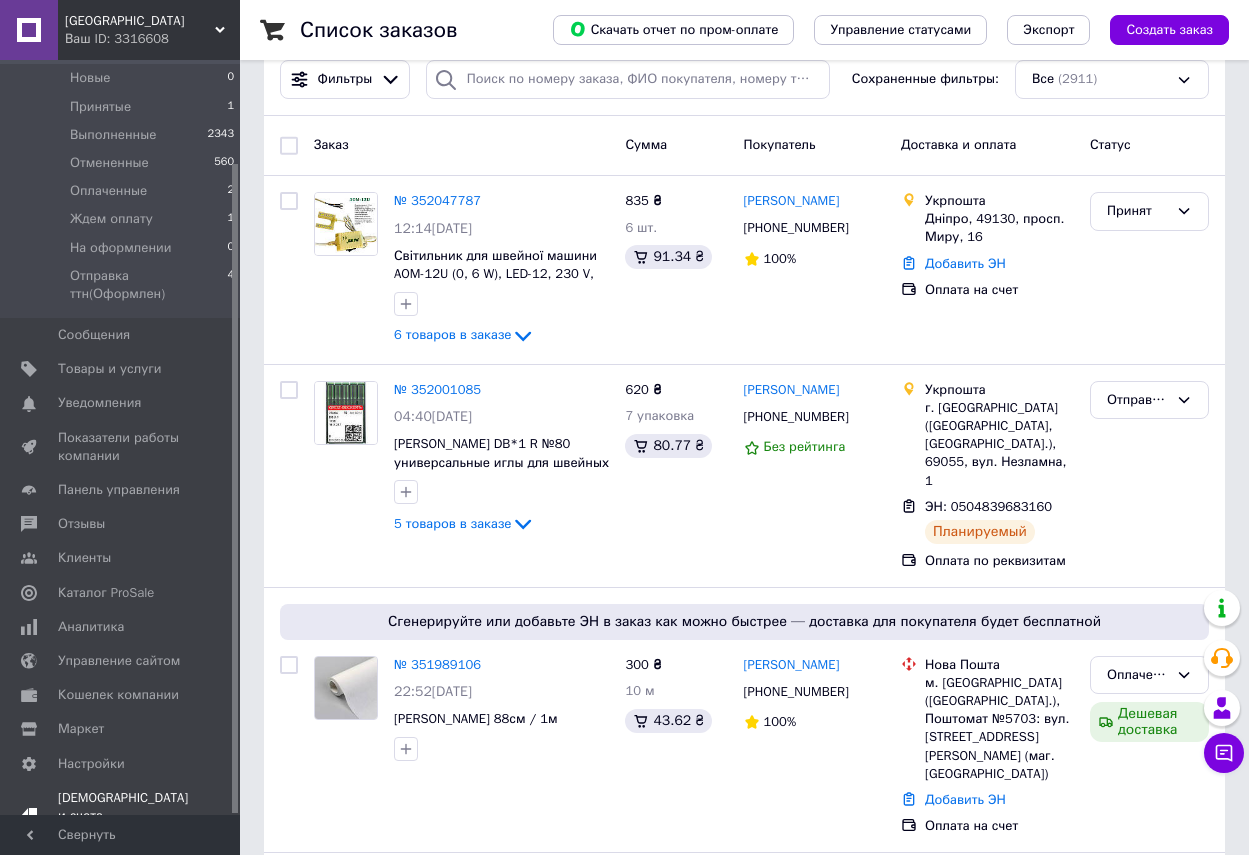 click on "Тарифы и счета Prom микс 6 000" at bounding box center (123, 816) 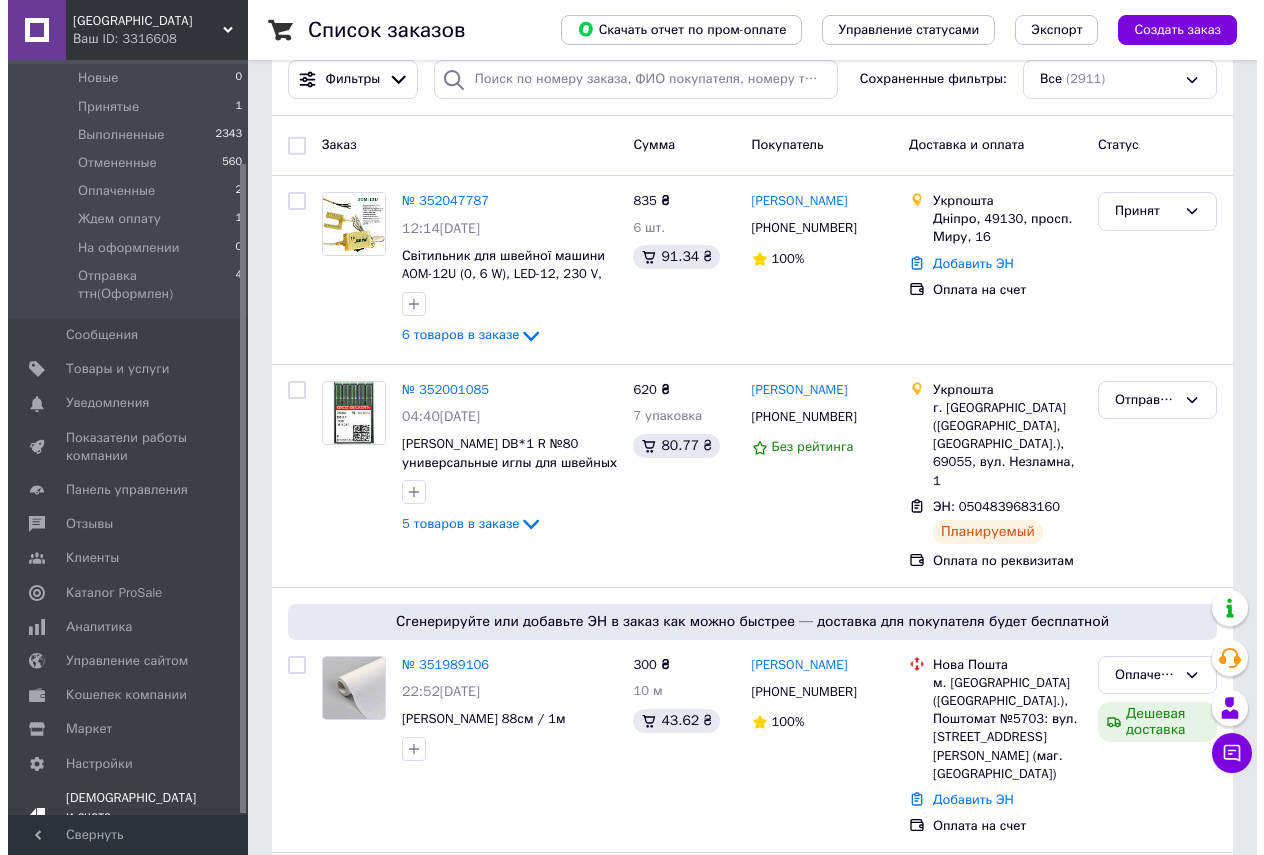 scroll, scrollTop: 0, scrollLeft: 0, axis: both 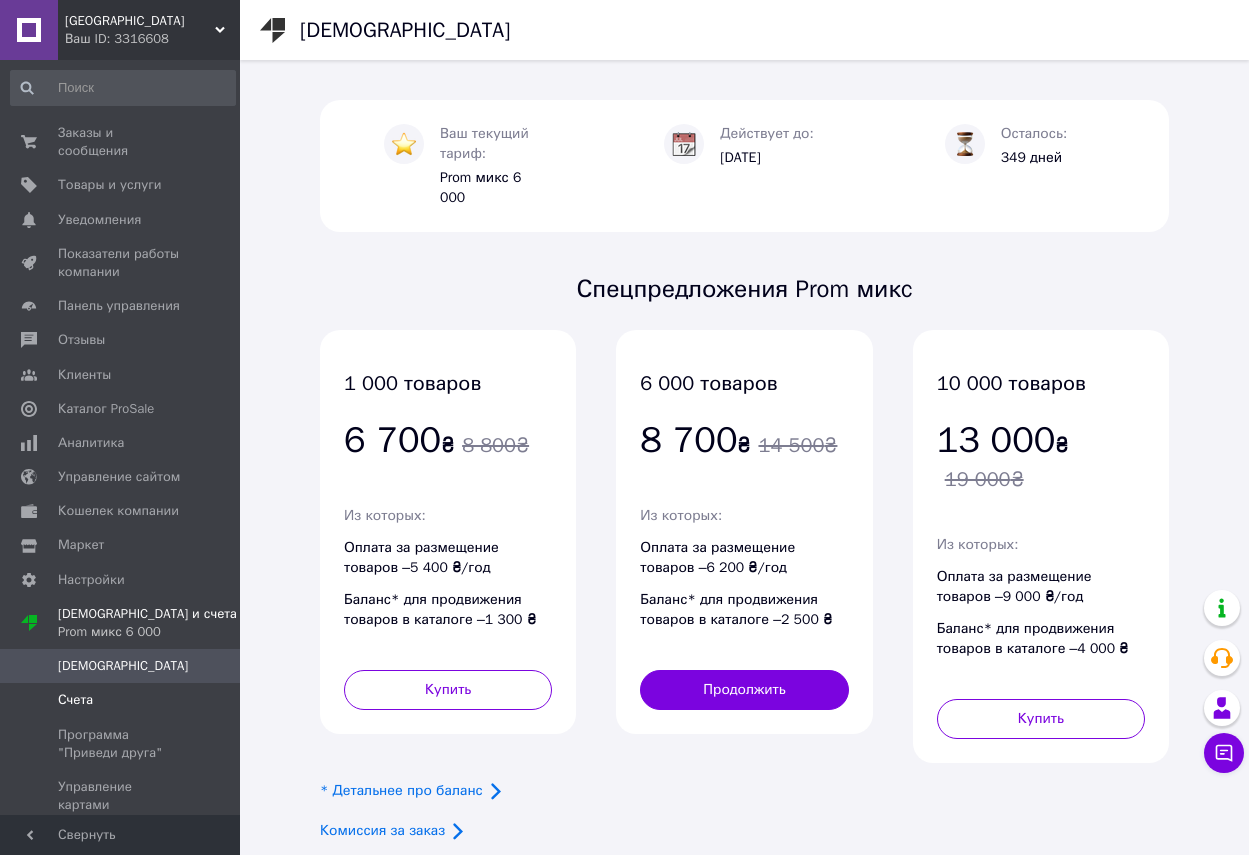 click on "Счета" at bounding box center [75, 700] 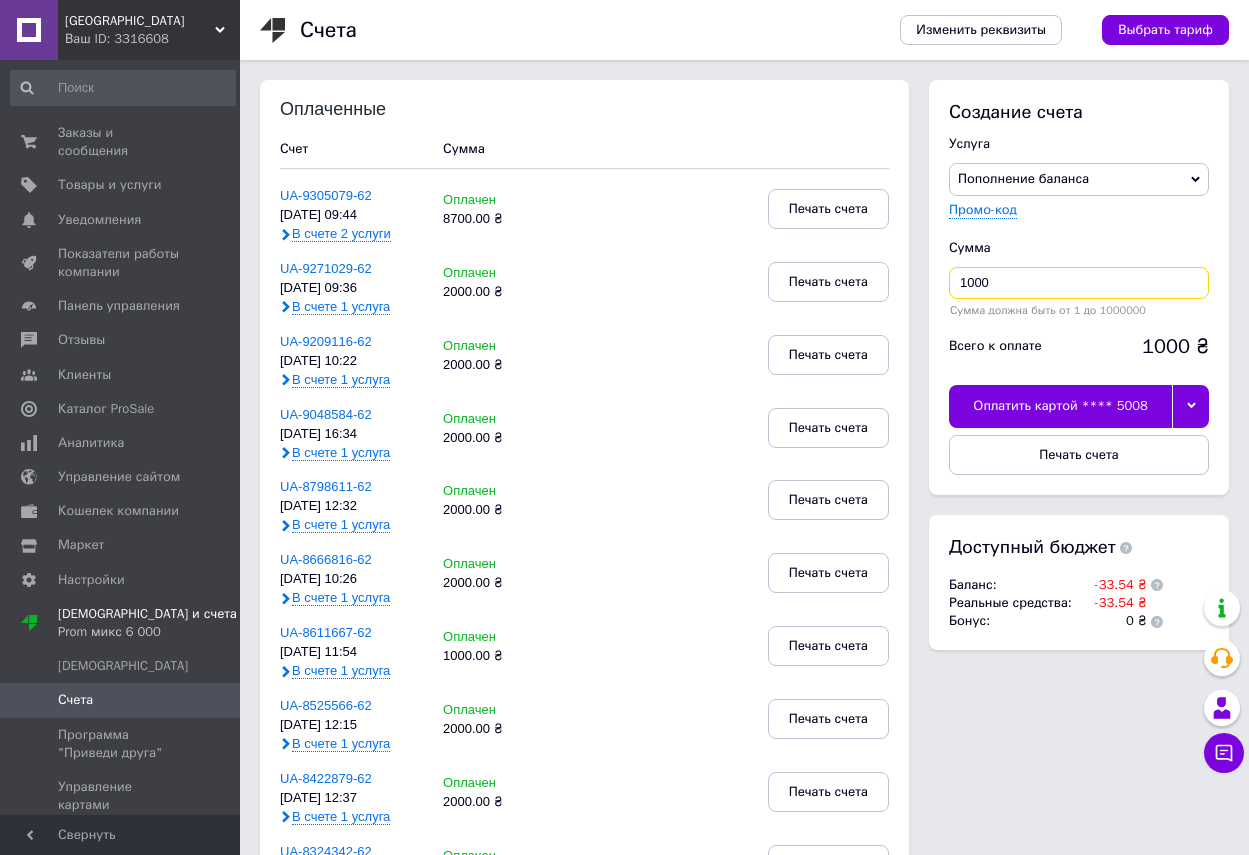 click on "1000" at bounding box center (1079, 283) 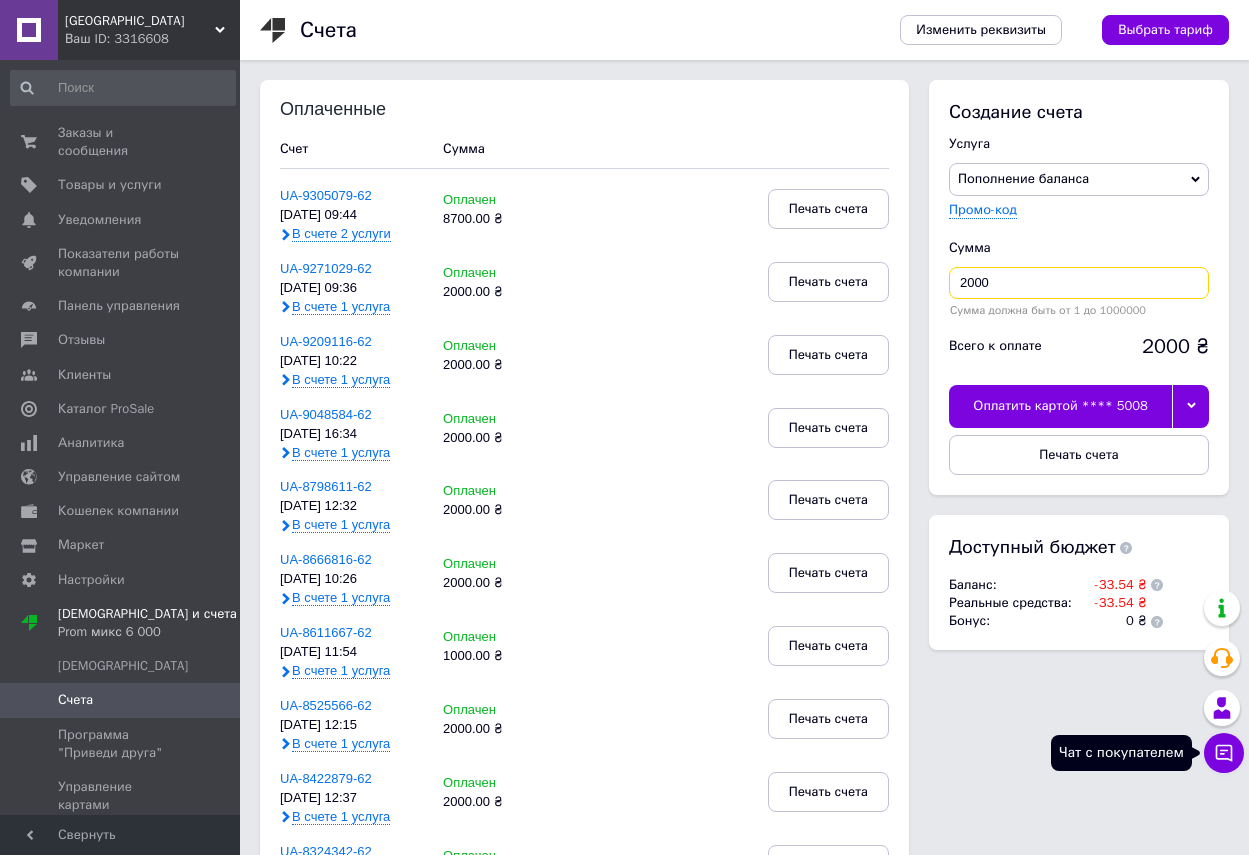 type on "2000" 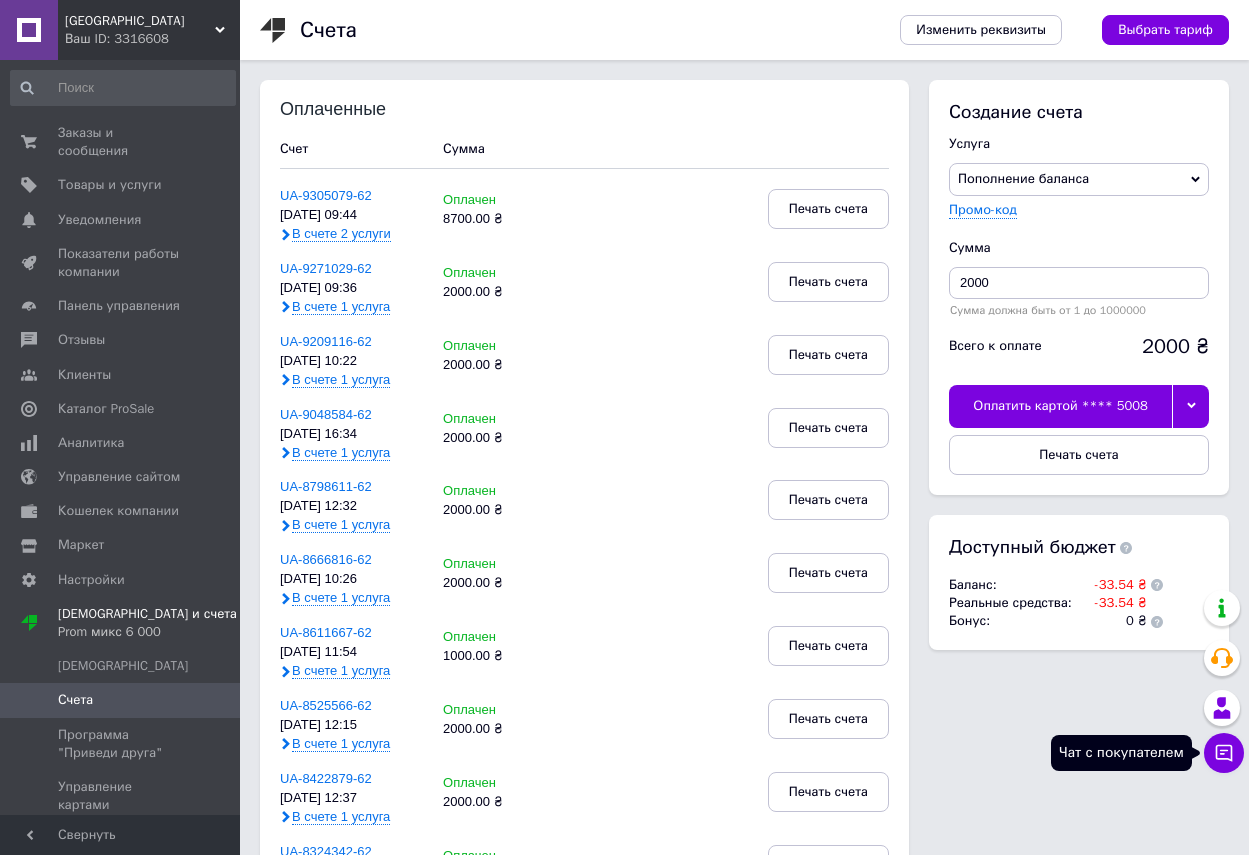 click 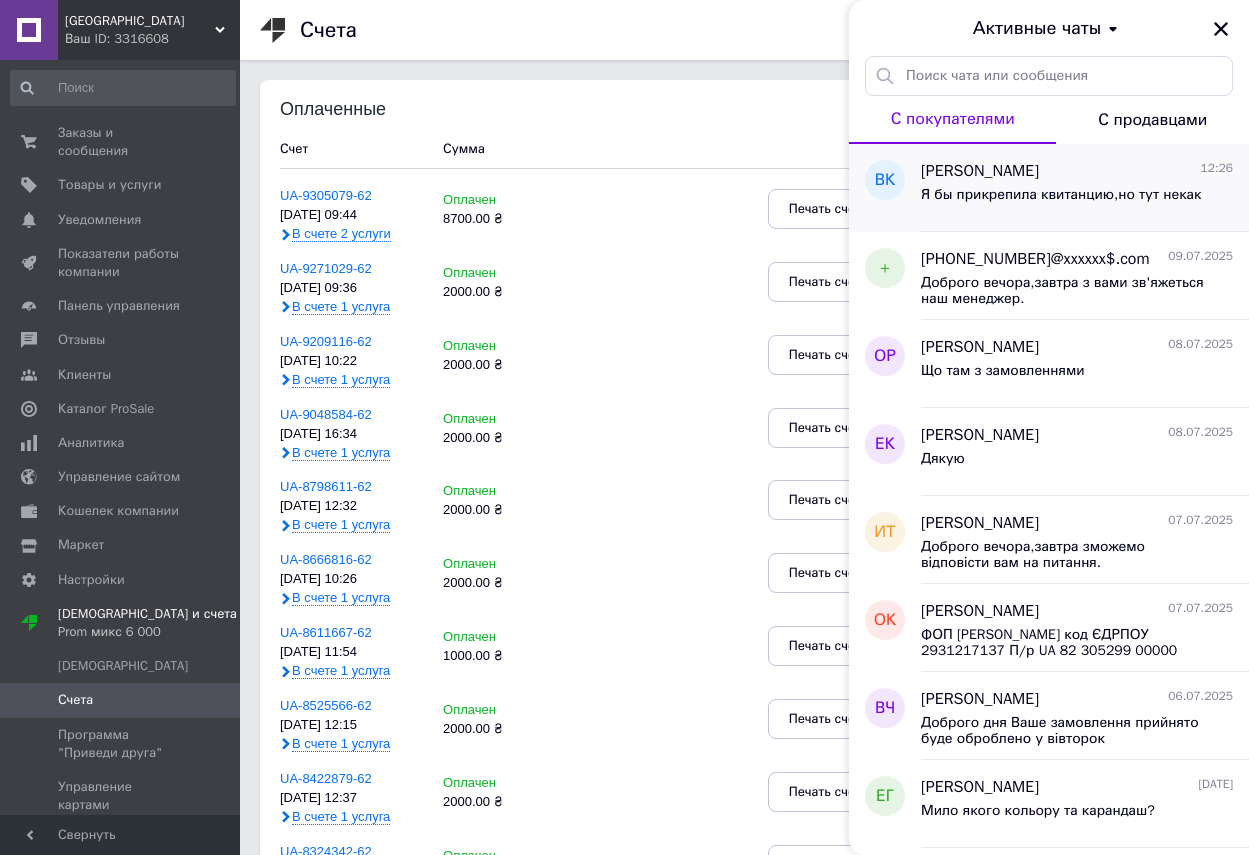 click on "Виктория Корнюша" at bounding box center [980, 171] 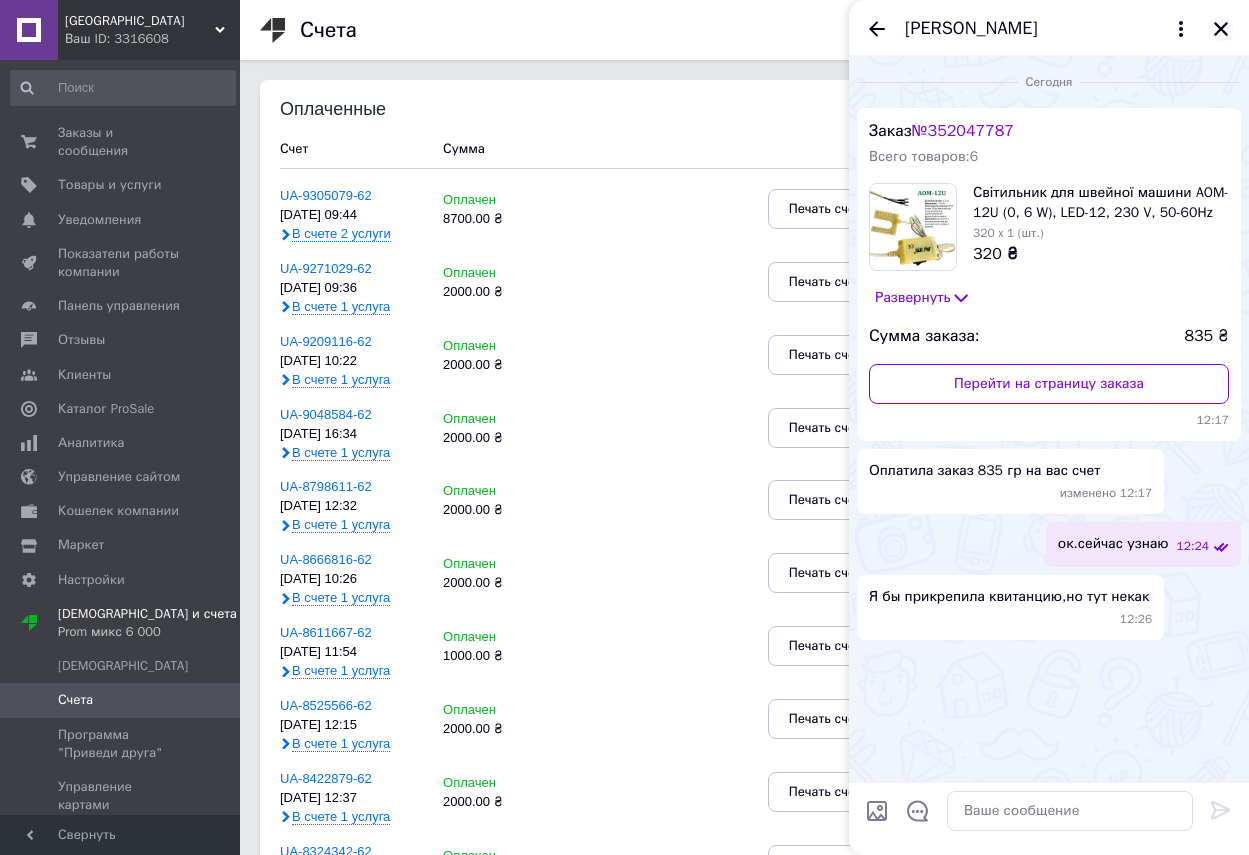 click 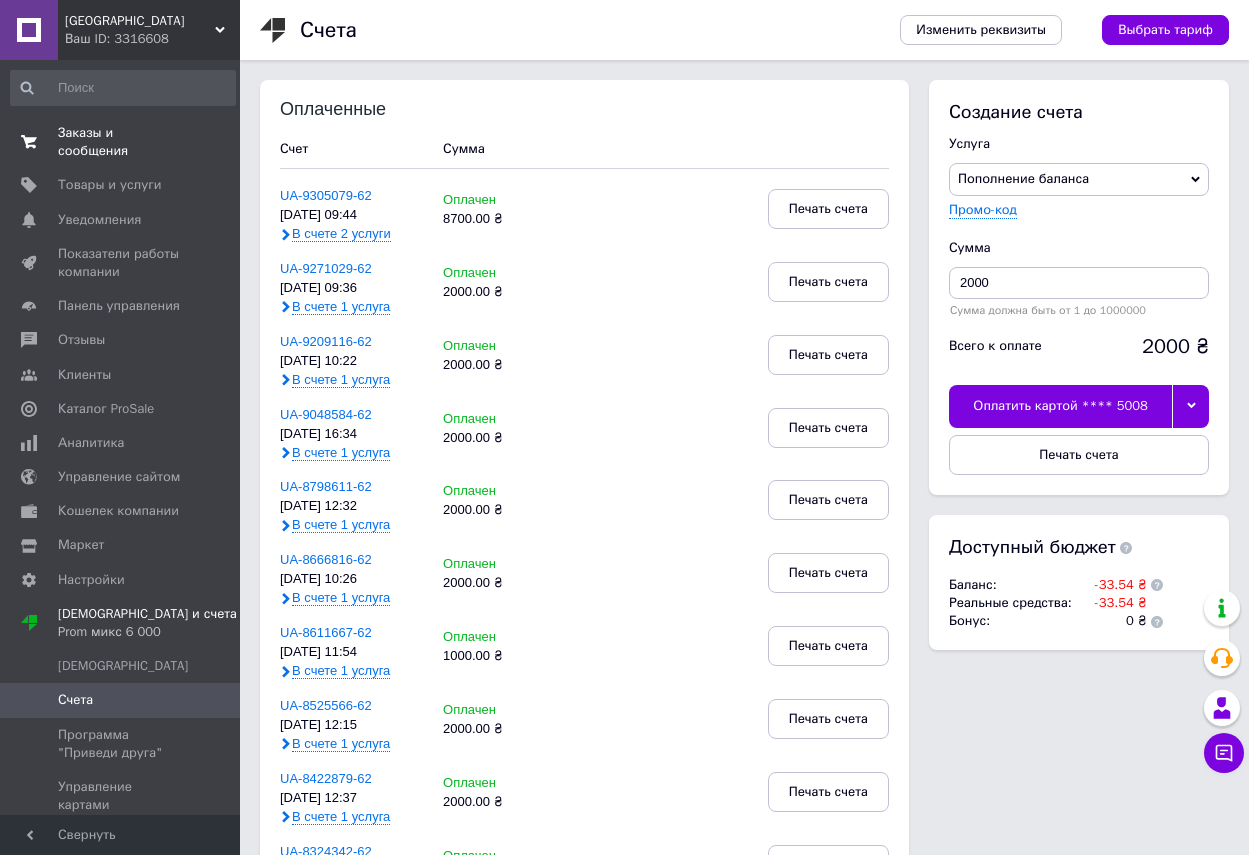 click on "Заказы и сообщения" at bounding box center (121, 142) 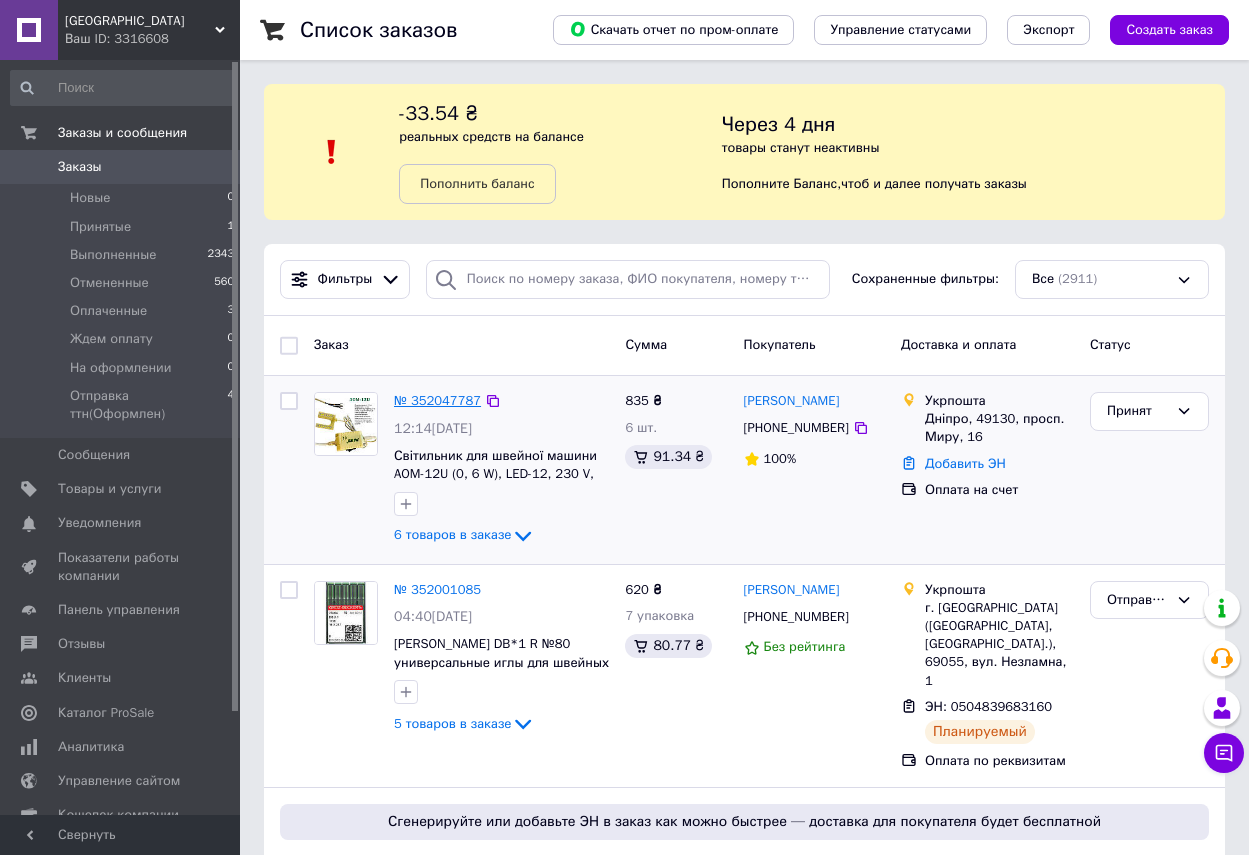 click on "№ 352047787" at bounding box center (437, 400) 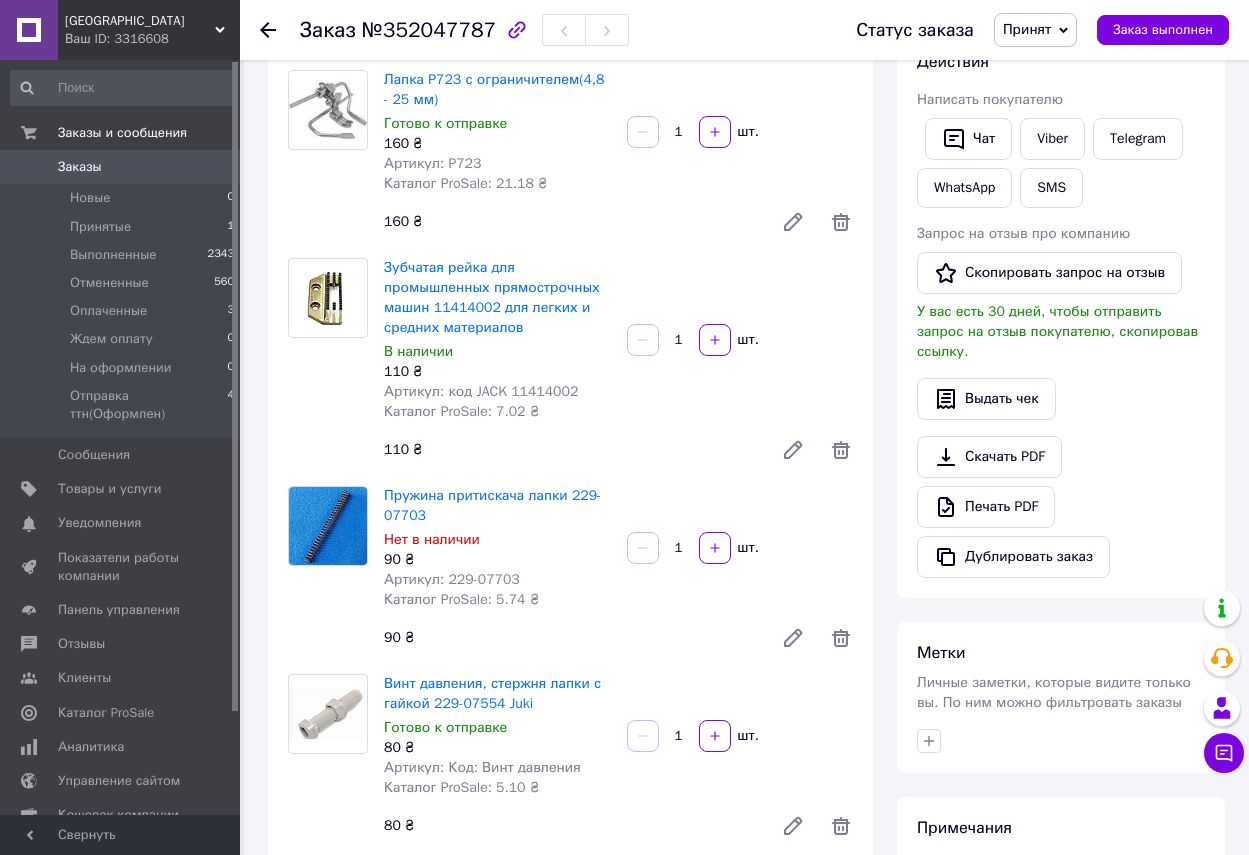scroll, scrollTop: 400, scrollLeft: 0, axis: vertical 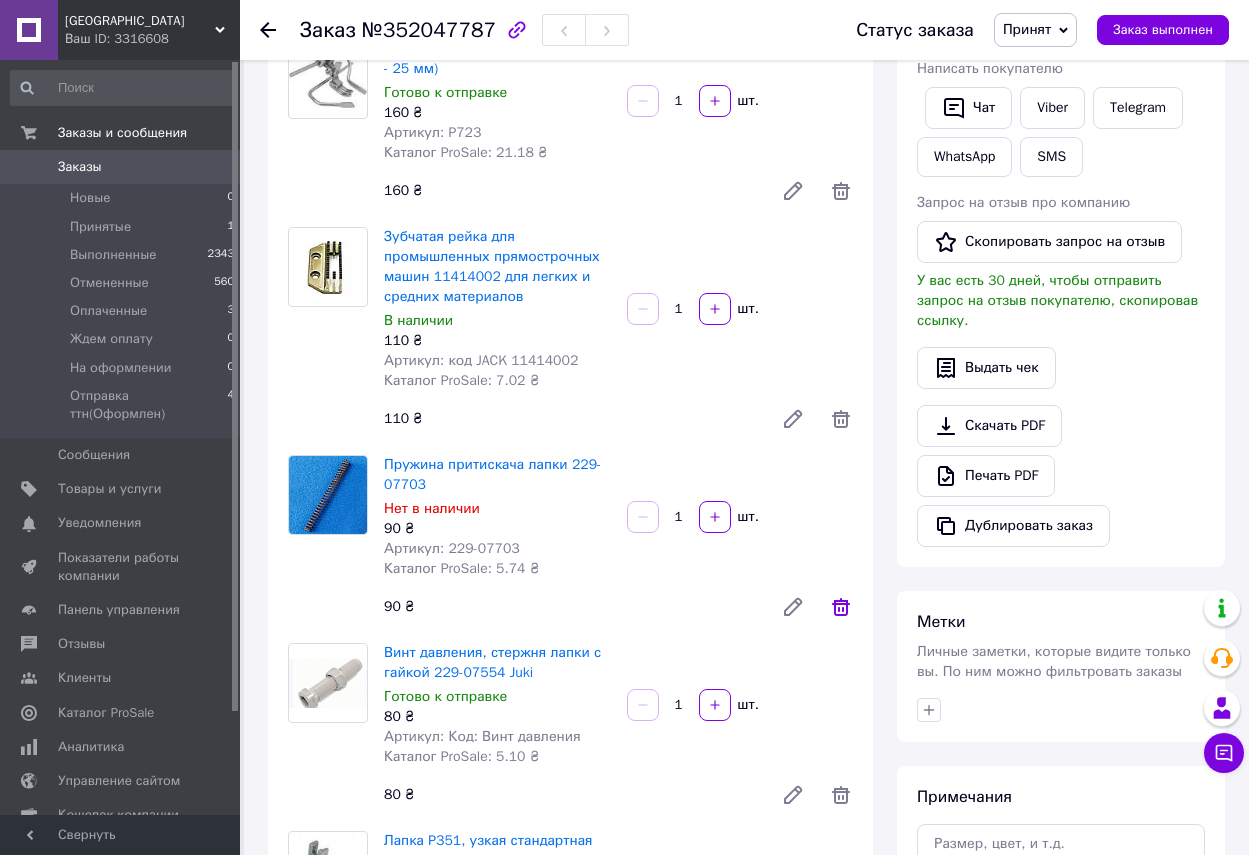 click 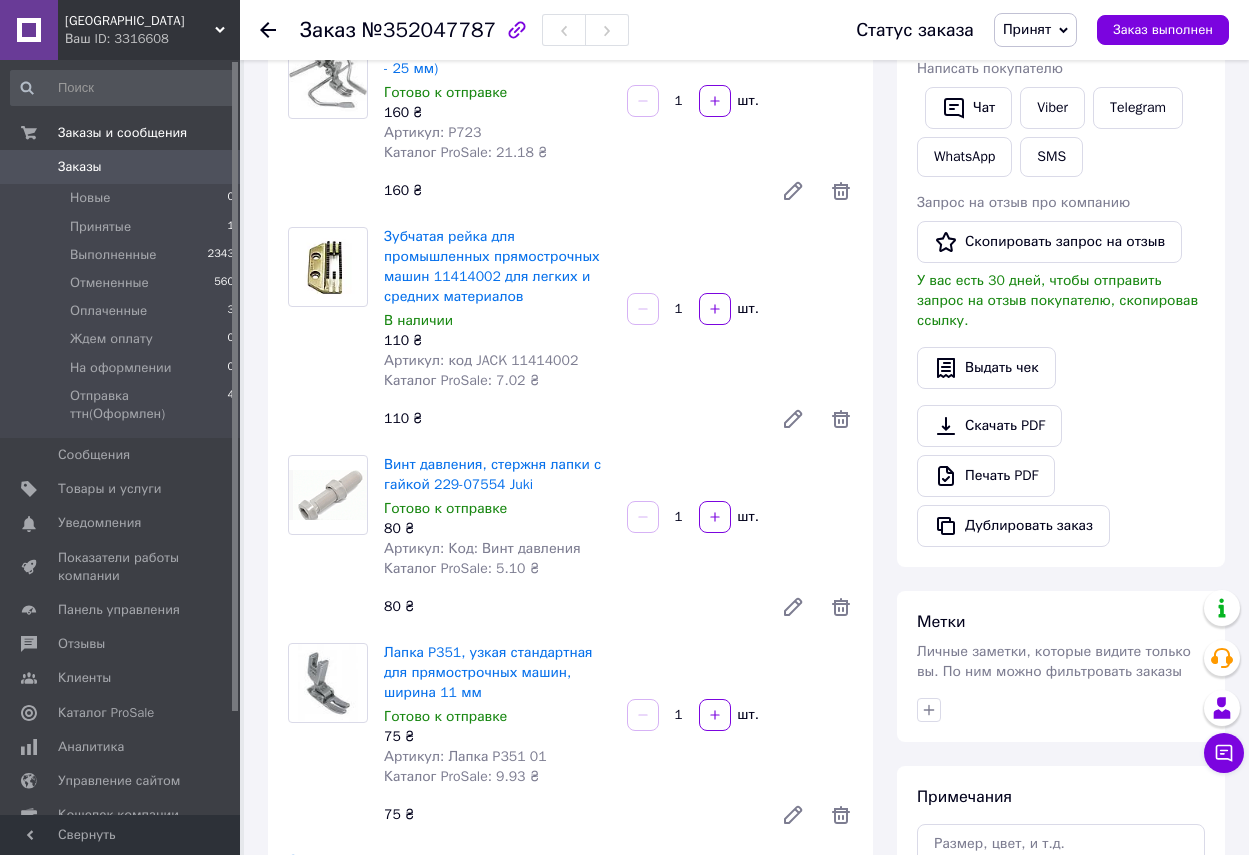click 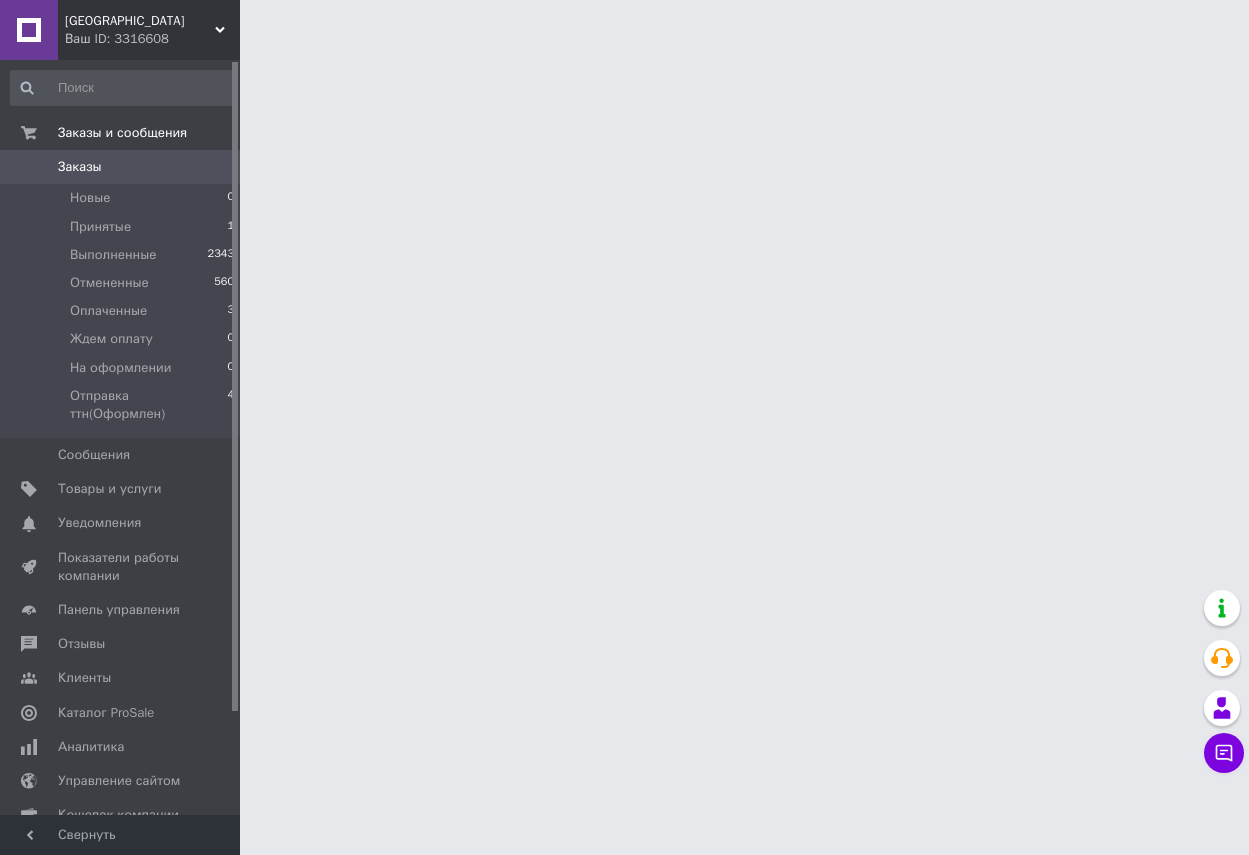 scroll, scrollTop: 0, scrollLeft: 0, axis: both 